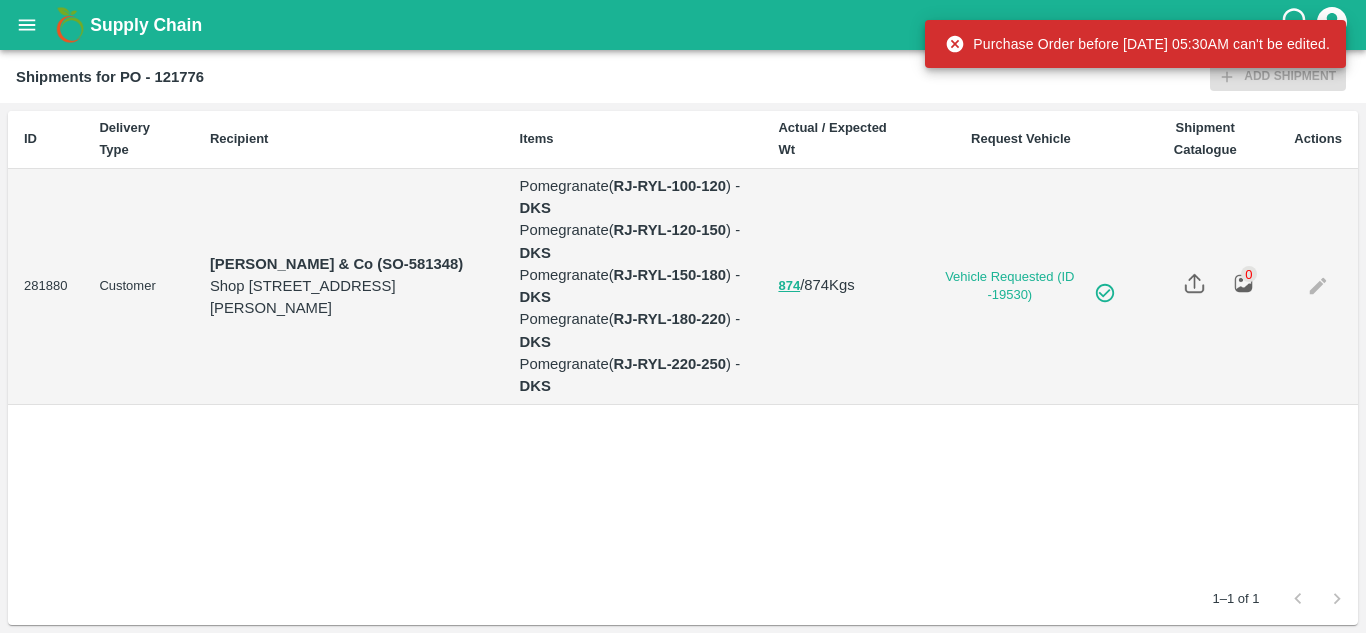 scroll, scrollTop: 0, scrollLeft: 0, axis: both 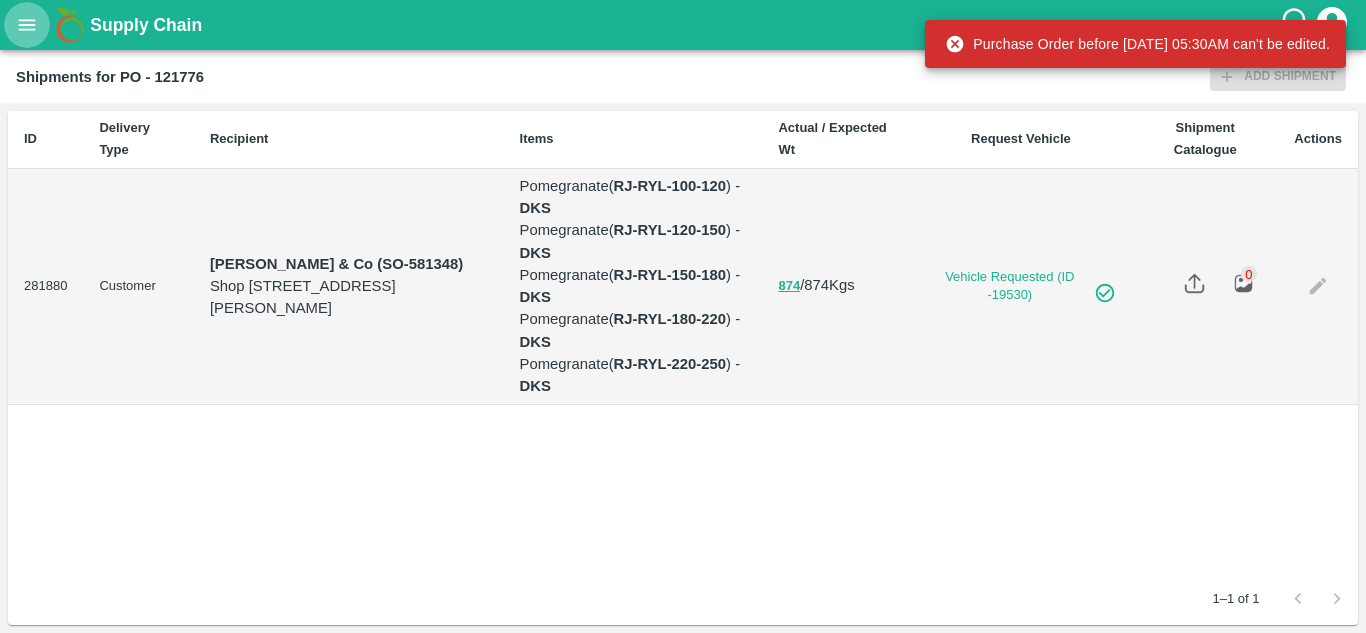 click at bounding box center [27, 25] 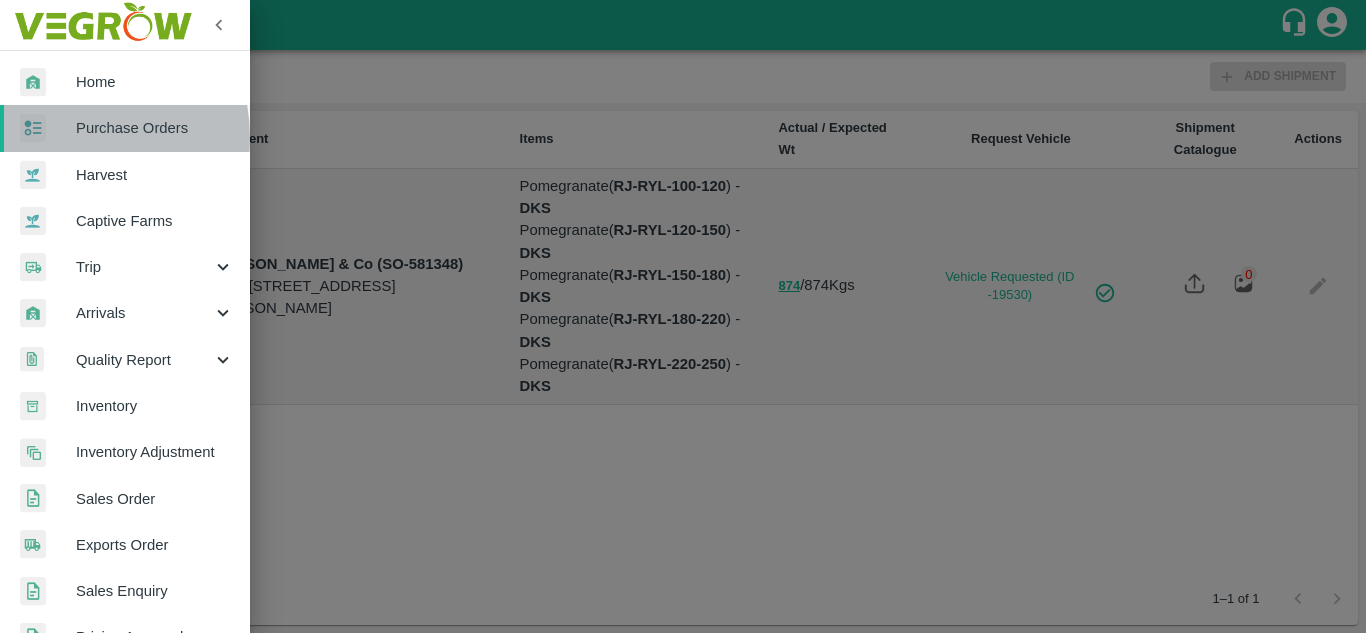 click at bounding box center (48, 128) 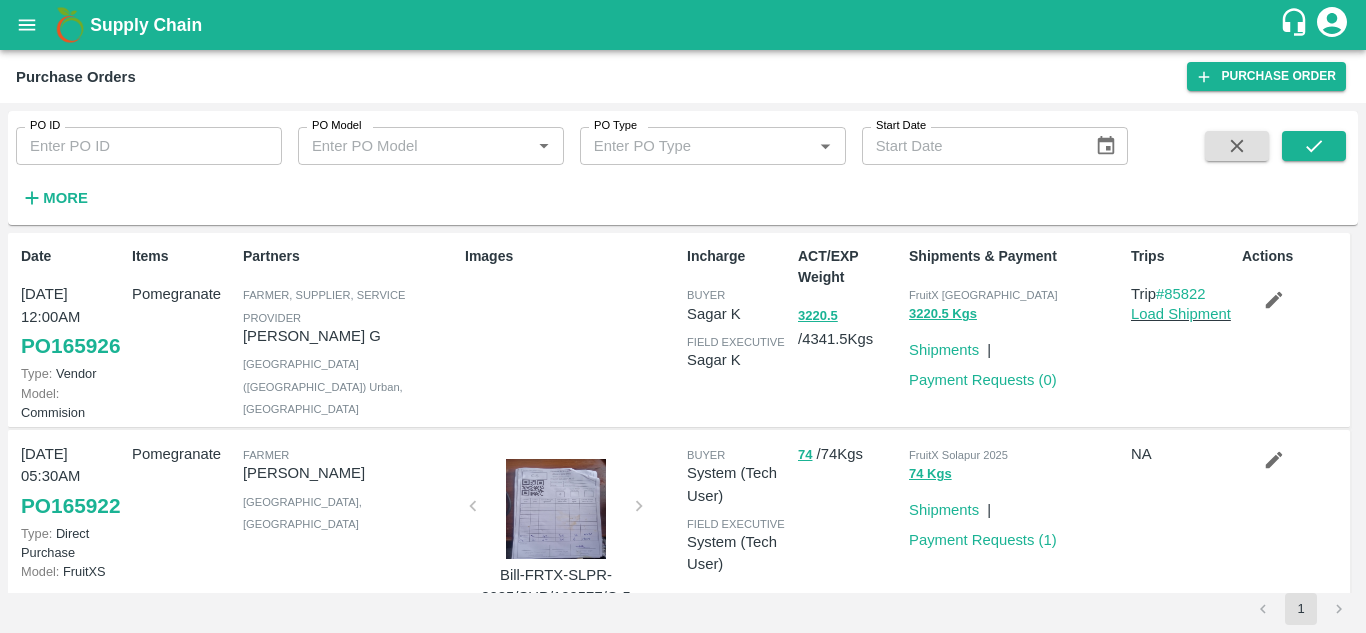 click on "More" at bounding box center (65, 198) 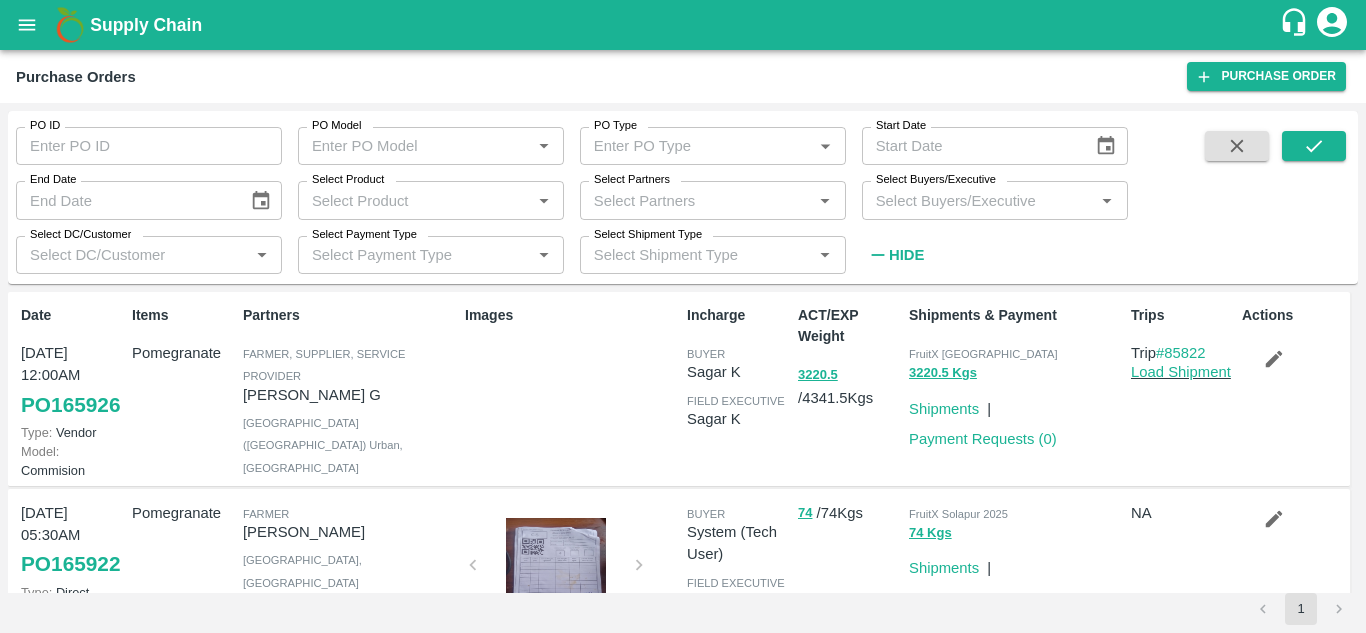 click on "Select Buyers/Executive" at bounding box center (978, 200) 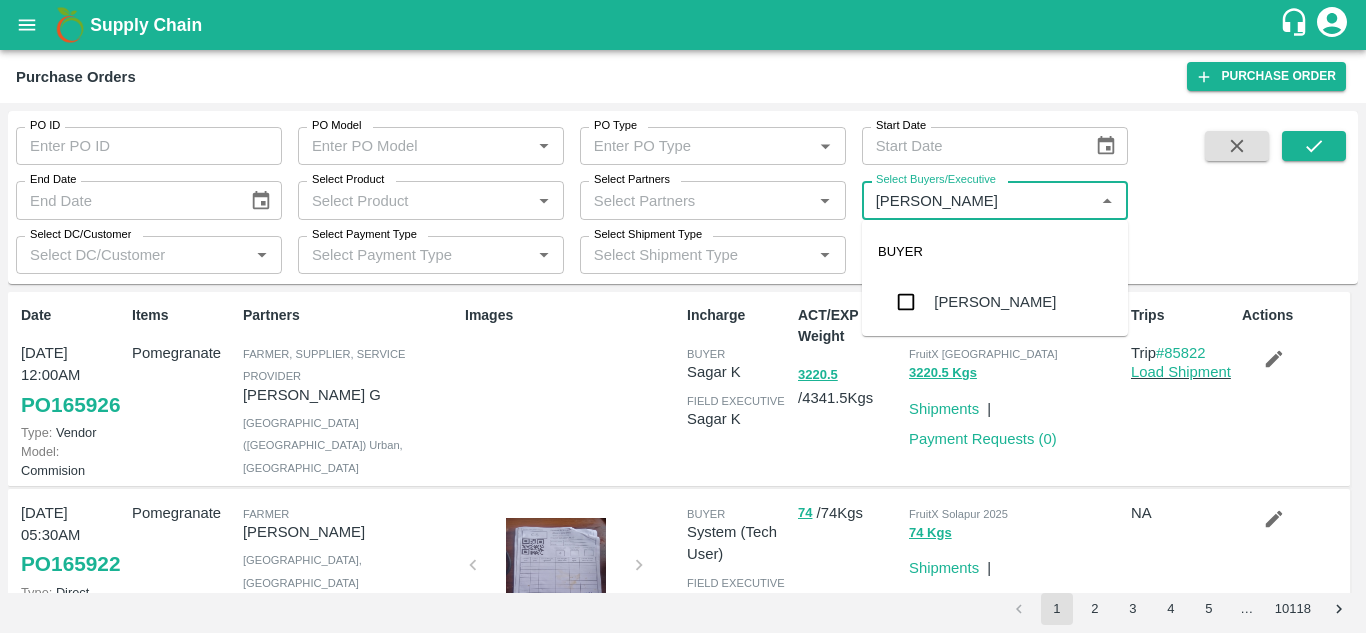 type on "Avinash" 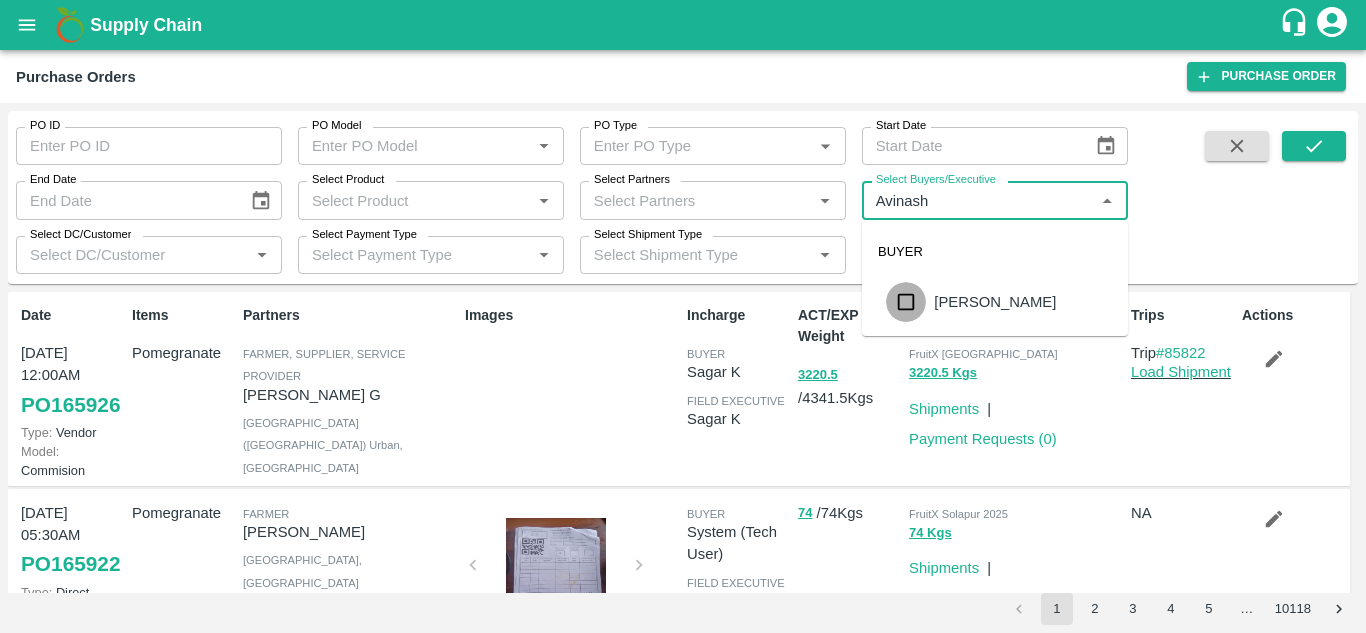 click at bounding box center (906, 302) 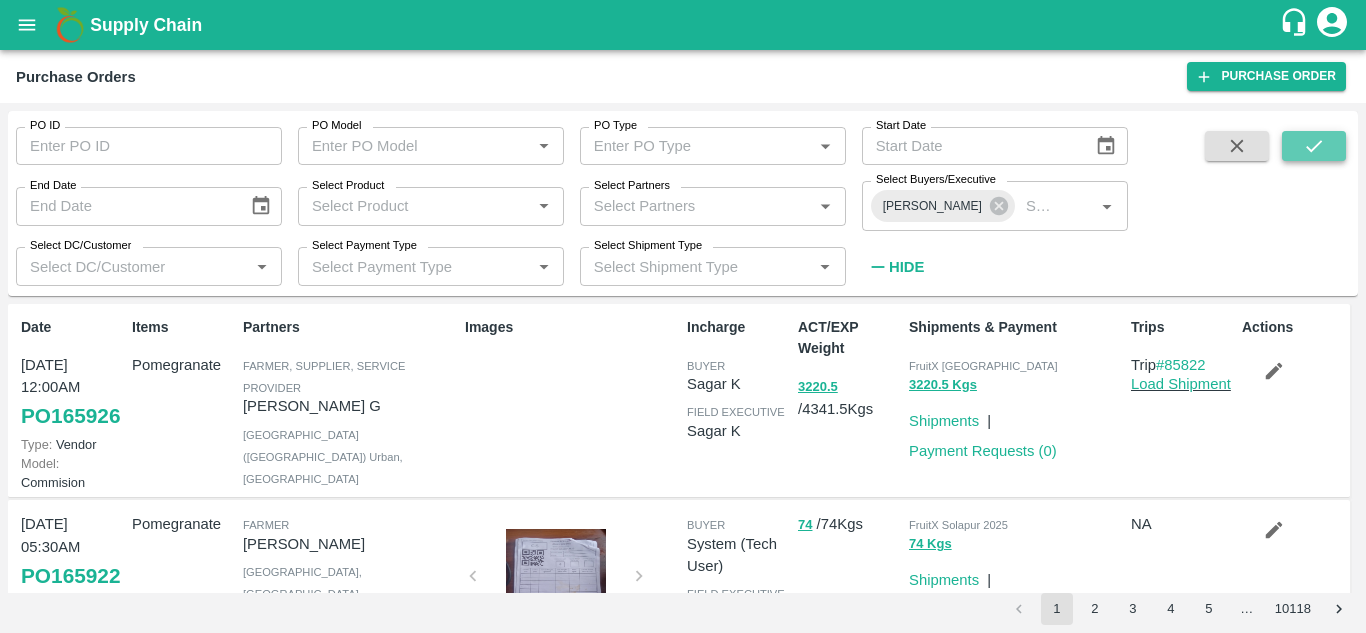 click 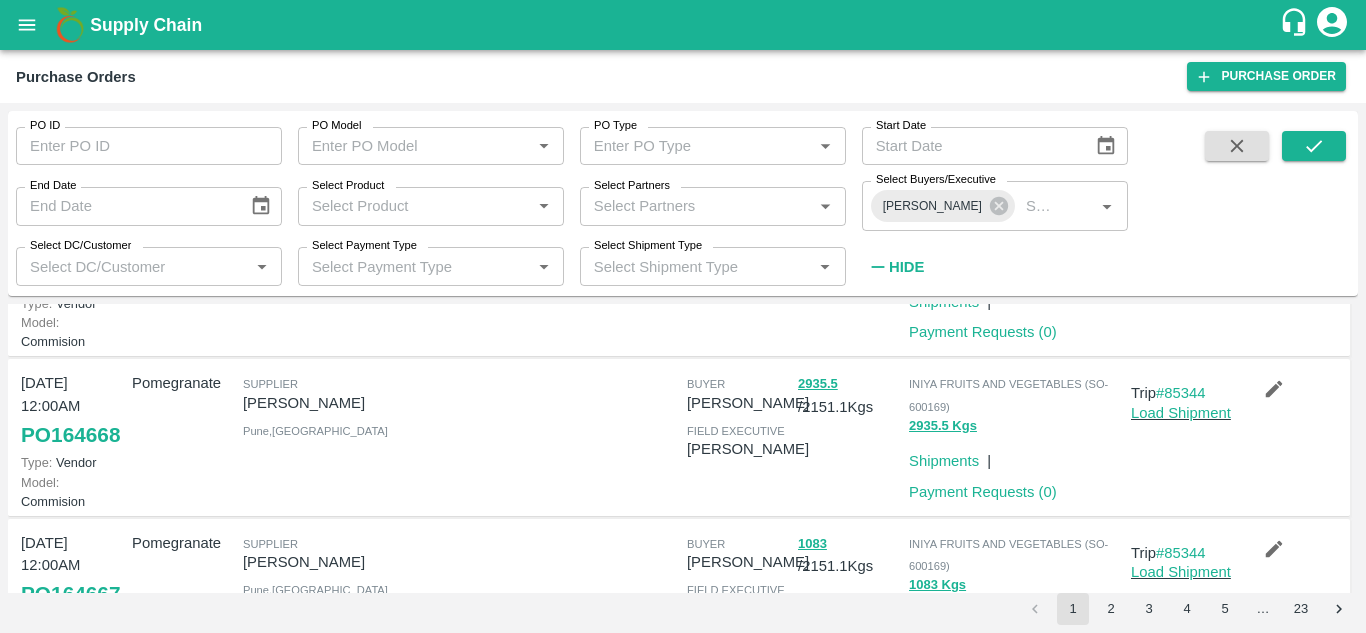 scroll, scrollTop: 1723, scrollLeft: 0, axis: vertical 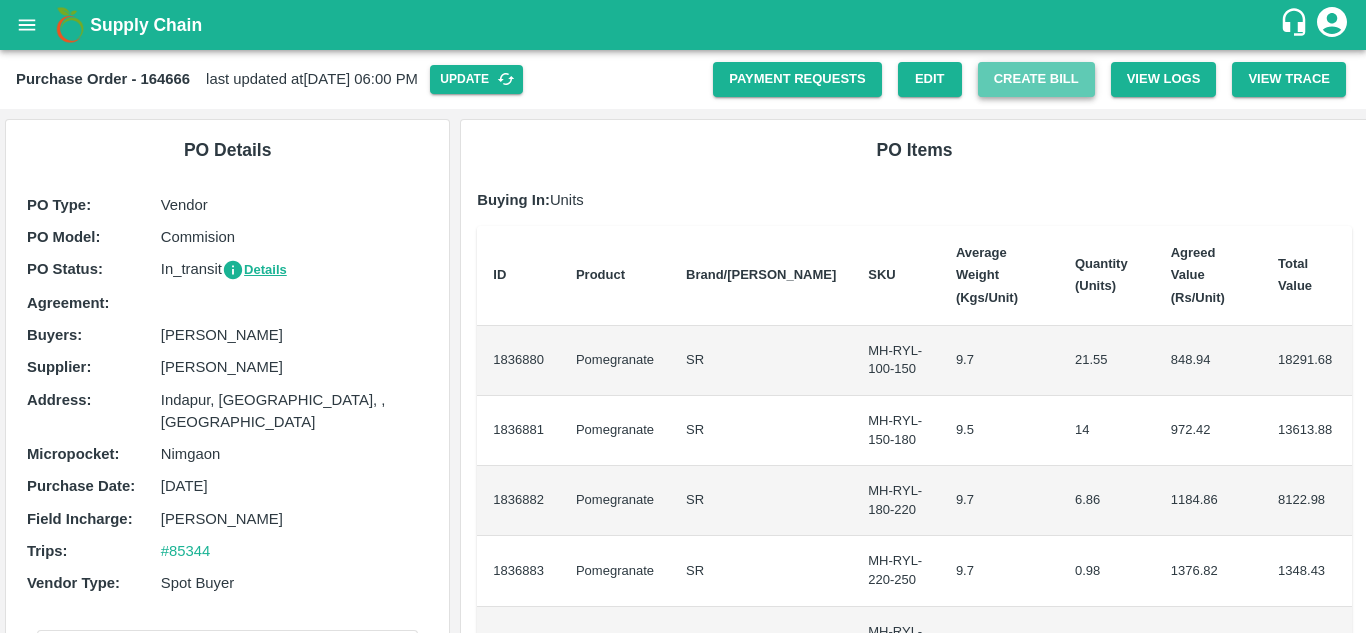 click on "Create Bill" at bounding box center (1036, 79) 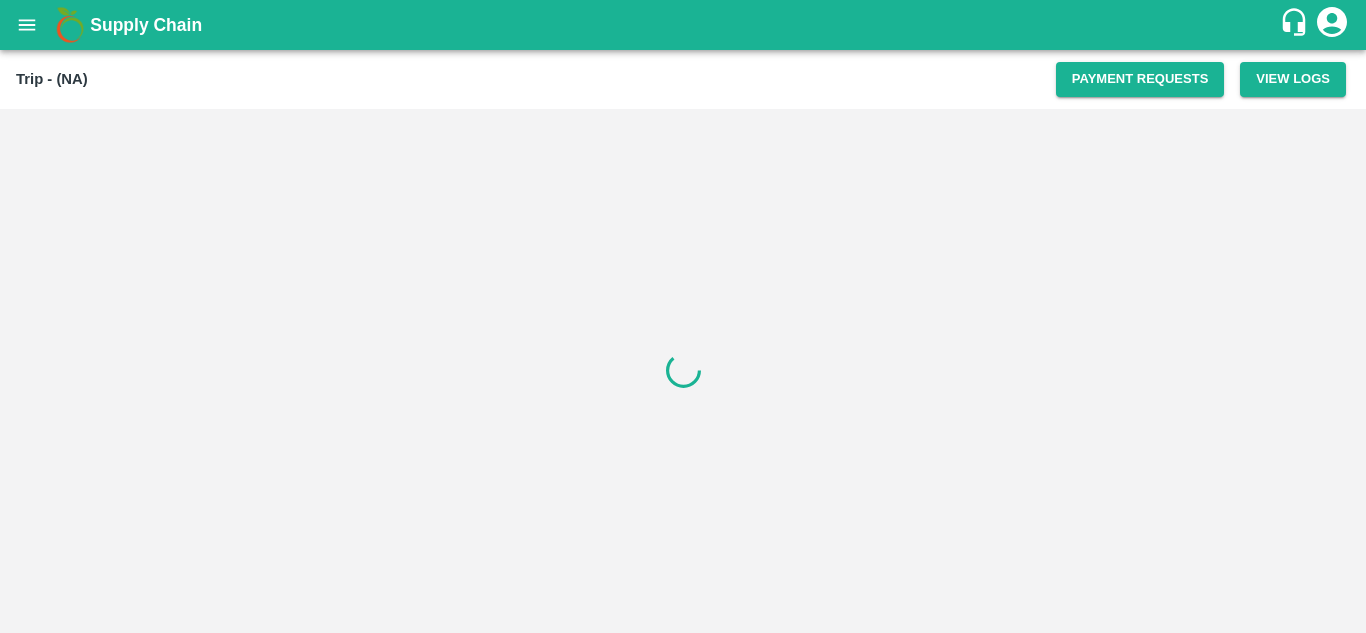 scroll, scrollTop: 0, scrollLeft: 0, axis: both 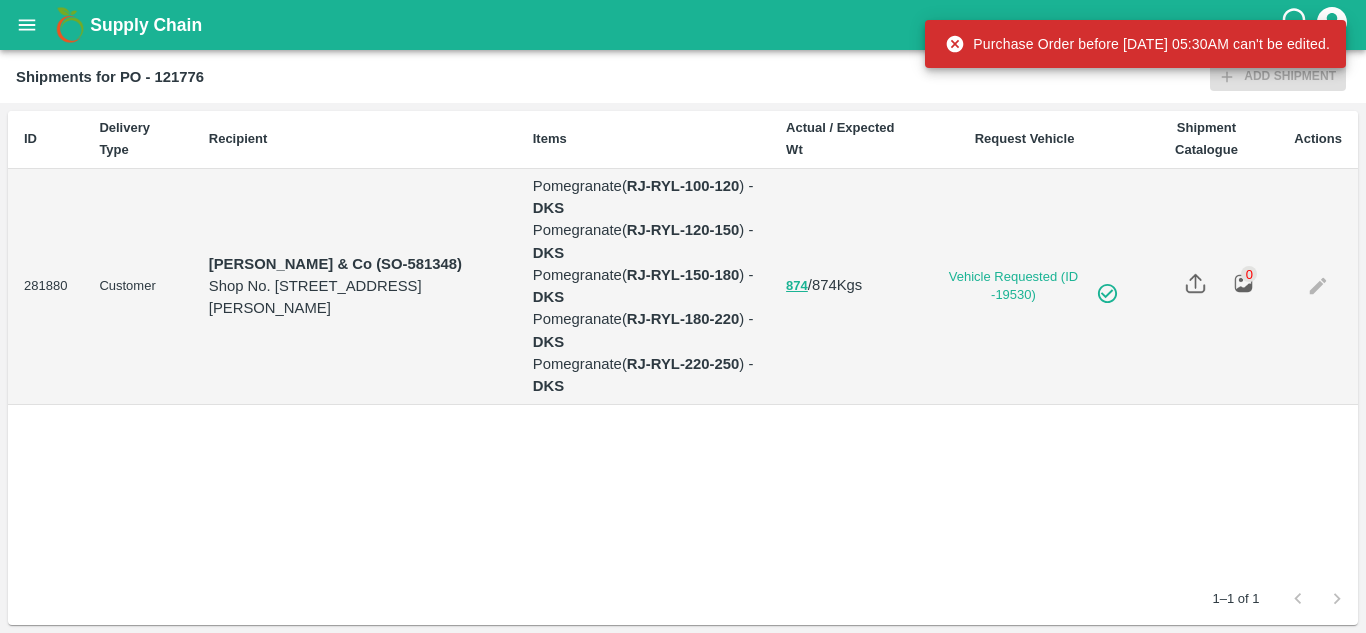 click on "Supply Chain" at bounding box center [683, 25] 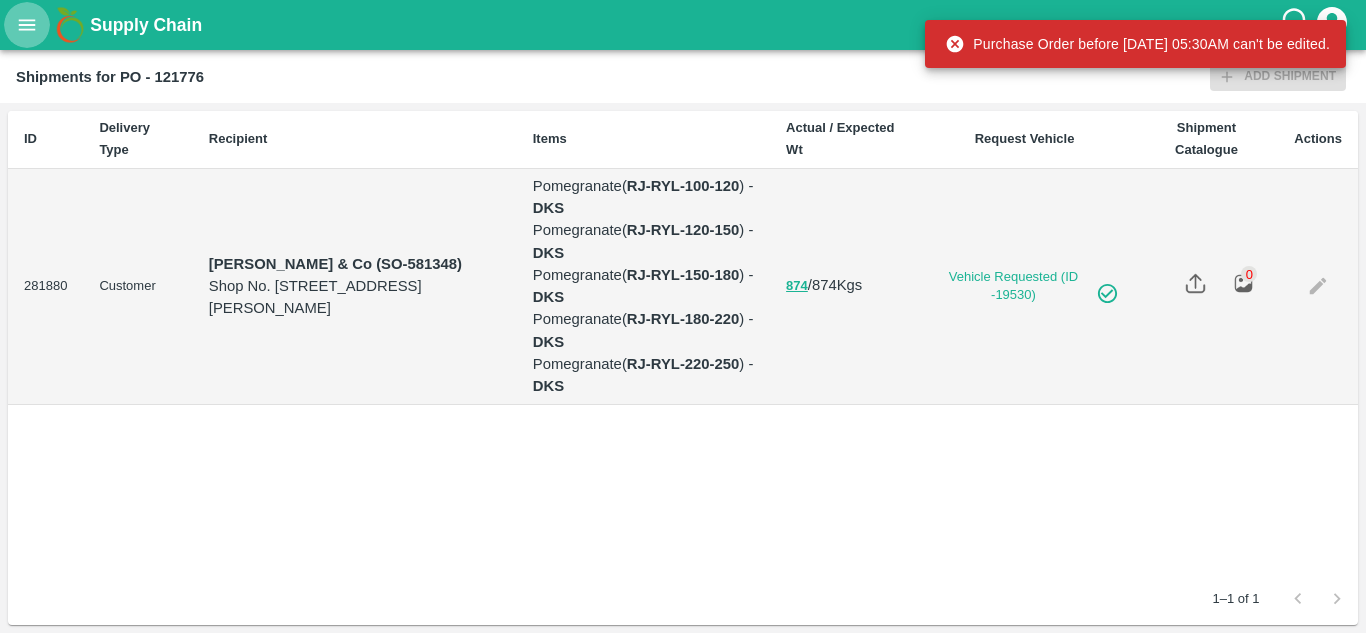 click 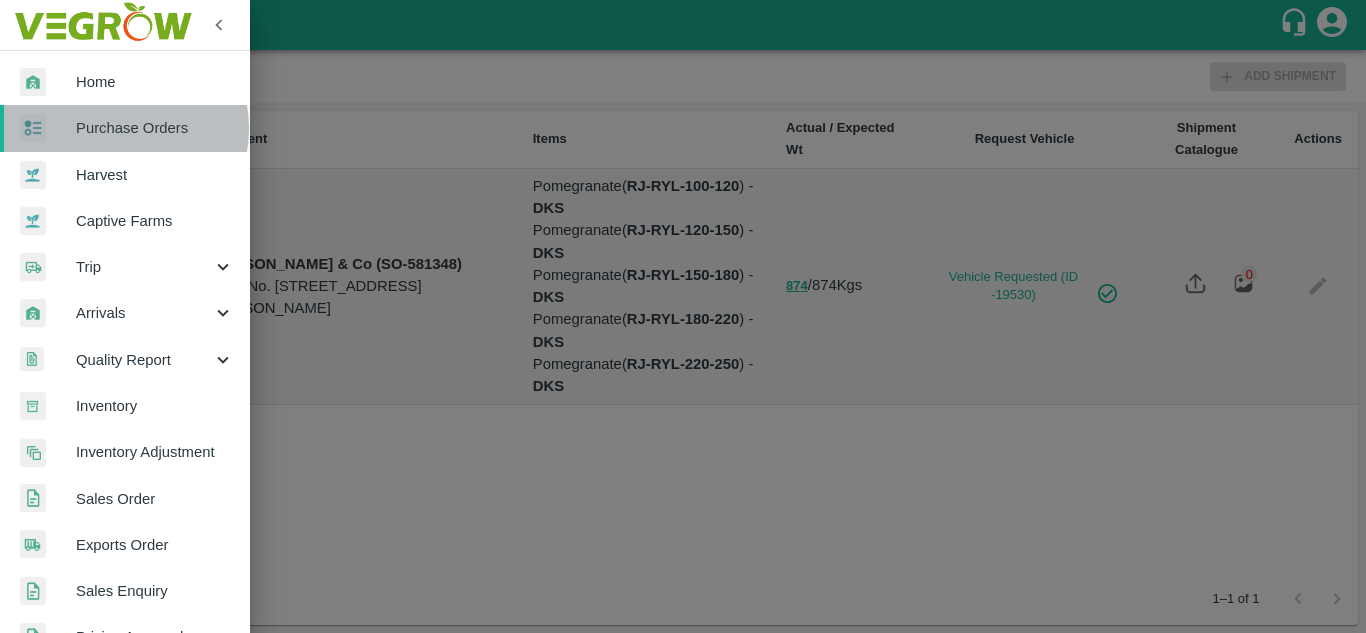 click on "Purchase Orders" at bounding box center (155, 128) 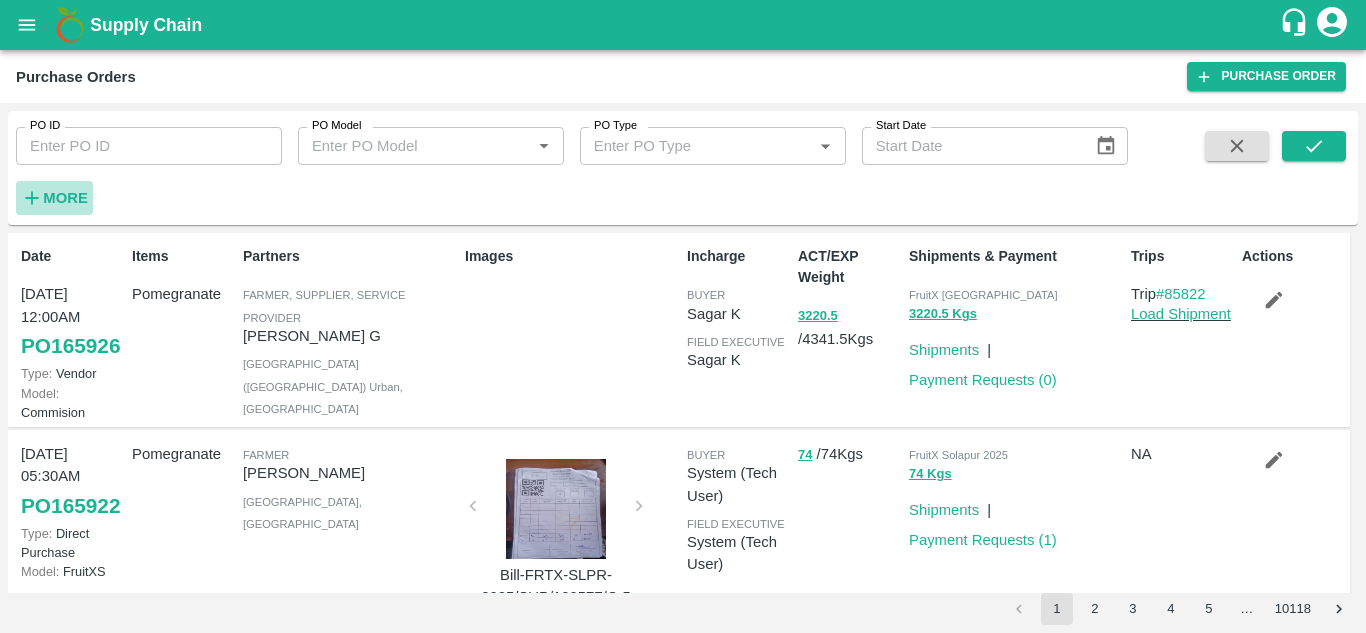 click on "More" at bounding box center (65, 198) 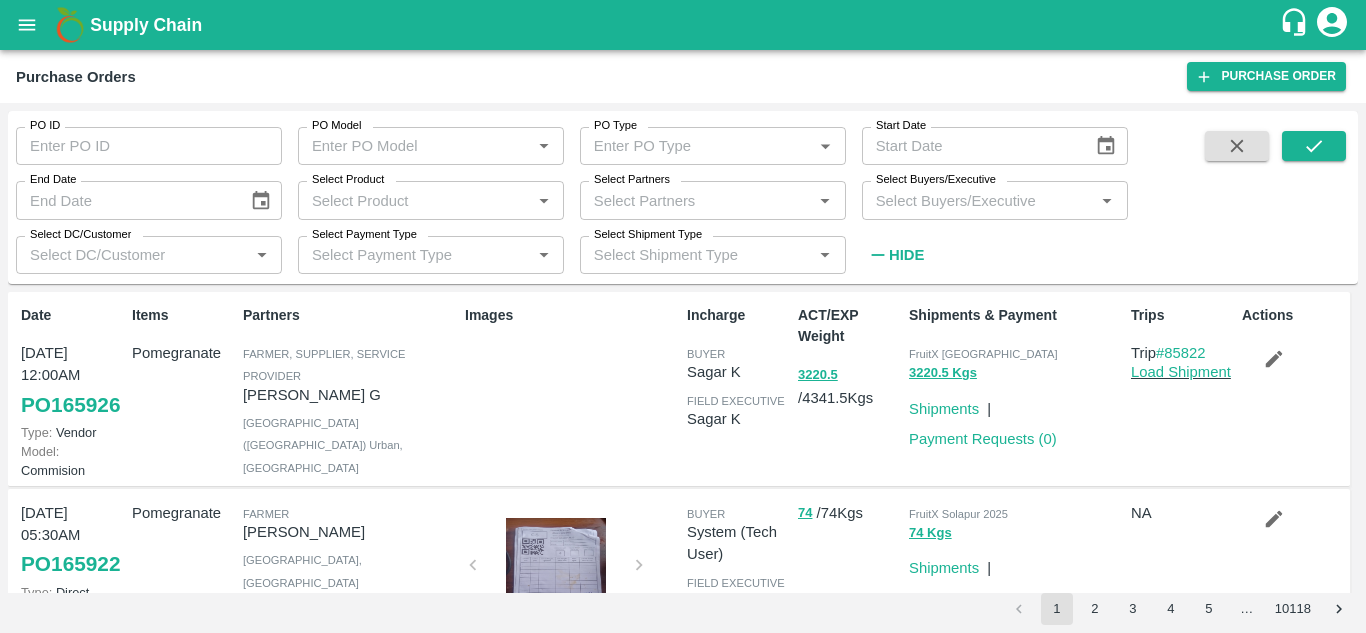 click on "Select Buyers/Executive" at bounding box center (978, 200) 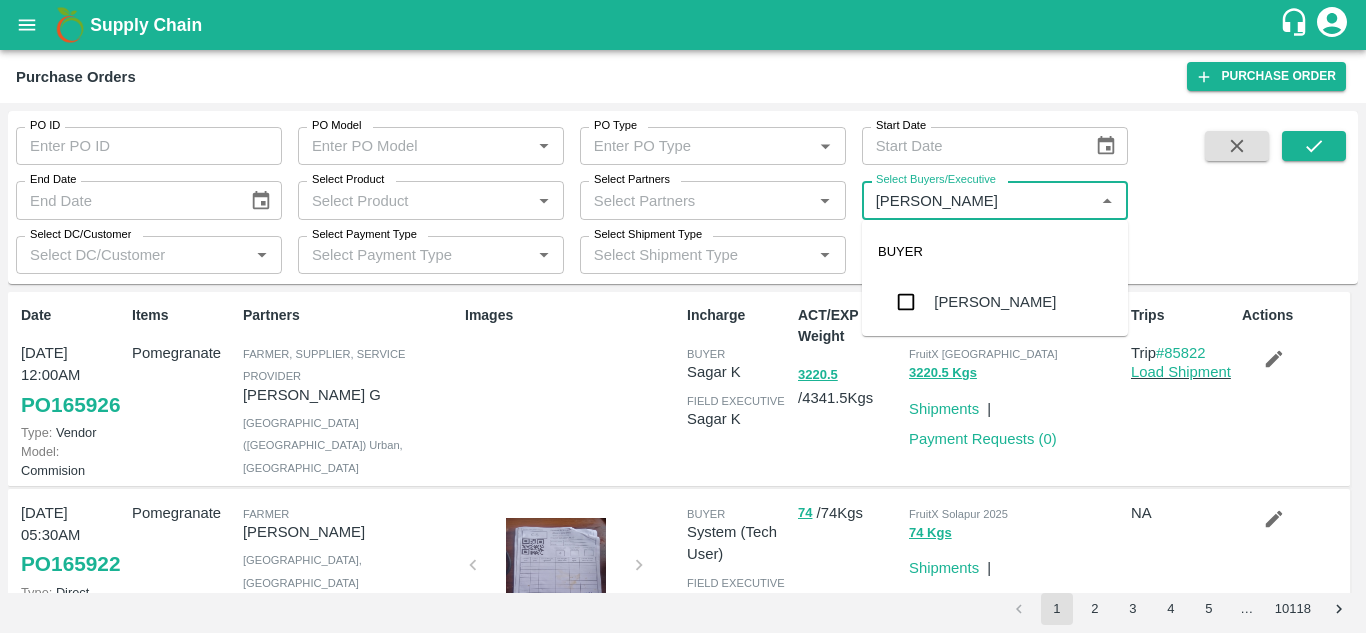 type on "Avinash" 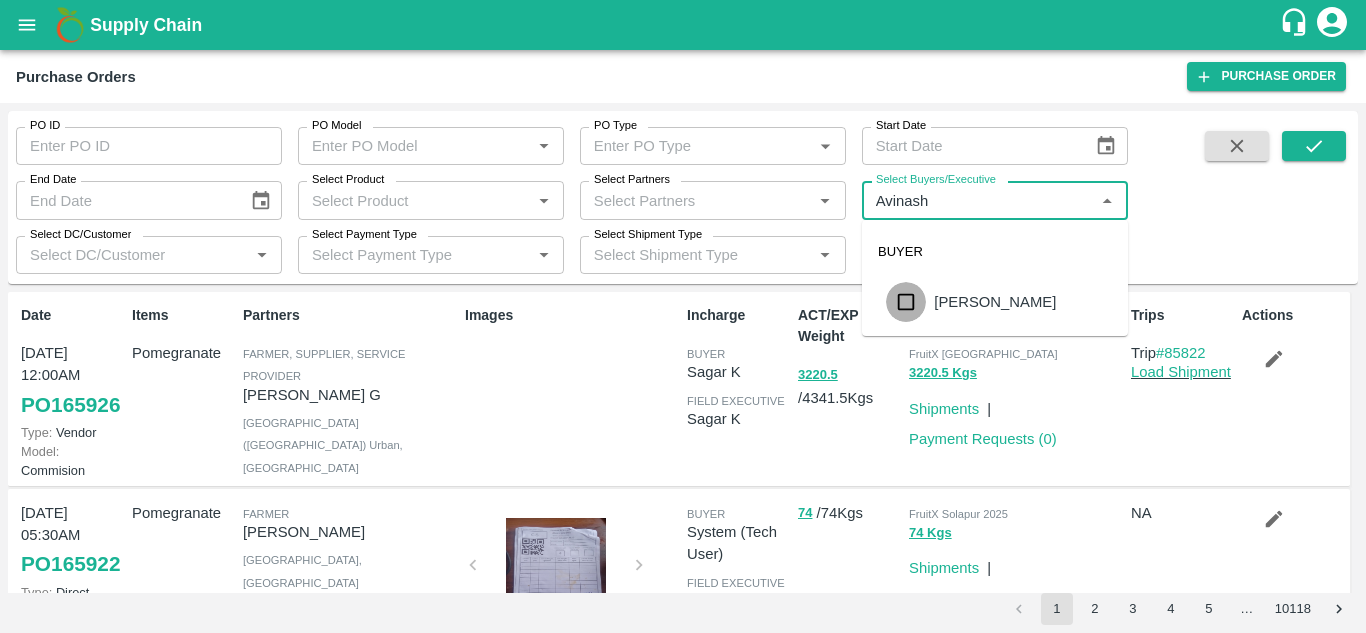 click at bounding box center [906, 302] 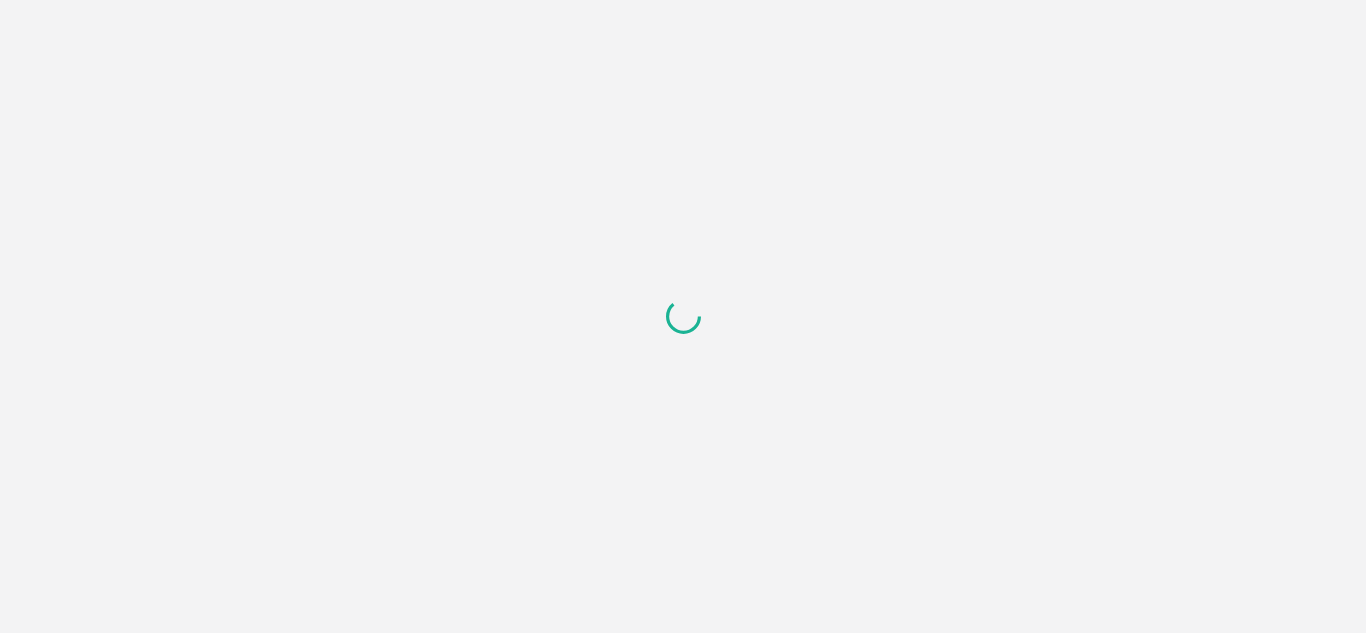 scroll, scrollTop: 0, scrollLeft: 0, axis: both 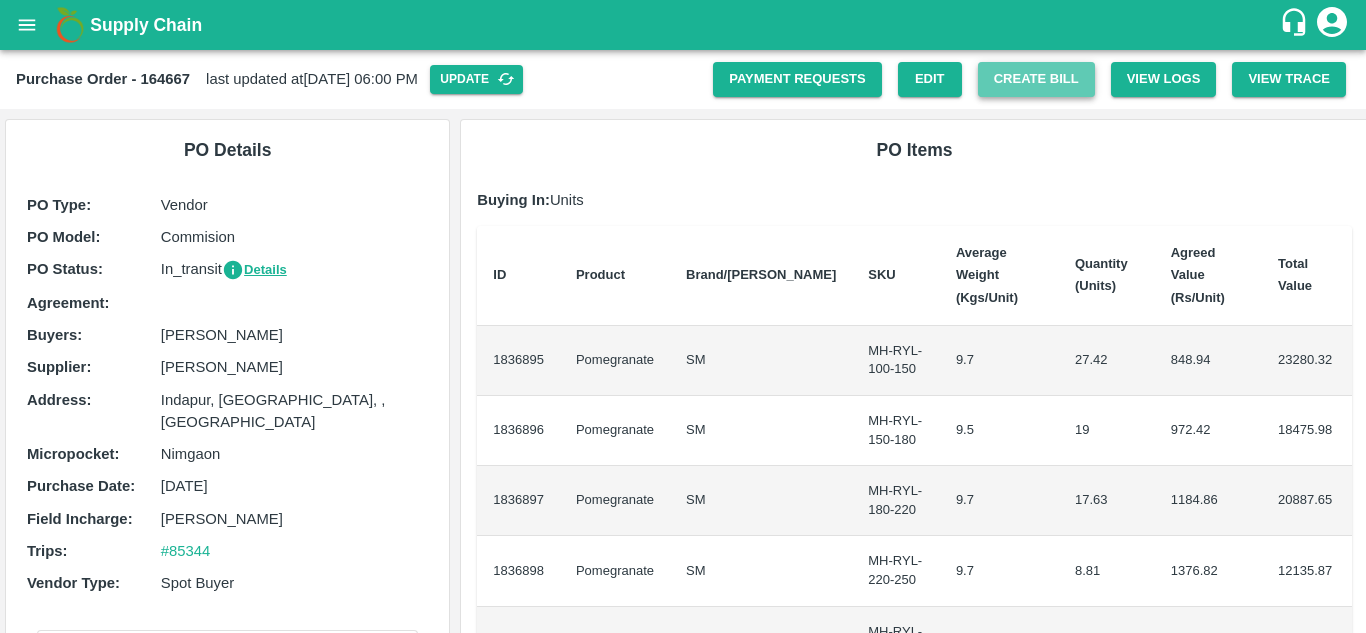 click on "Create Bill" at bounding box center [1036, 79] 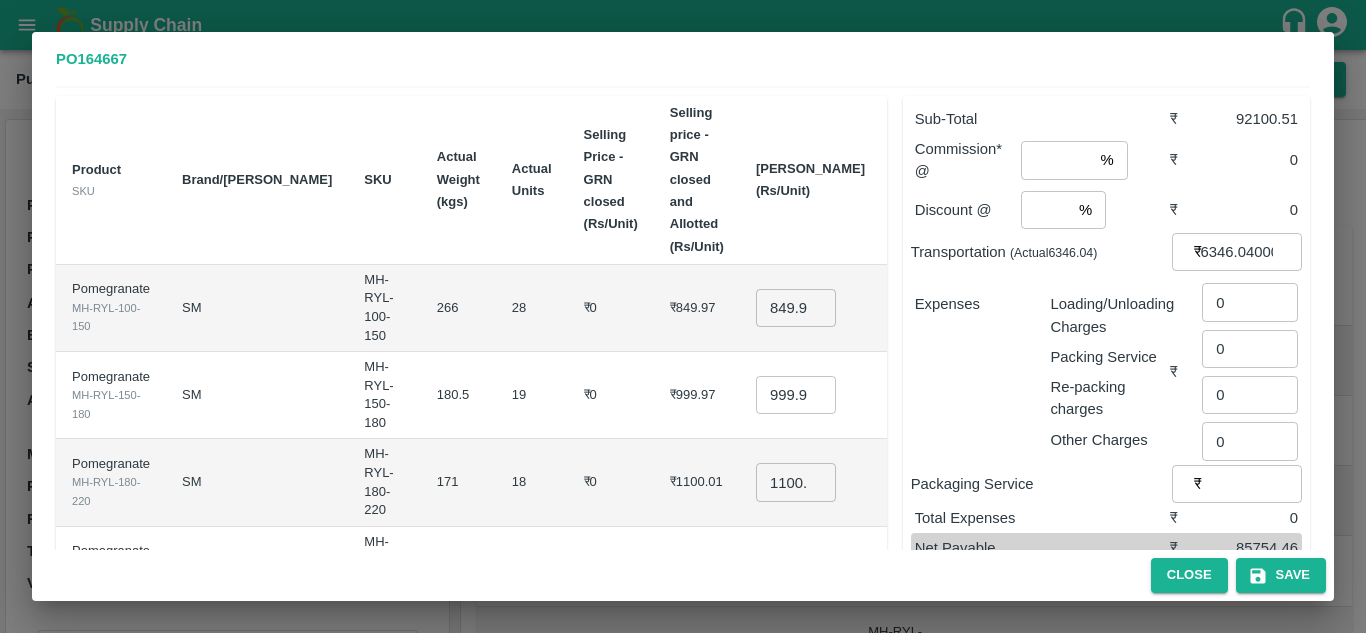 scroll, scrollTop: 0, scrollLeft: 0, axis: both 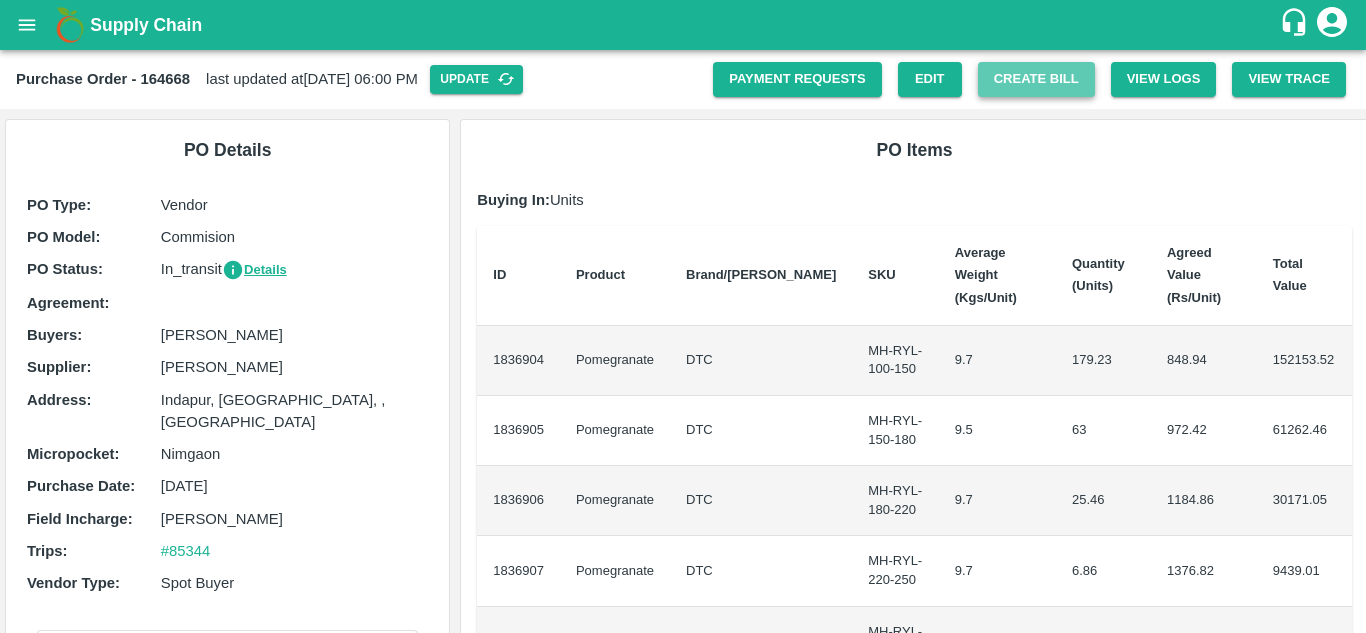 click on "Create Bill" at bounding box center [1036, 79] 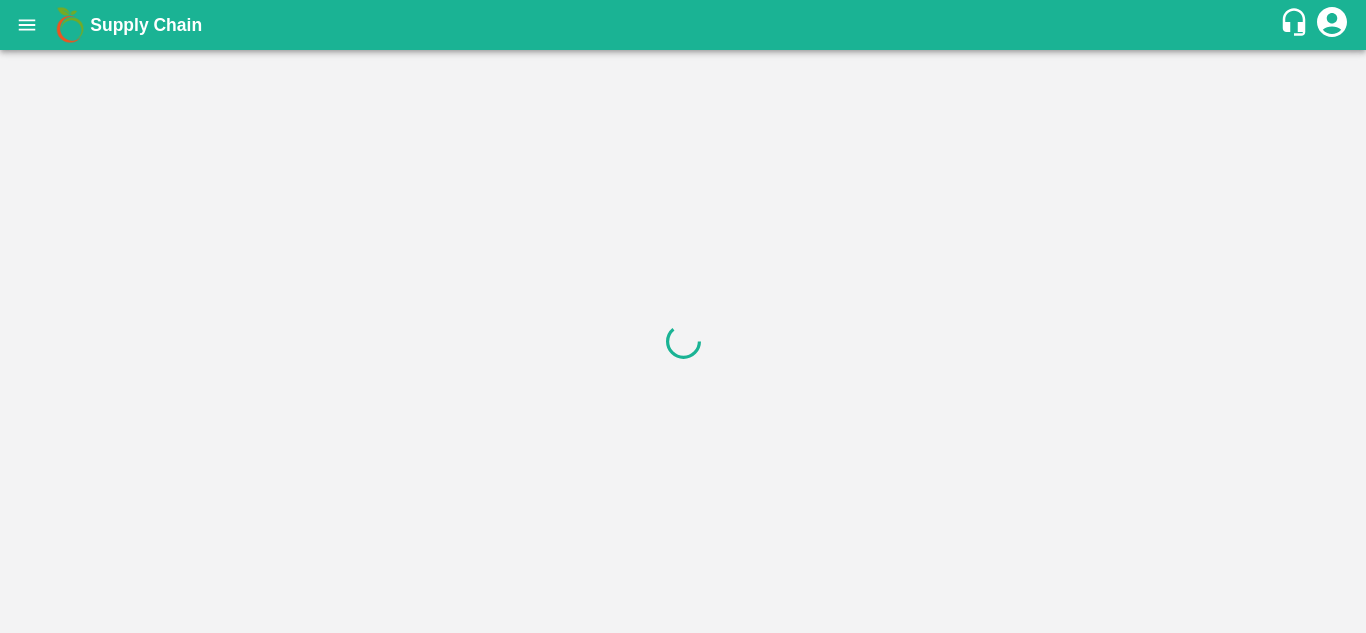scroll, scrollTop: 0, scrollLeft: 0, axis: both 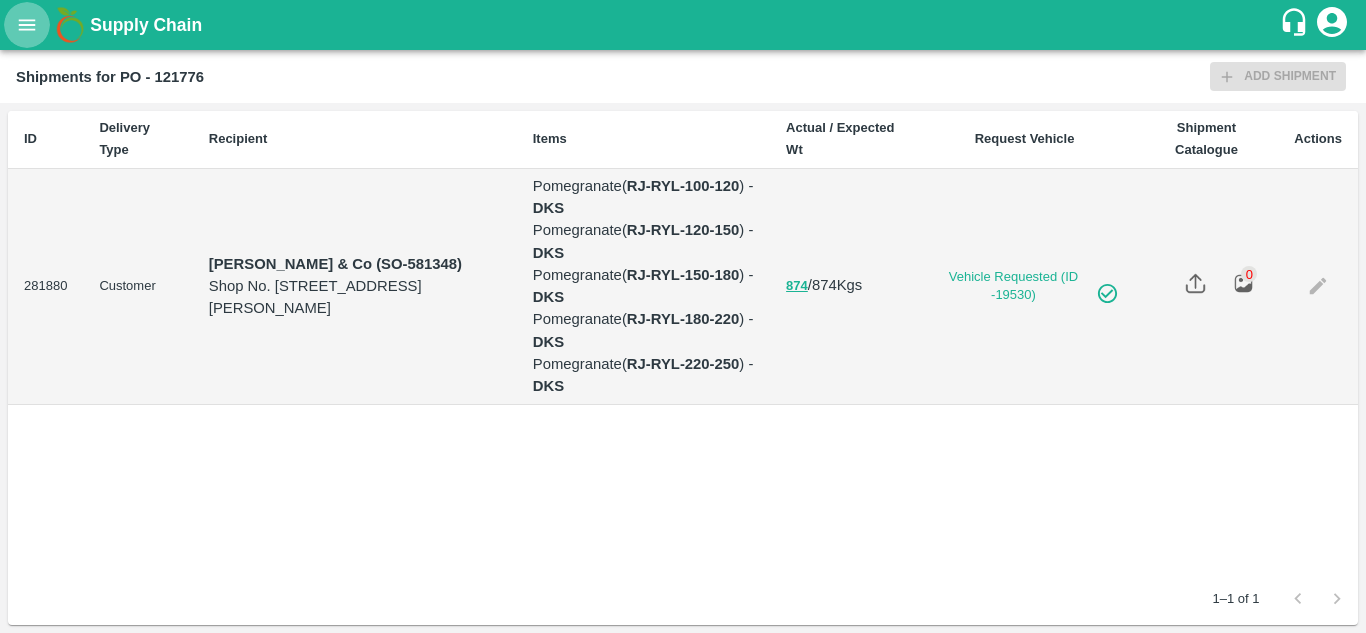 click 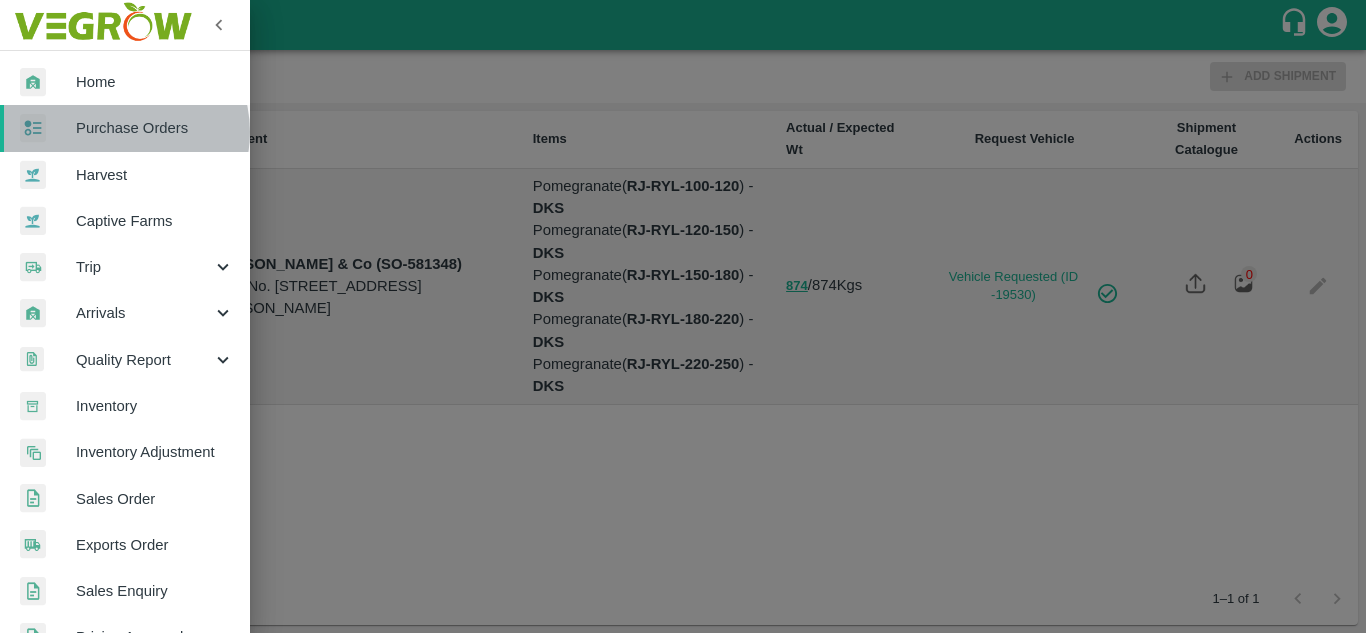 click on "Purchase Orders" at bounding box center [155, 128] 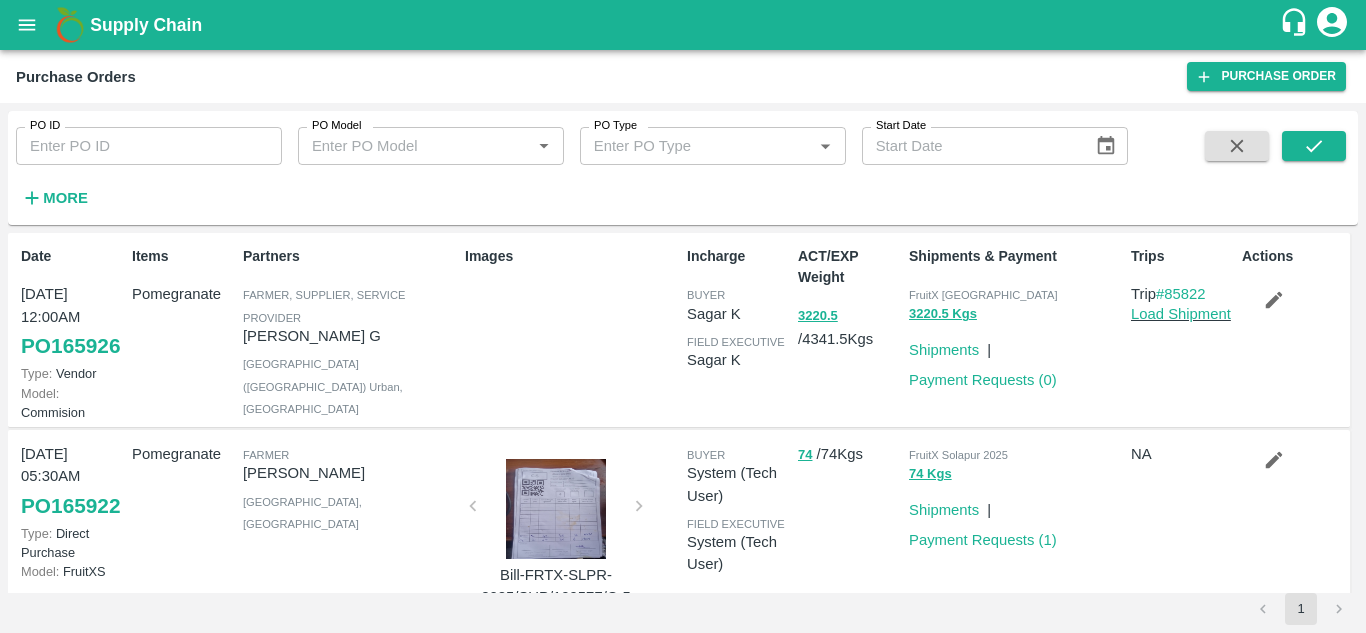 click on "More" at bounding box center [65, 198] 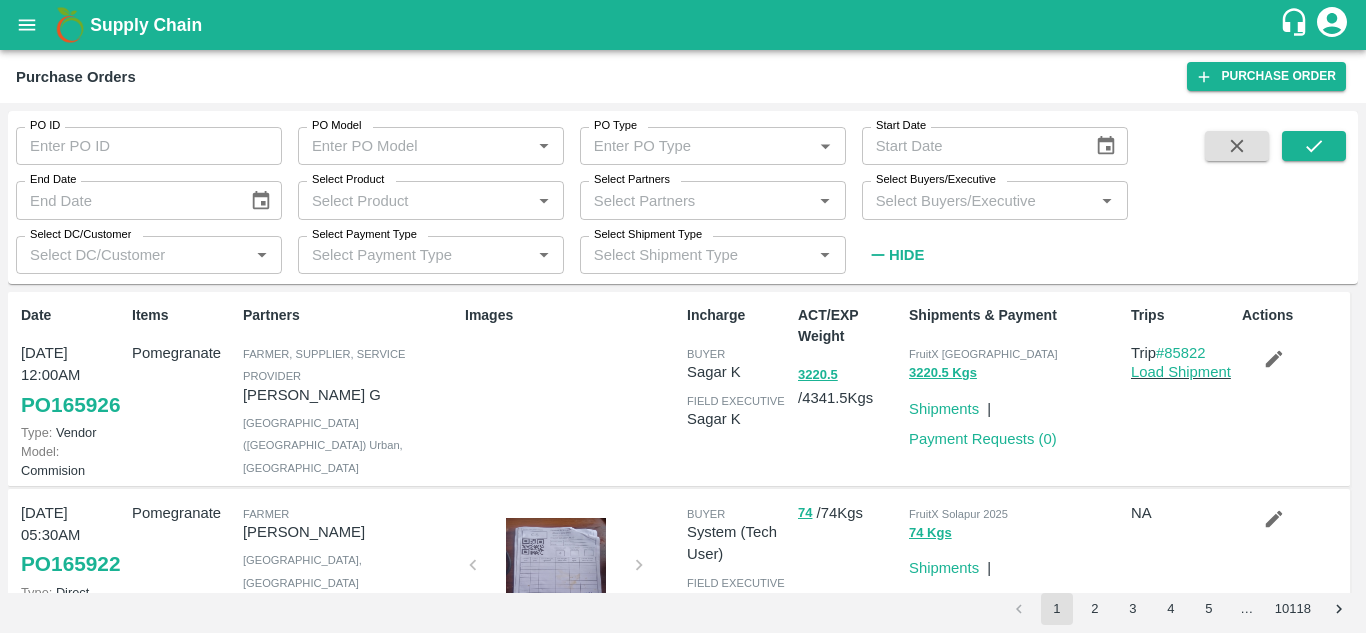 click on "Select Buyers/Executive" at bounding box center (978, 200) 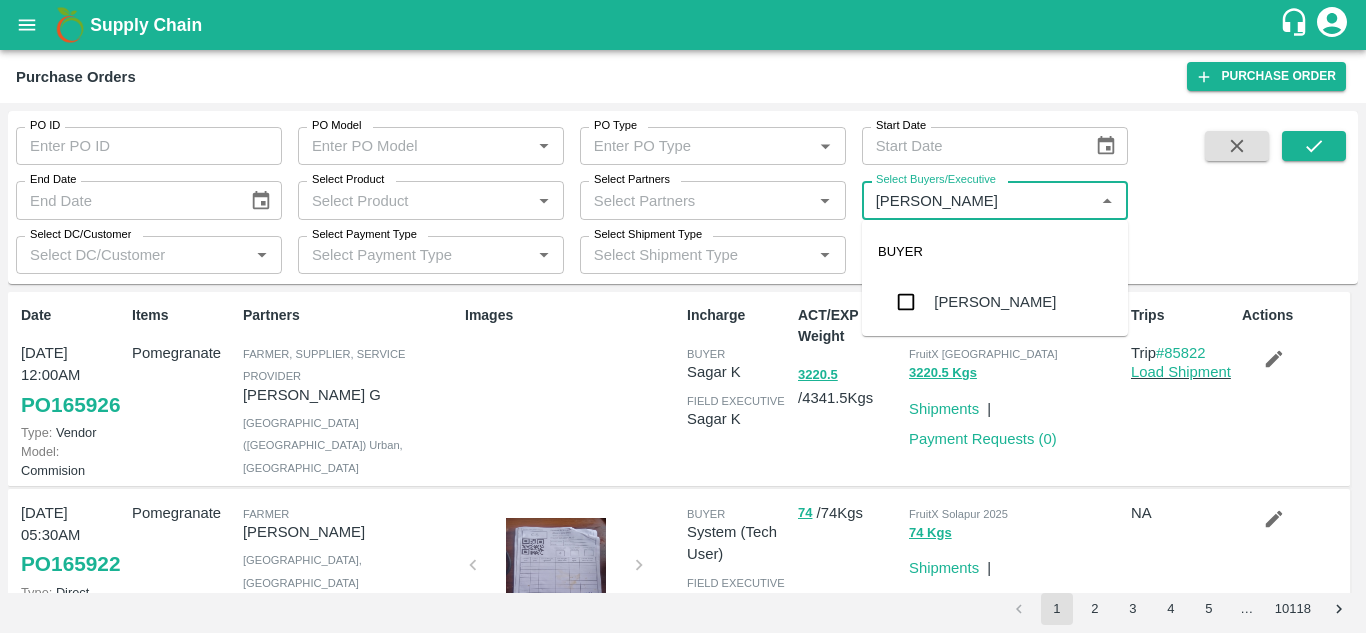 type on "Avinash" 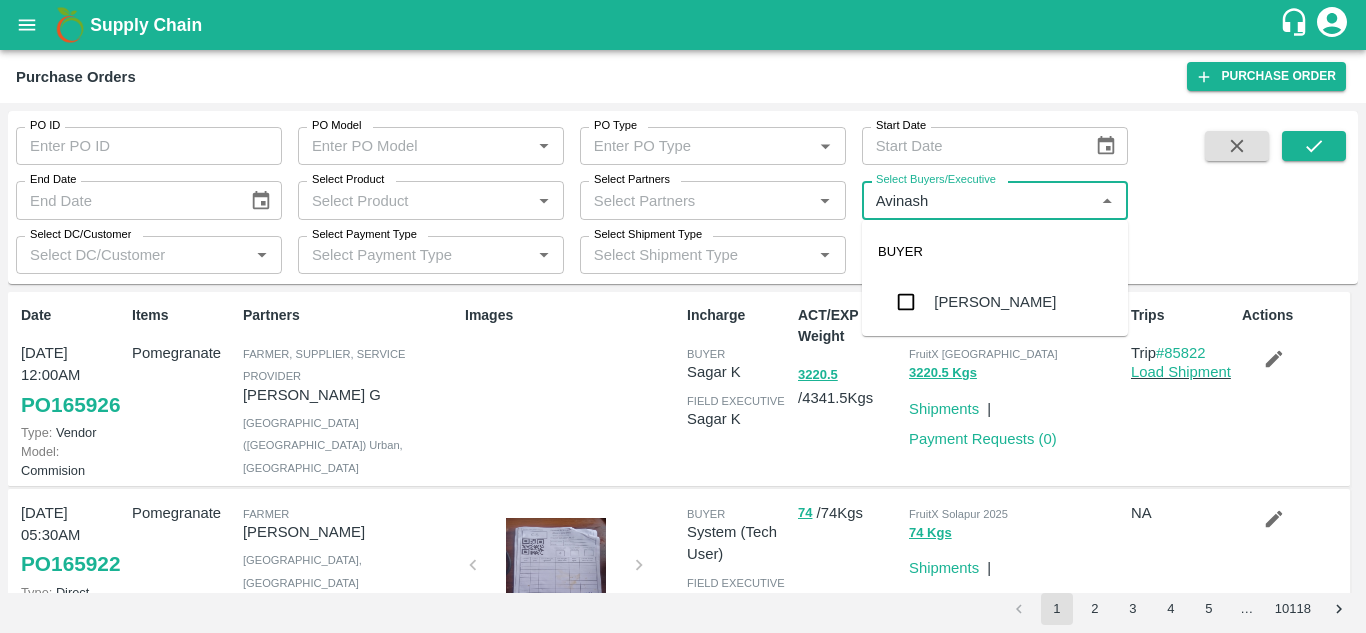 click at bounding box center (906, 302) 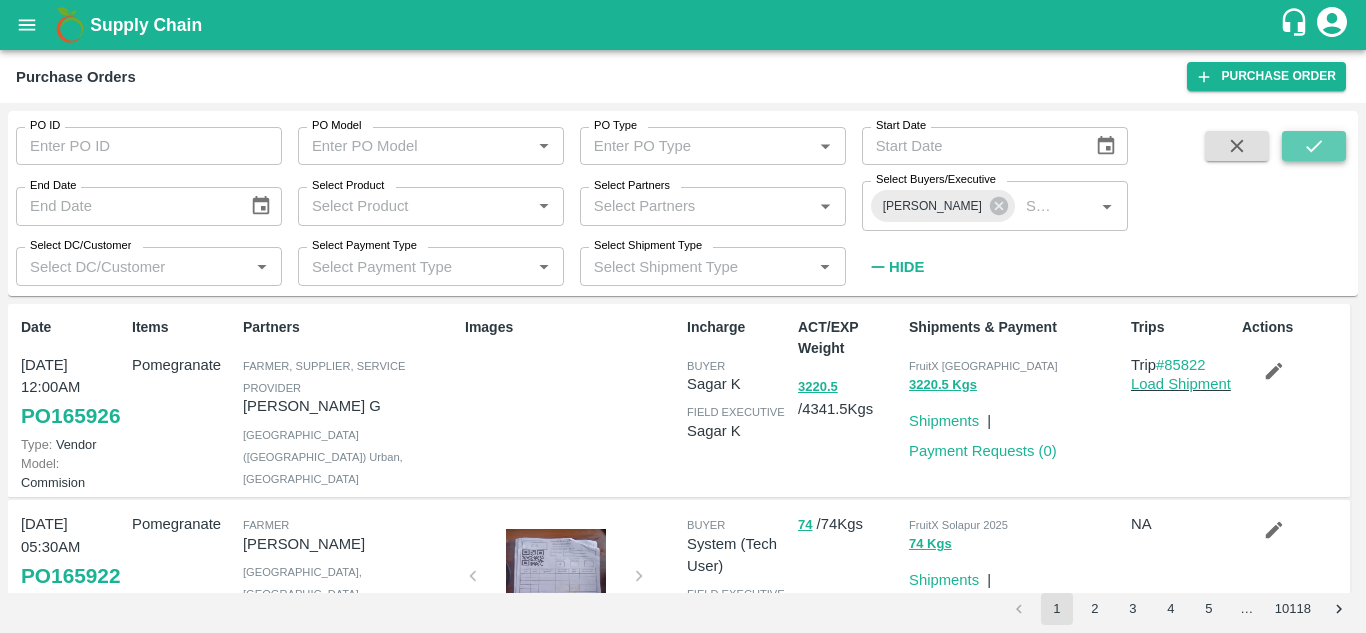 click at bounding box center [1314, 146] 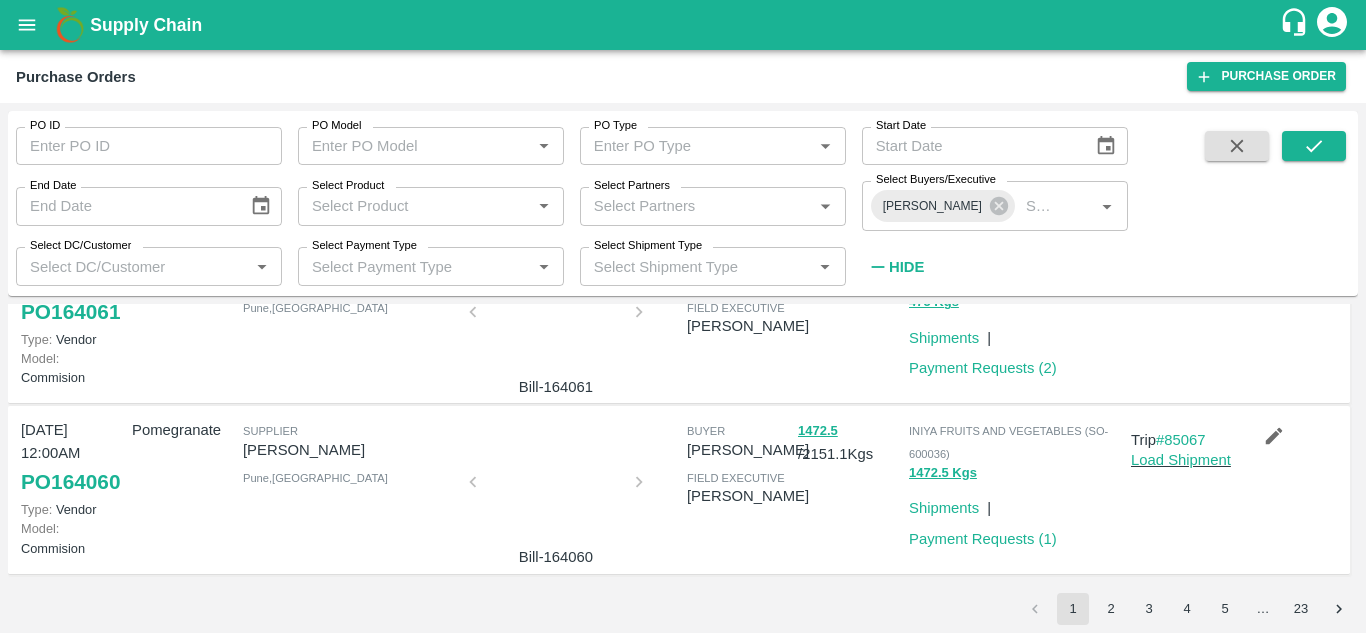 scroll, scrollTop: 1393, scrollLeft: 0, axis: vertical 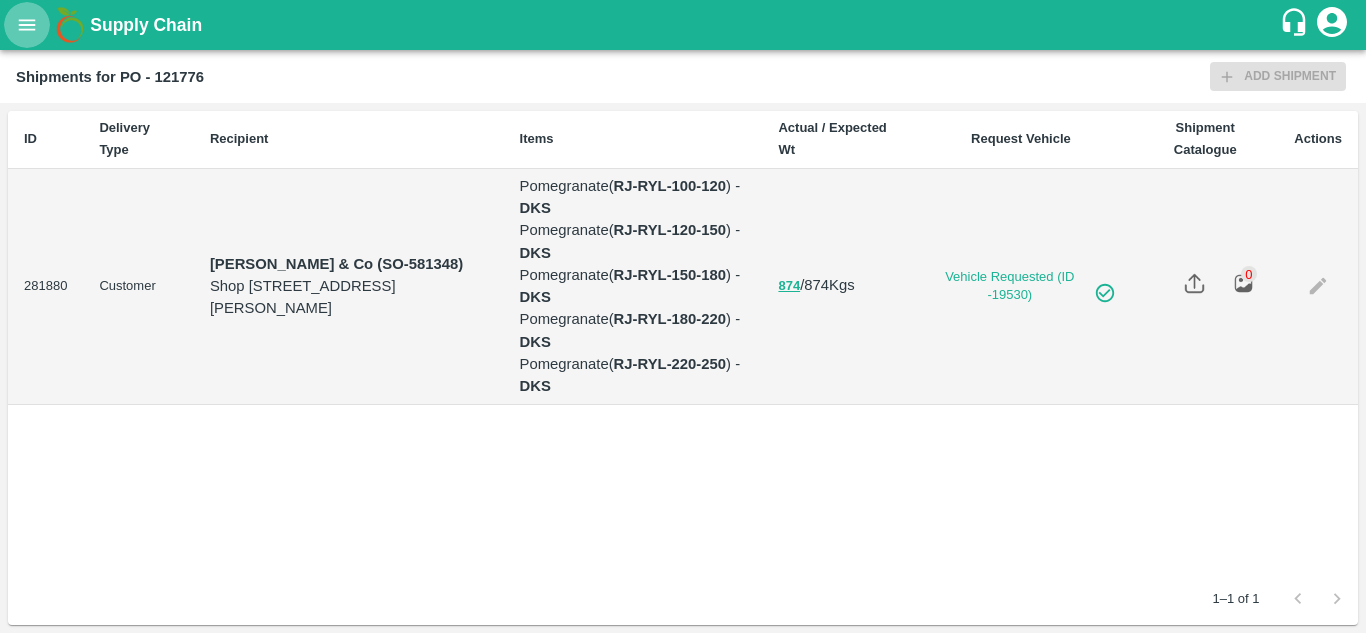 click 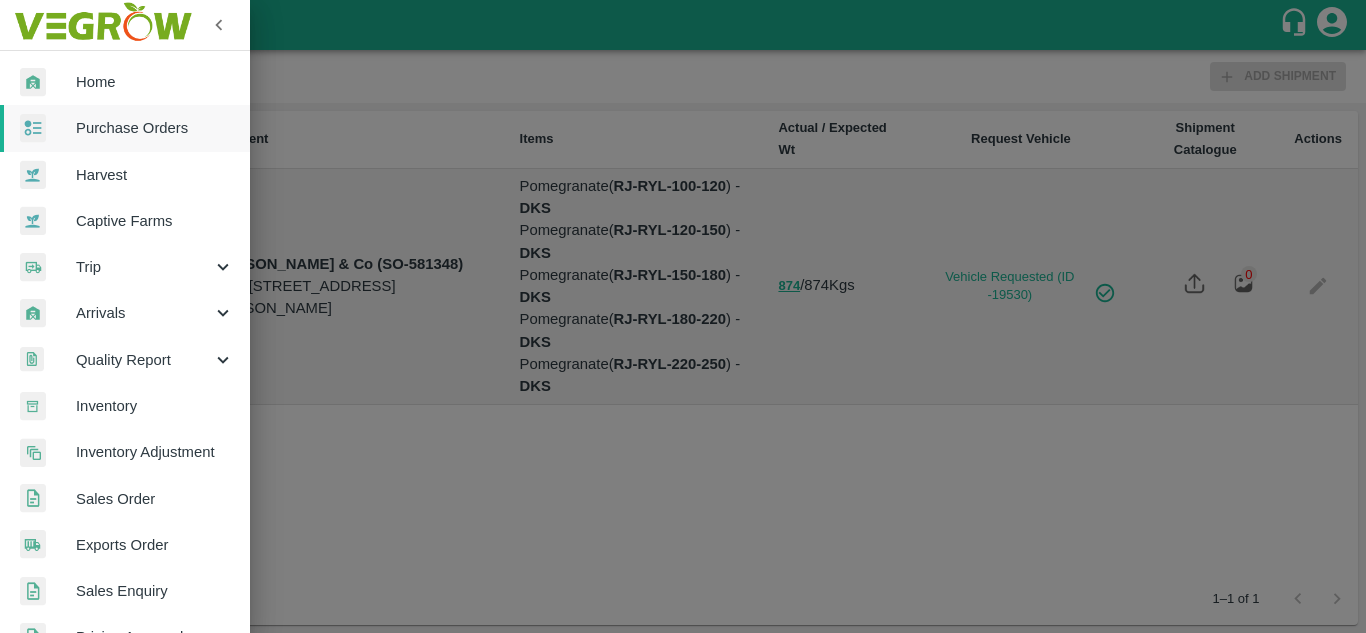 click on "Purchase Orders" at bounding box center (155, 128) 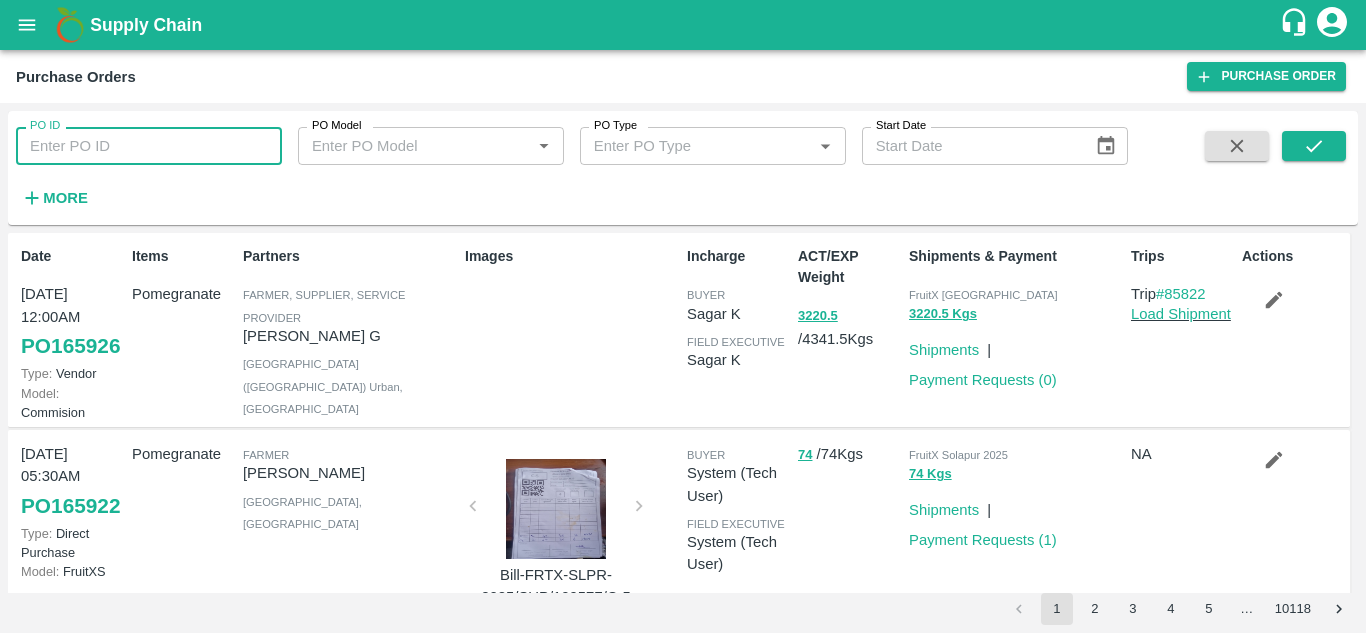 click on "PO ID" at bounding box center [149, 146] 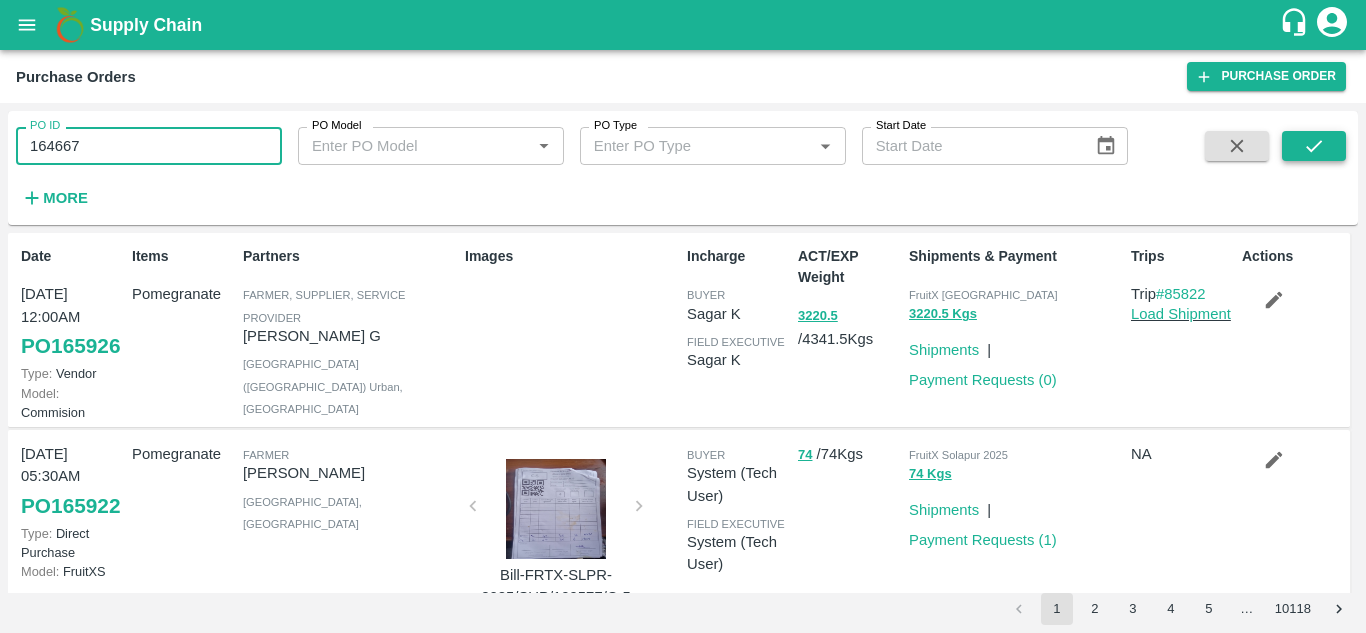 type on "164667" 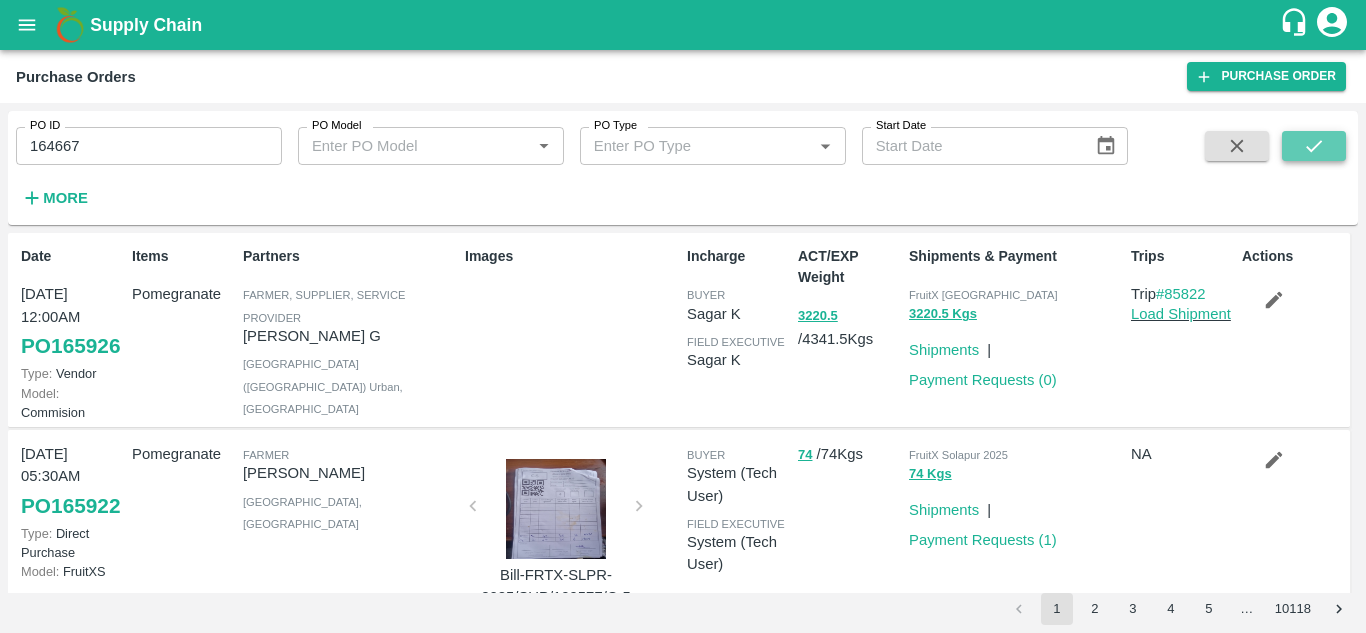 click 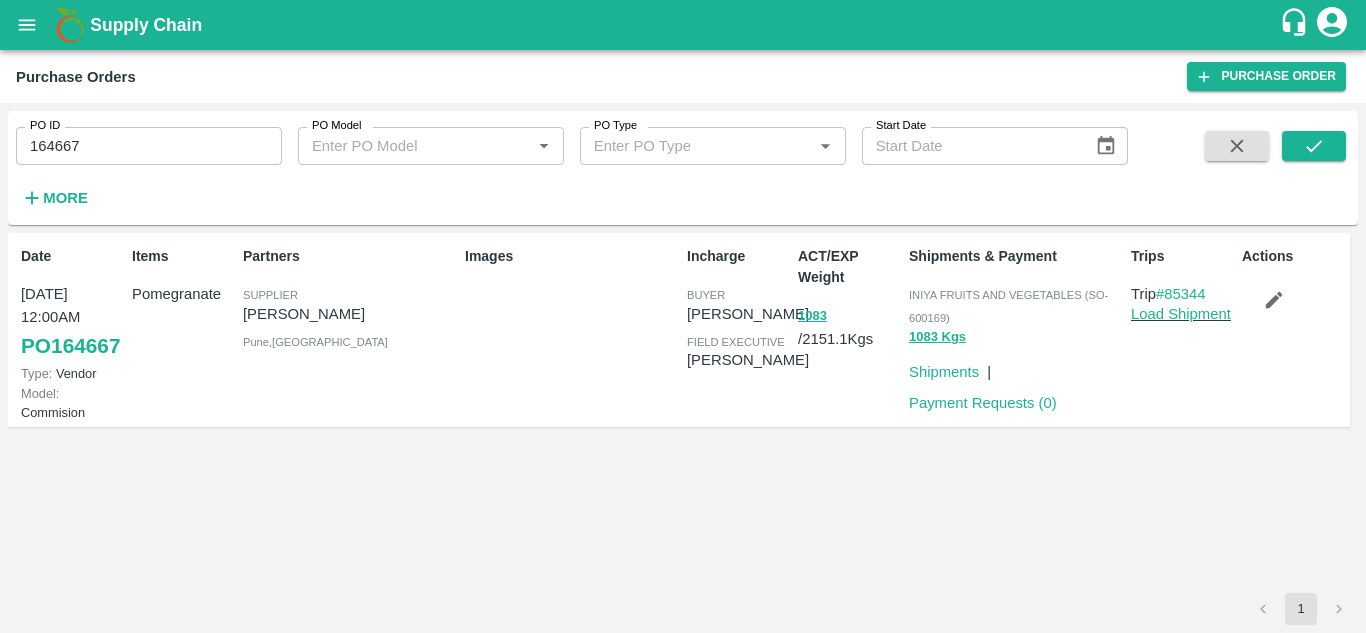 click on "PO  164667" at bounding box center (70, 346) 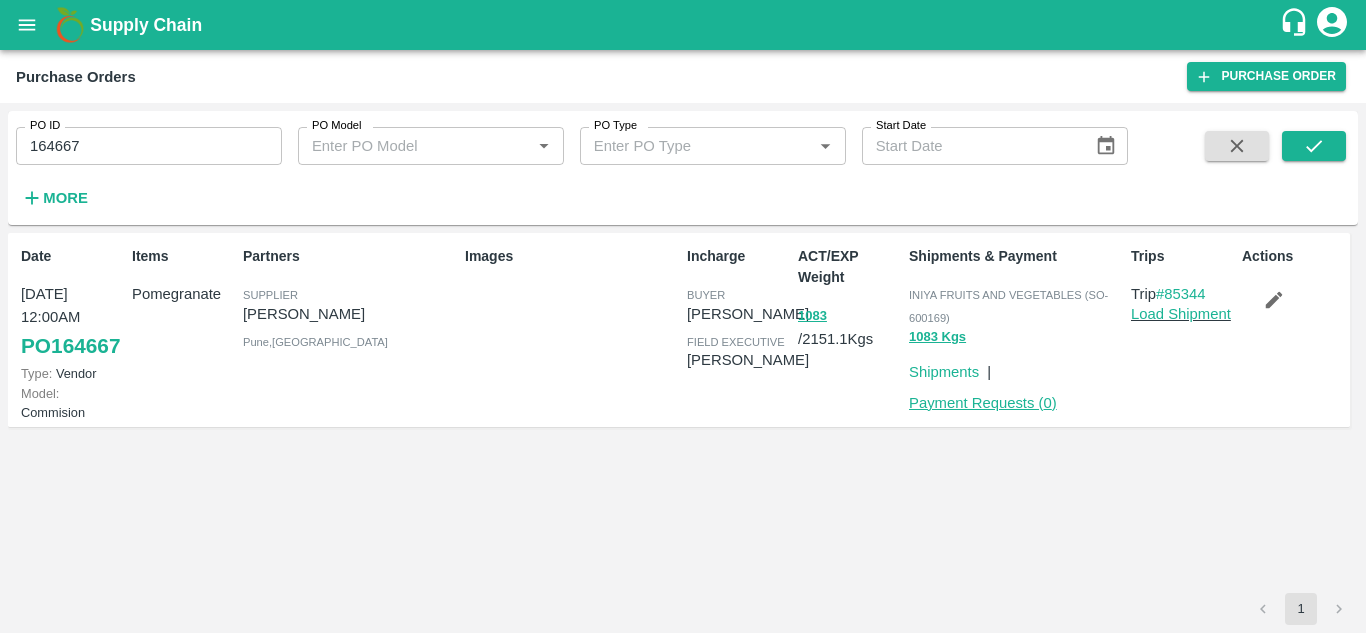 click on "Payment Requests ( 0 )" at bounding box center (983, 403) 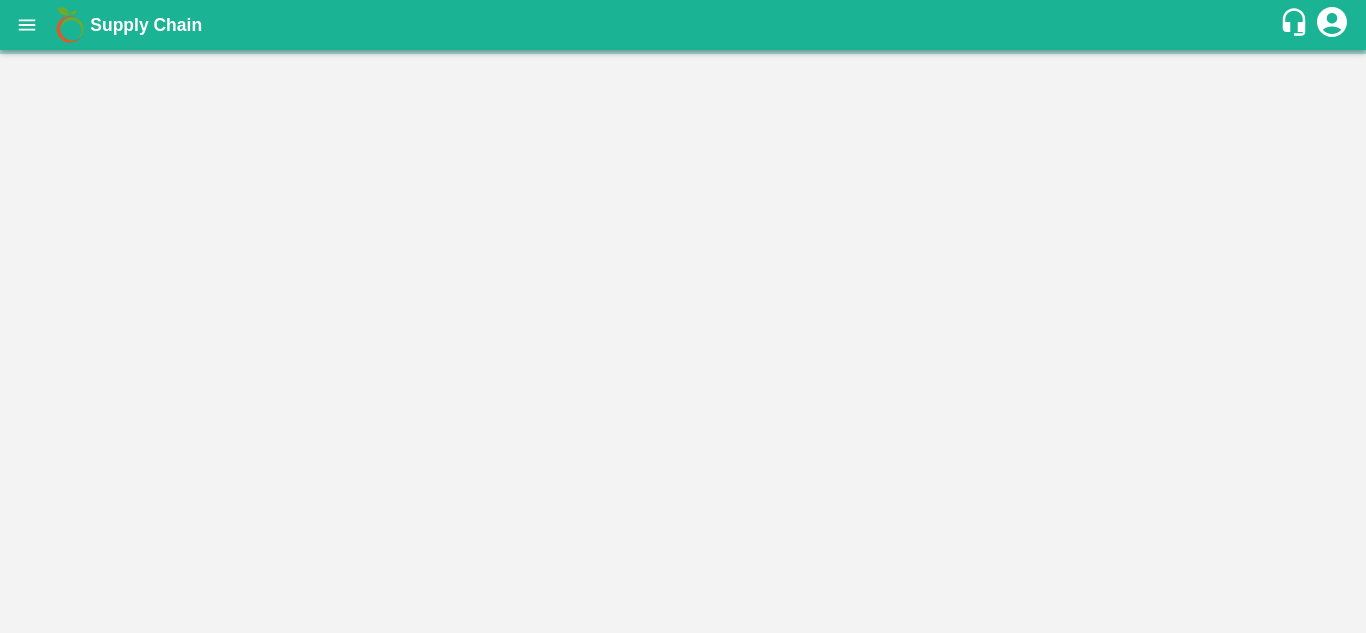 scroll, scrollTop: 0, scrollLeft: 0, axis: both 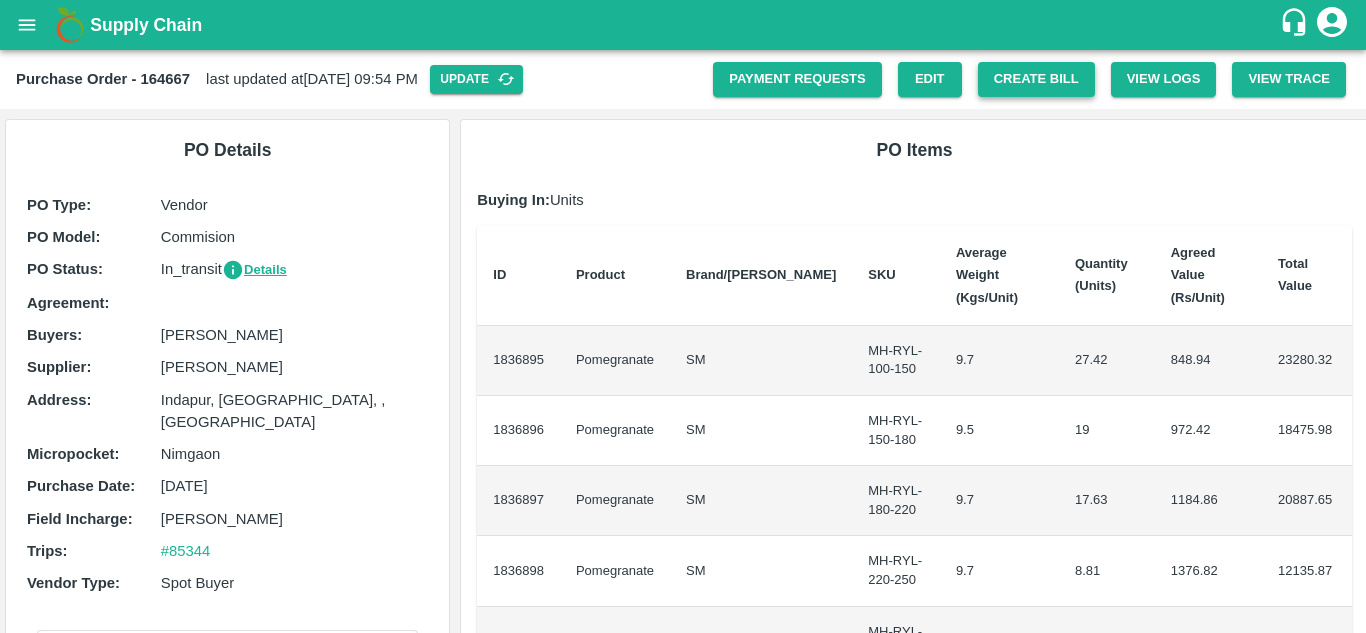 click on "Create Bill" at bounding box center (1036, 79) 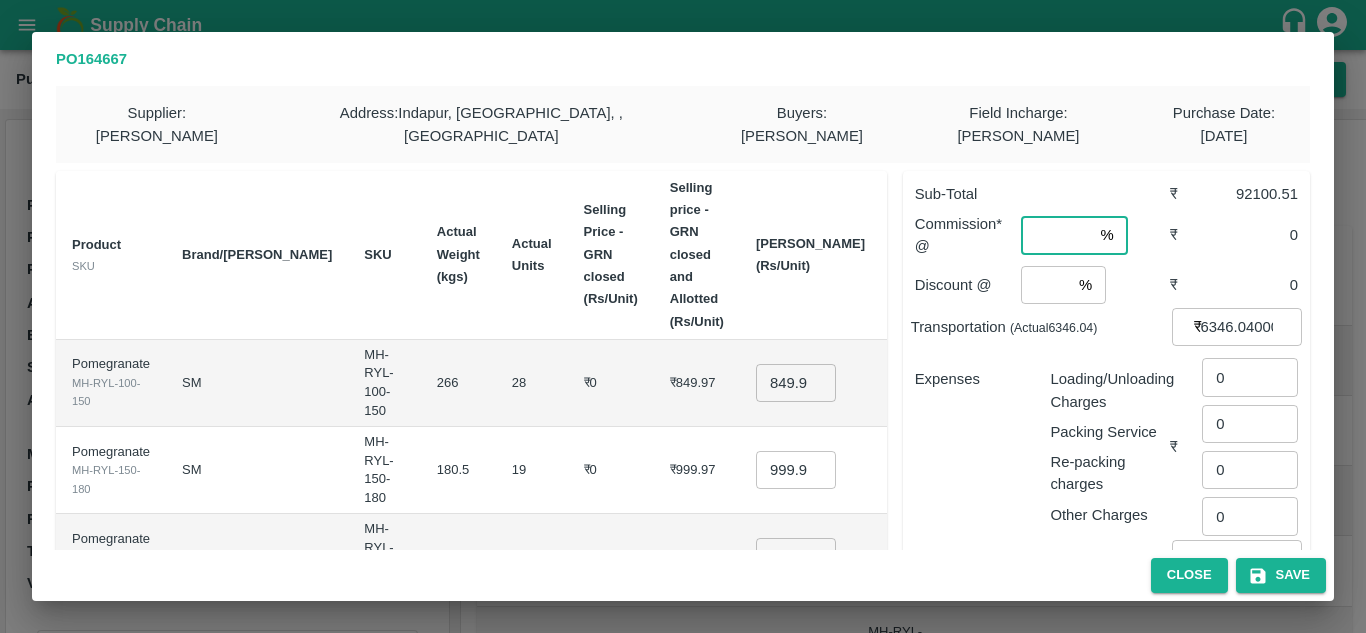 click at bounding box center [1056, 235] 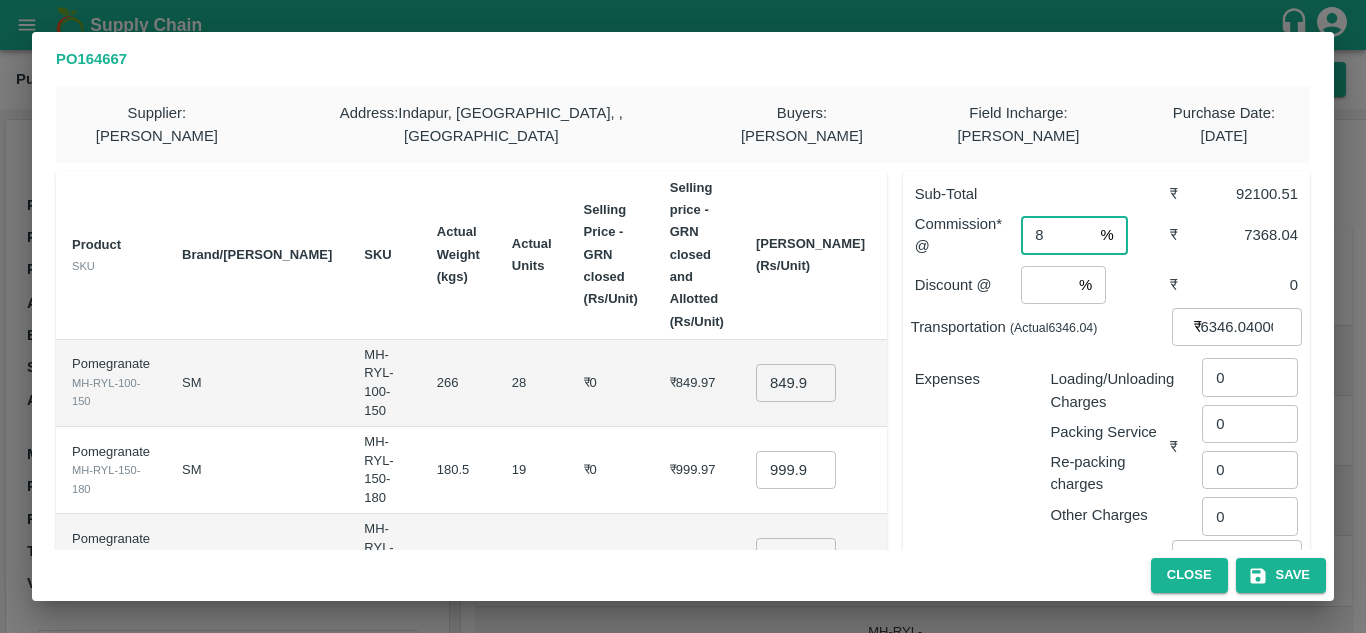 type on "8" 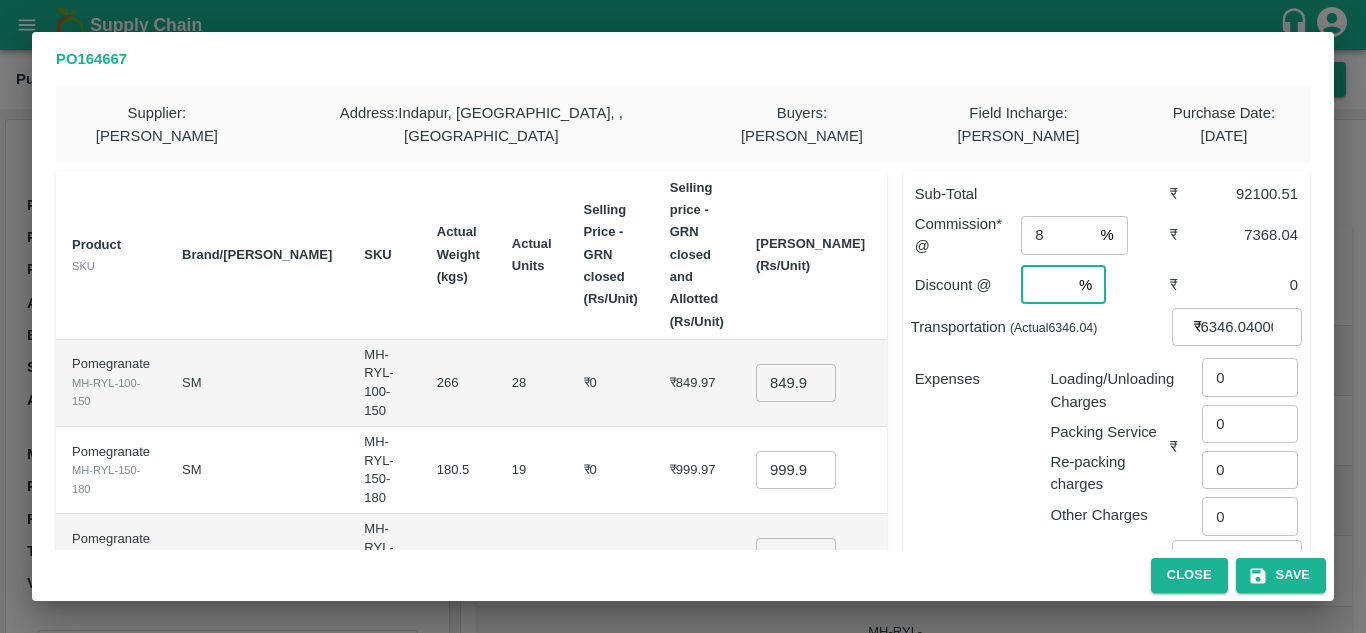 click at bounding box center (1046, 285) 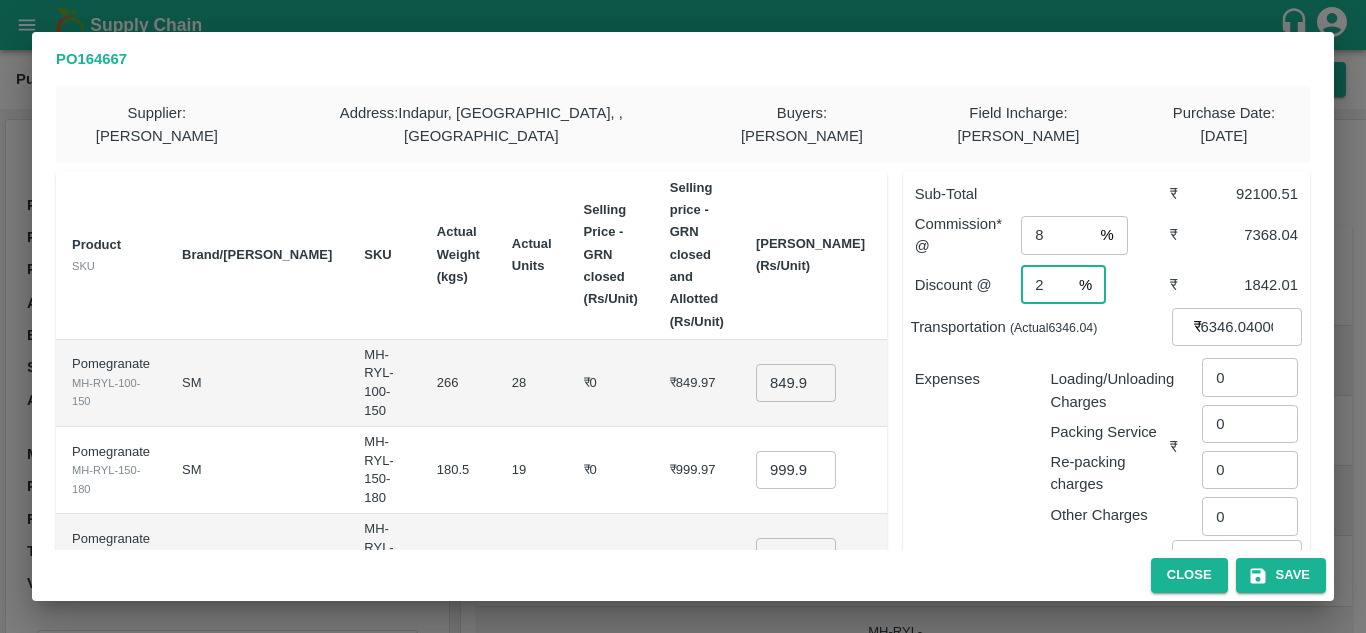 type on "2" 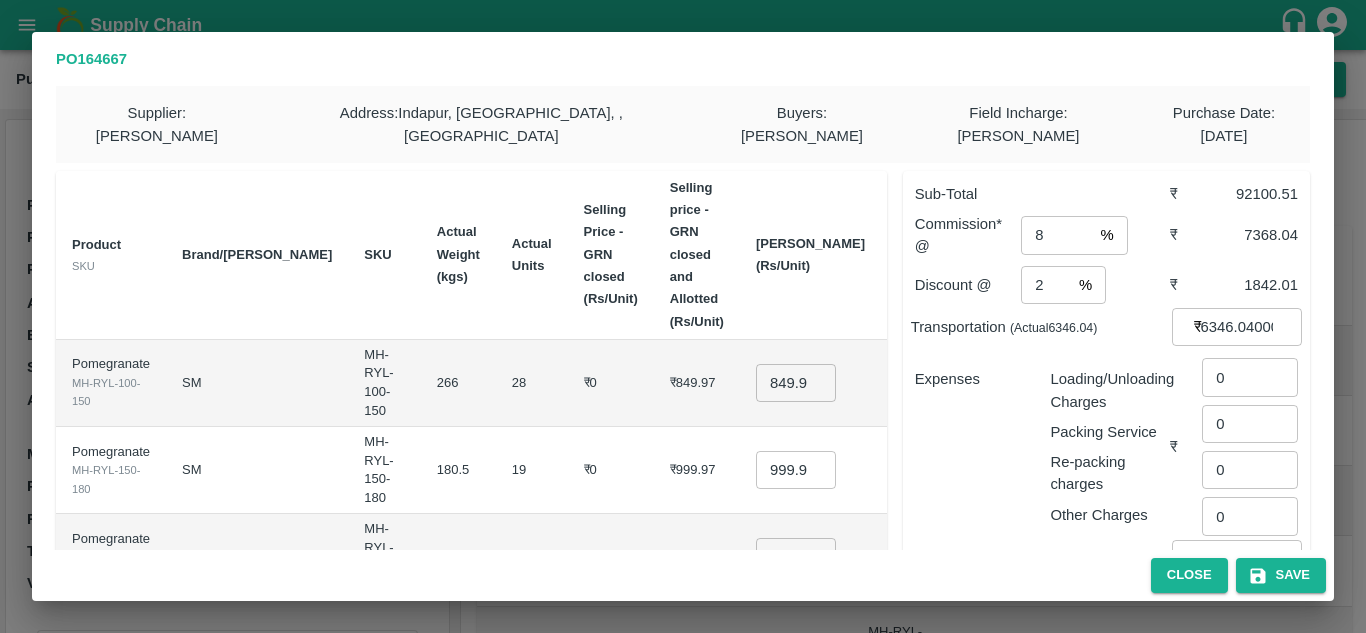 click on "Expenses" at bounding box center (967, 439) 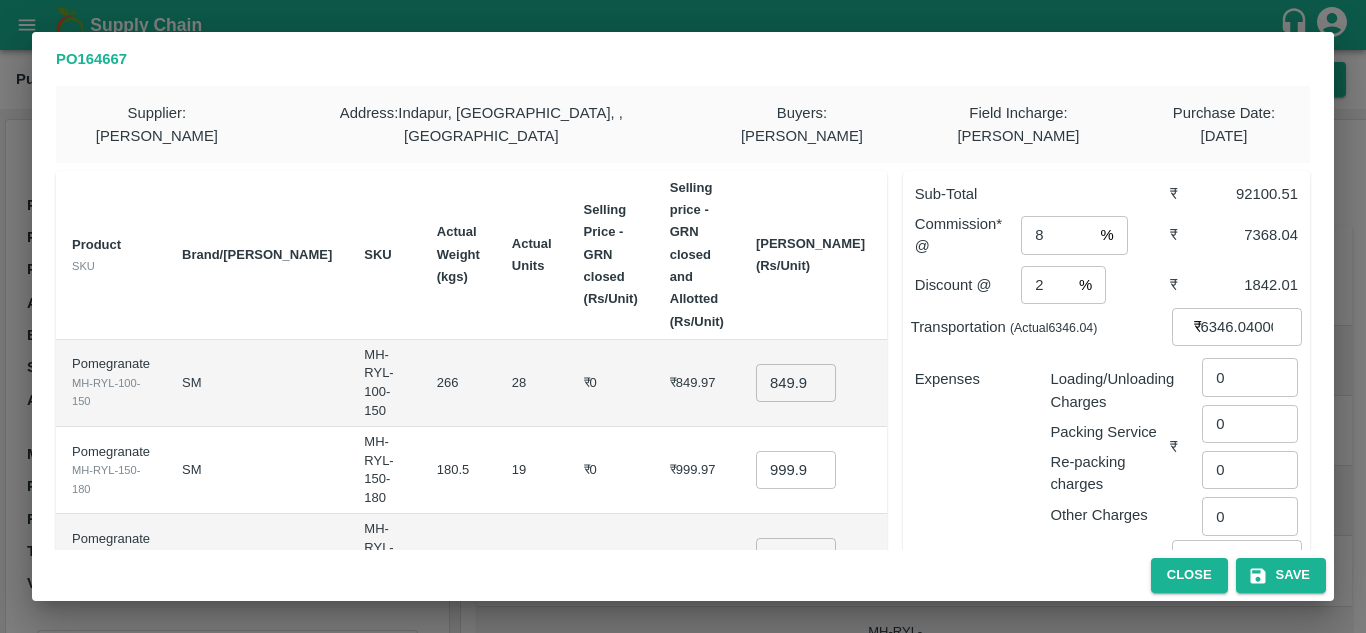 scroll, scrollTop: 265, scrollLeft: 0, axis: vertical 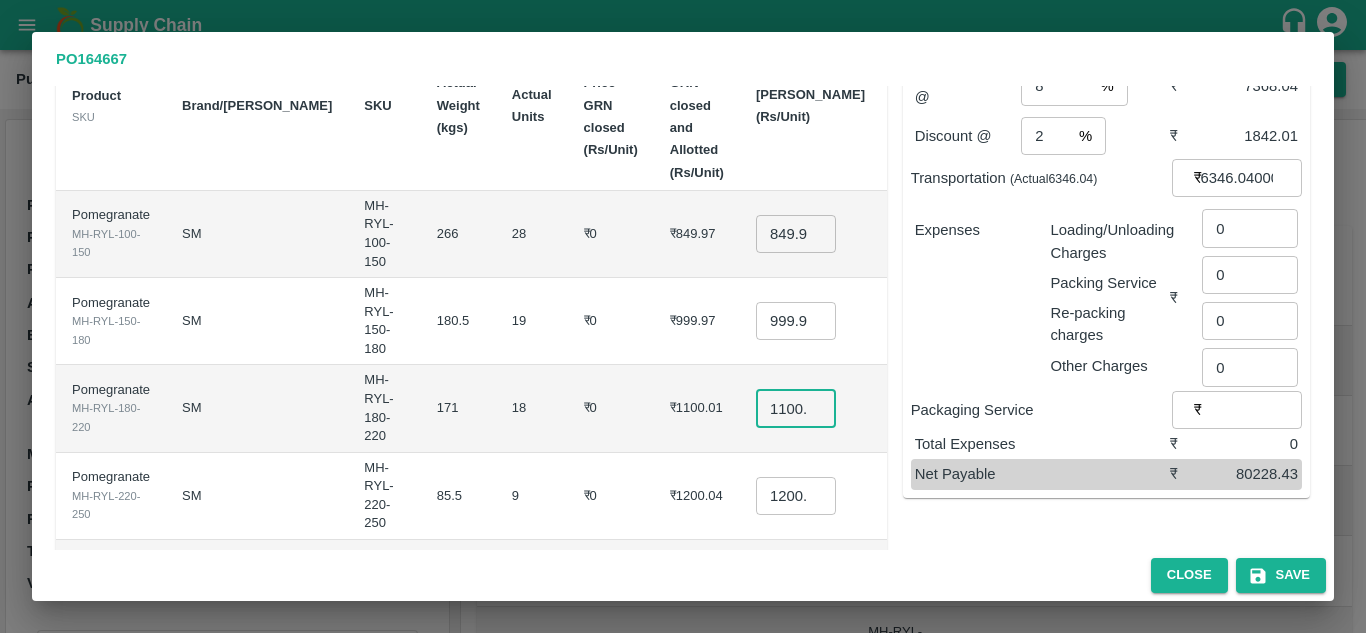 click on "1100.005" at bounding box center [796, 408] 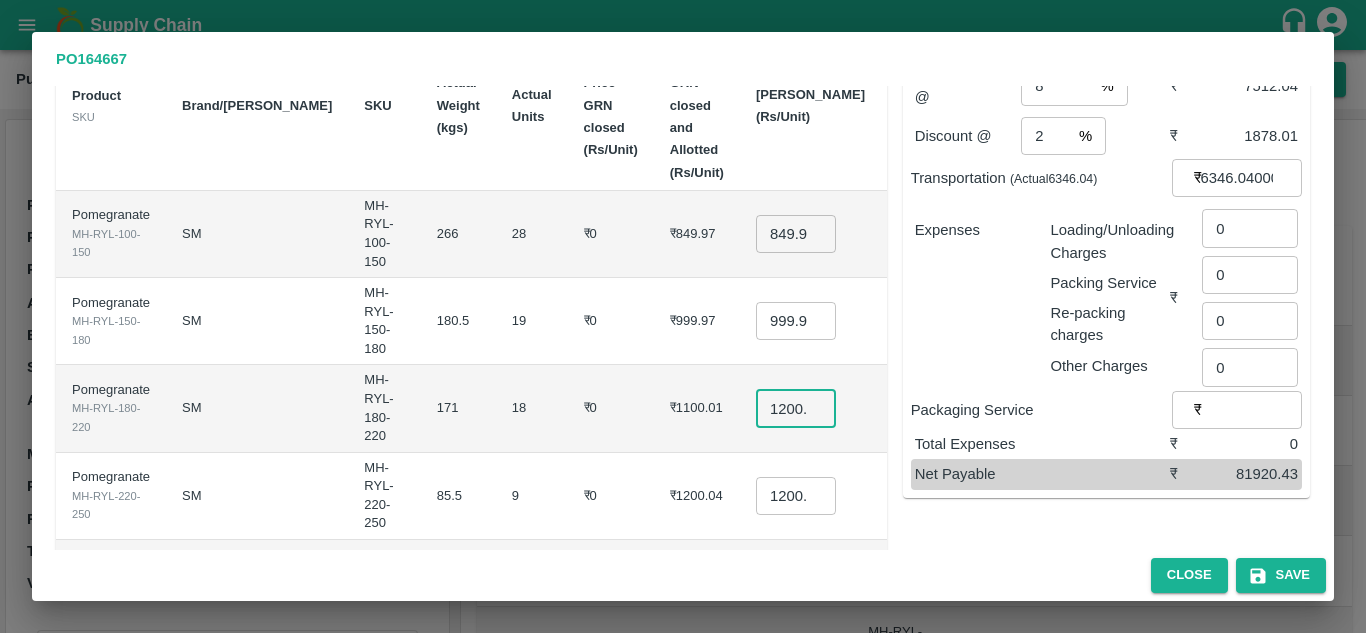 type on "1200.005" 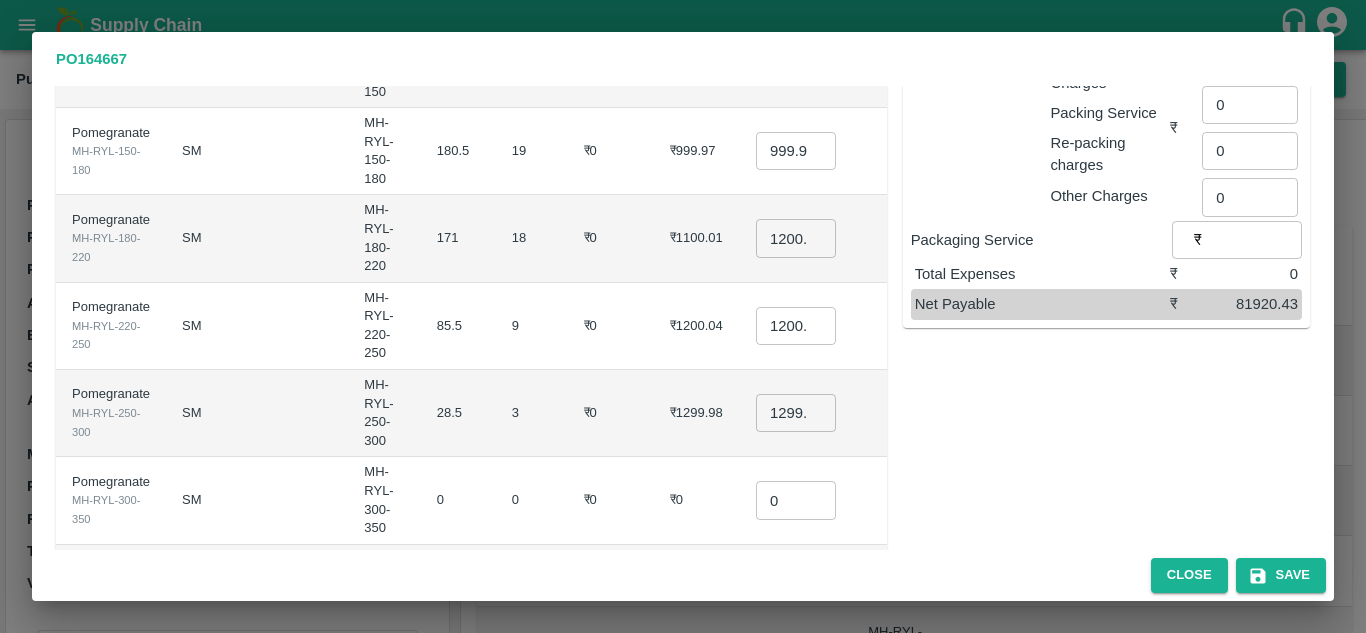scroll, scrollTop: 320, scrollLeft: 0, axis: vertical 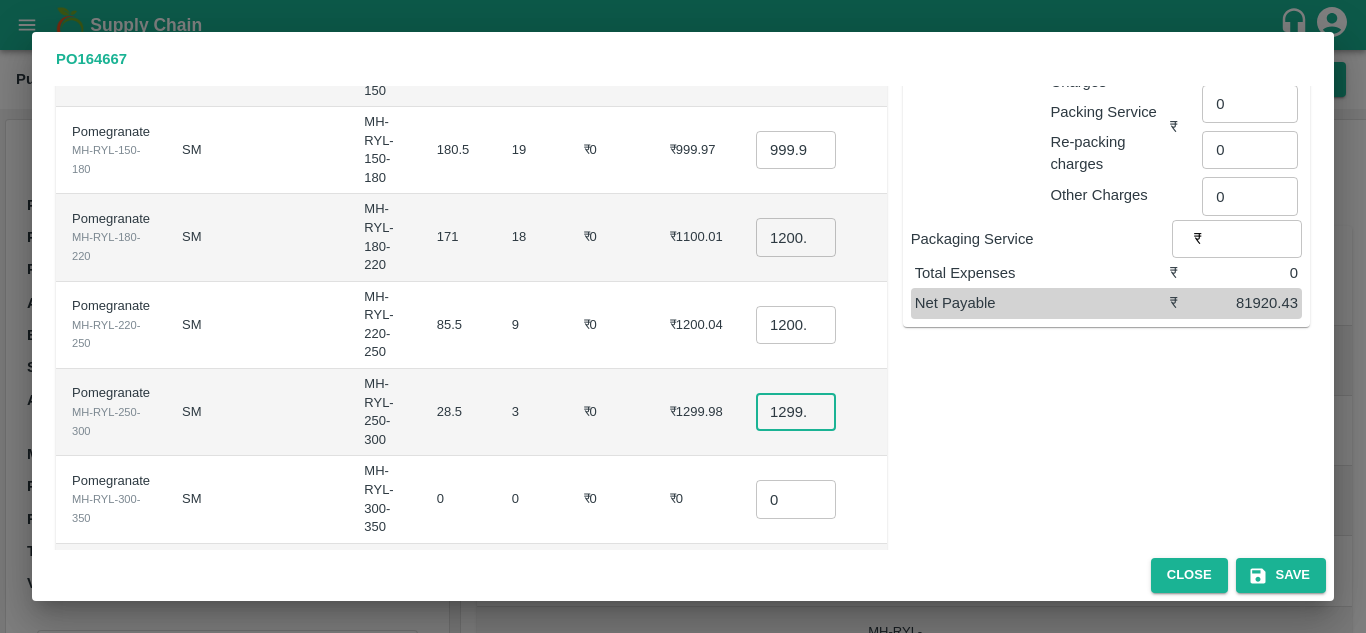 click on "1299.98" at bounding box center [796, 412] 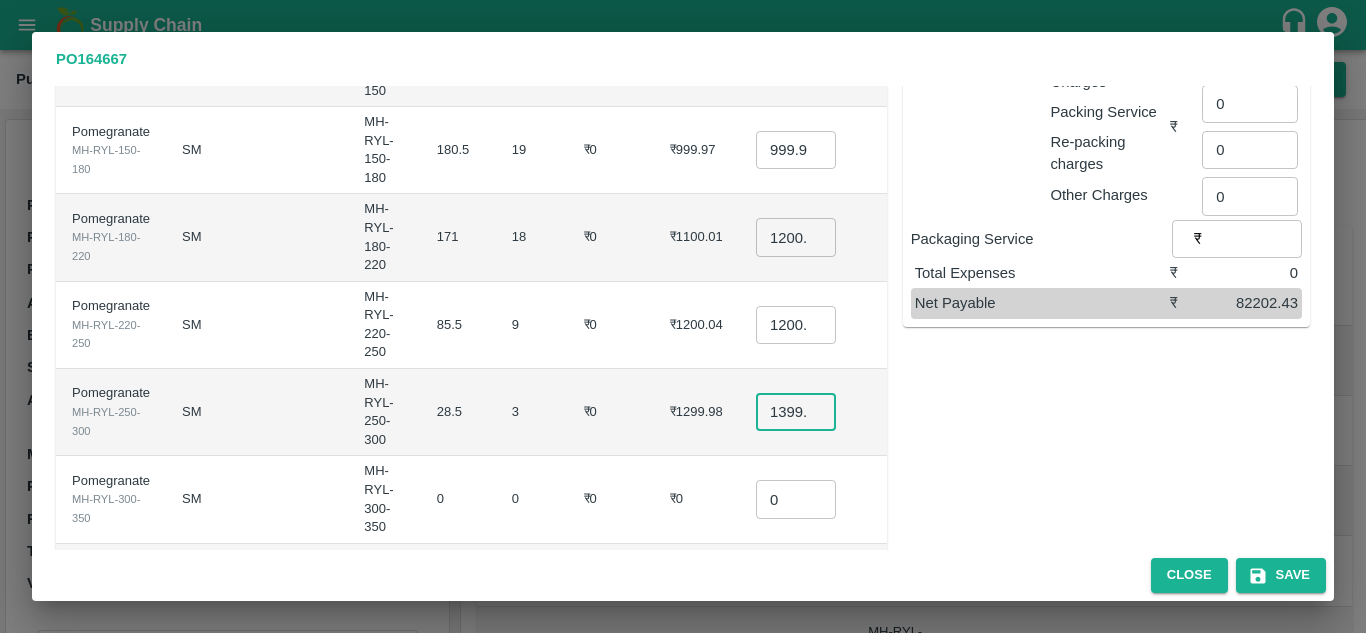 type on "1399.98" 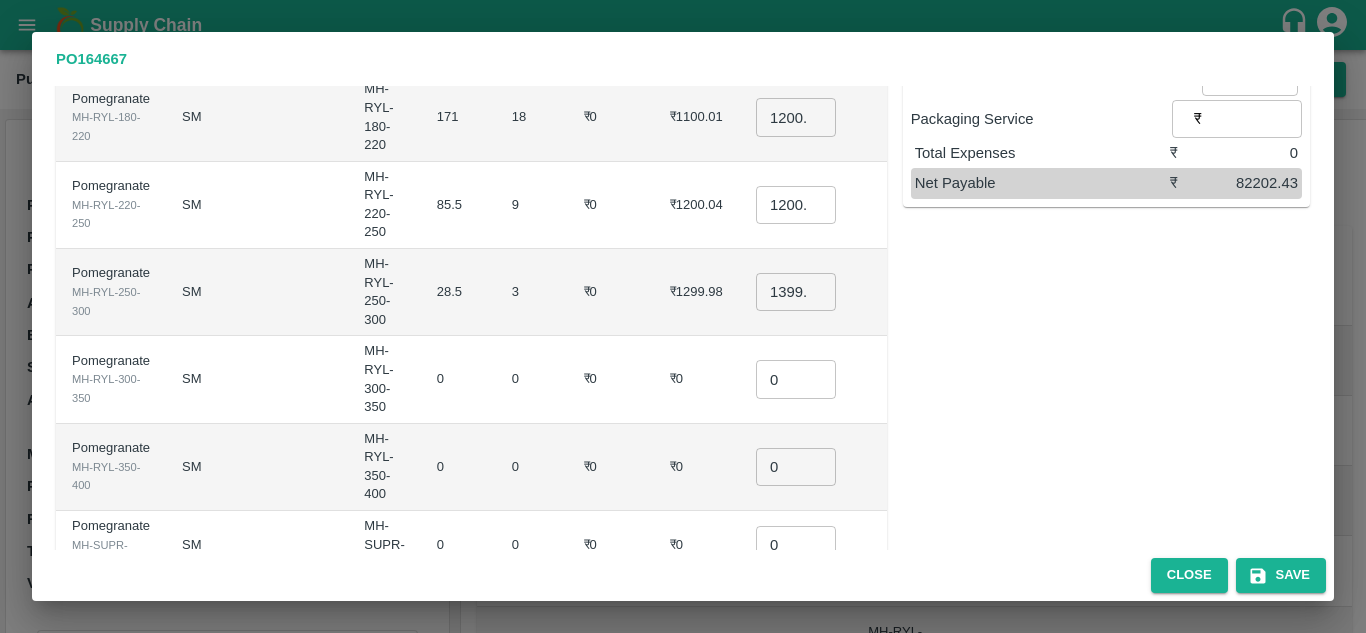scroll, scrollTop: 442, scrollLeft: 0, axis: vertical 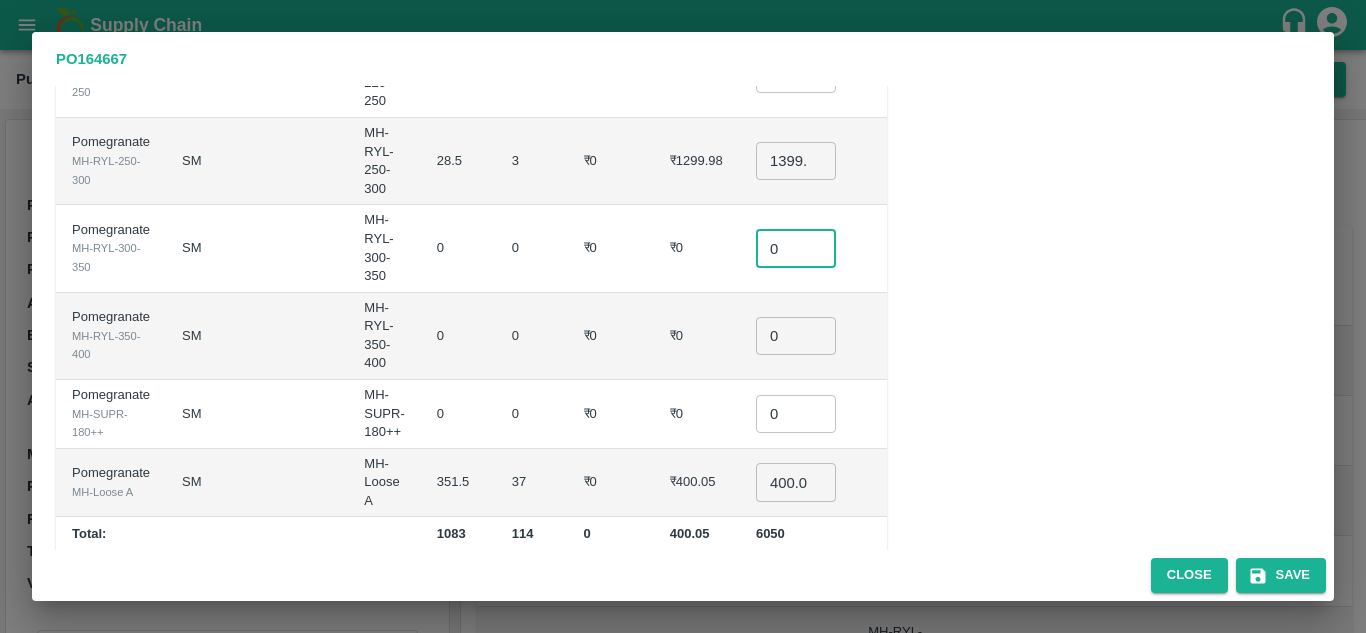 click on "0" at bounding box center [796, 248] 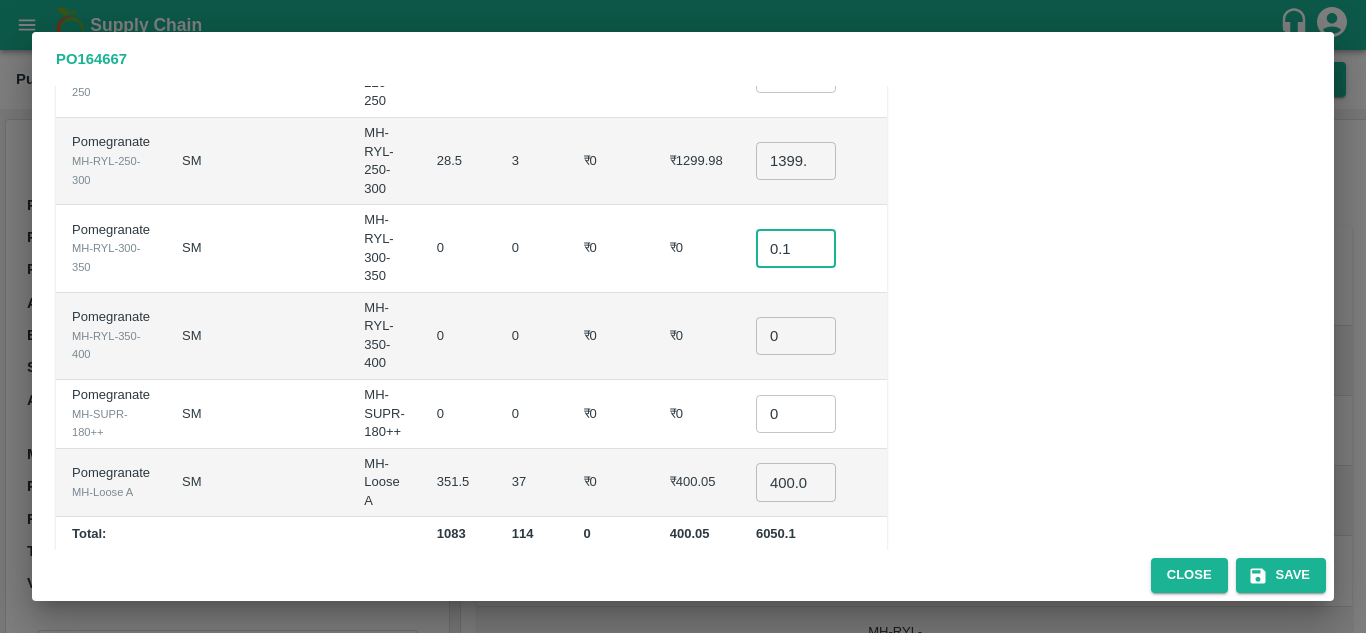 type on "0.1" 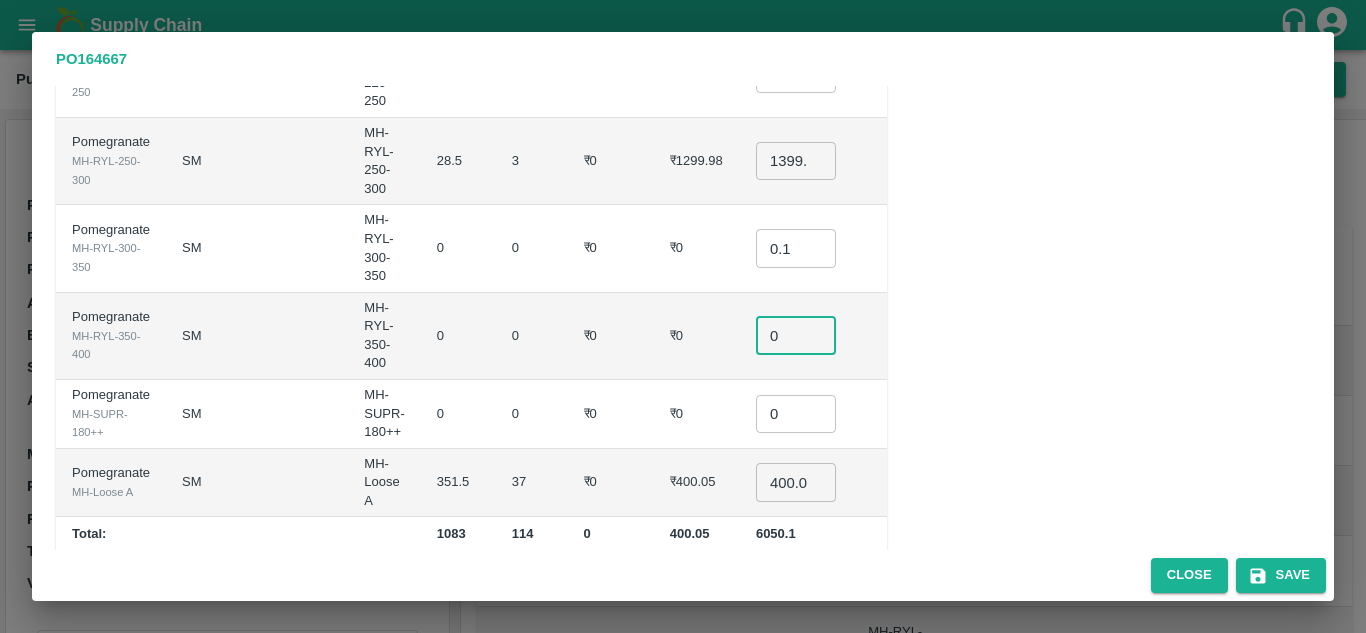 click on "0" at bounding box center (796, 336) 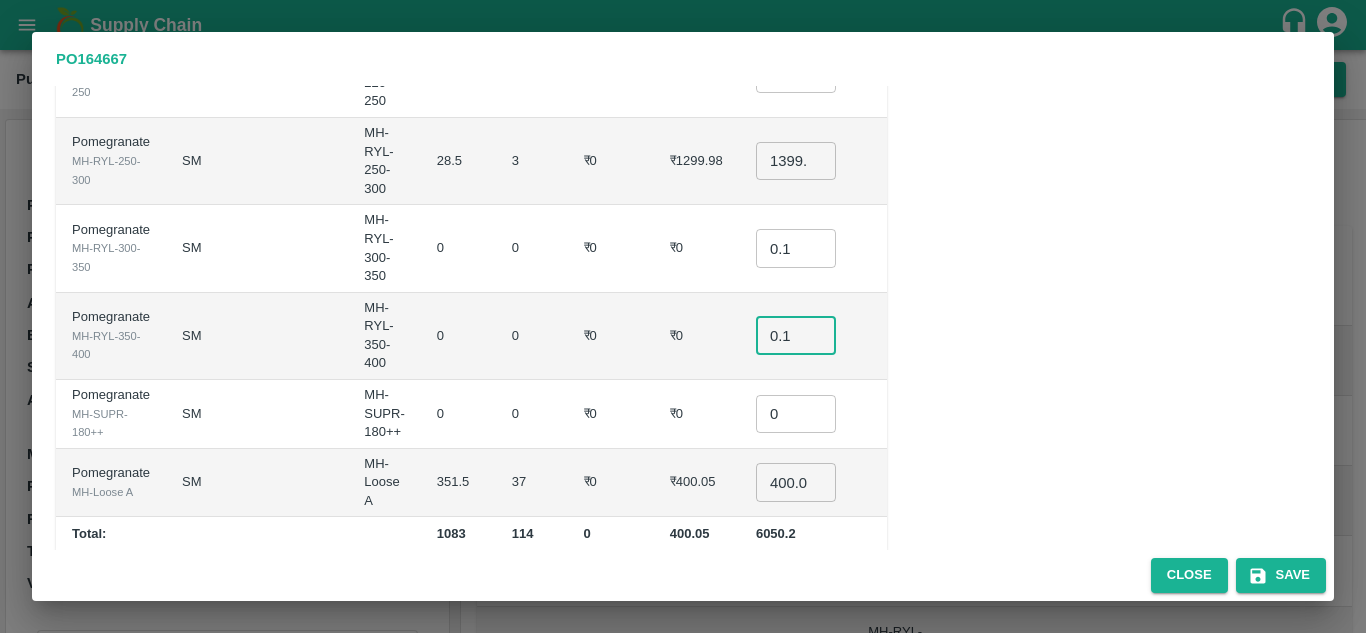 type on "0.1" 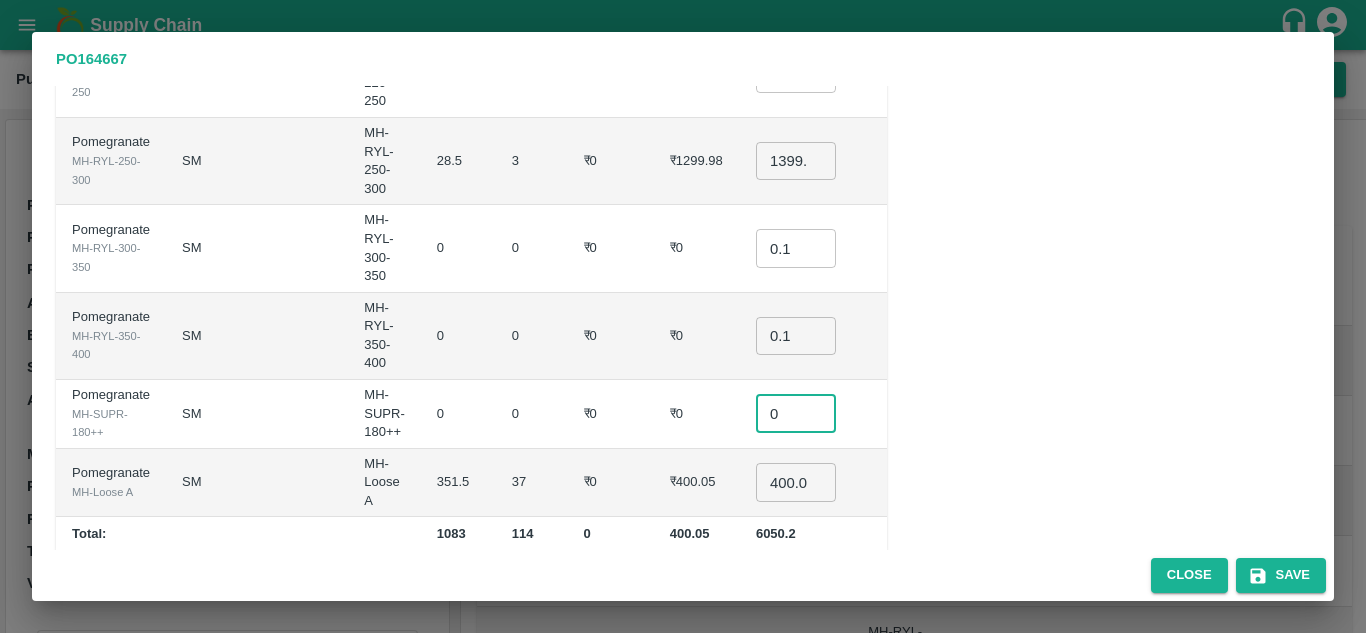 click on "0" at bounding box center (796, 414) 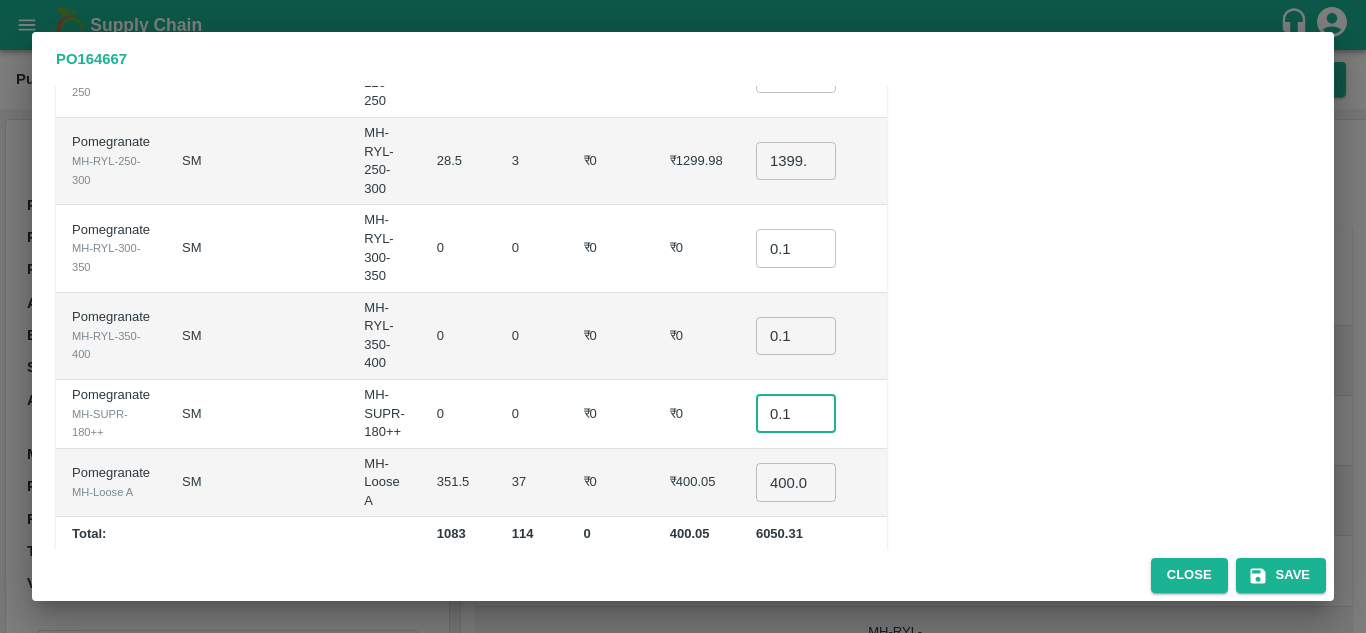 type on "0.1" 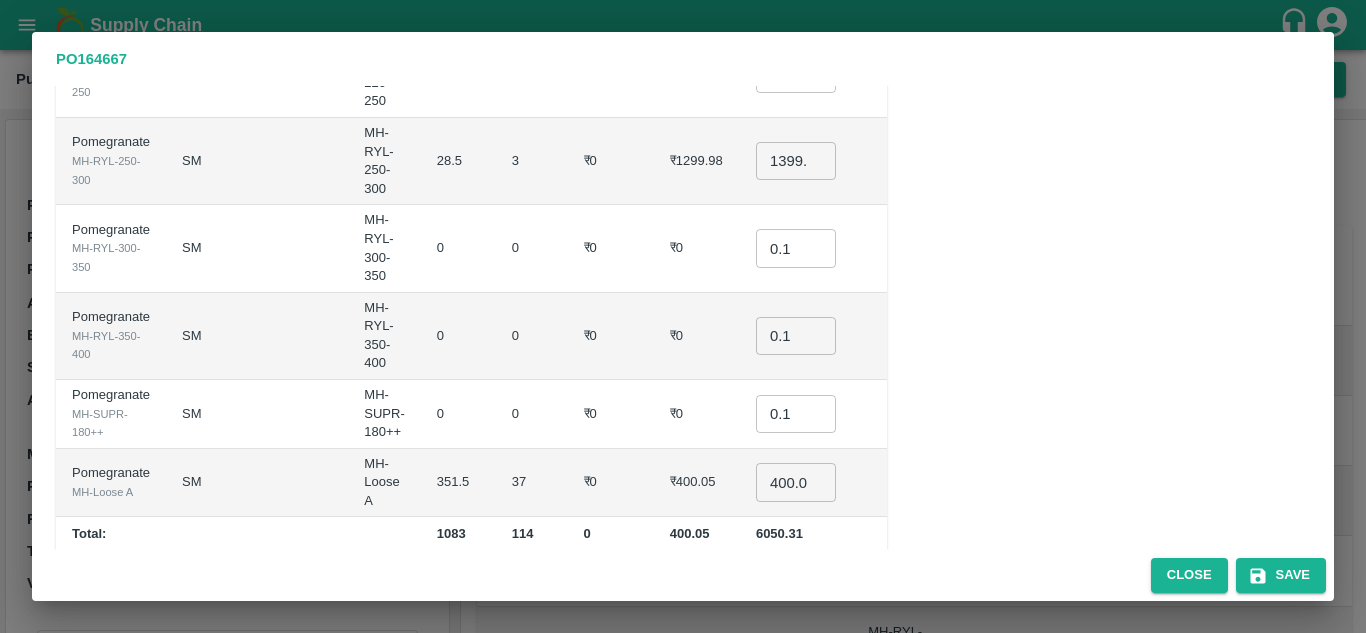 click on "₹0" at bounding box center (611, 414) 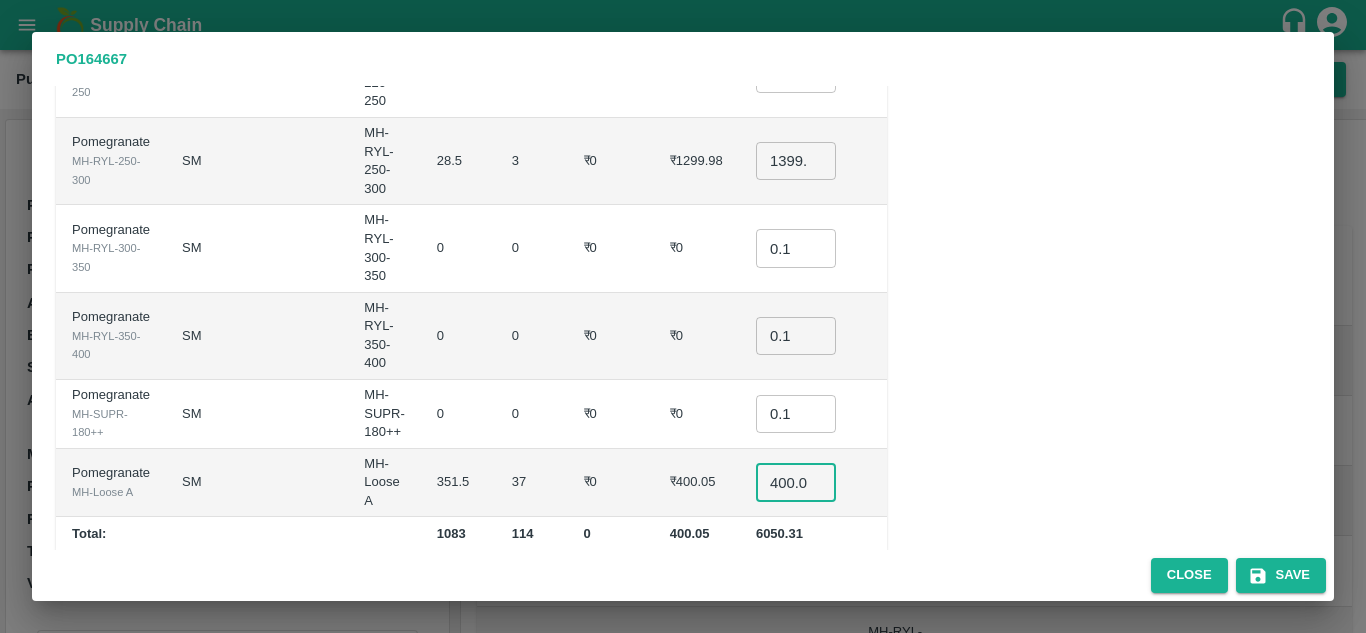 click on "400.045" at bounding box center [796, 482] 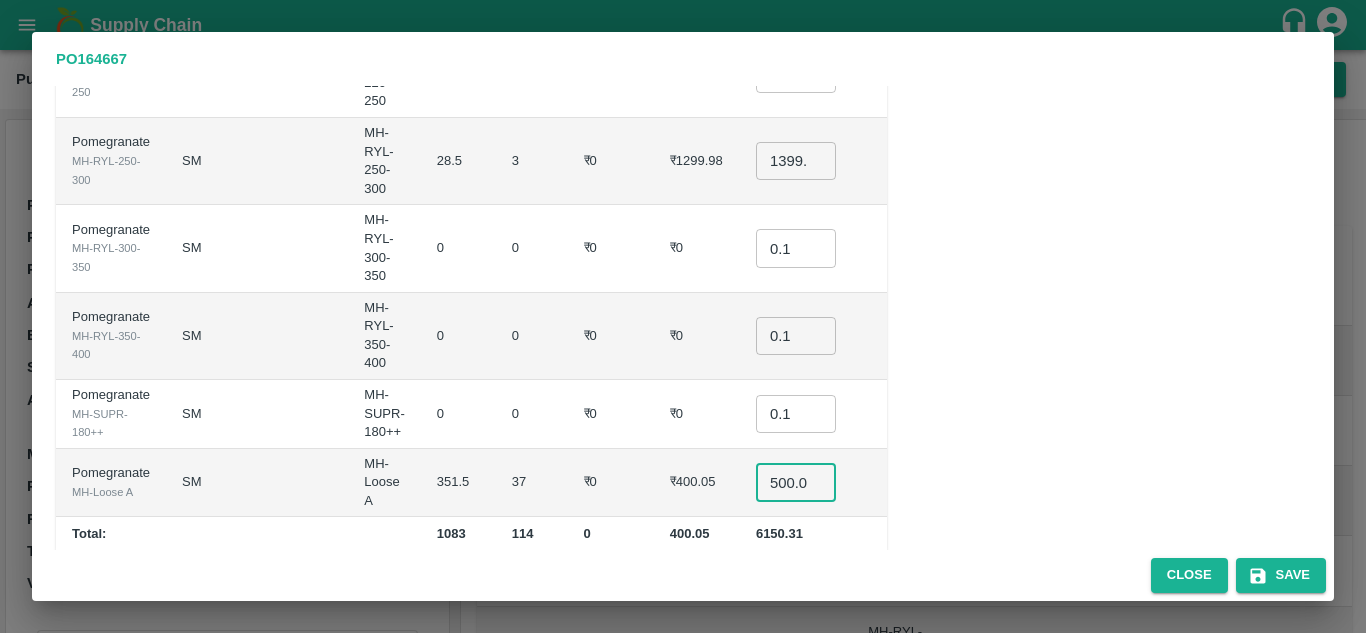 type on "500.045" 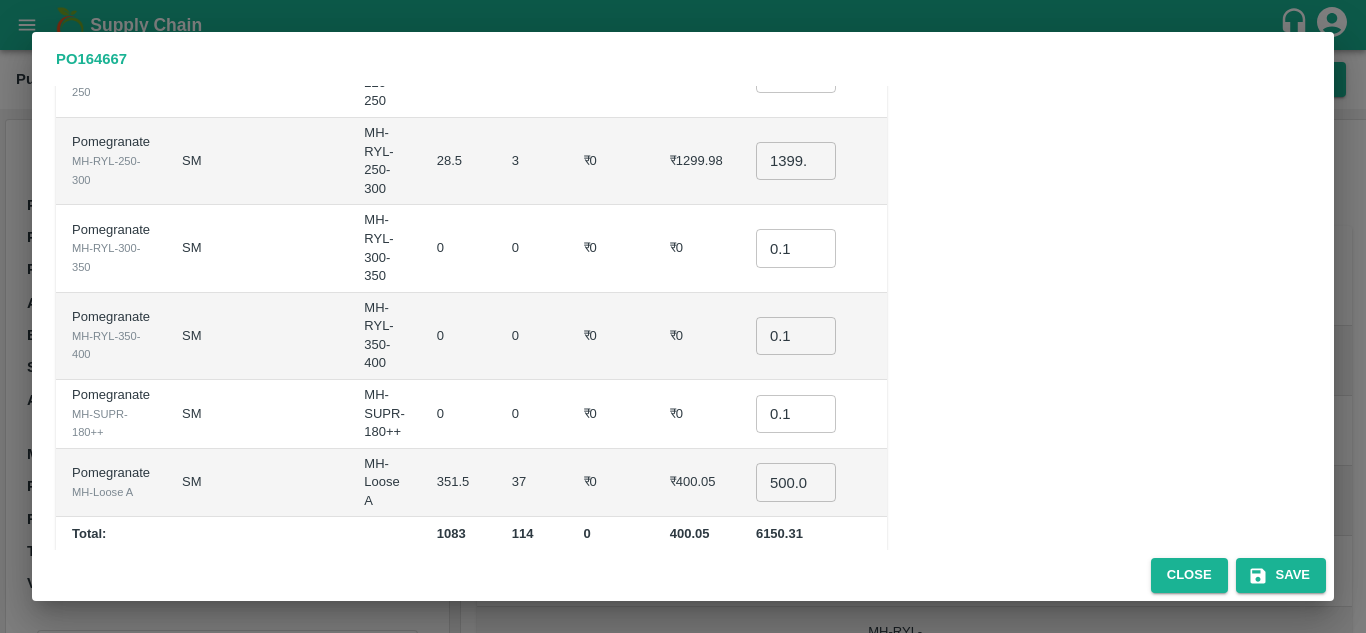 click on "0" at bounding box center (532, 336) 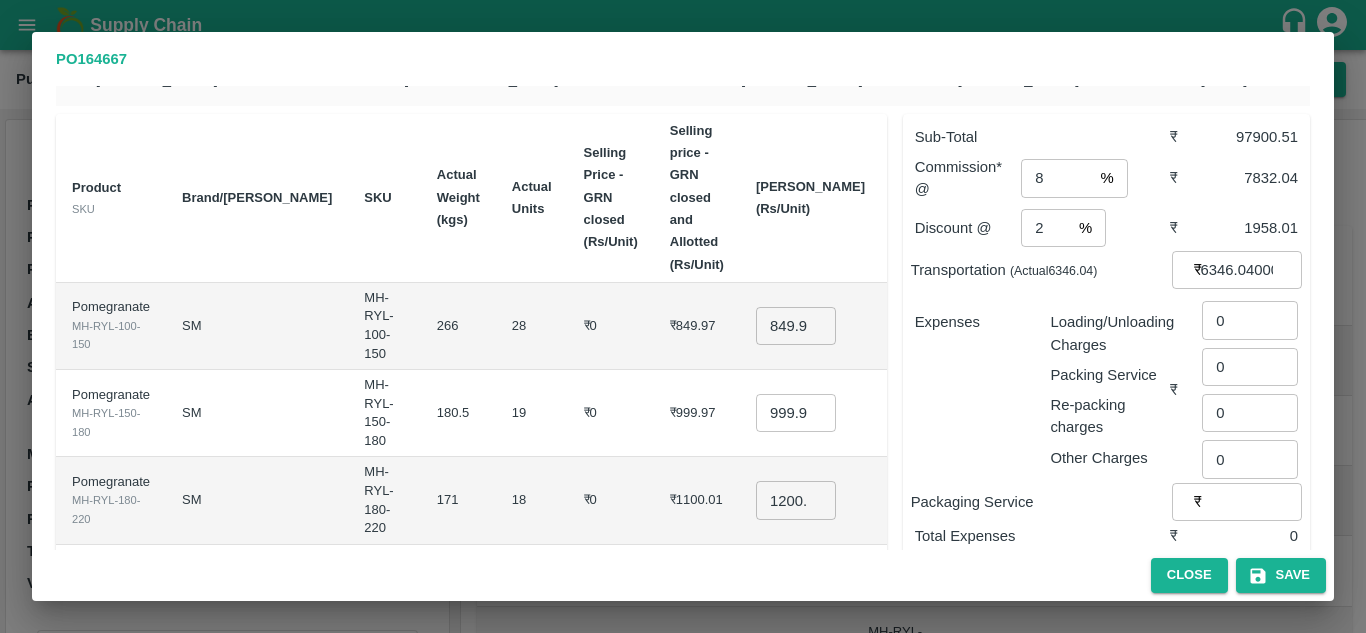 scroll, scrollTop: 67, scrollLeft: 0, axis: vertical 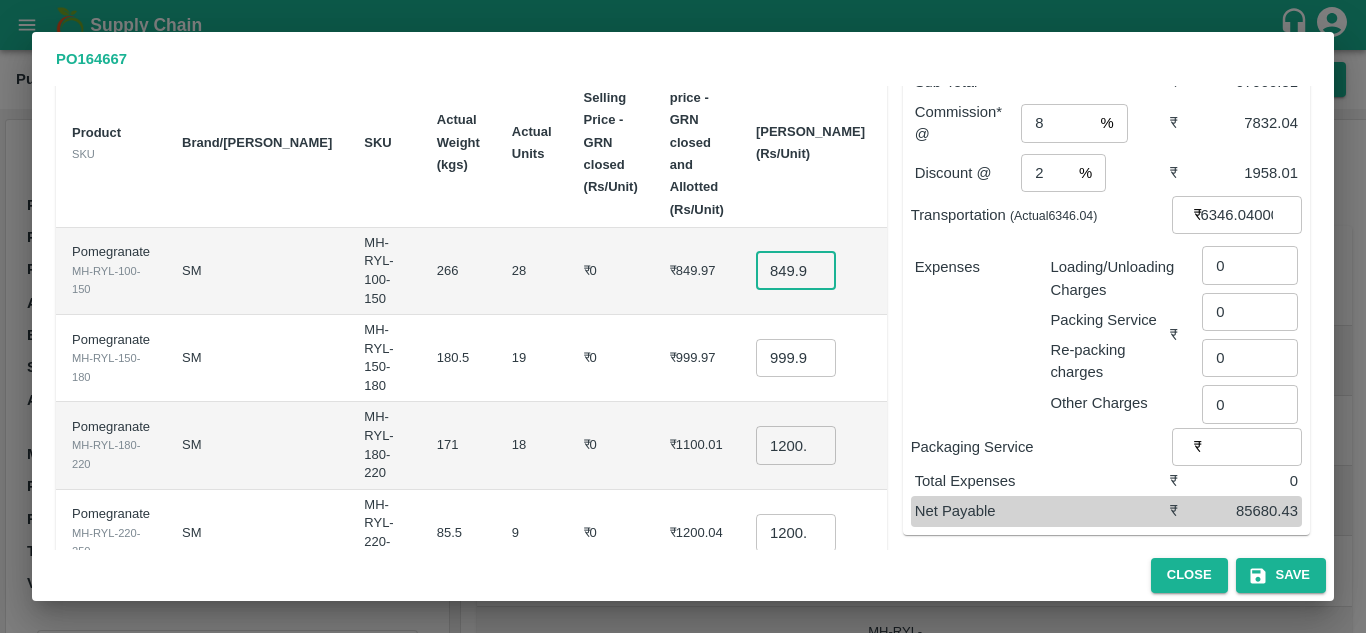 click on "849.965" at bounding box center [796, 271] 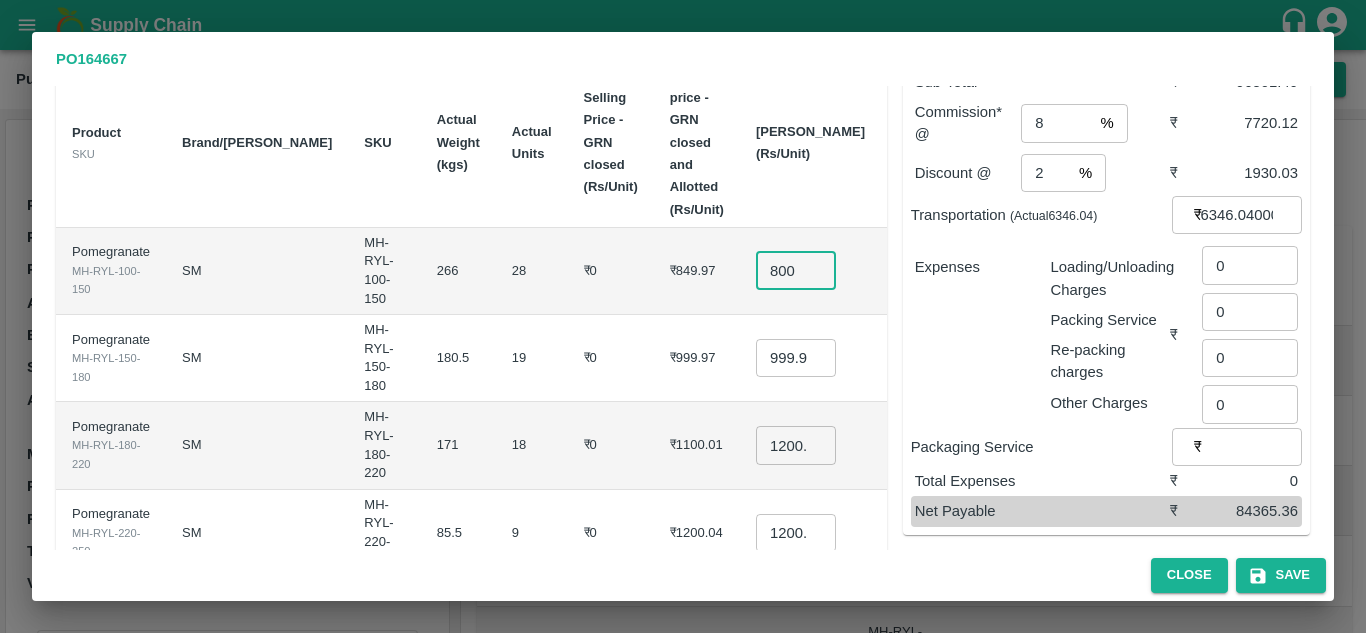 type on "800" 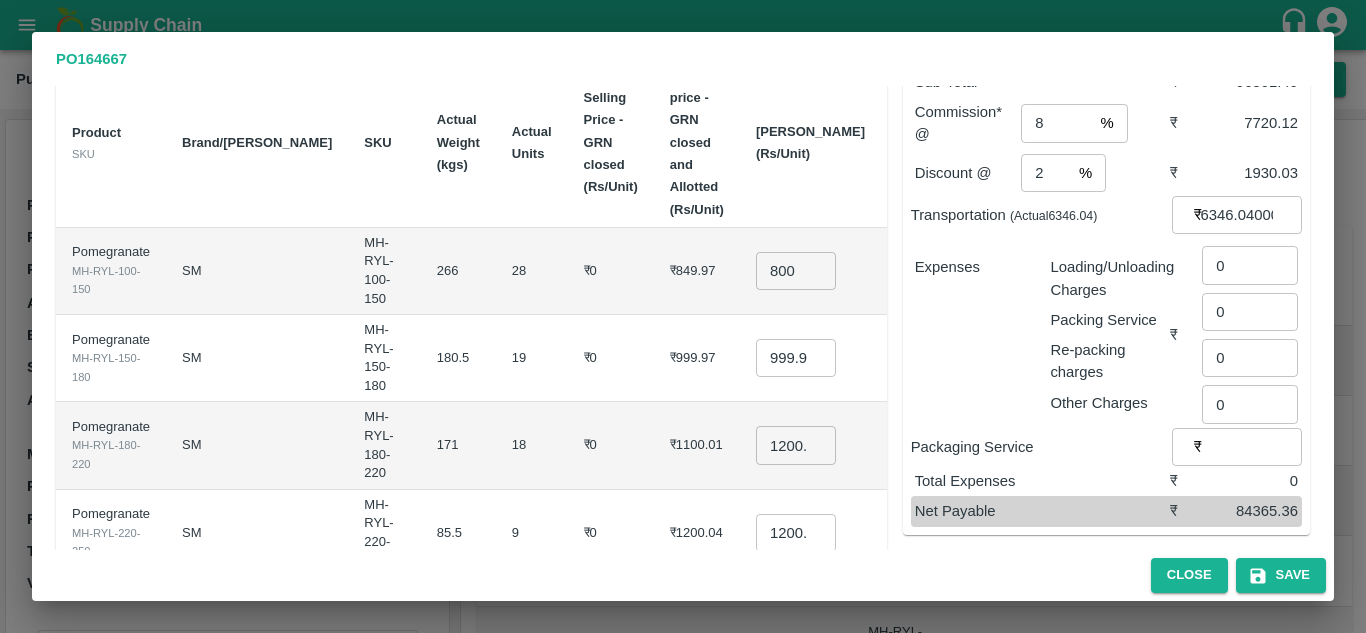 click on "₹0" at bounding box center (611, 271) 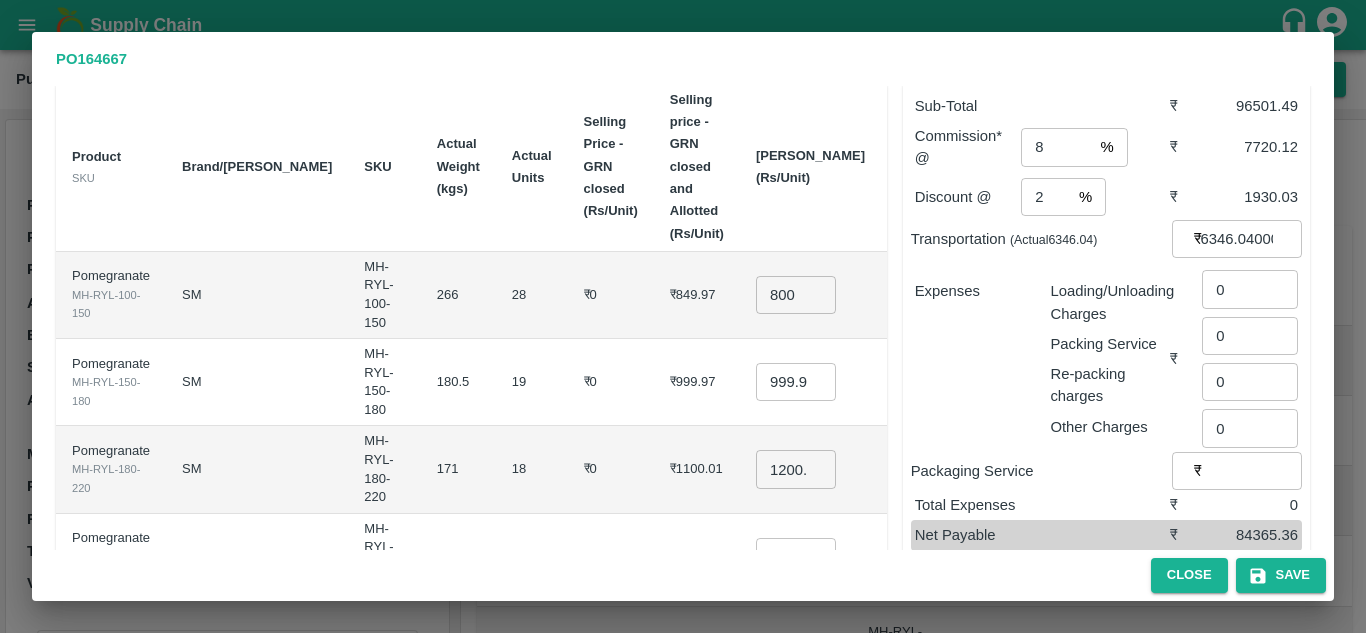 scroll, scrollTop: 89, scrollLeft: 0, axis: vertical 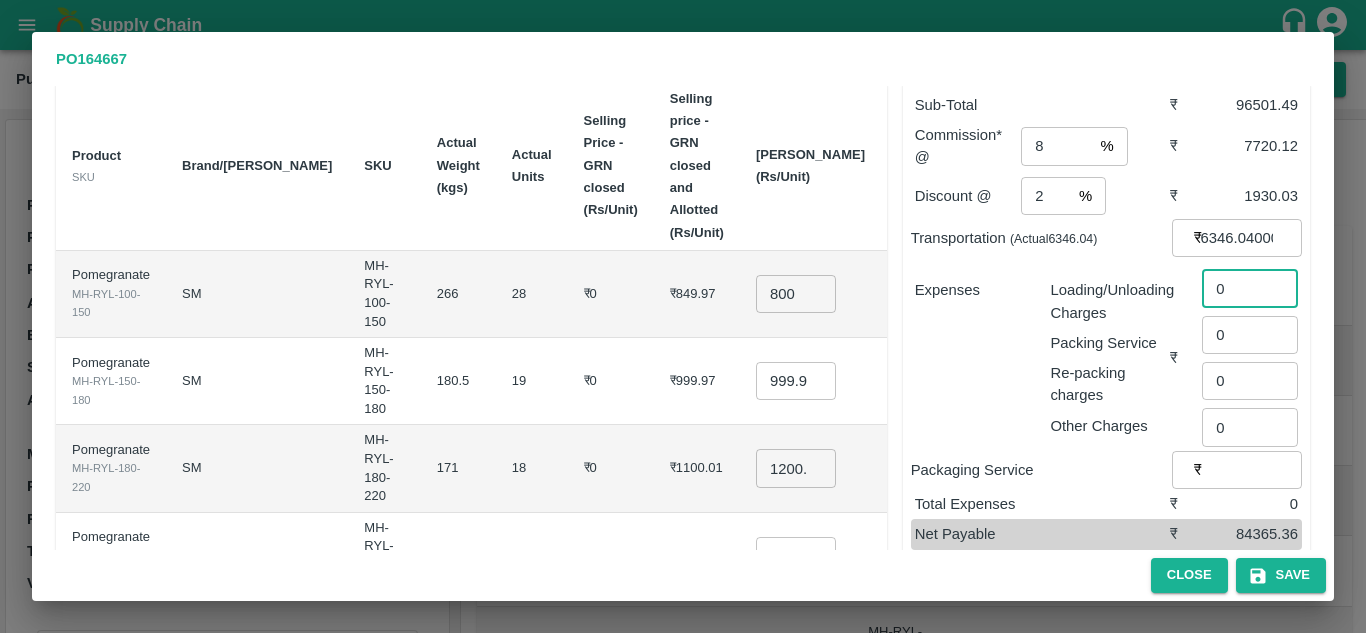 click on "0" at bounding box center (1250, 288) 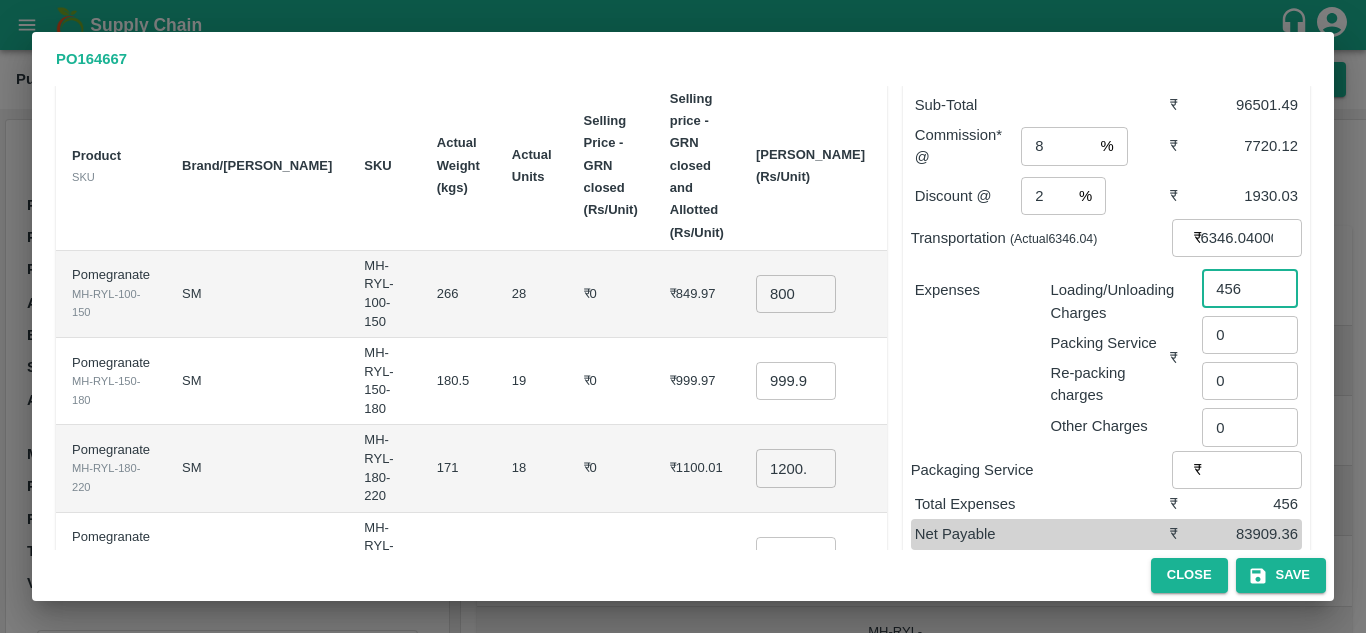 type on "456" 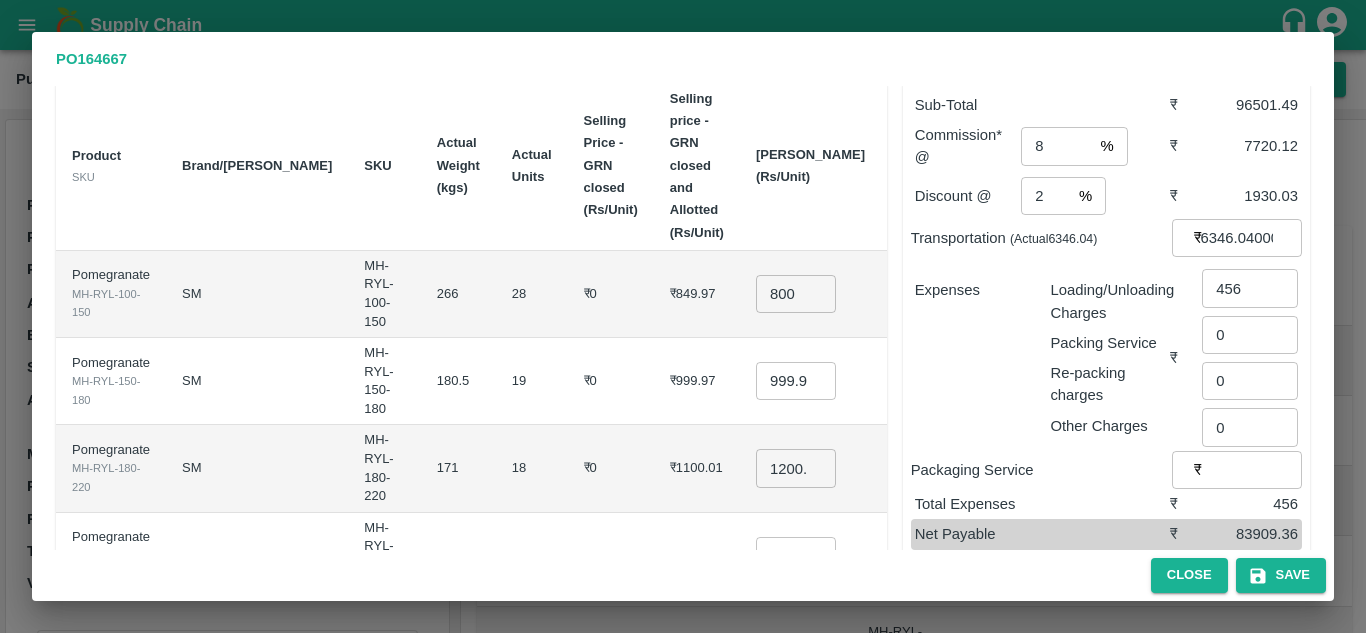 click on "Loading/Unloading Charges Packing Service Re-packing charges Other Charges" at bounding box center (1102, 350) 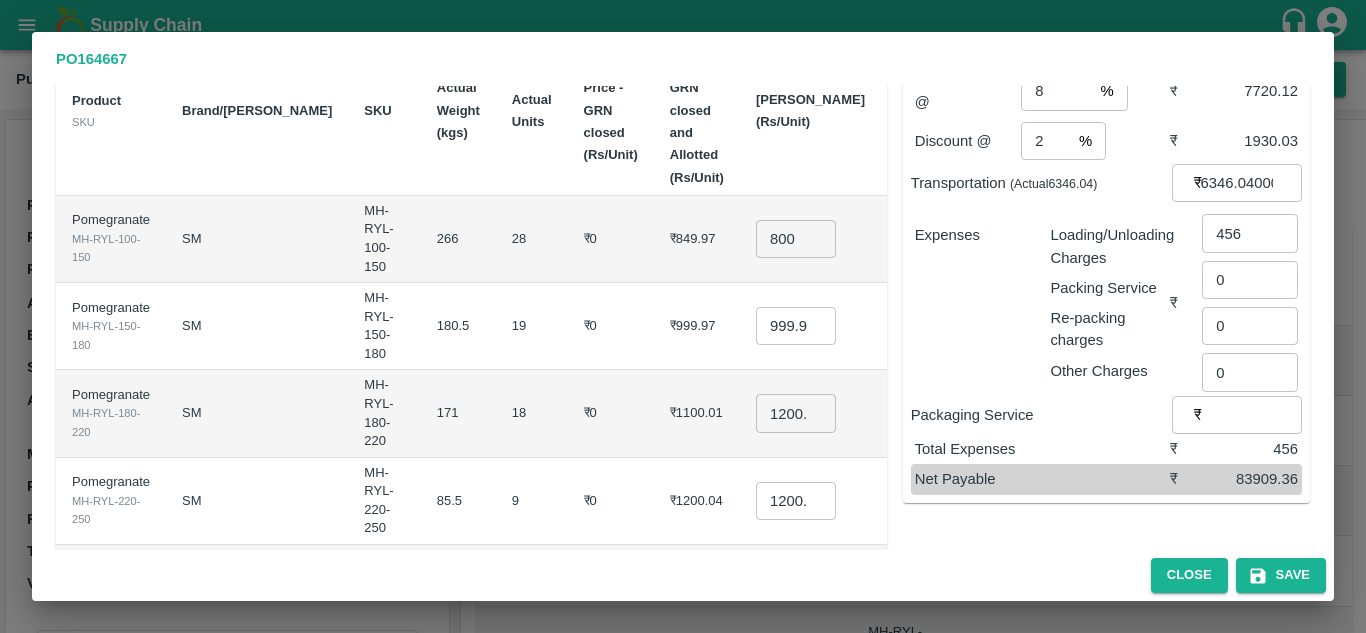 scroll, scrollTop: 145, scrollLeft: 0, axis: vertical 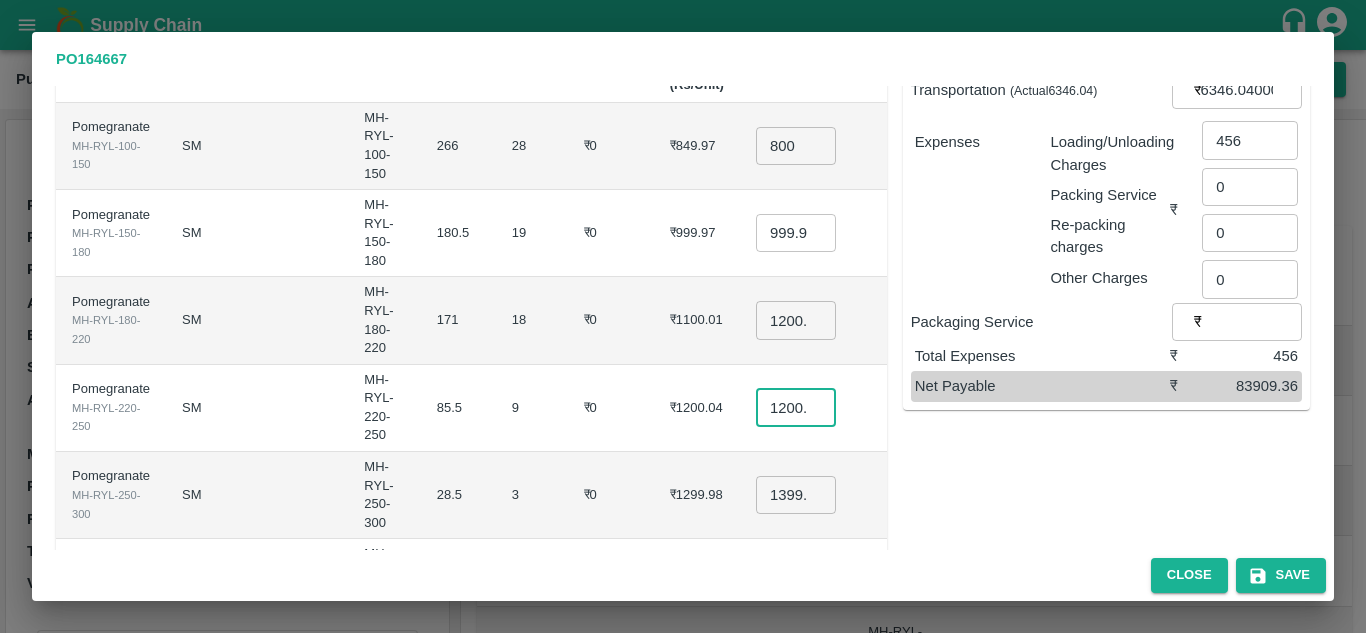click on "1200.0399999999997" at bounding box center (796, 408) 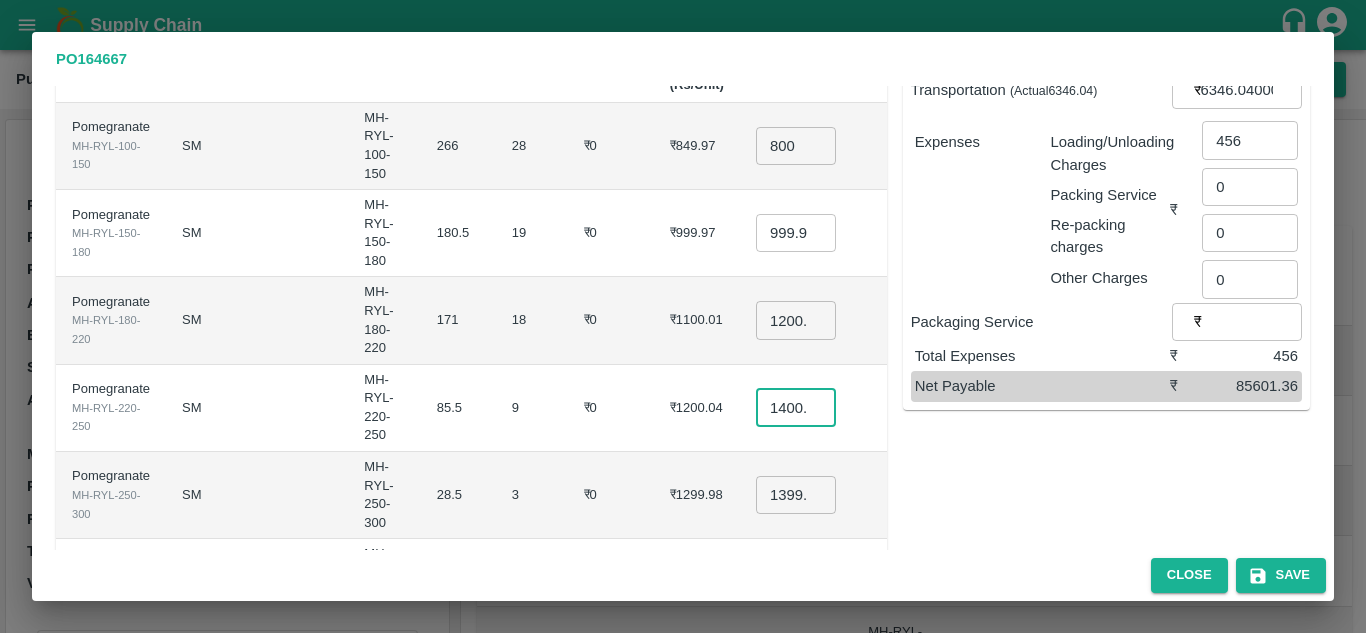 type on "1400.0399999999997" 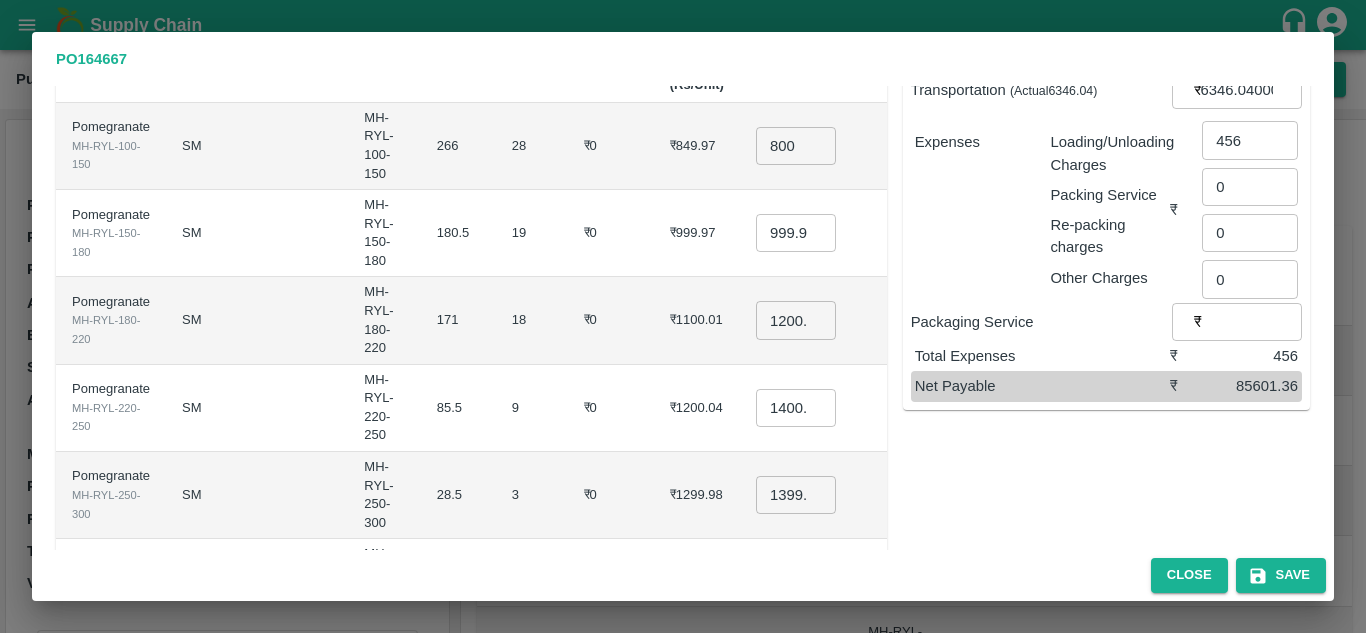 click on "₹0" at bounding box center (611, 408) 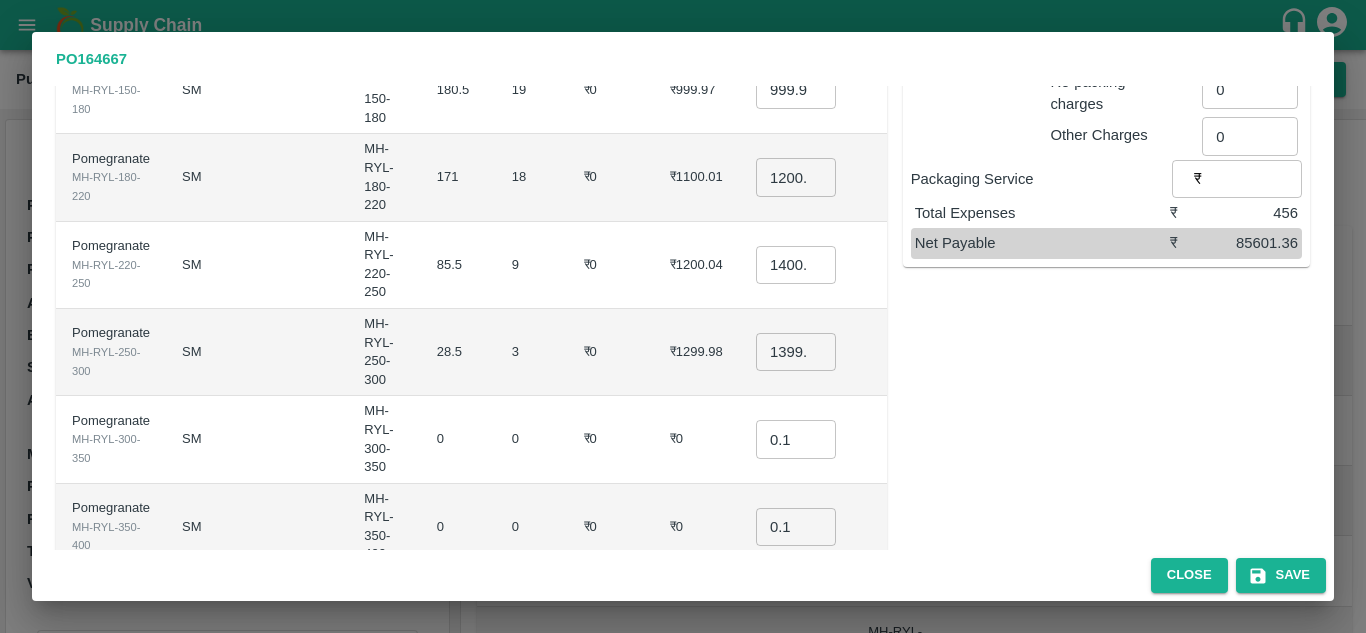 scroll, scrollTop: 381, scrollLeft: 0, axis: vertical 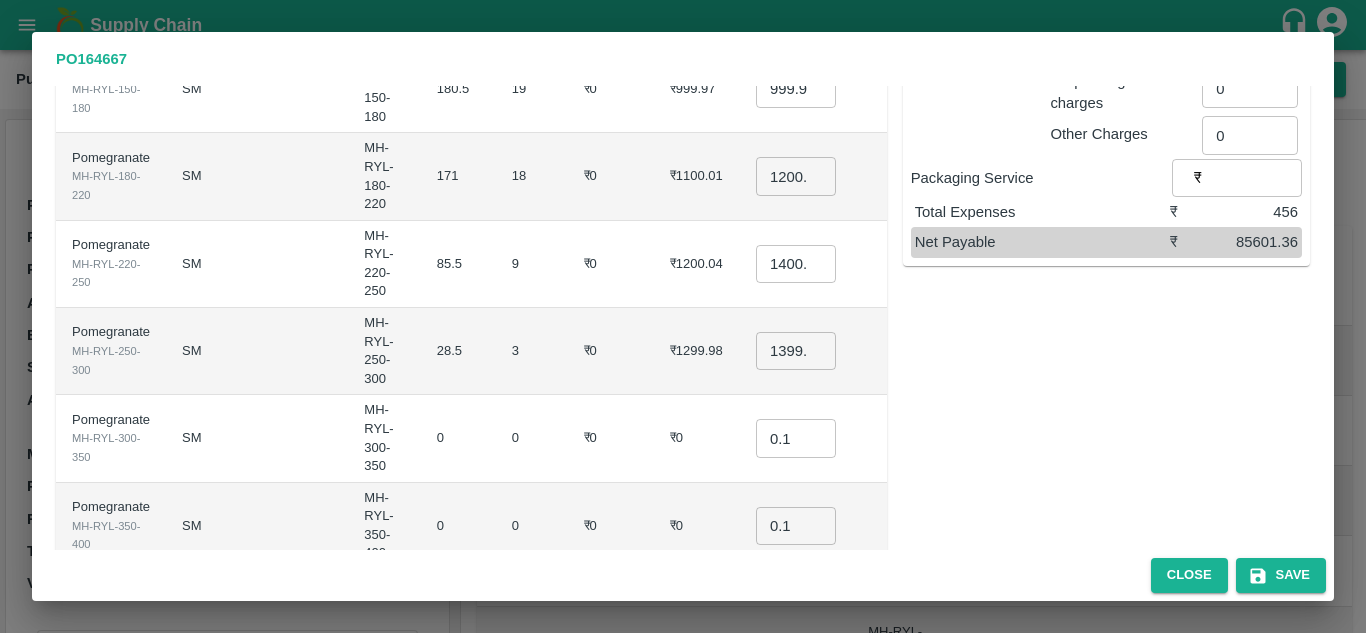 click on "1399.98" at bounding box center (796, 351) 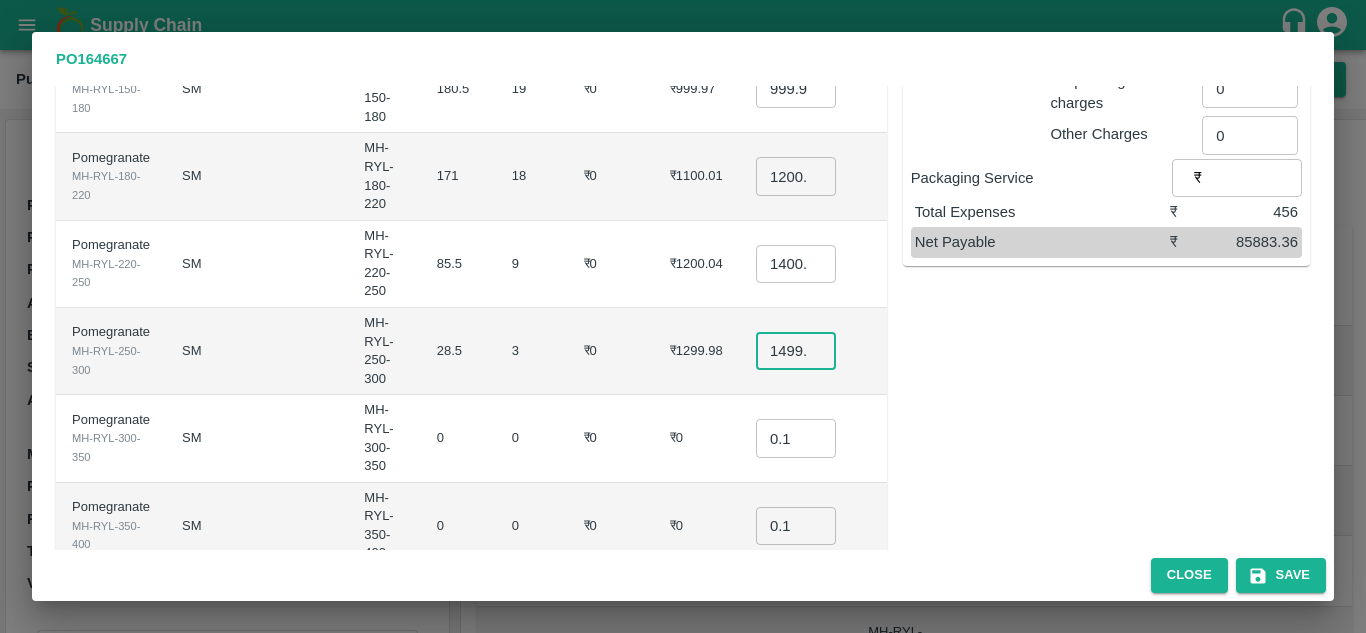 type on "1499.98" 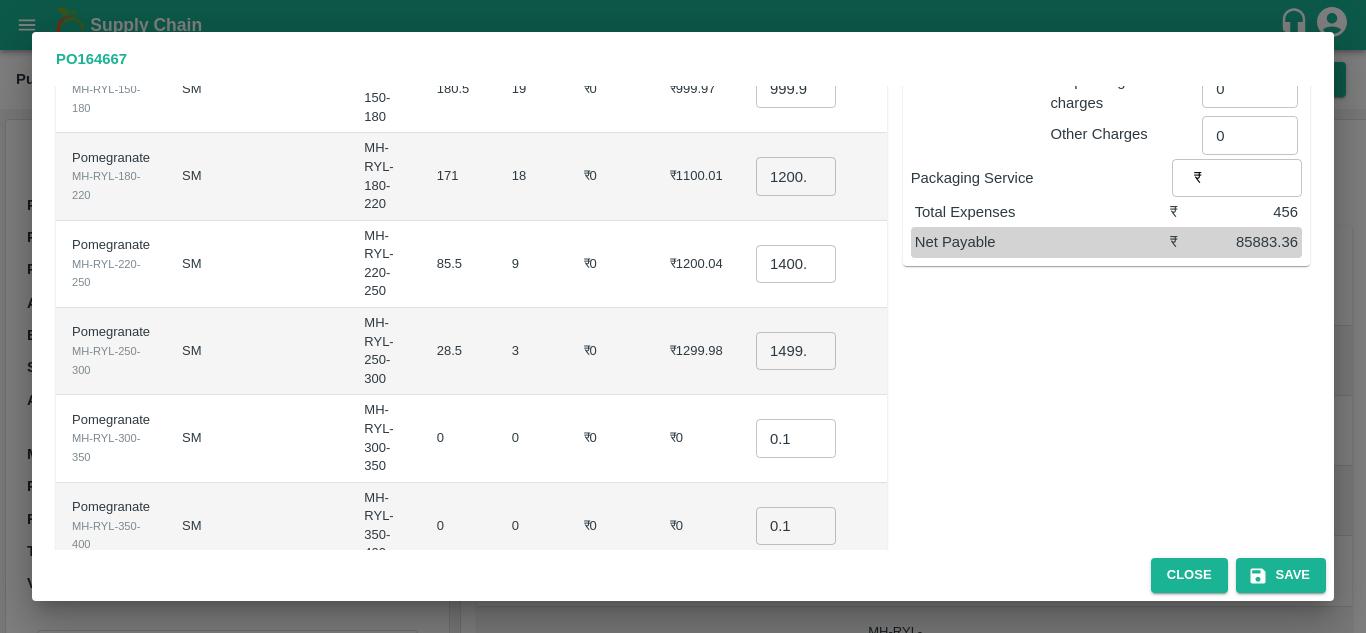 click on "₹0" at bounding box center (611, 351) 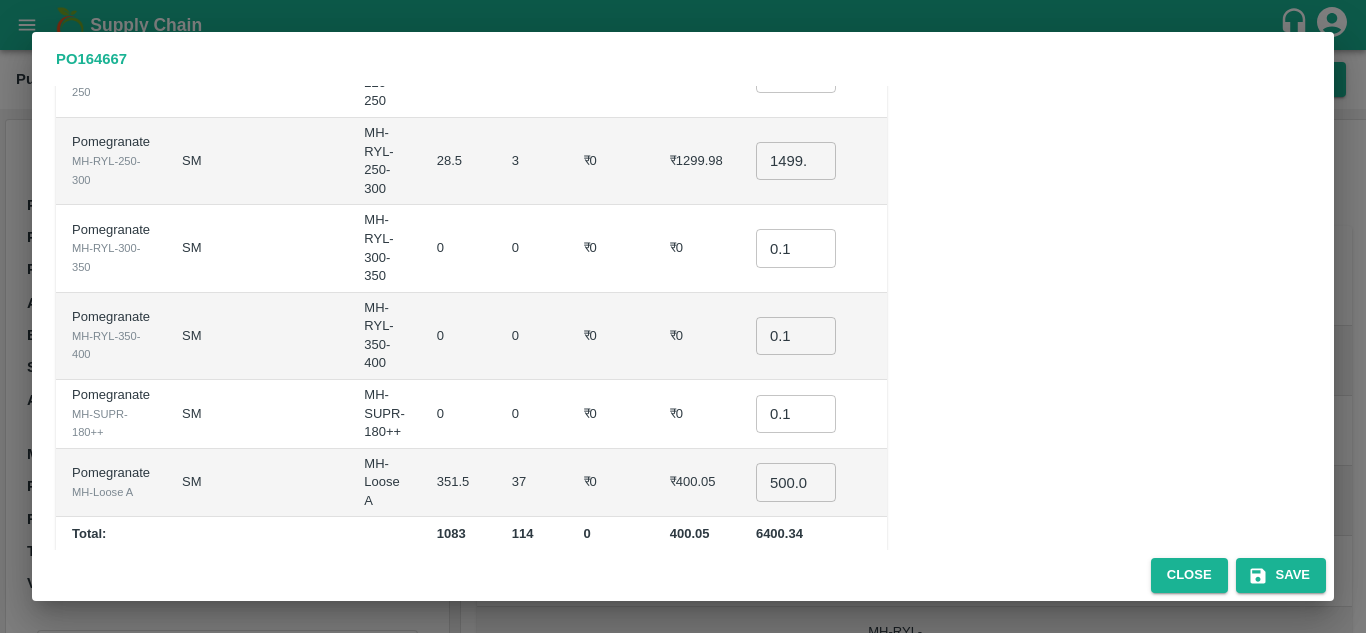 scroll, scrollTop: 0, scrollLeft: 0, axis: both 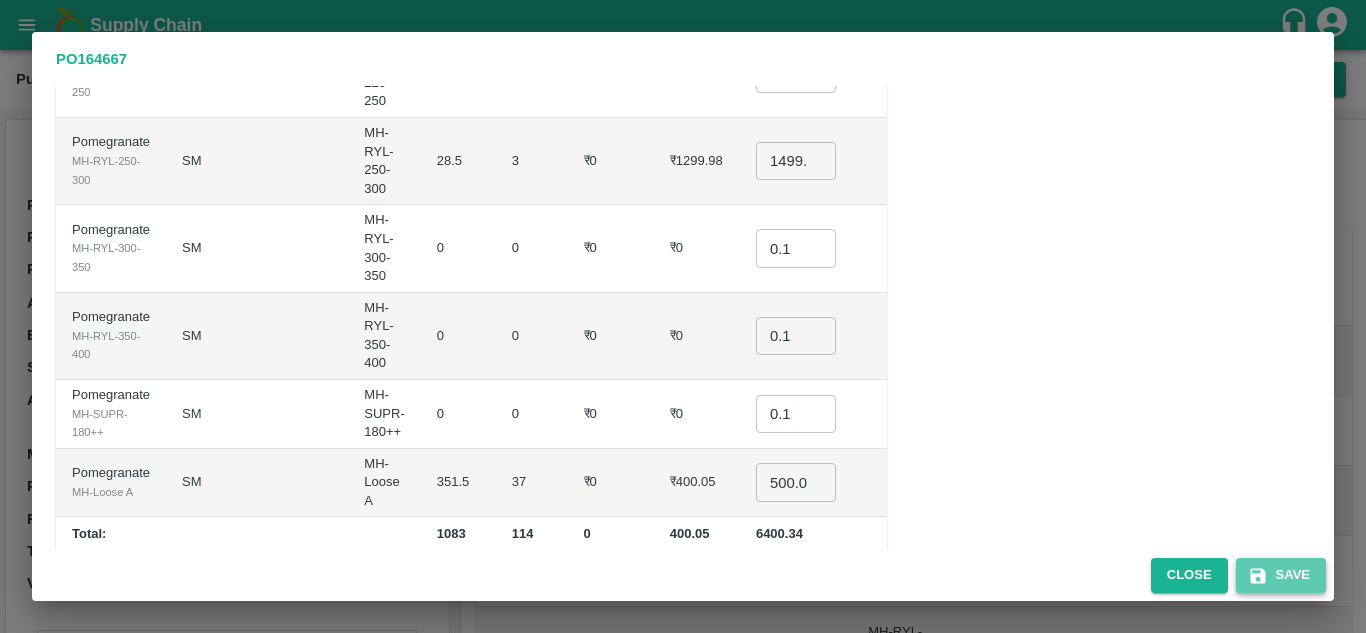click on "Save" at bounding box center (1281, 575) 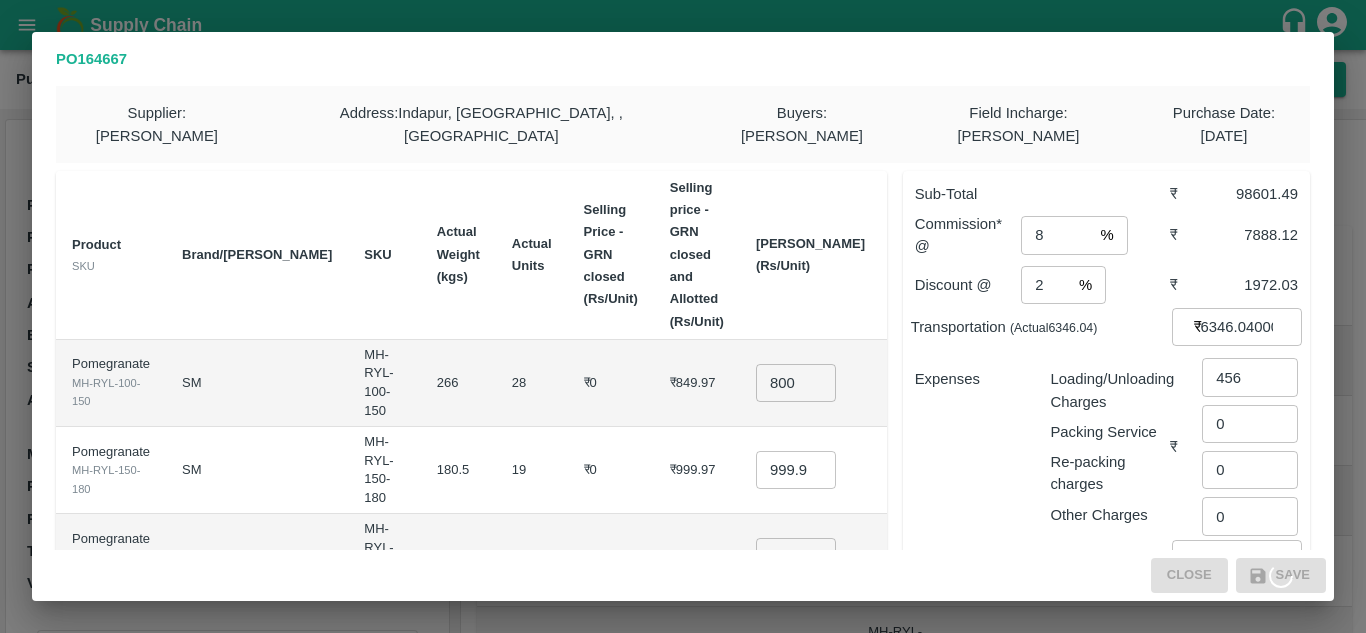 scroll, scrollTop: 0, scrollLeft: 0, axis: both 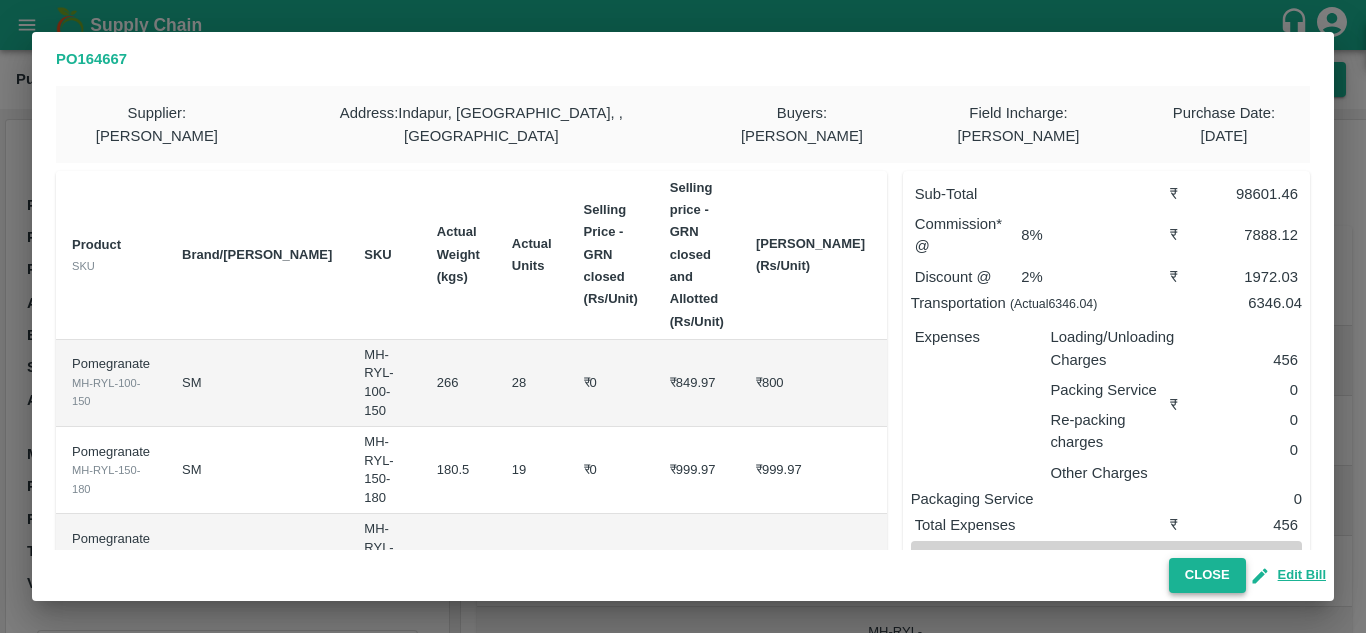 click on "Close" at bounding box center (1207, 575) 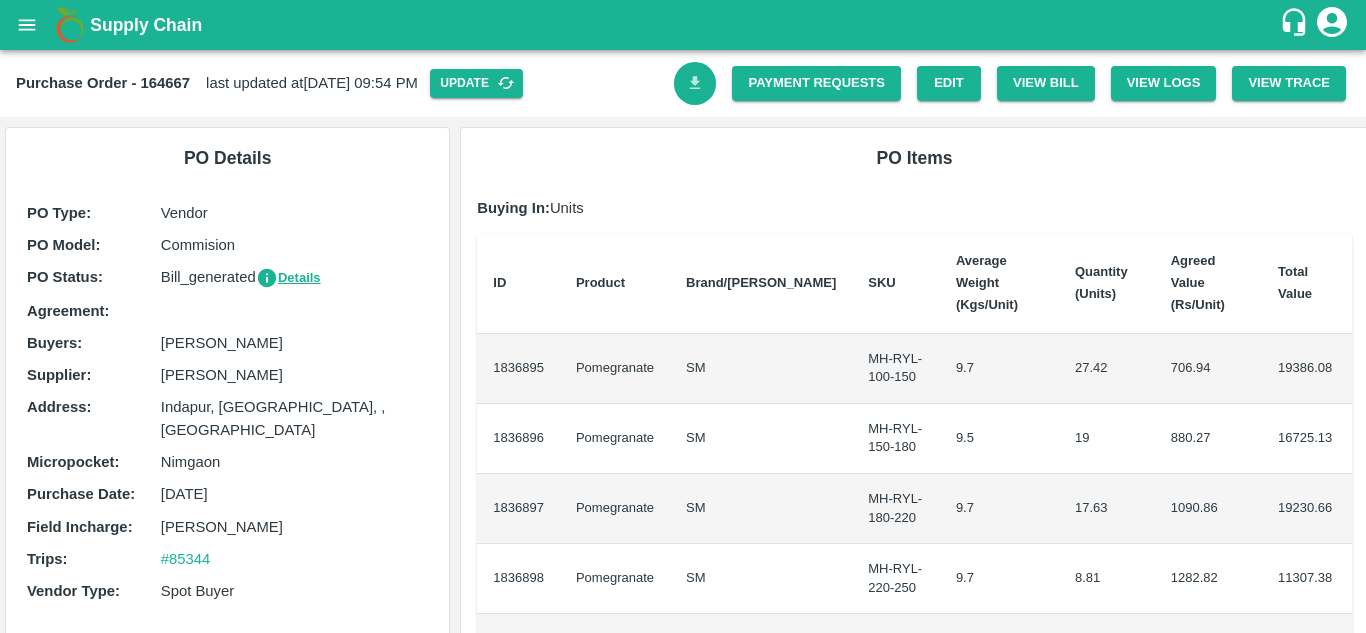 click 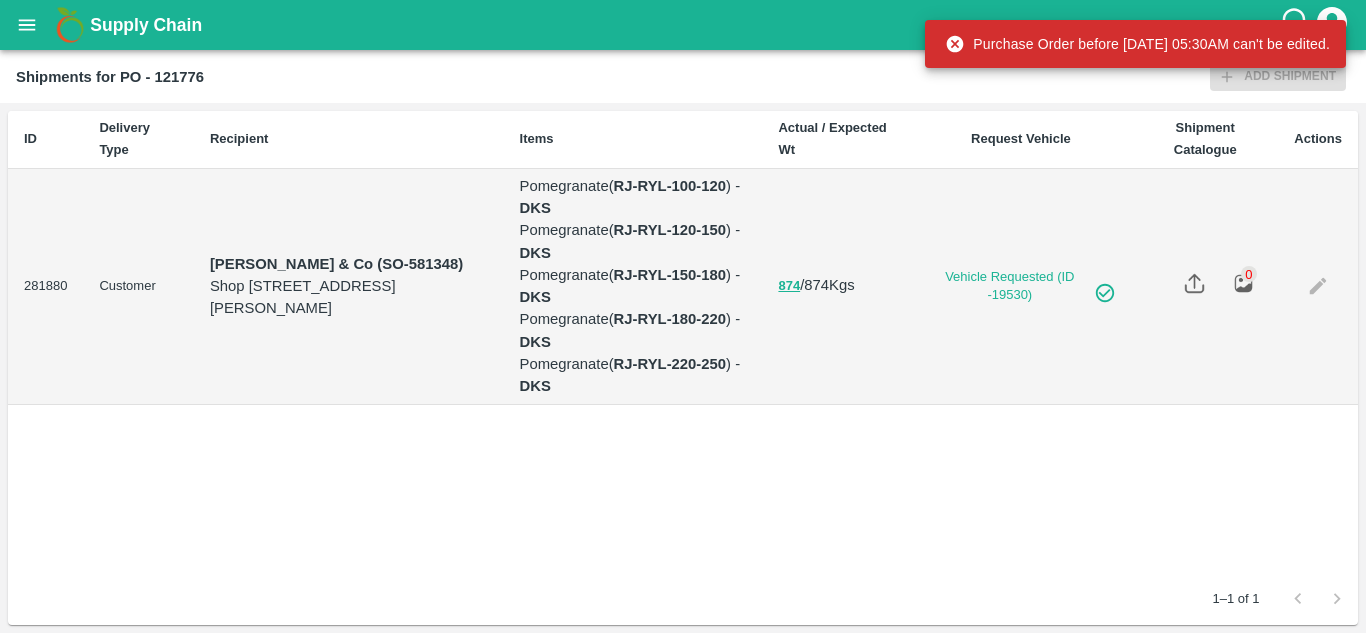 scroll, scrollTop: 0, scrollLeft: 0, axis: both 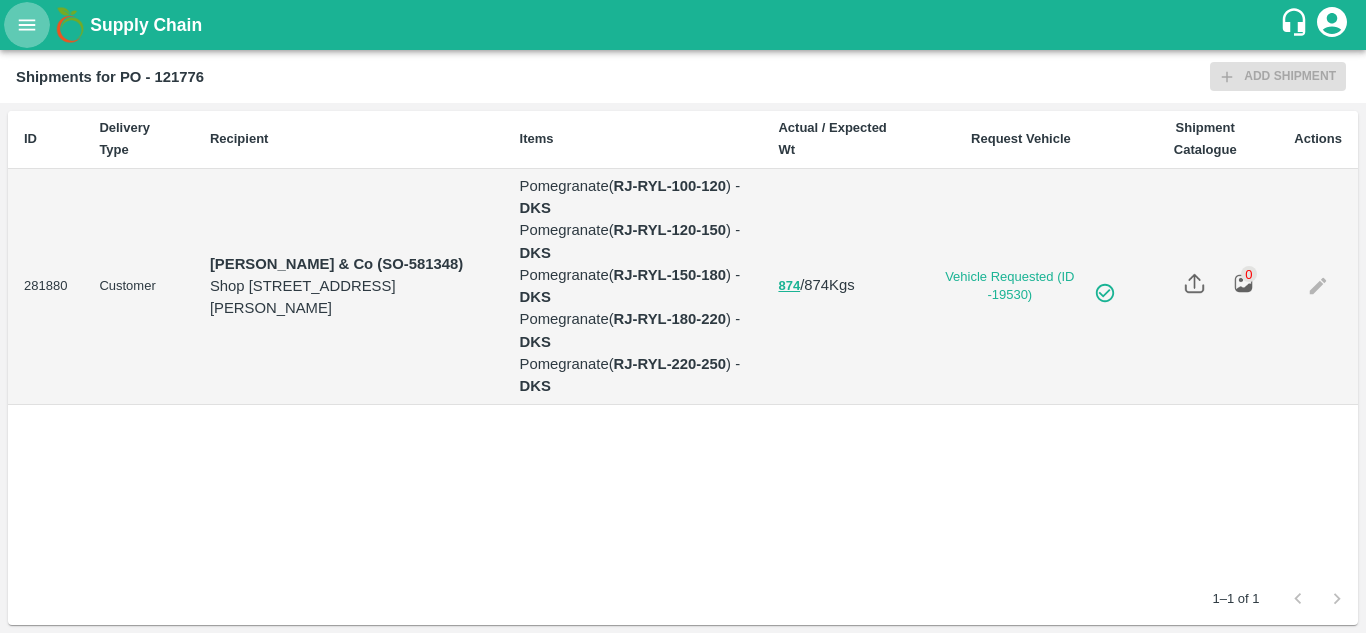 click at bounding box center [27, 25] 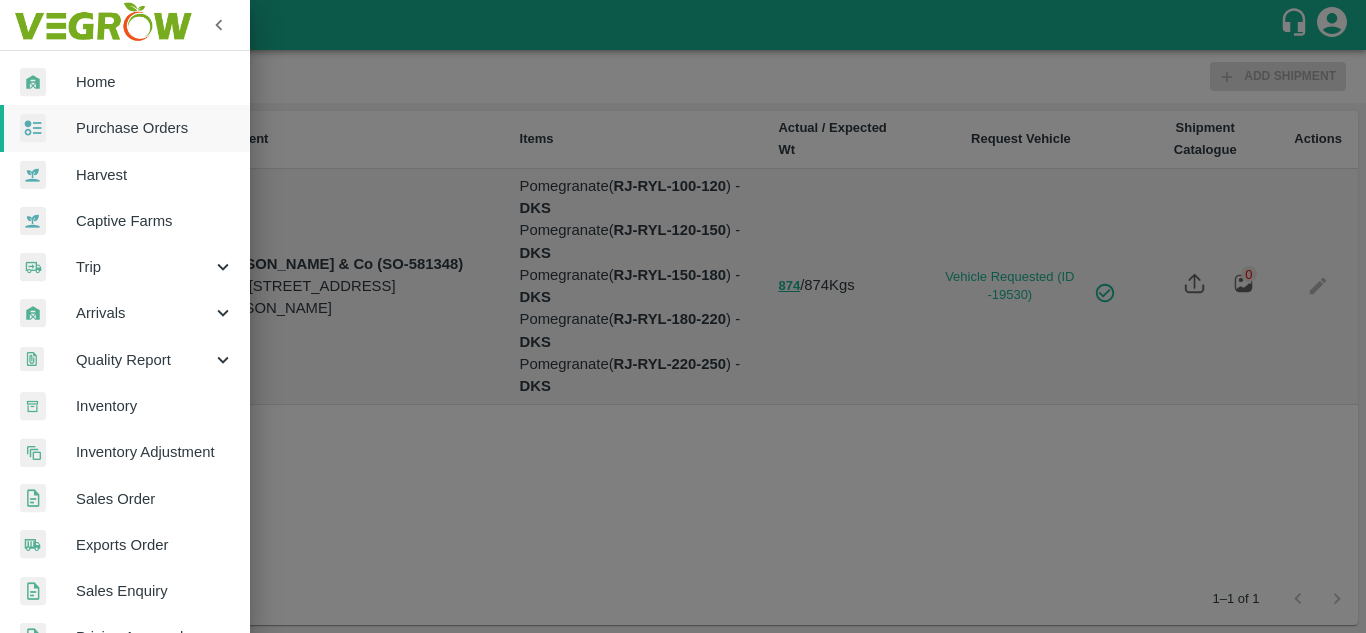 click on "Purchase Orders" at bounding box center [155, 128] 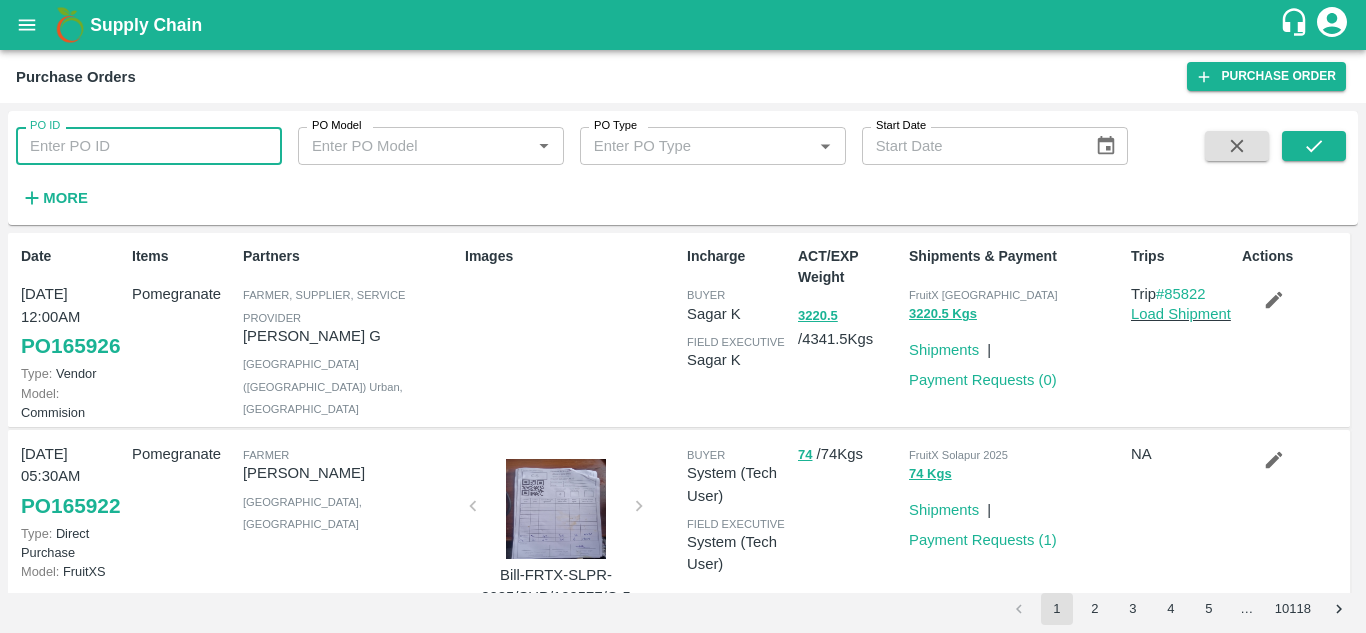 click on "PO ID" at bounding box center [149, 146] 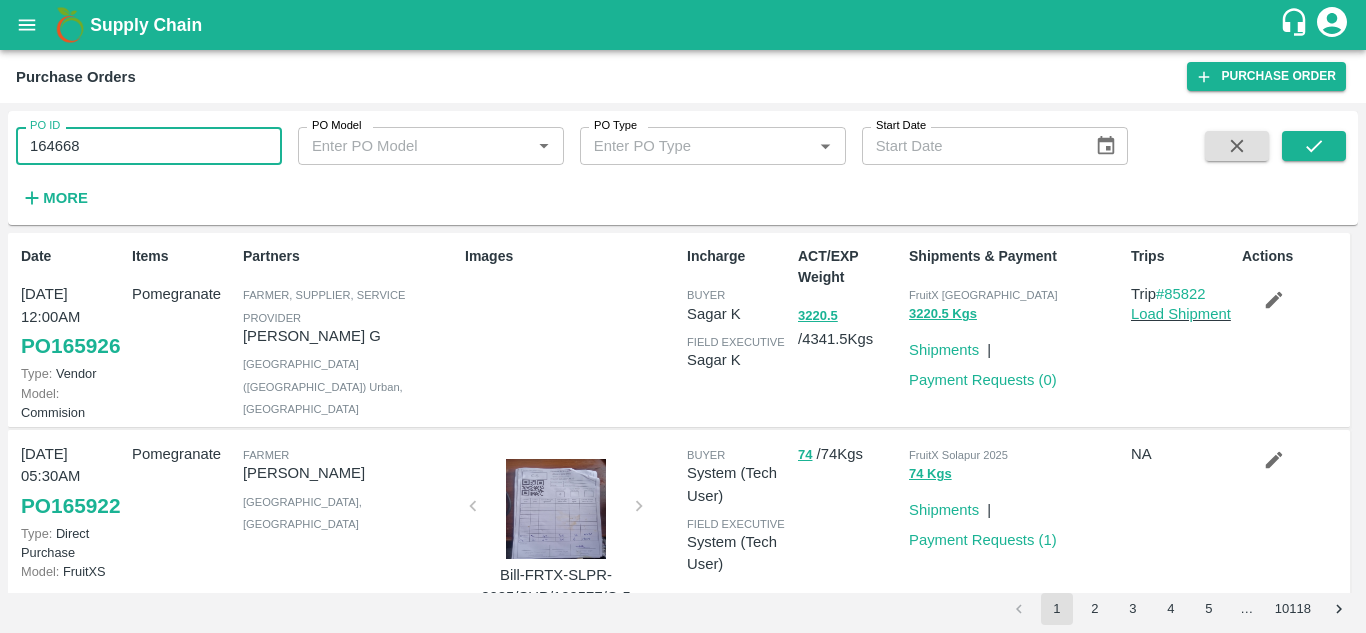 type on "164668" 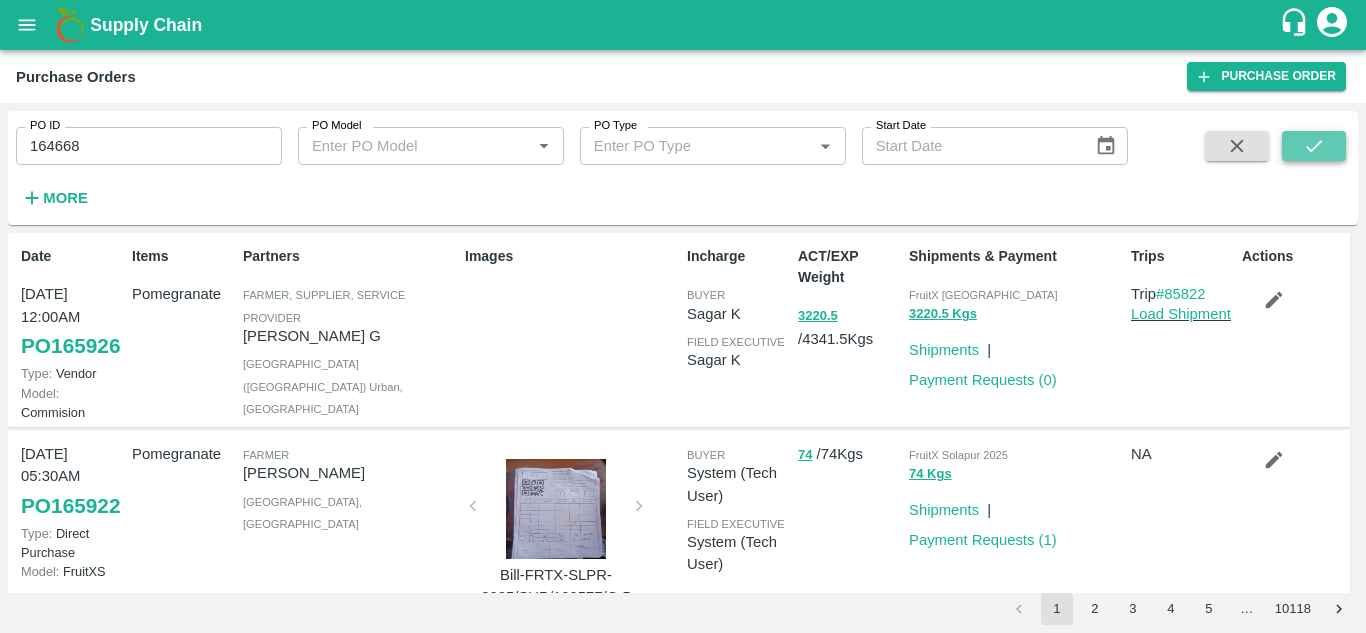 click at bounding box center (1314, 146) 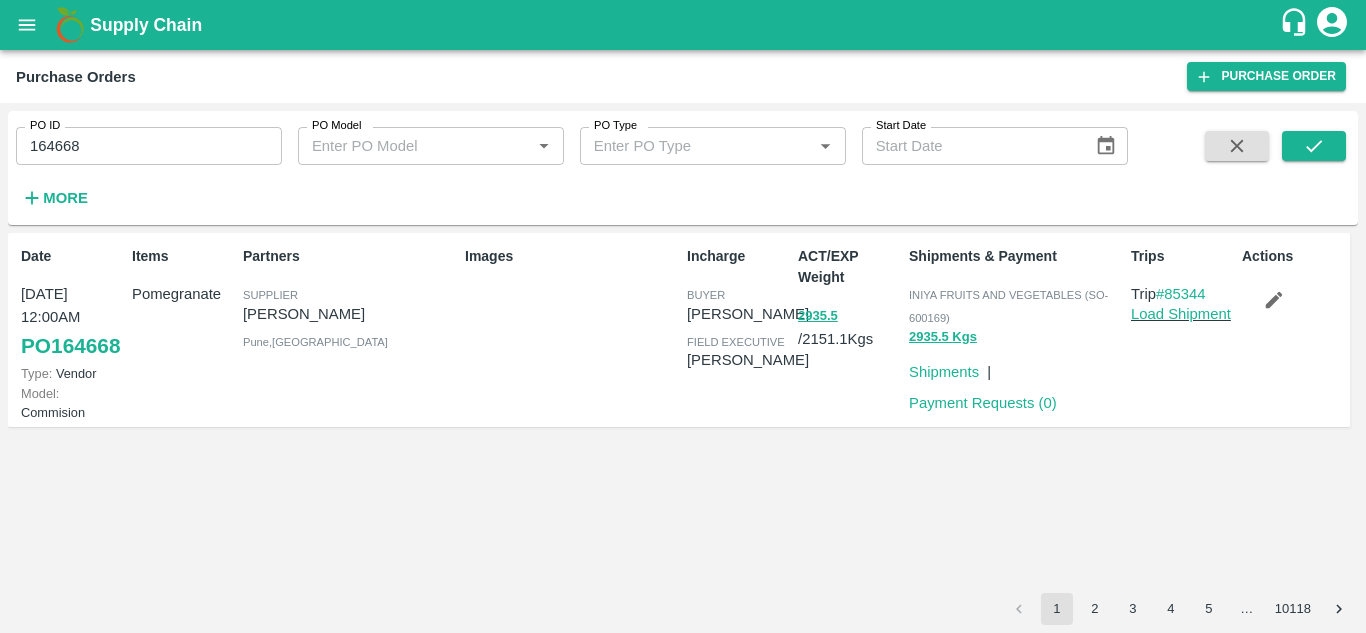click on "Images" at bounding box center (568, 330) 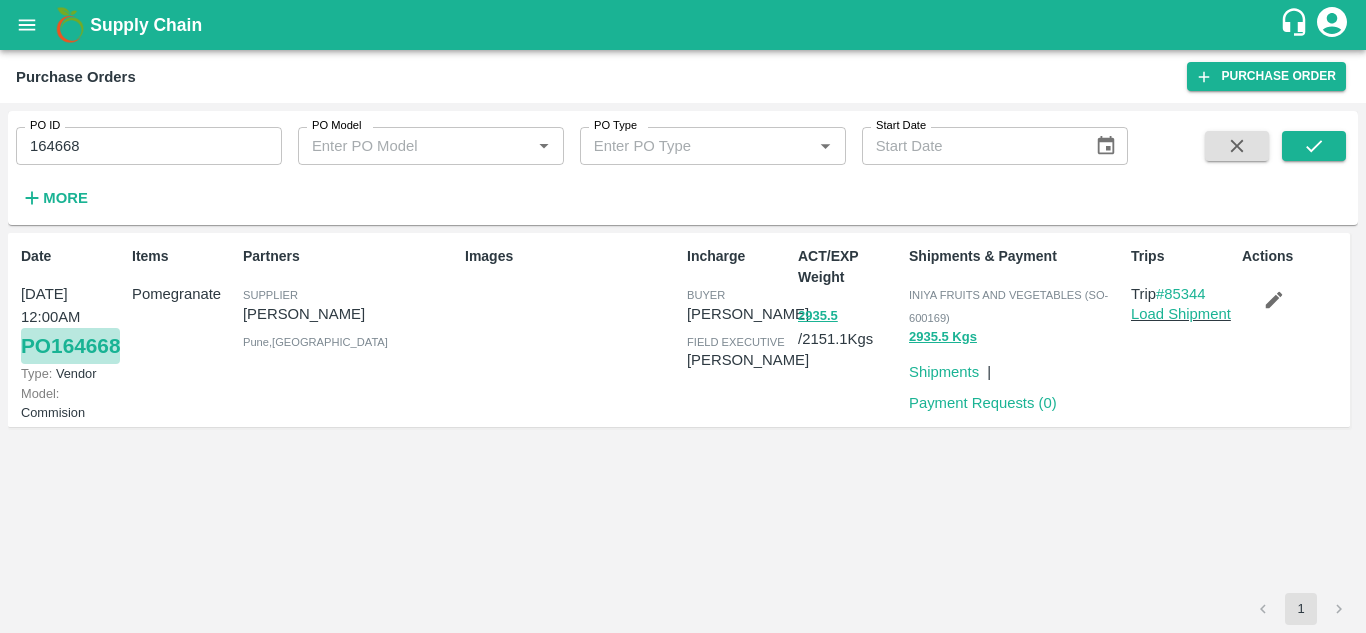 click on "PO  164668" at bounding box center [70, 346] 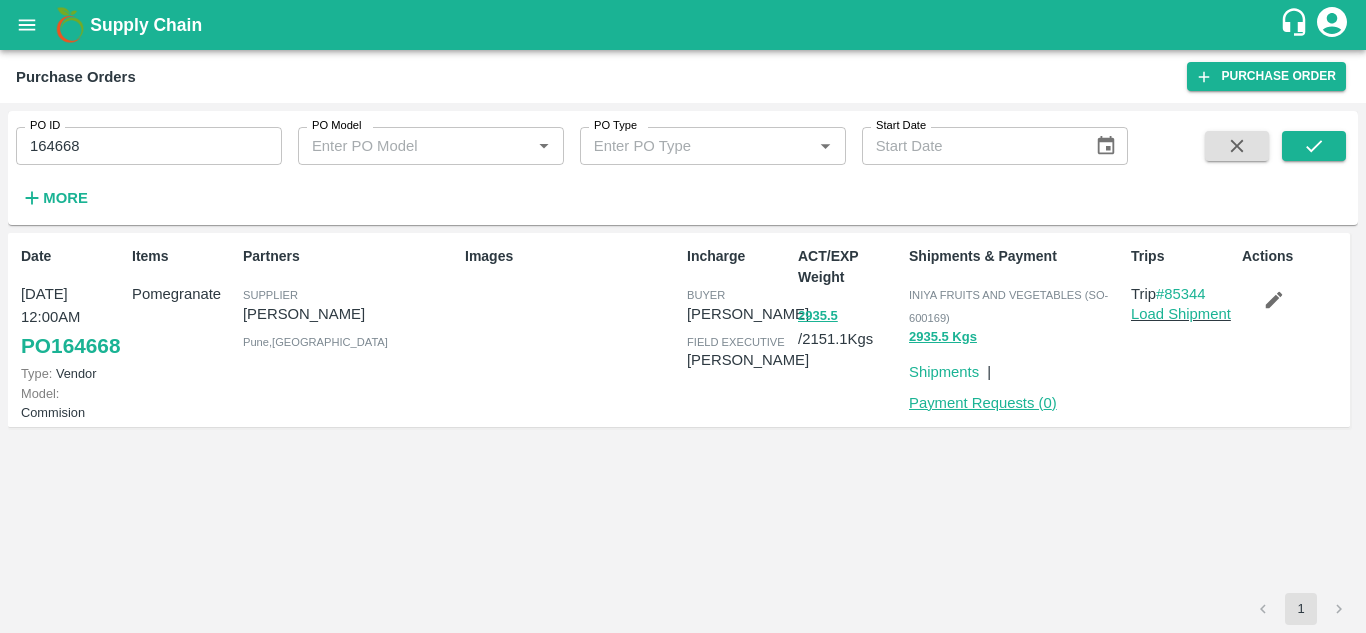 click on "Payment Requests ( 0 )" at bounding box center (983, 403) 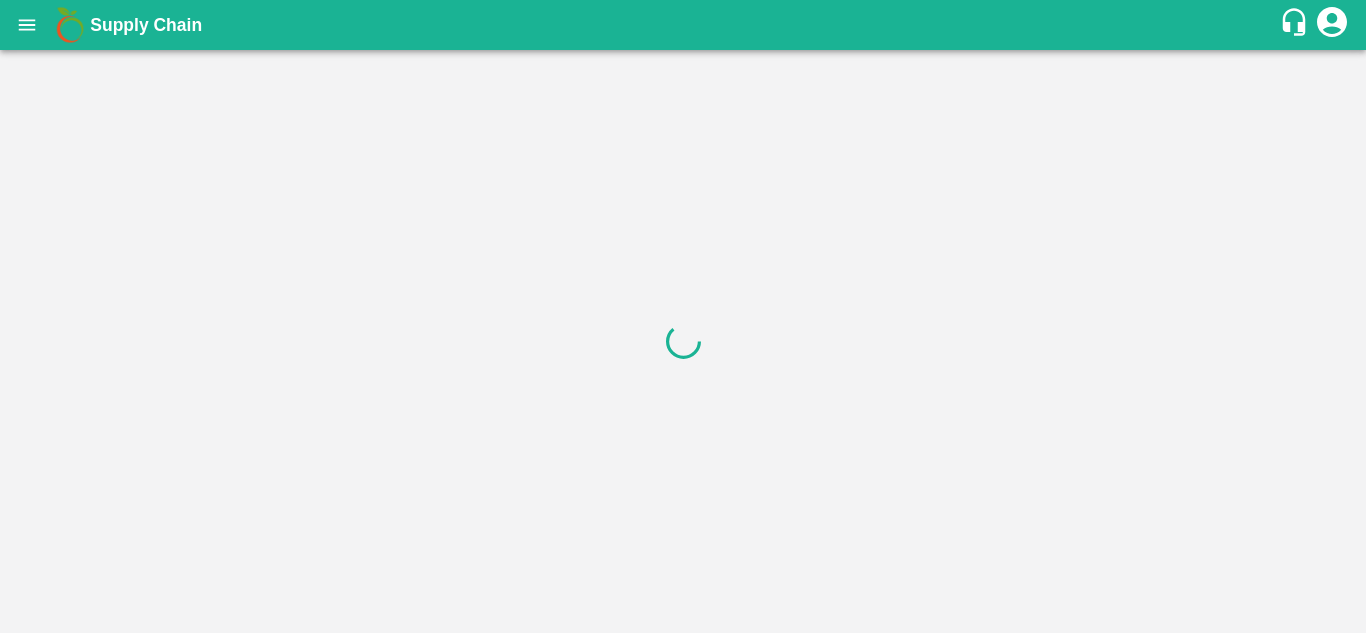scroll, scrollTop: 0, scrollLeft: 0, axis: both 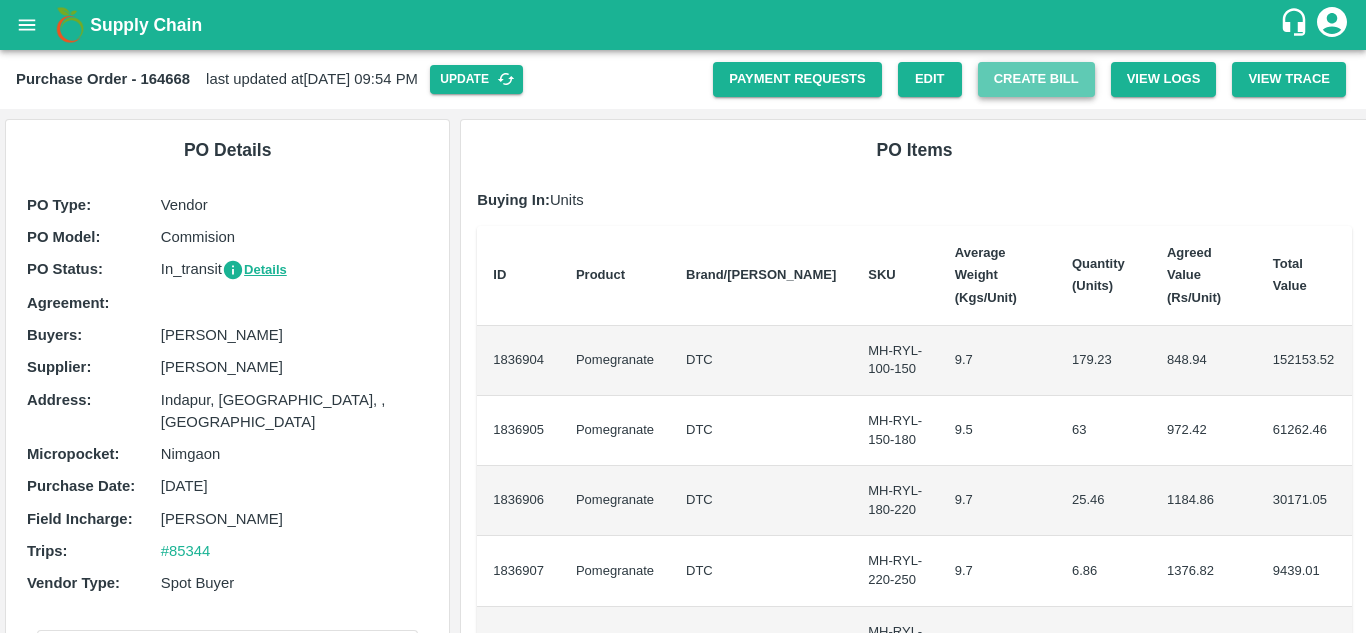click on "Create Bill" at bounding box center [1036, 79] 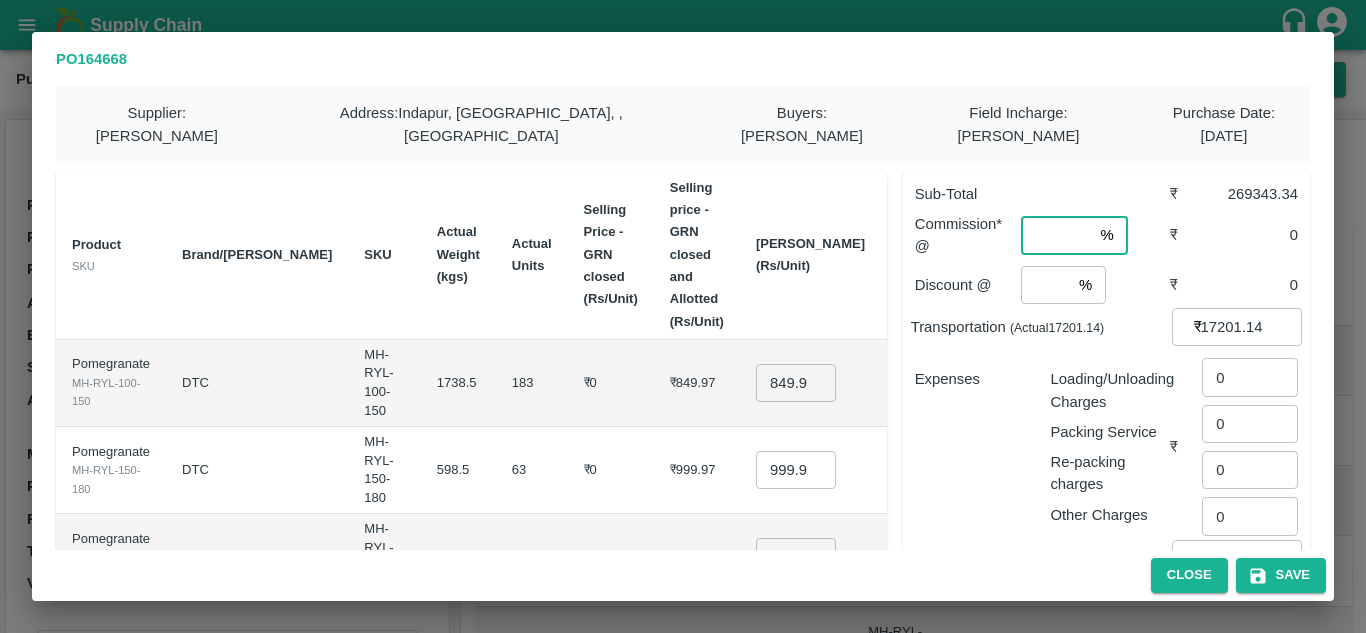 click at bounding box center (1056, 235) 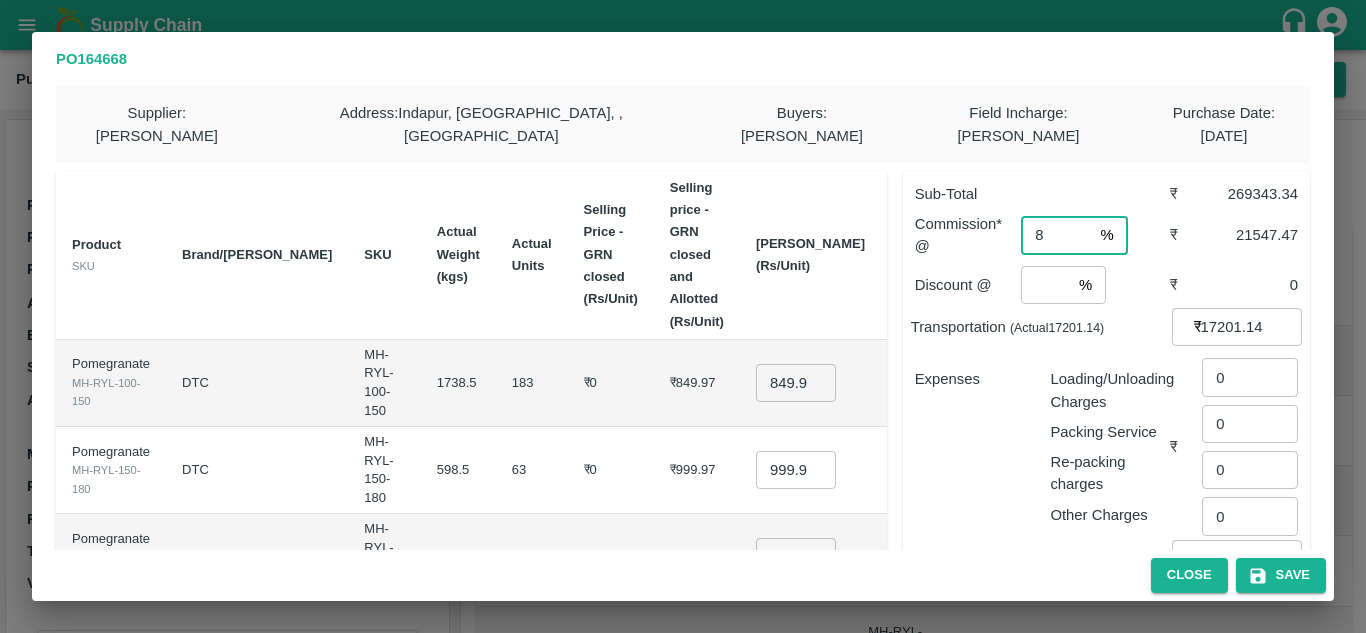 type on "8" 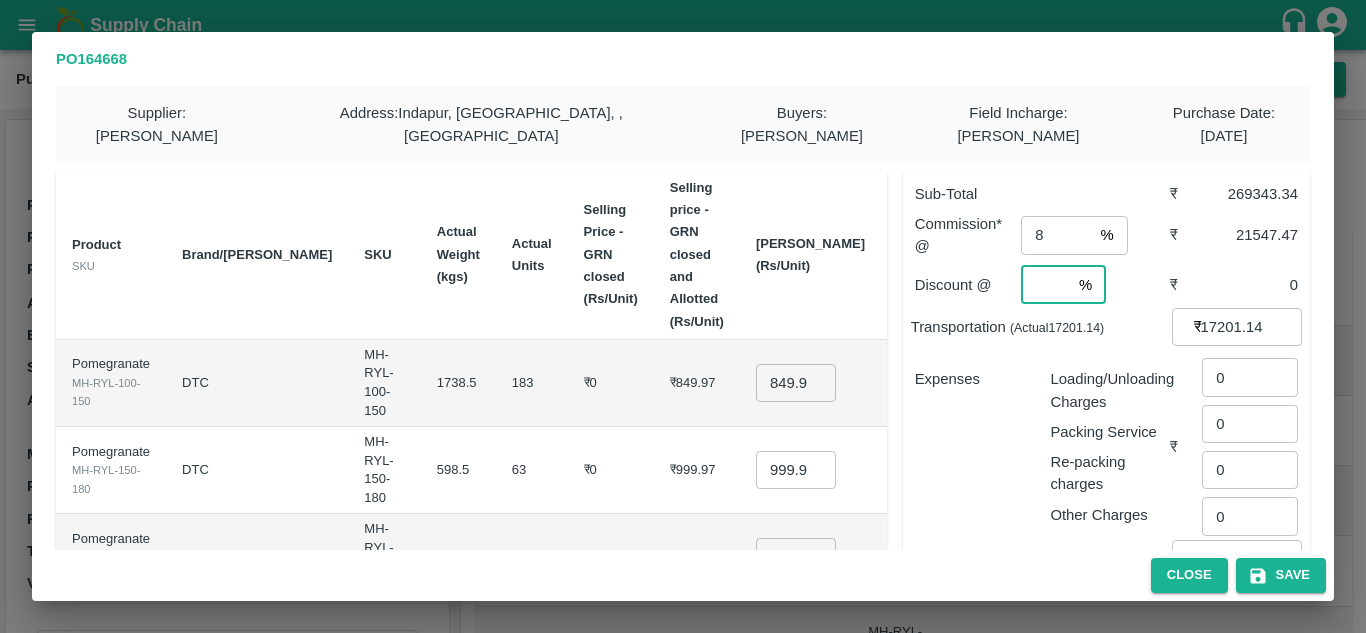 click at bounding box center (1046, 285) 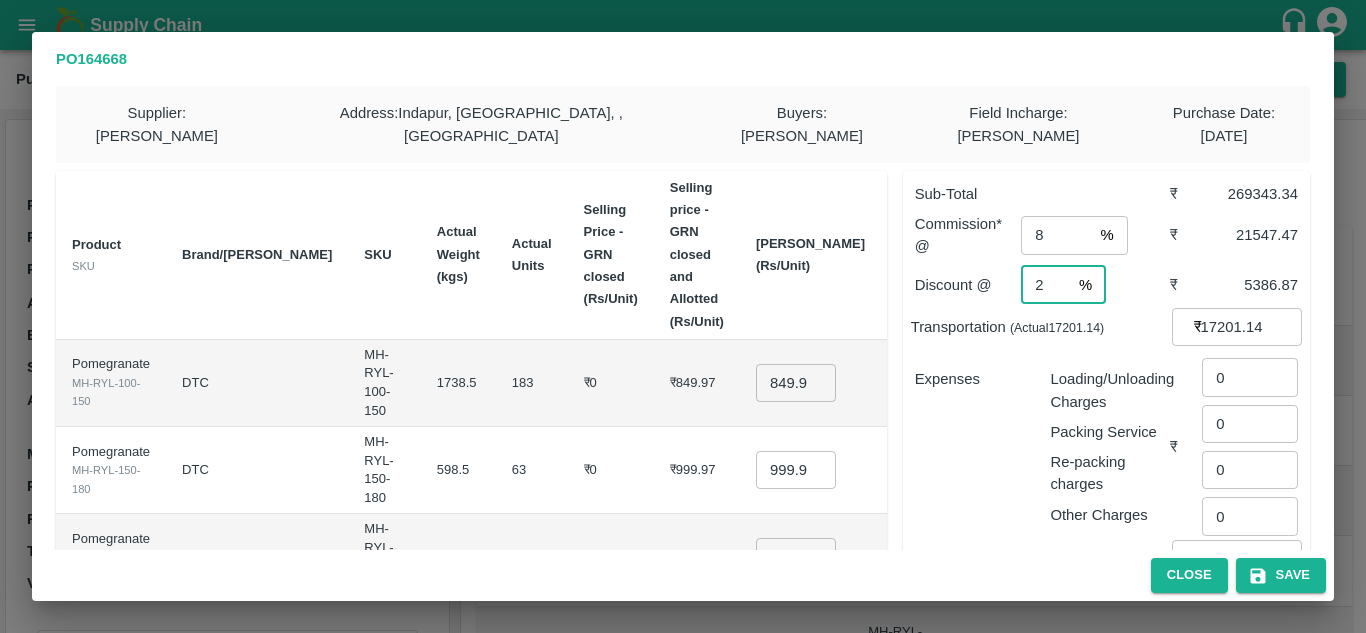 type on "2" 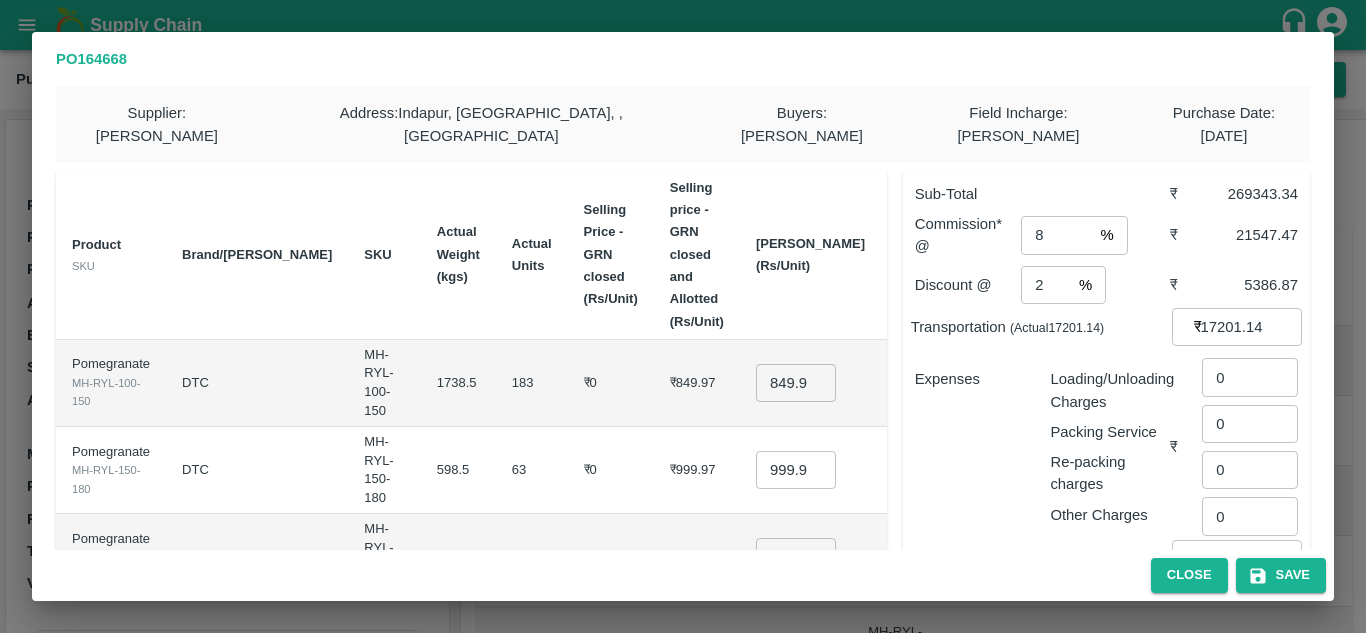 click on "Expenses" at bounding box center (967, 439) 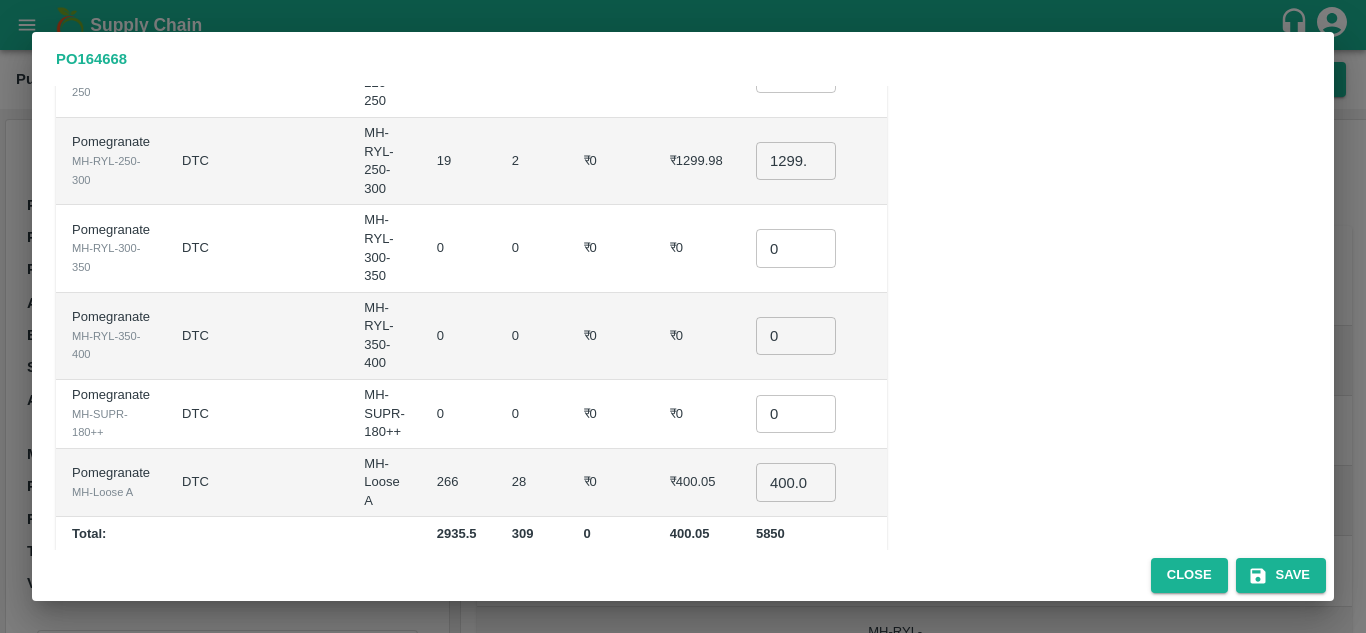 scroll, scrollTop: 0, scrollLeft: 0, axis: both 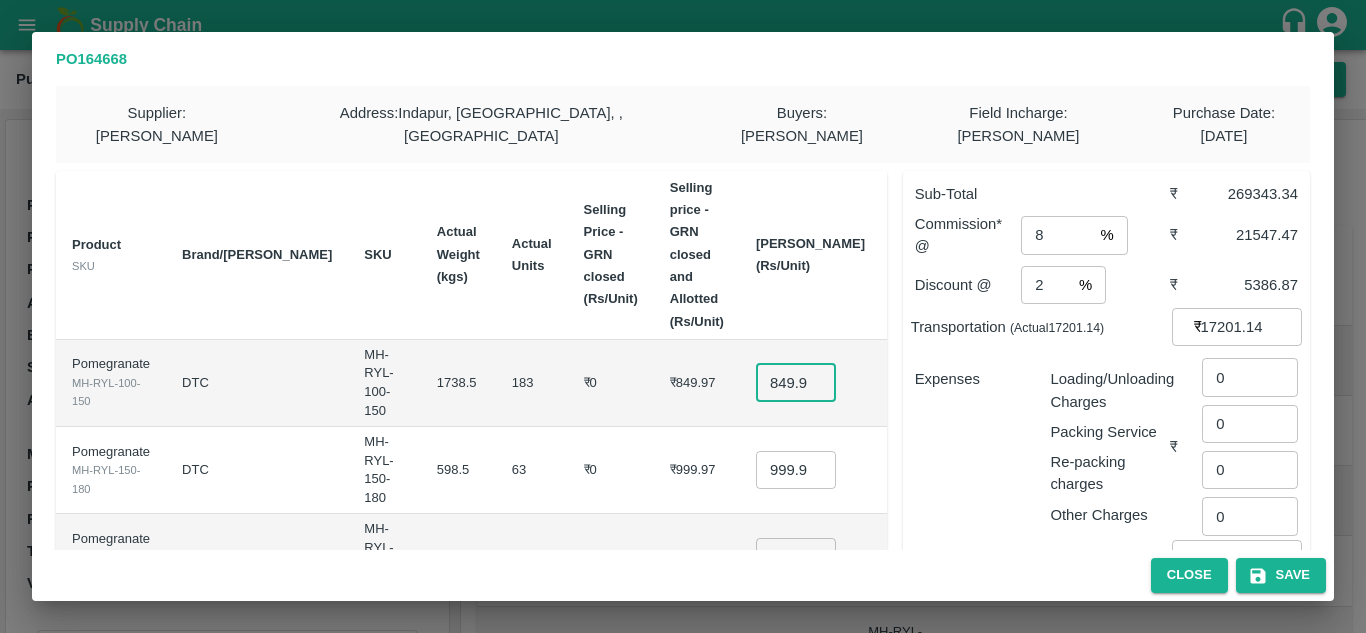 click on "849.965" at bounding box center [796, 383] 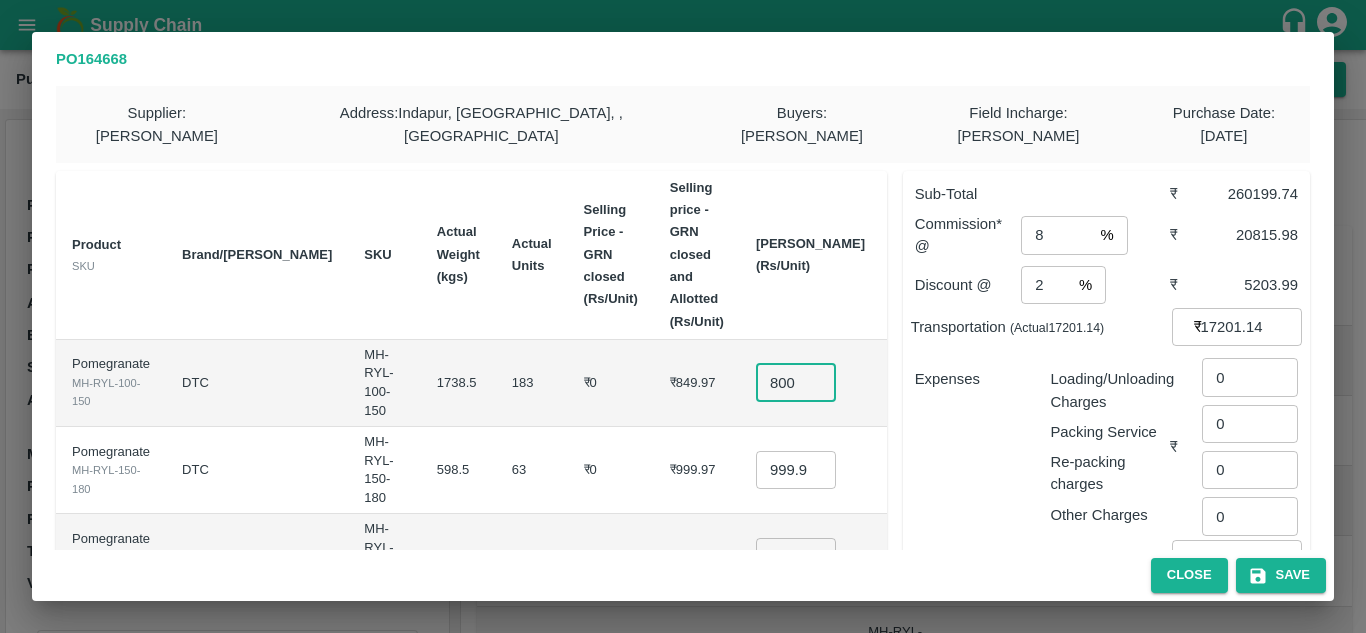 type on "800" 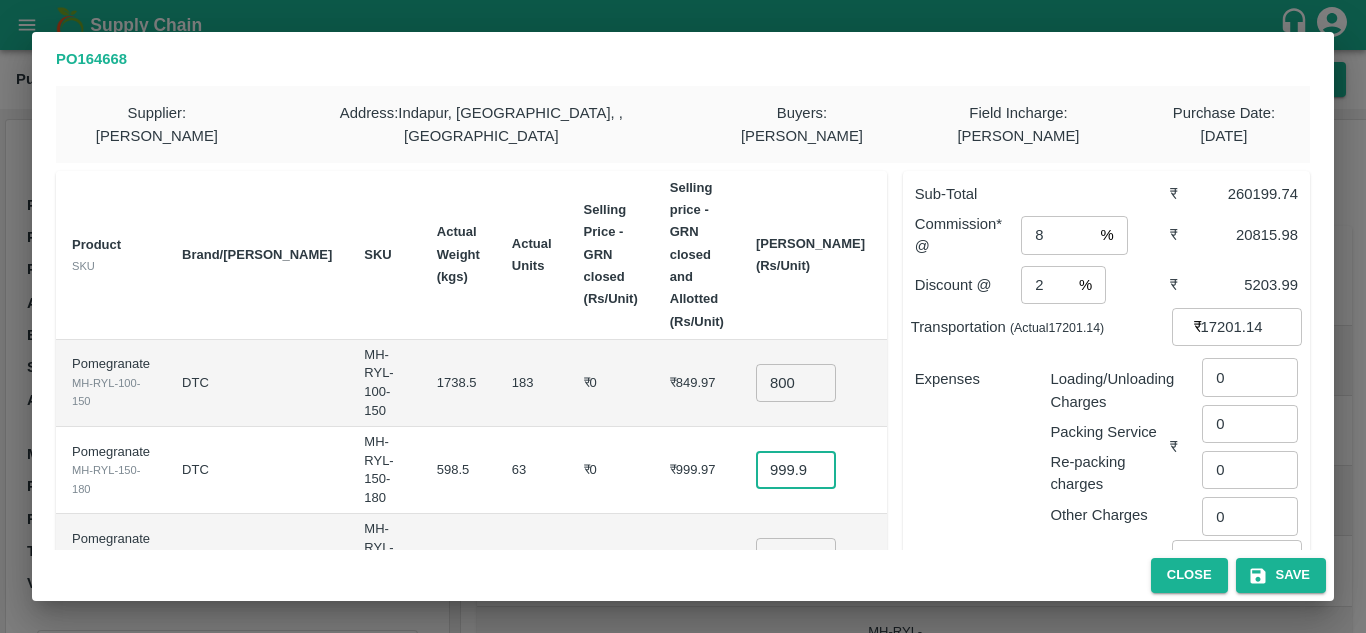 click on "999.97" at bounding box center [796, 470] 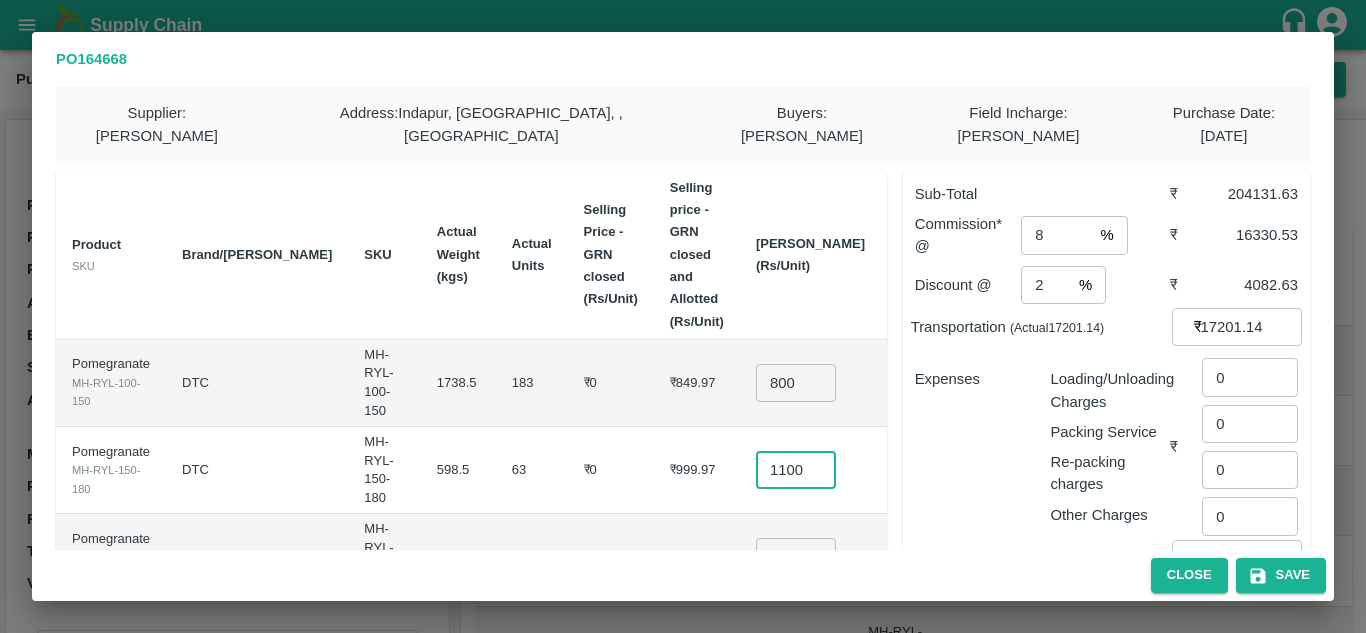 scroll, scrollTop: 0, scrollLeft: 3, axis: horizontal 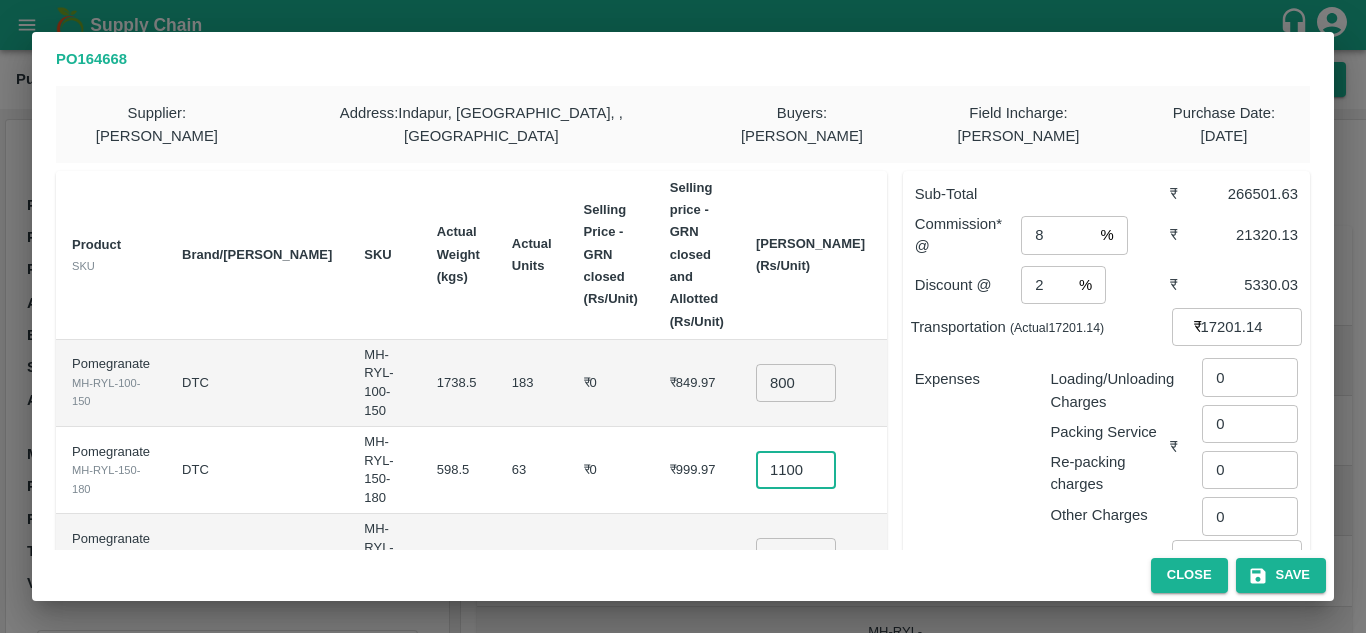 type on "1100" 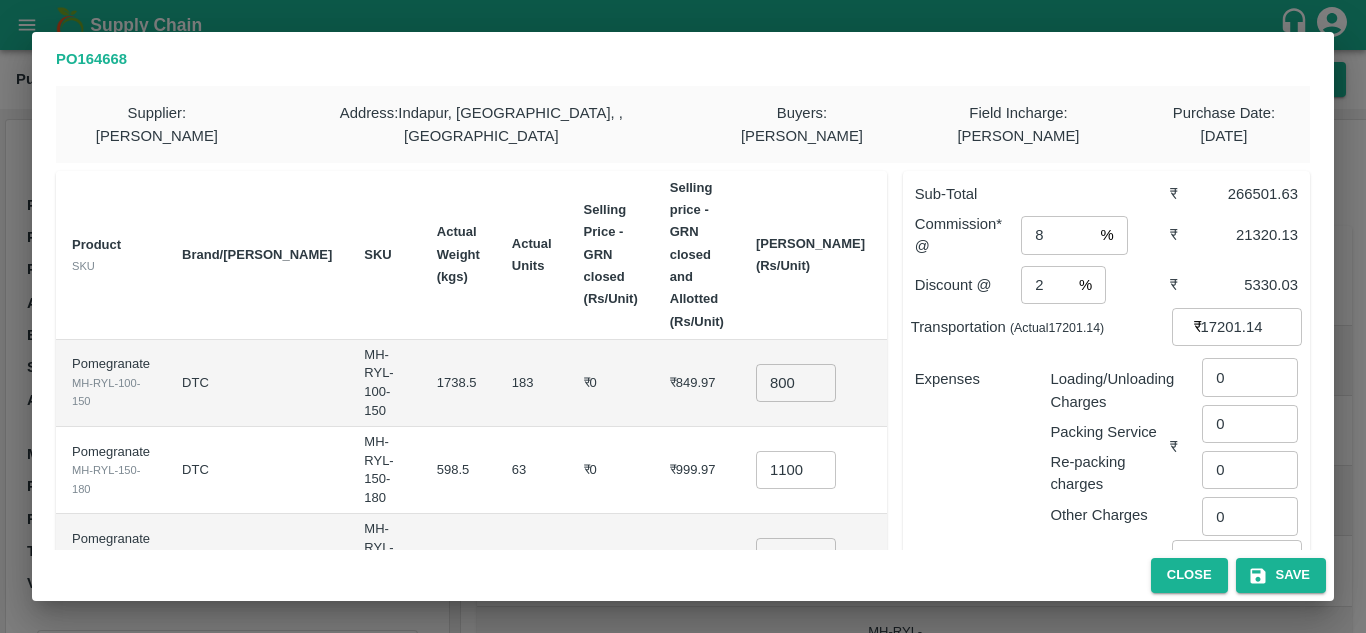scroll, scrollTop: 0, scrollLeft: 0, axis: both 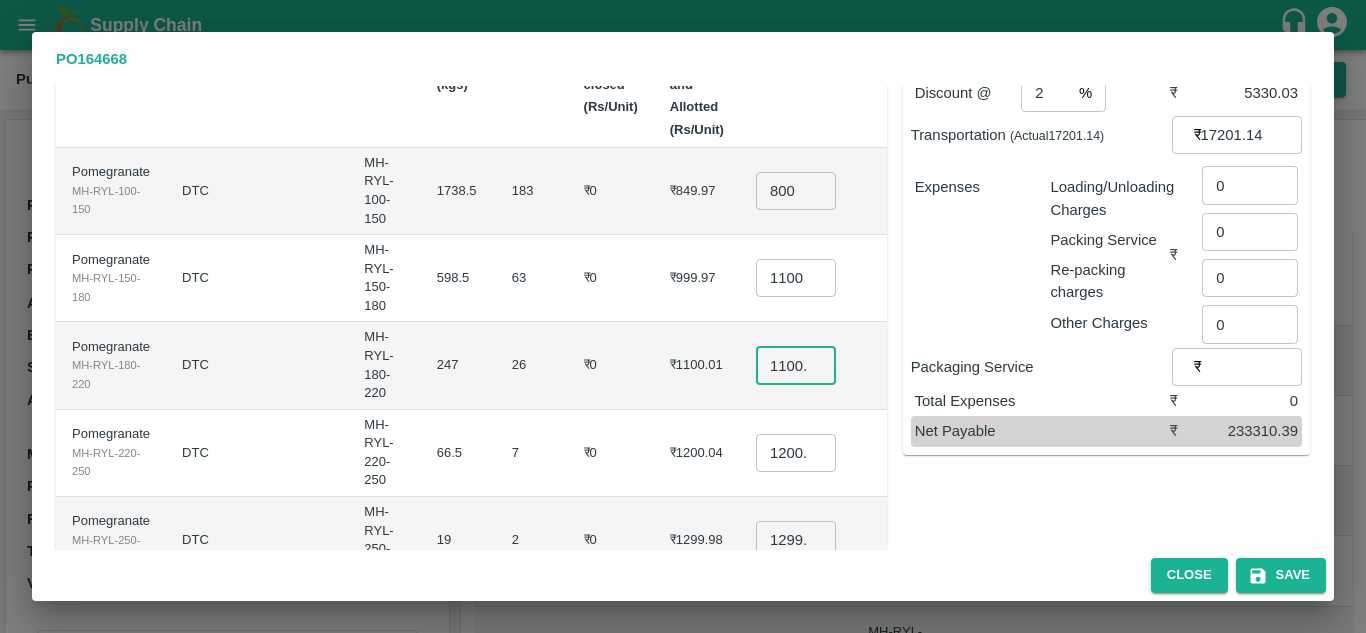 click on "1100.005" at bounding box center (796, 365) 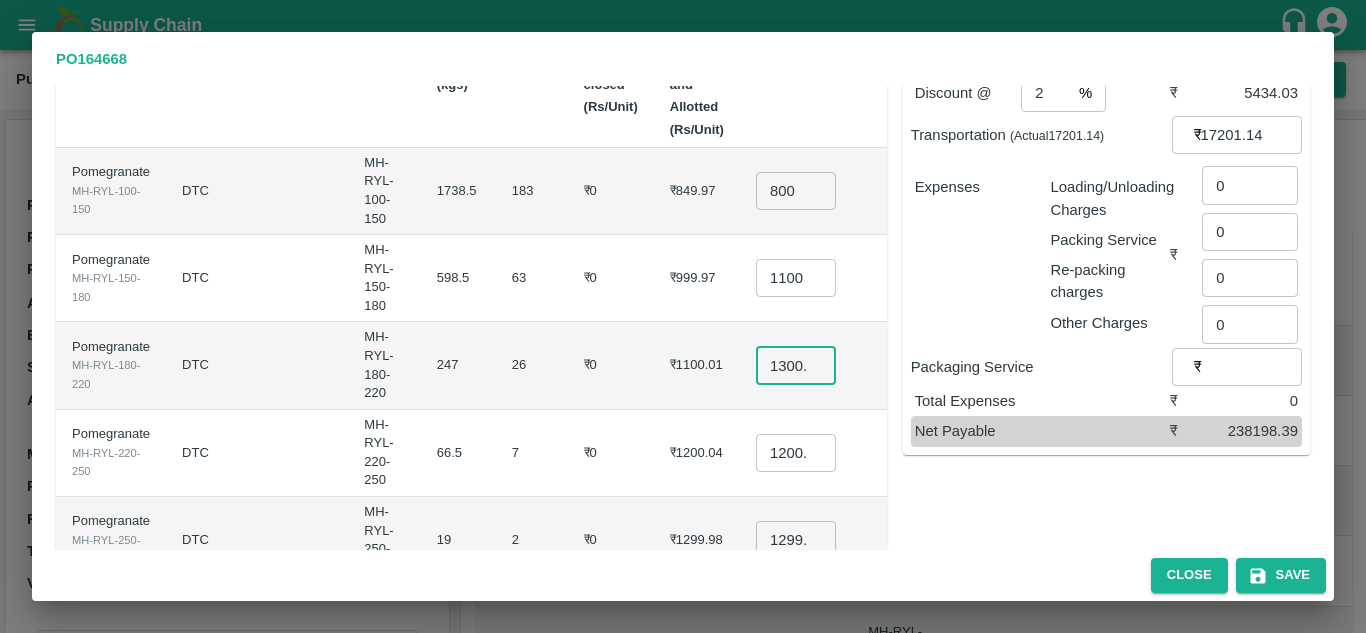 type on "1300.005" 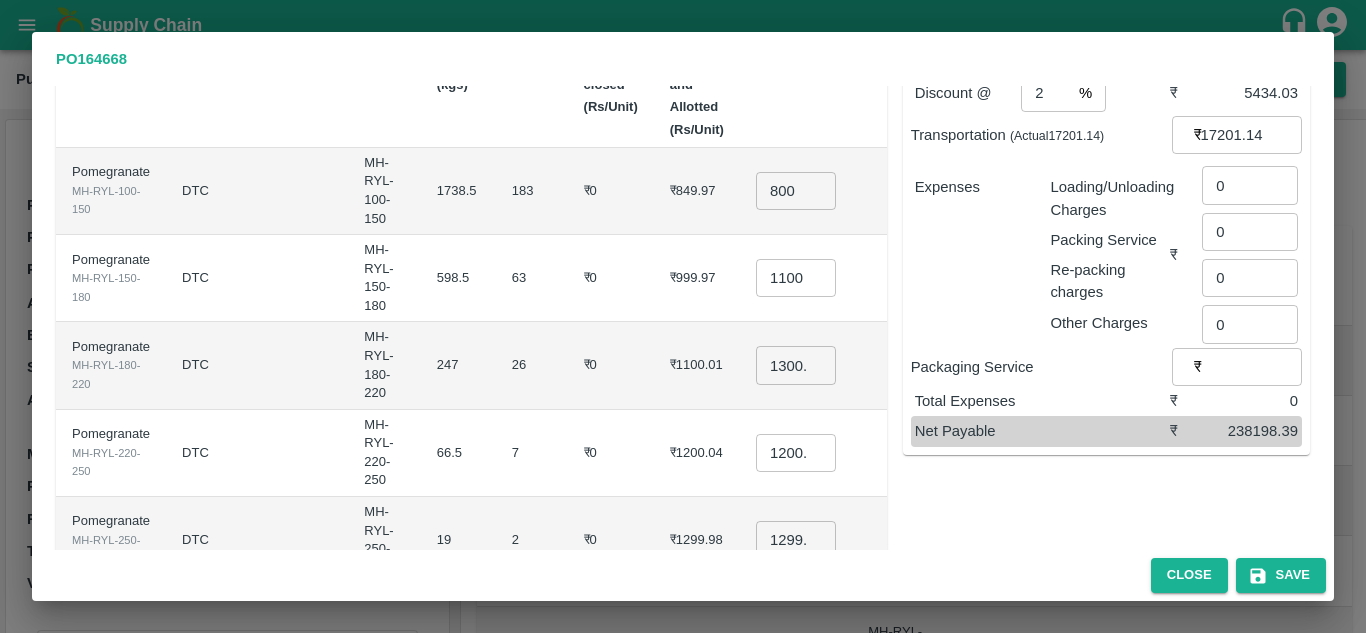 click on "26" at bounding box center [532, 365] 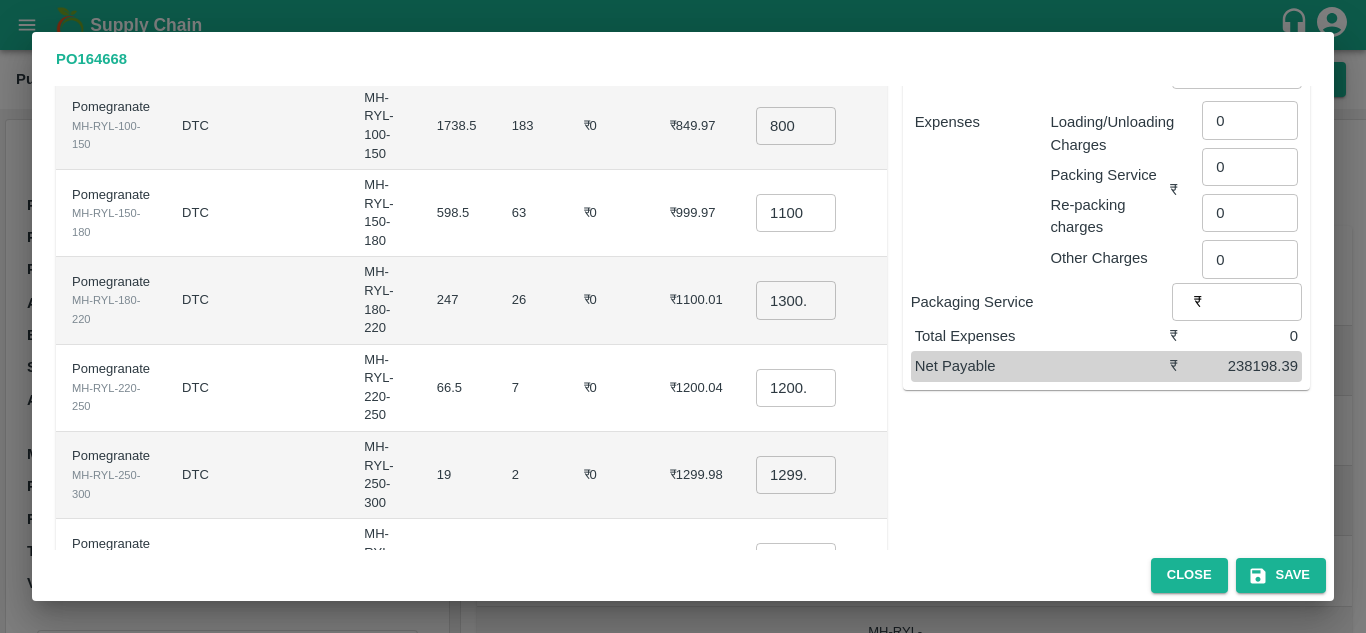 scroll, scrollTop: 258, scrollLeft: 0, axis: vertical 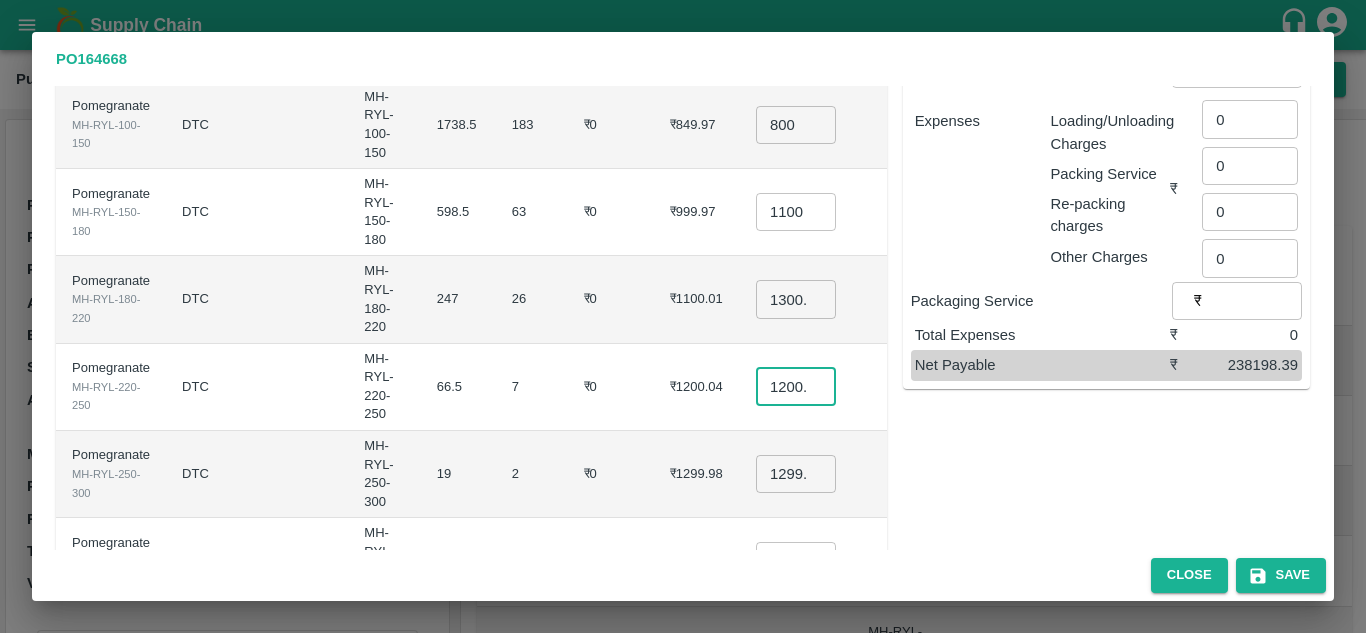 click on "1200.0399999999997" at bounding box center [796, 387] 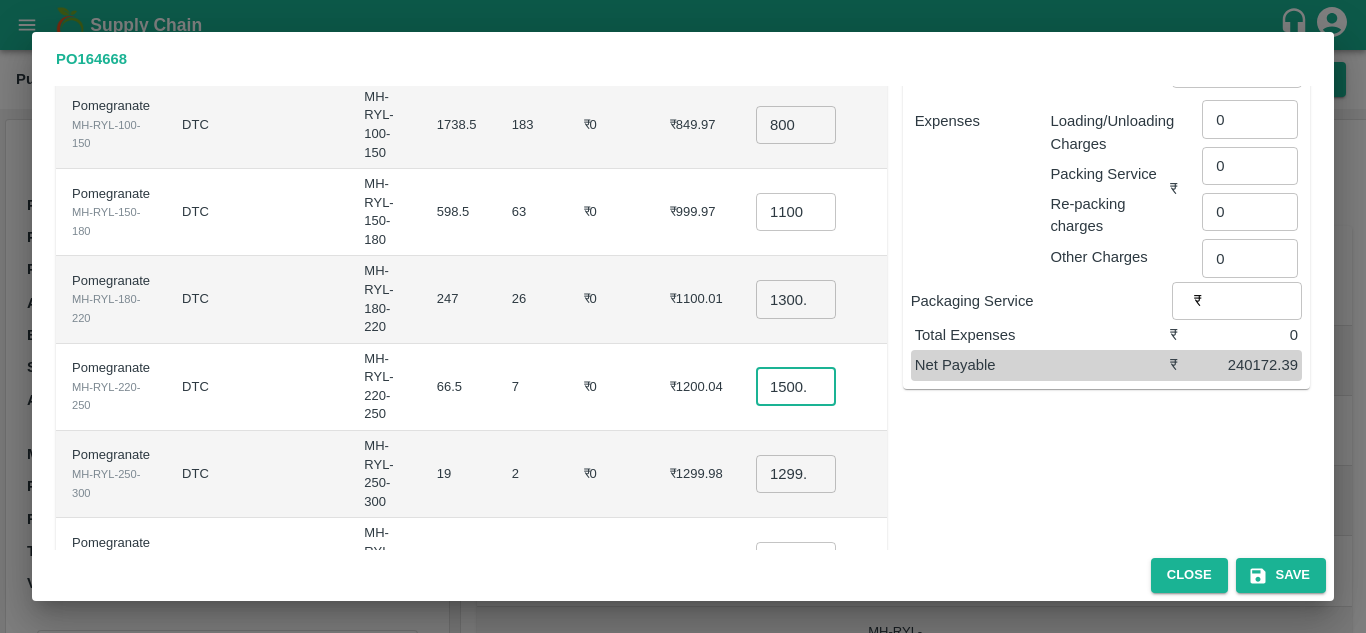 type on "1500.0399999999997" 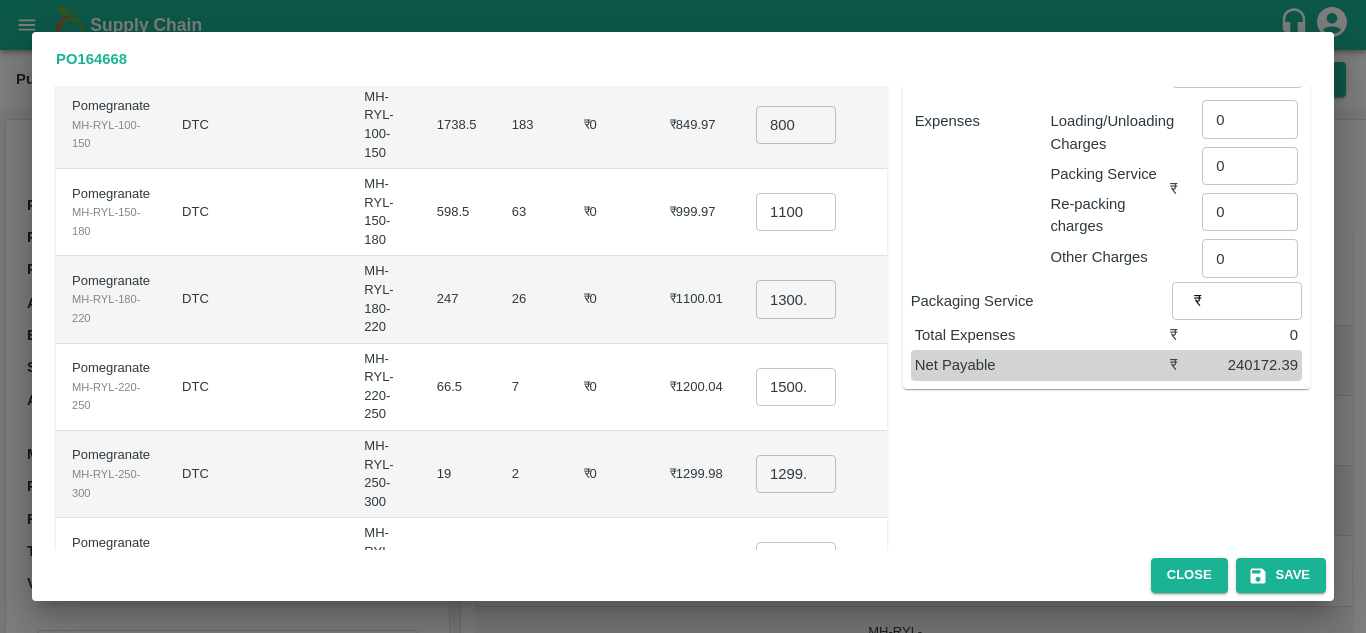 click on "₹0" at bounding box center [611, 387] 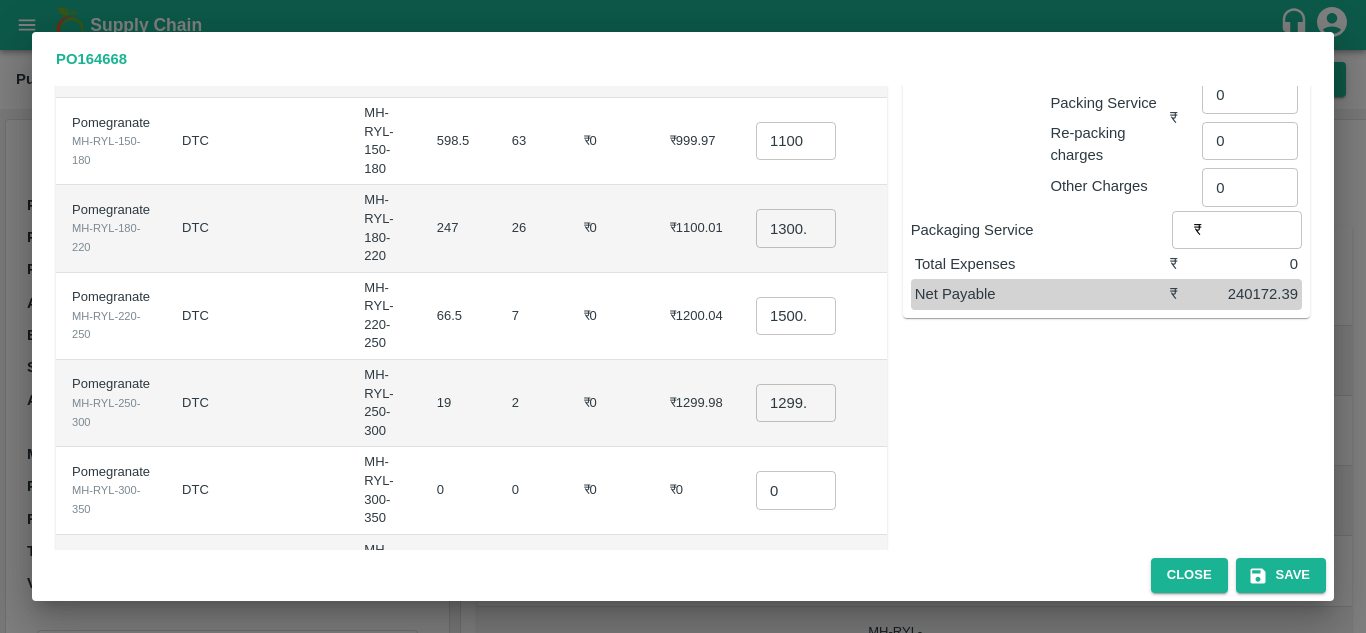 scroll, scrollTop: 330, scrollLeft: 0, axis: vertical 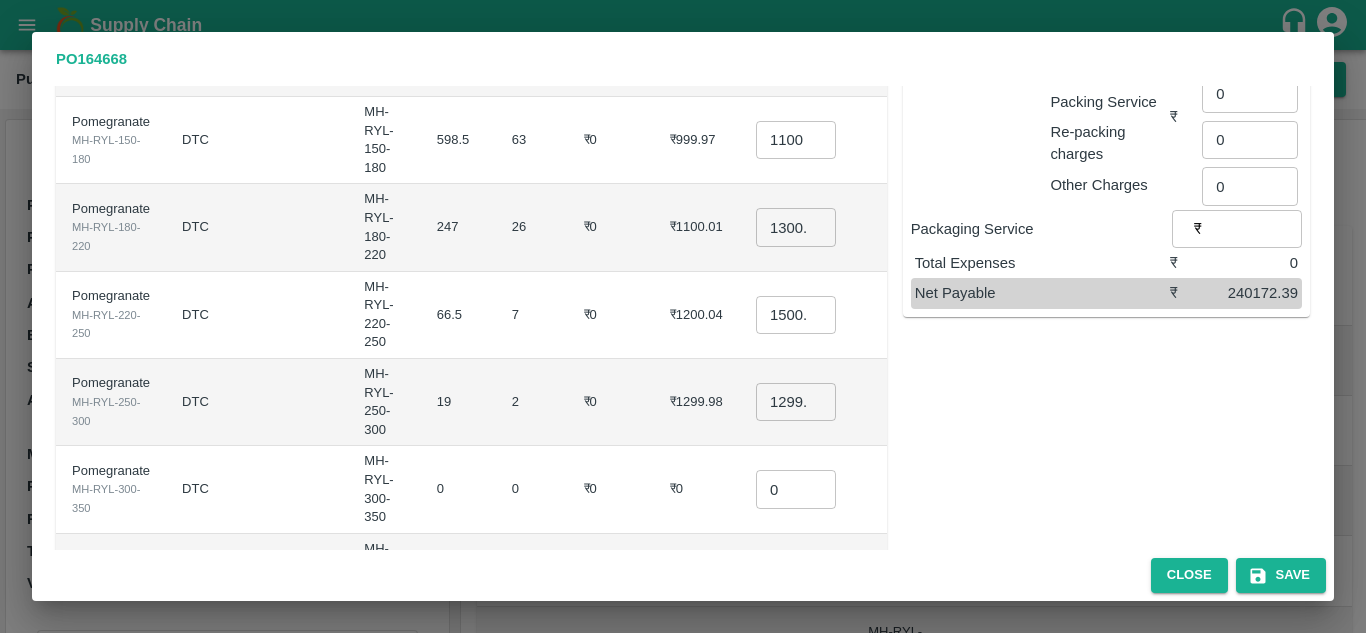 click on "1299.98" at bounding box center (796, 402) 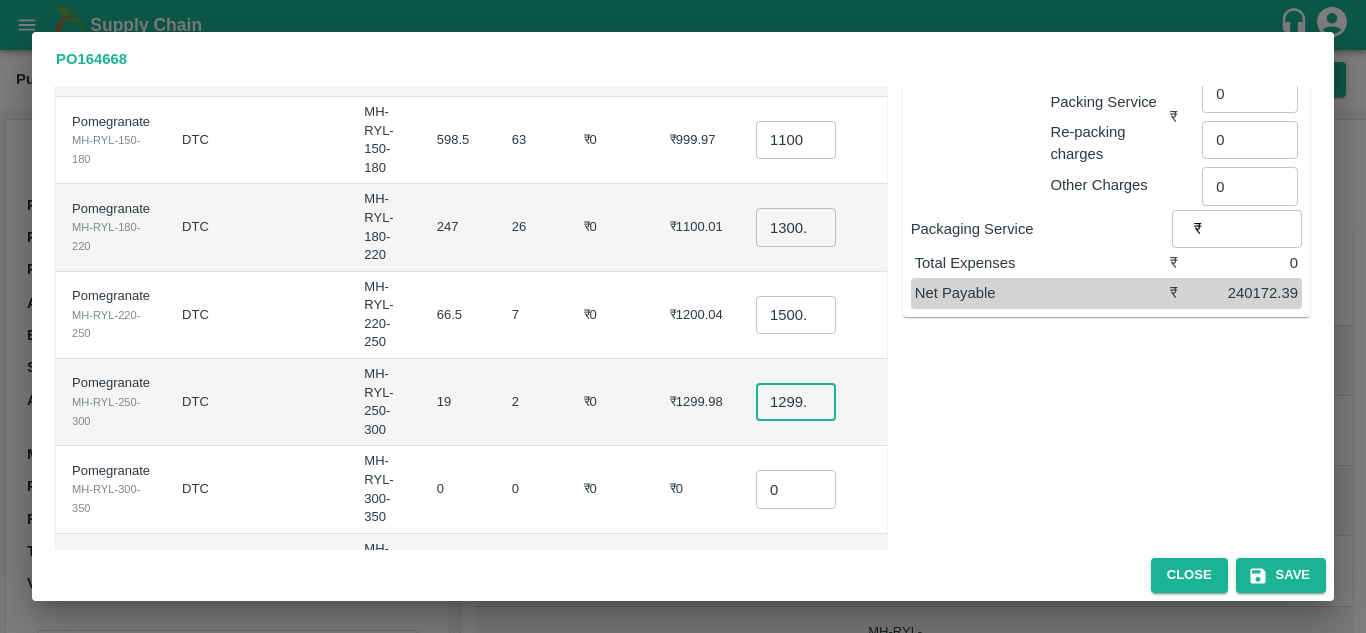 click on "1299.98" at bounding box center (796, 402) 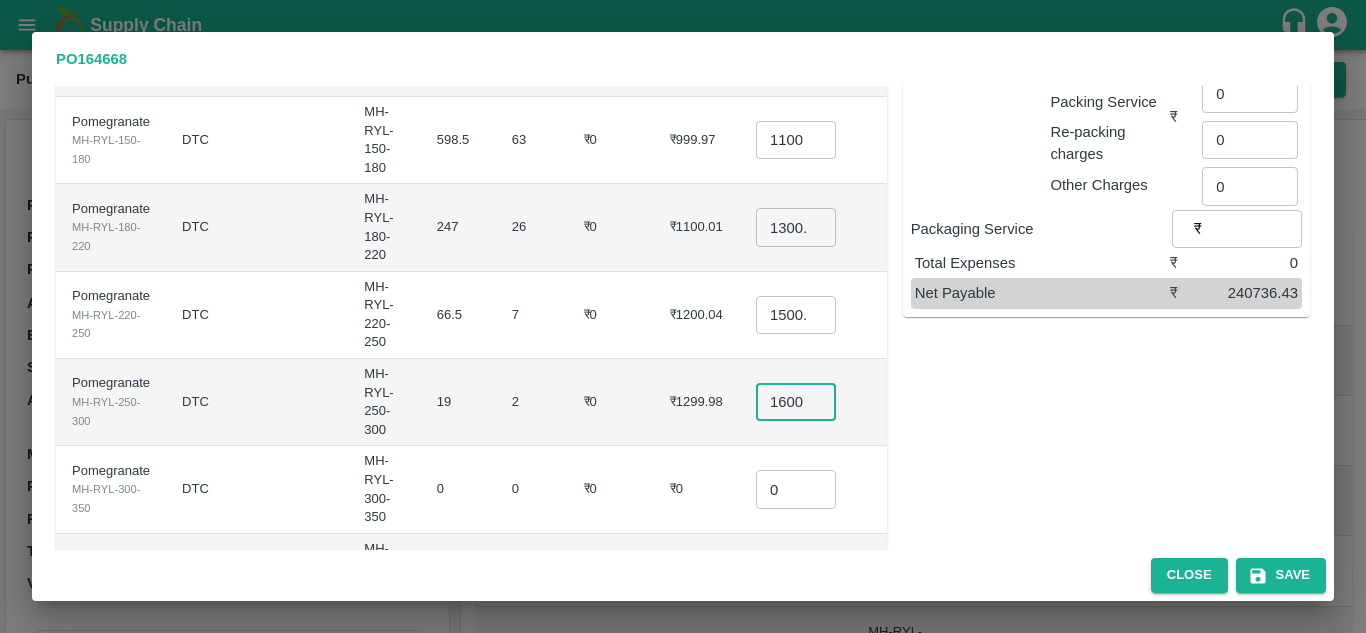 scroll, scrollTop: 0, scrollLeft: 4, axis: horizontal 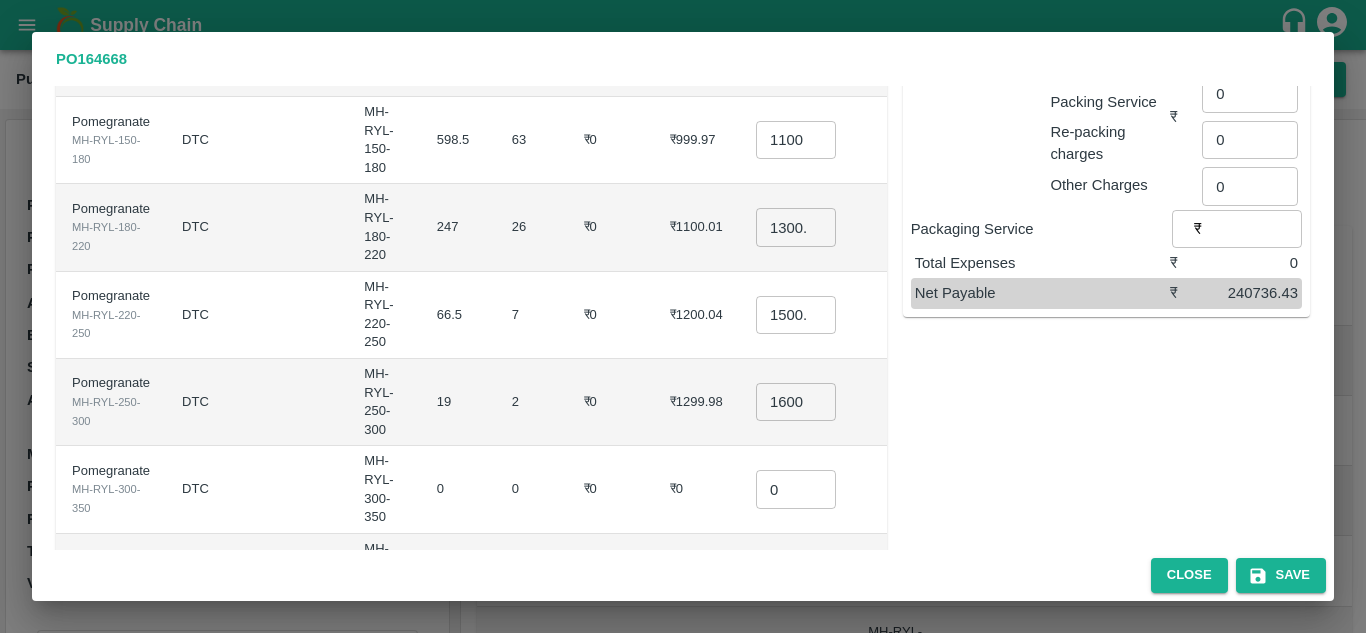 click on "₹0" at bounding box center [611, 402] 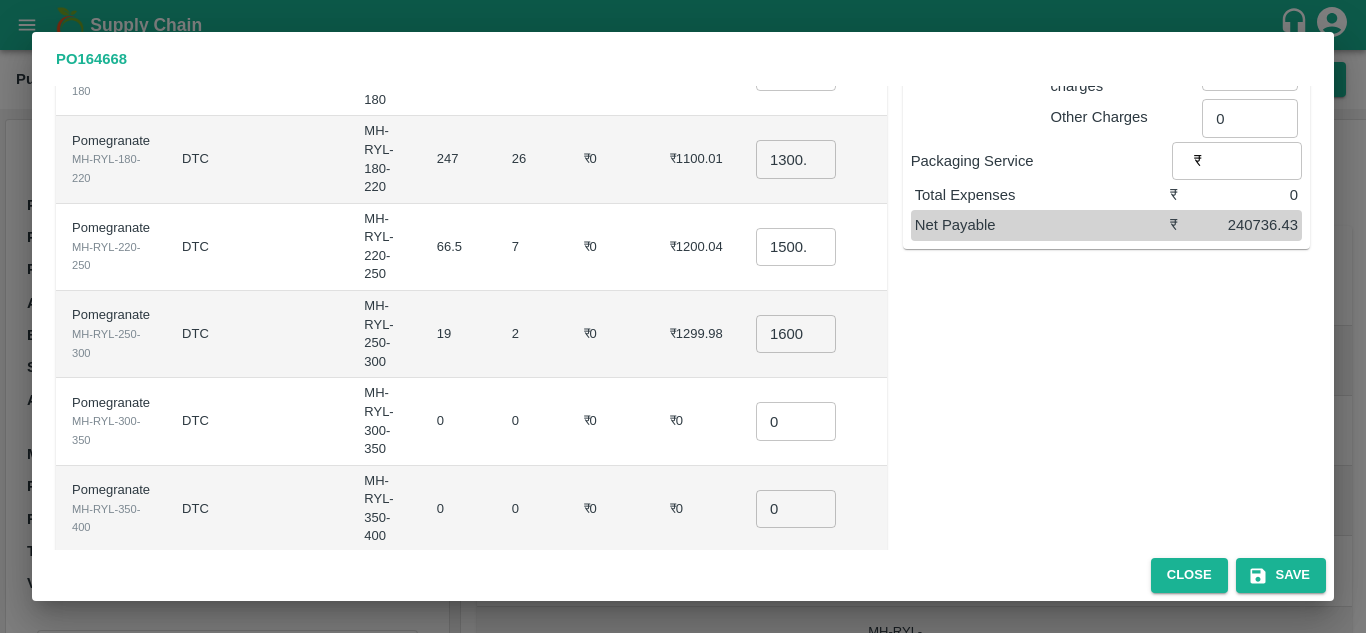 scroll, scrollTop: 408, scrollLeft: 0, axis: vertical 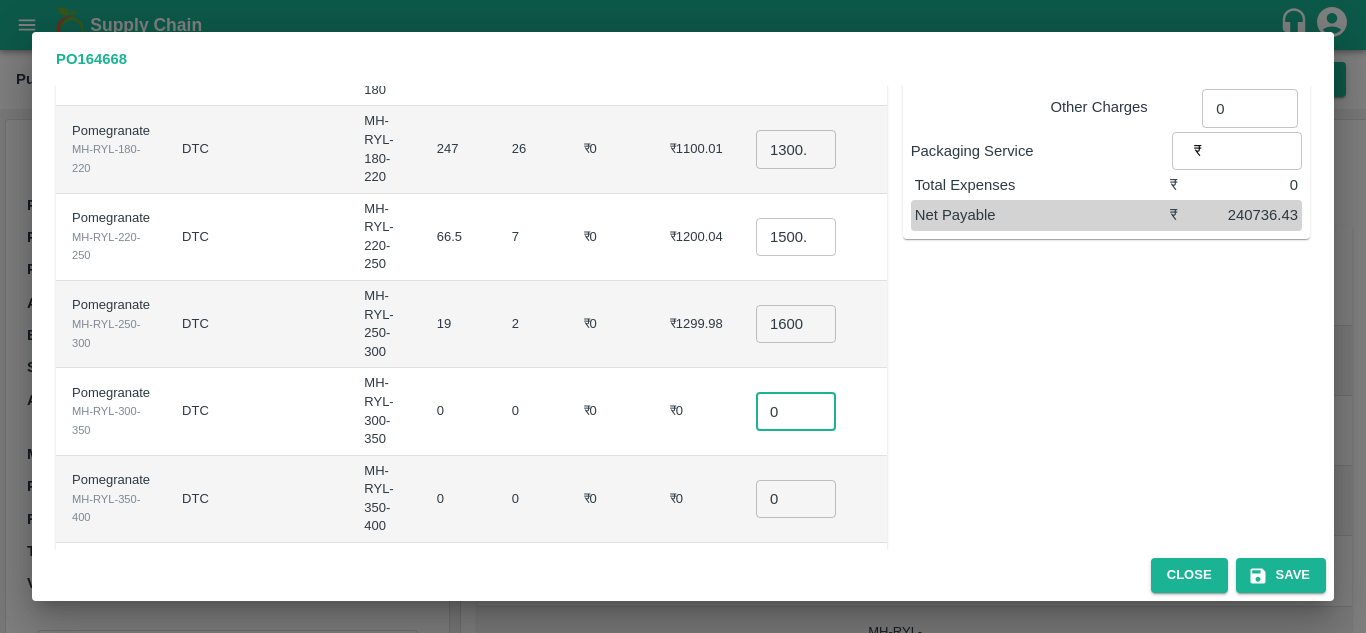 click on "0" at bounding box center (796, 411) 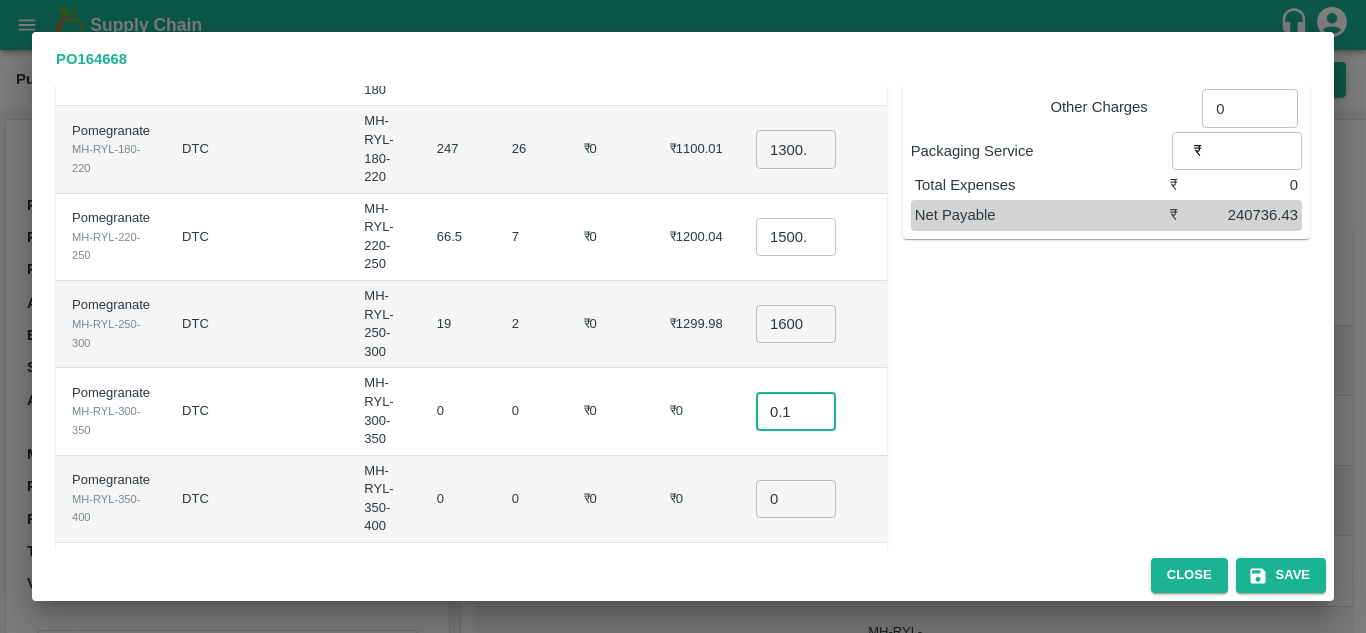 type on "0.1" 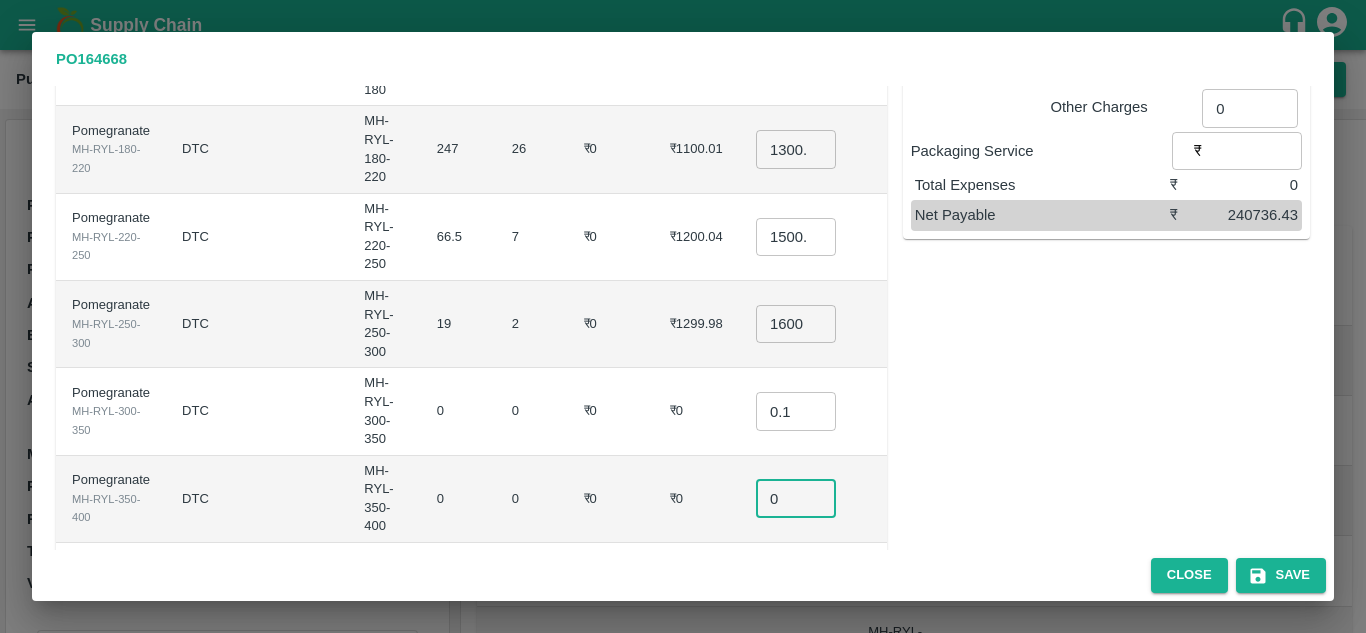 click on "0" at bounding box center [796, 499] 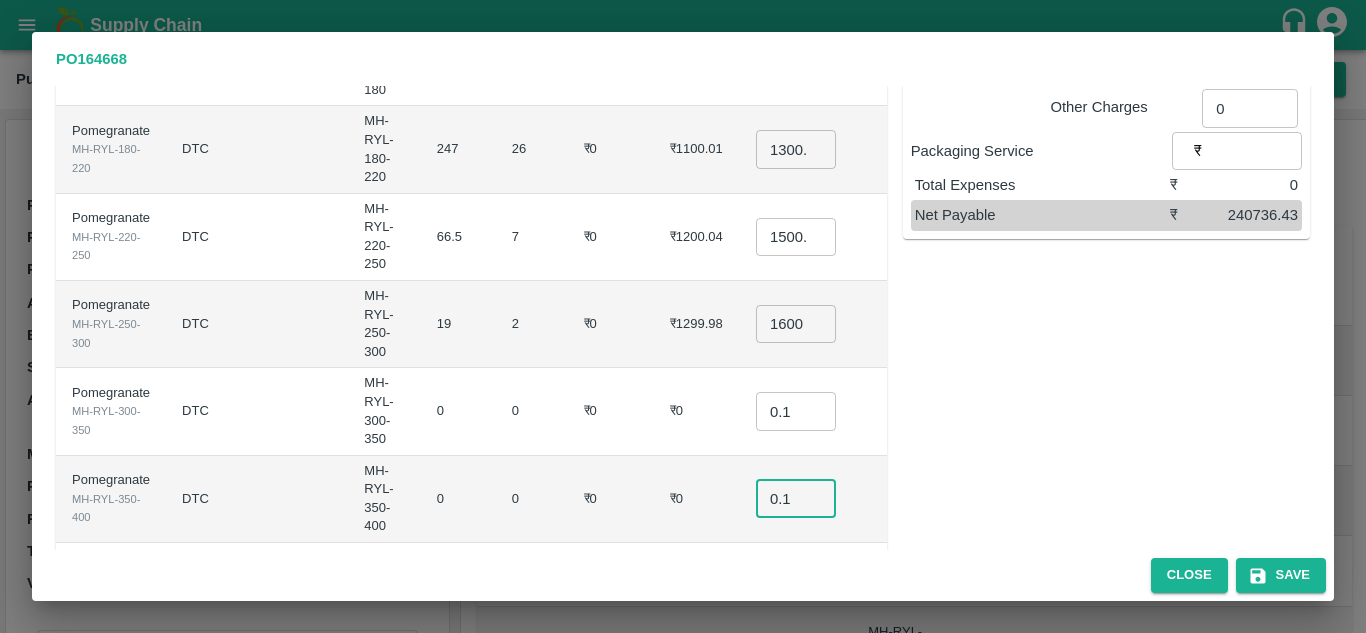 type on "0.1" 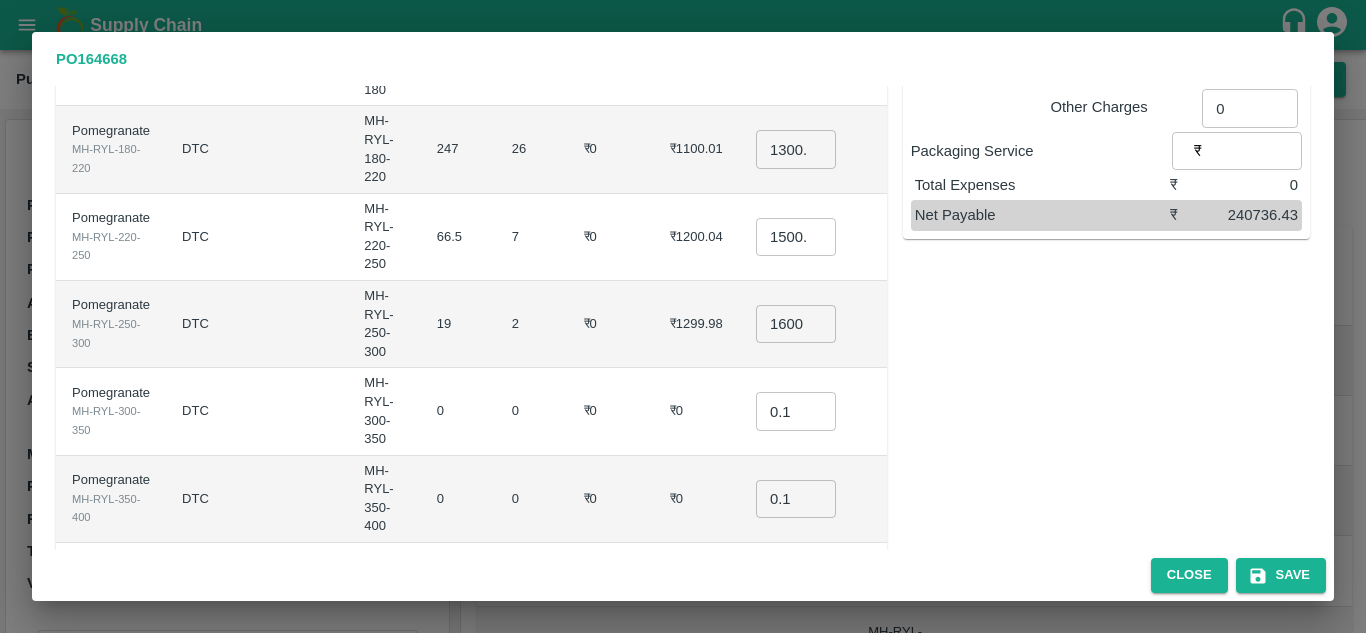 click on "₹0" at bounding box center (611, 499) 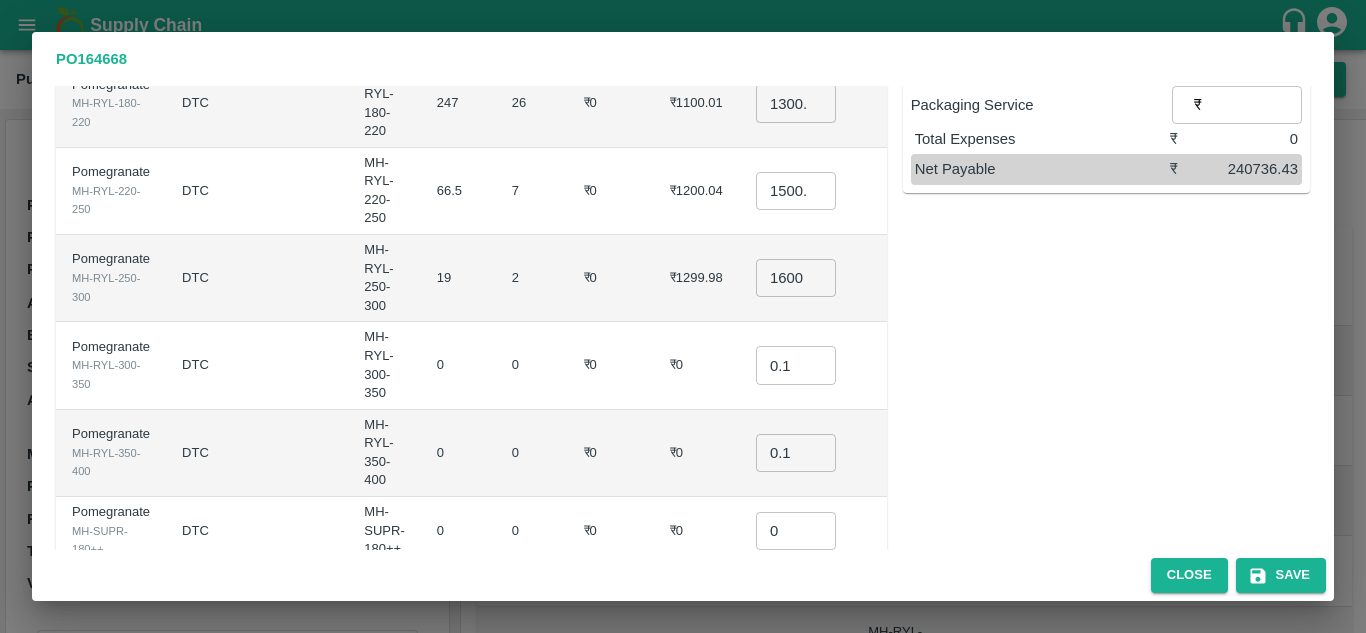 scroll, scrollTop: 571, scrollLeft: 0, axis: vertical 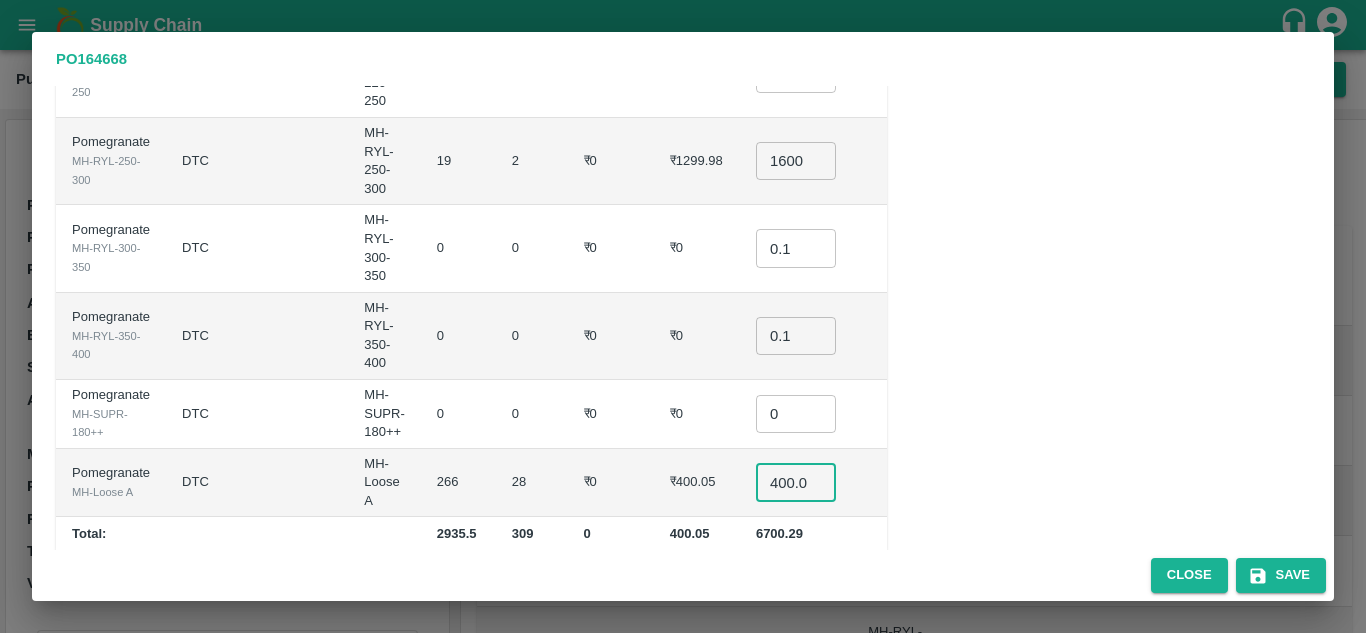 click on "400.045" at bounding box center (796, 482) 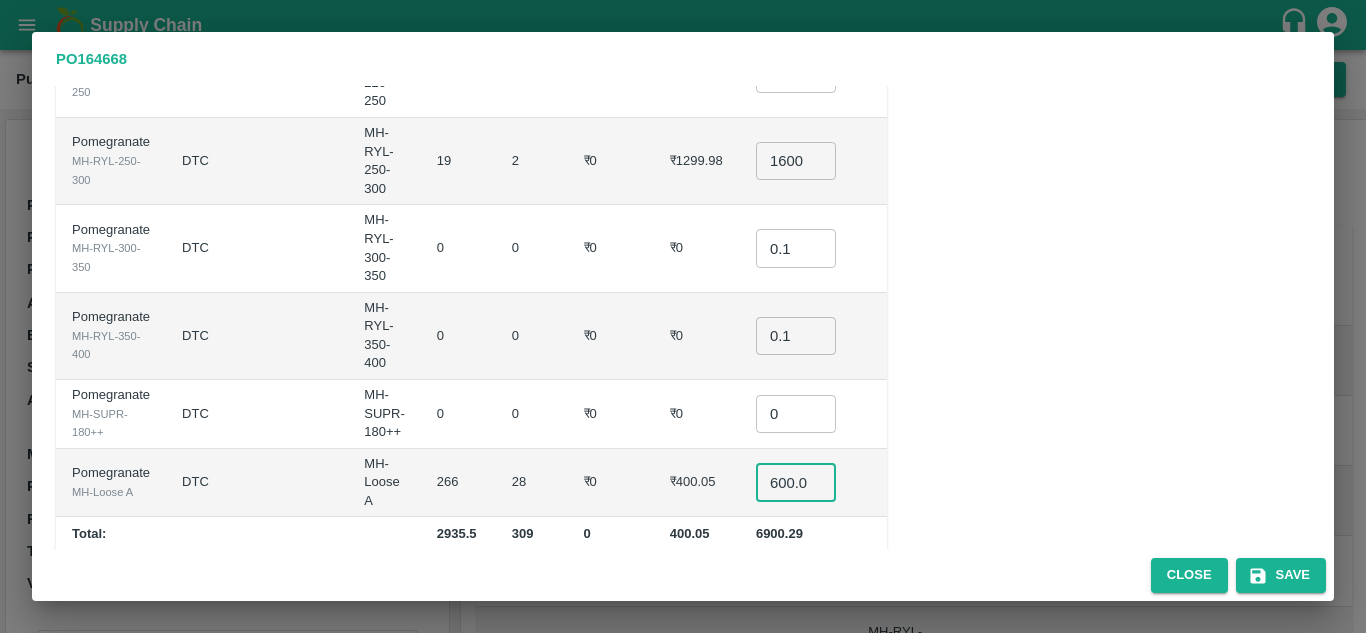 type on "600.045" 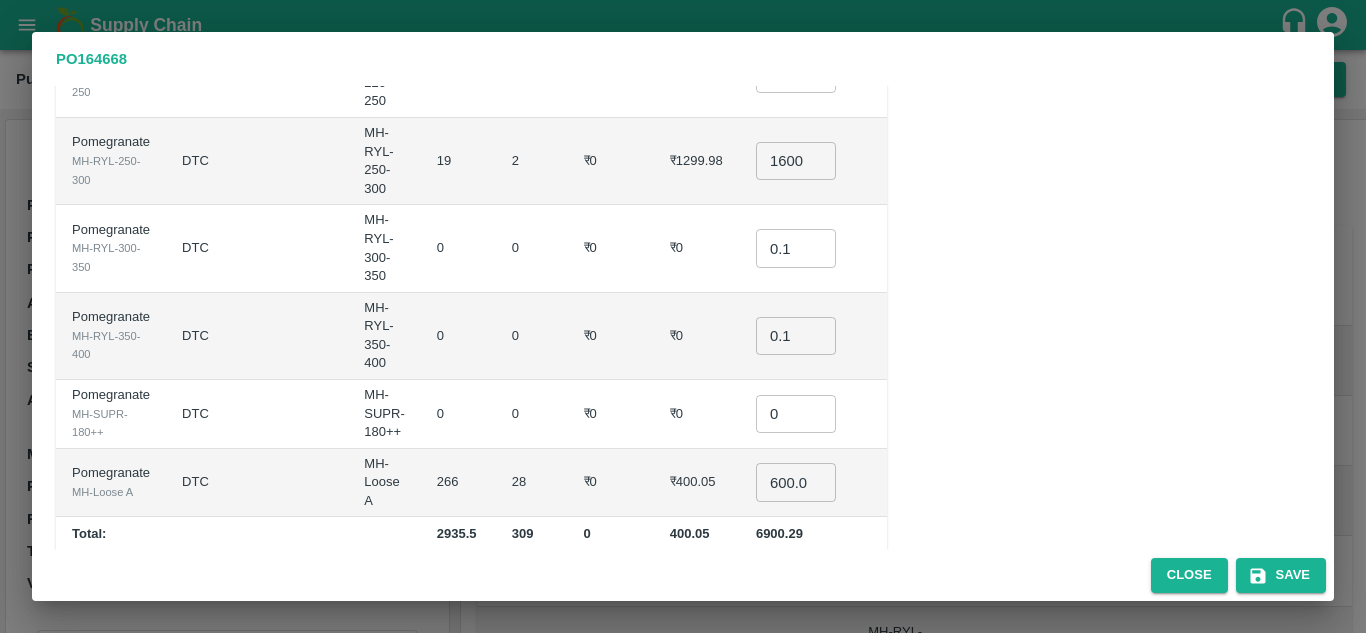 click on "0" at bounding box center (458, 414) 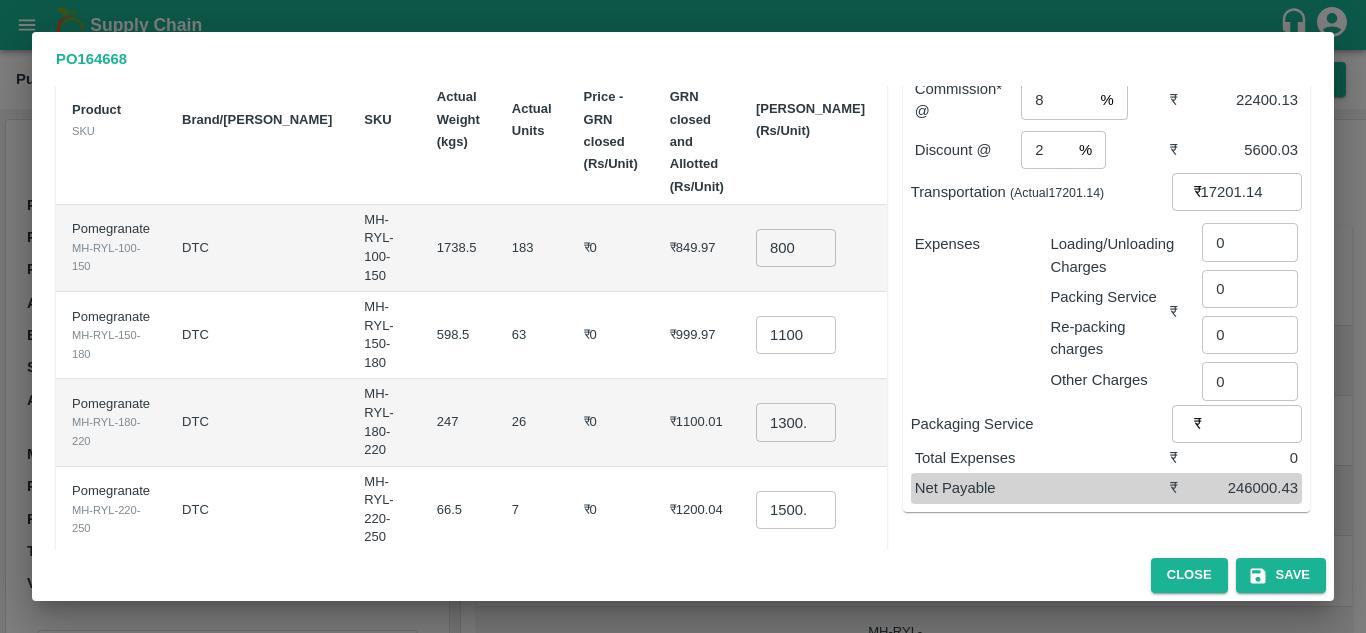 scroll, scrollTop: 136, scrollLeft: 0, axis: vertical 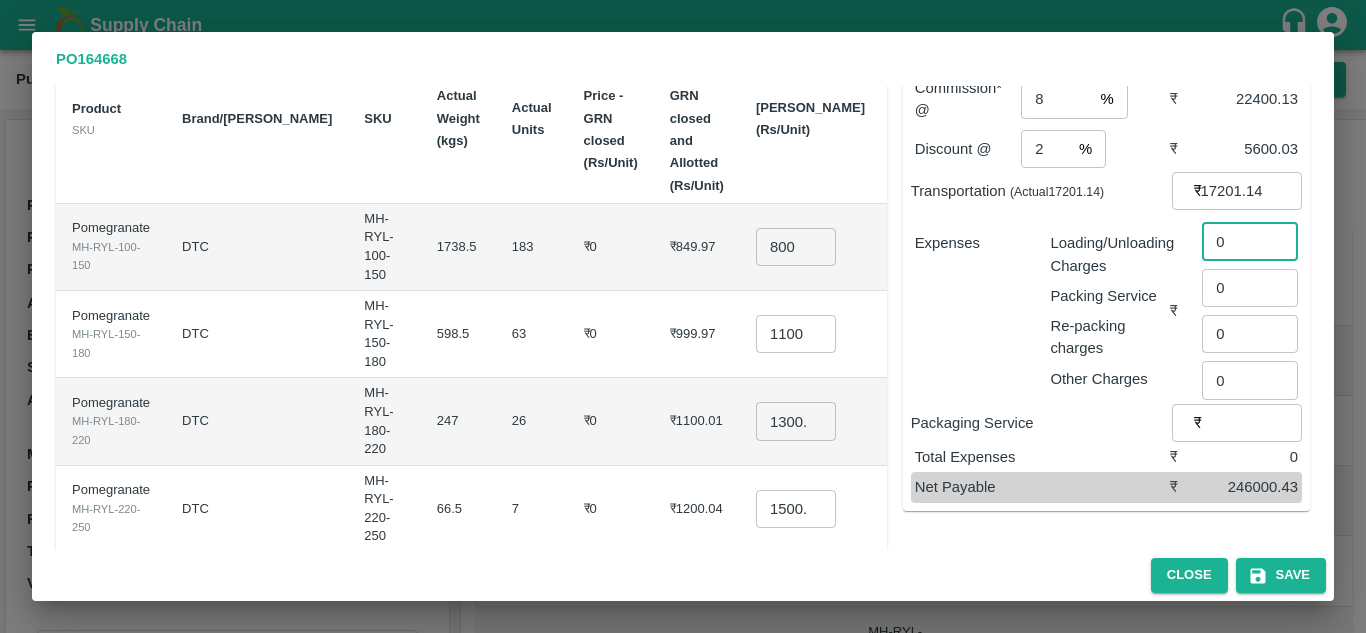 click on "0" at bounding box center (1250, 241) 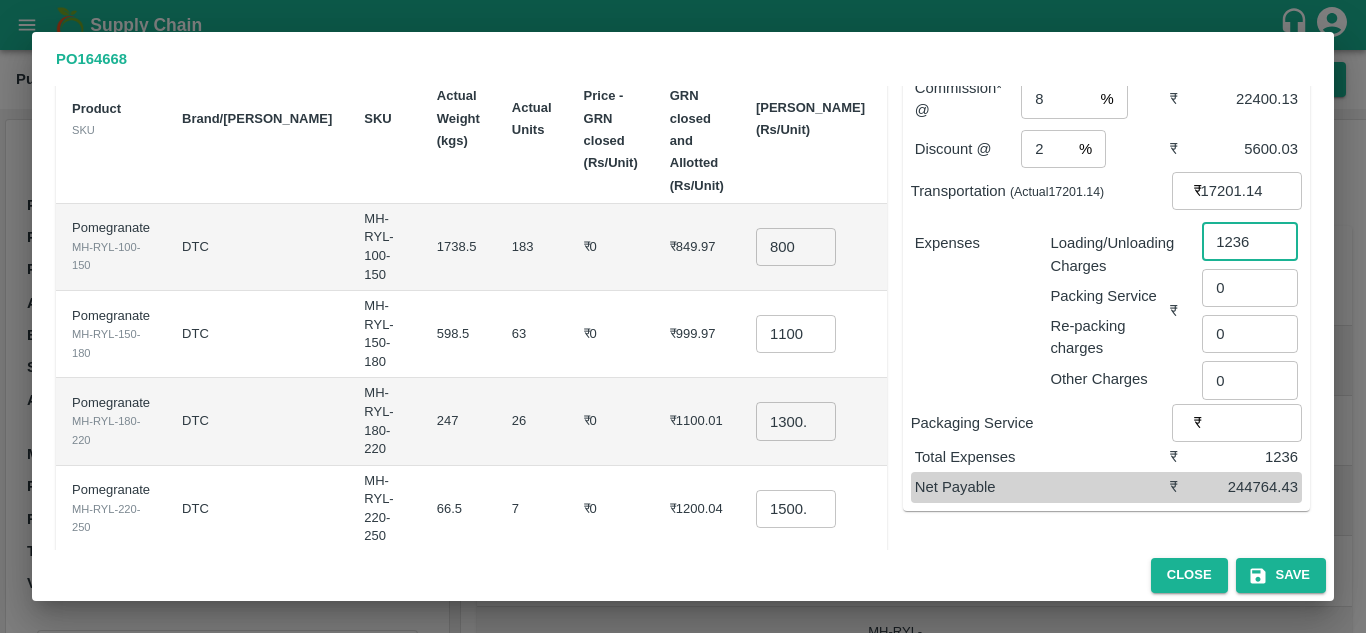 type on "1236" 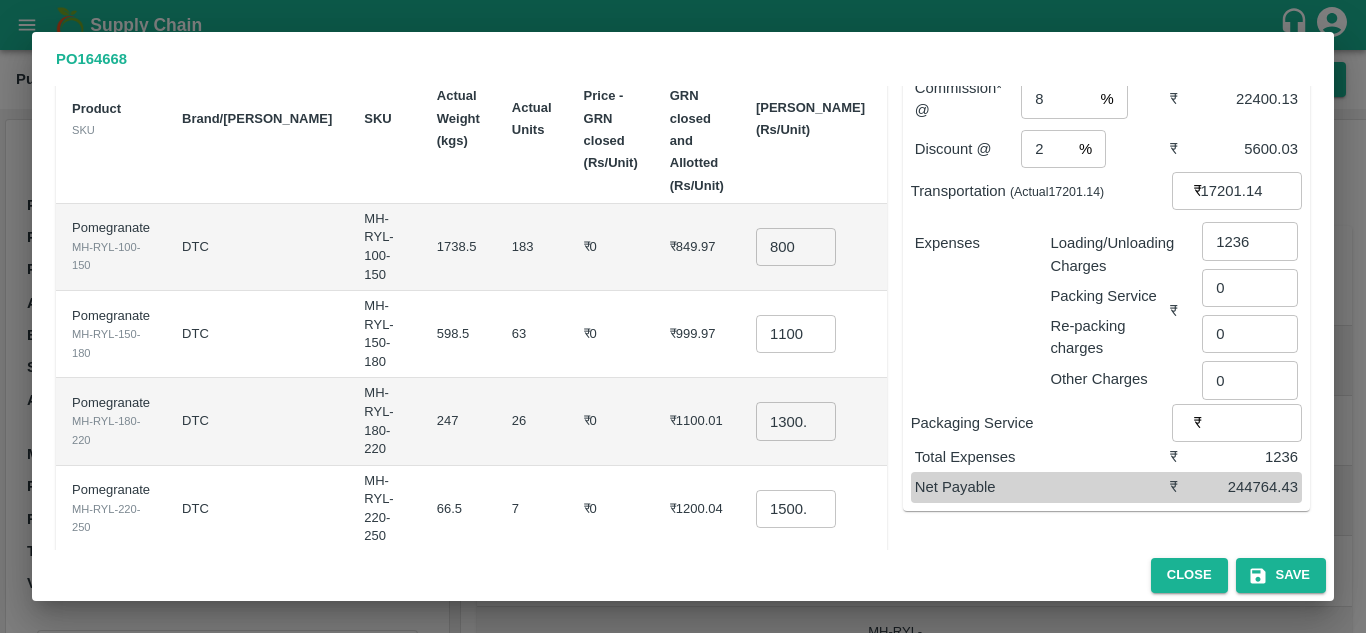 click on "Expenses" at bounding box center (967, 303) 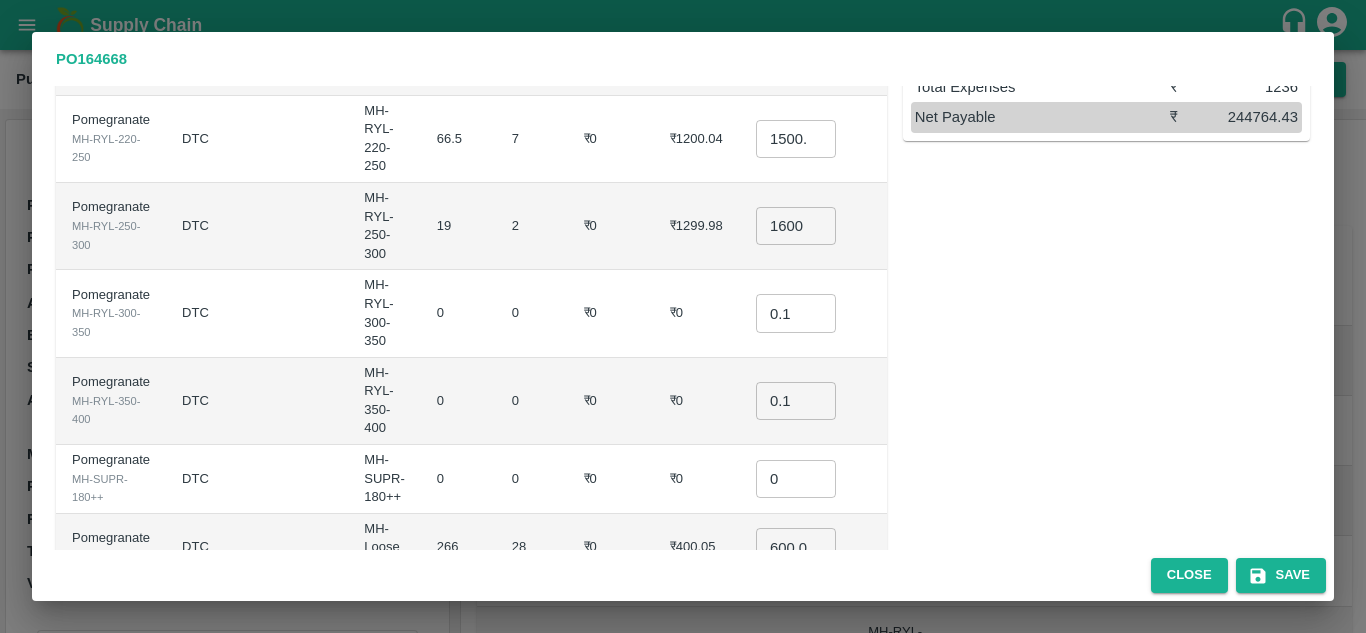 scroll, scrollTop: 571, scrollLeft: 0, axis: vertical 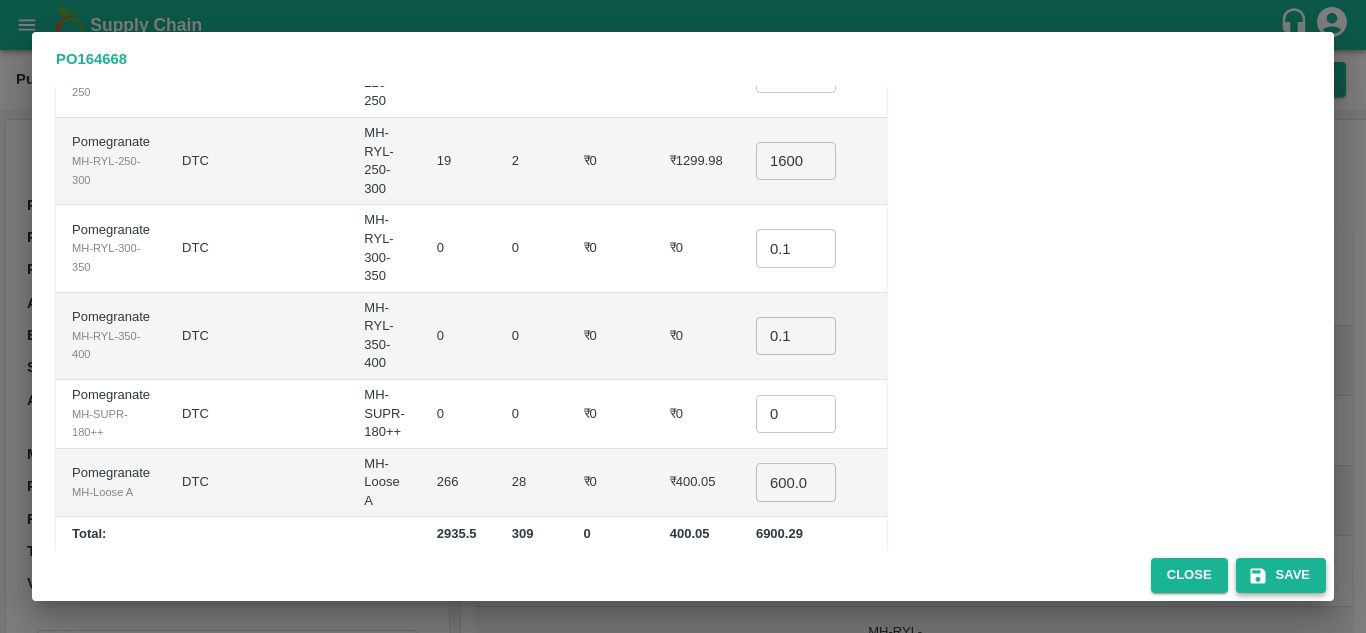 click 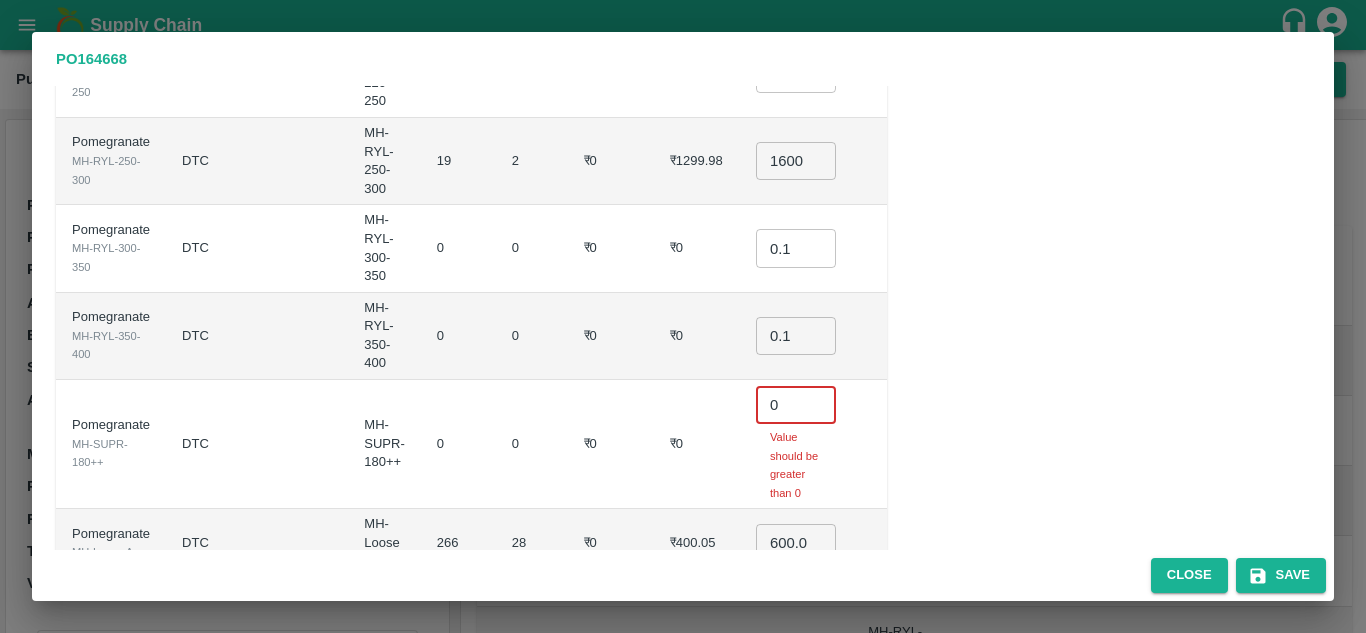 click on "0" at bounding box center [796, 405] 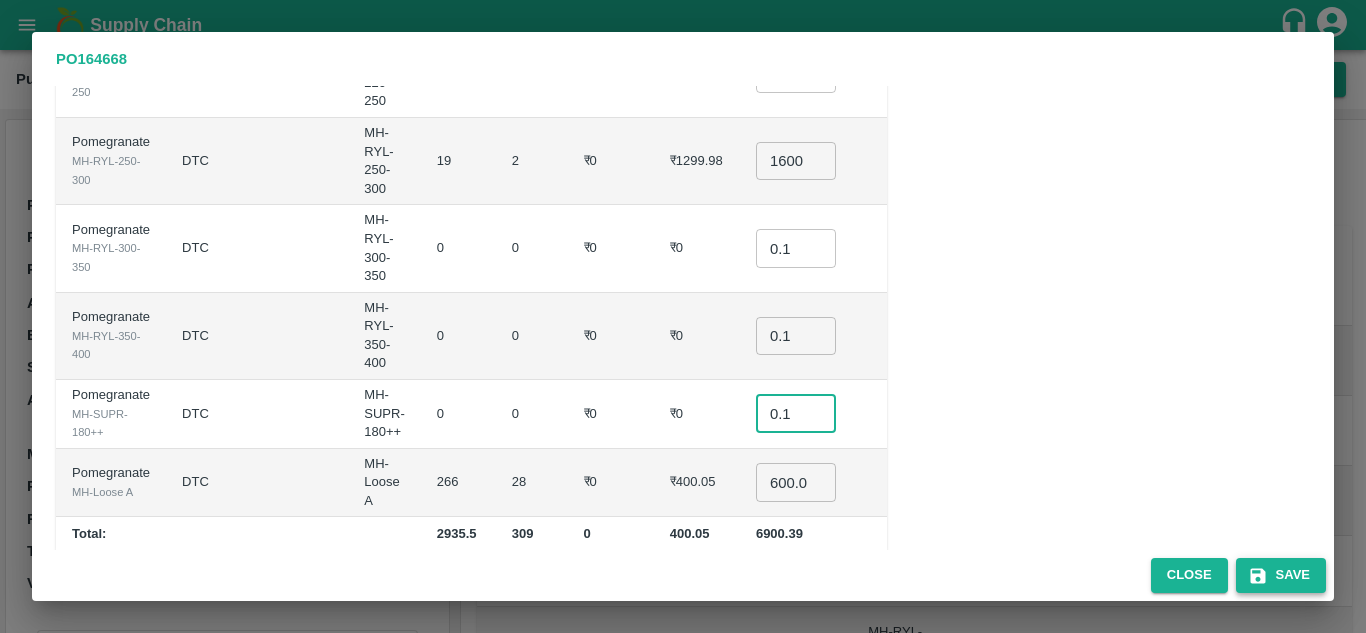 type on "0.1" 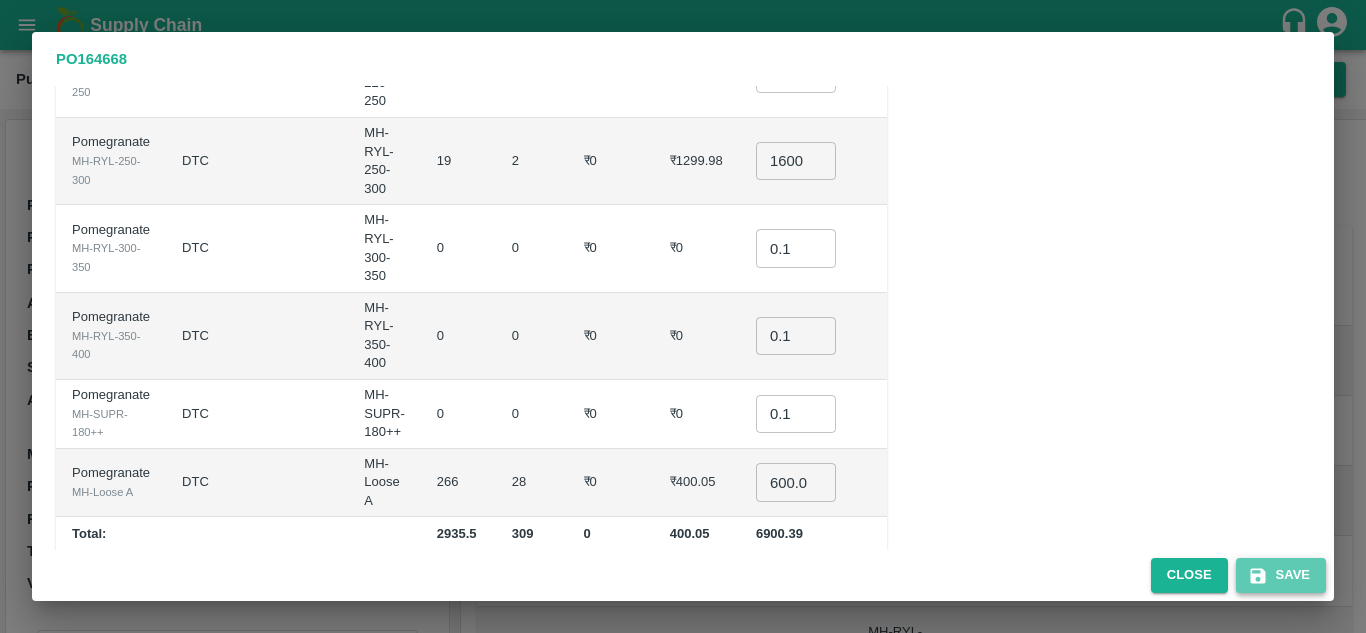 click on "Save" at bounding box center [1281, 575] 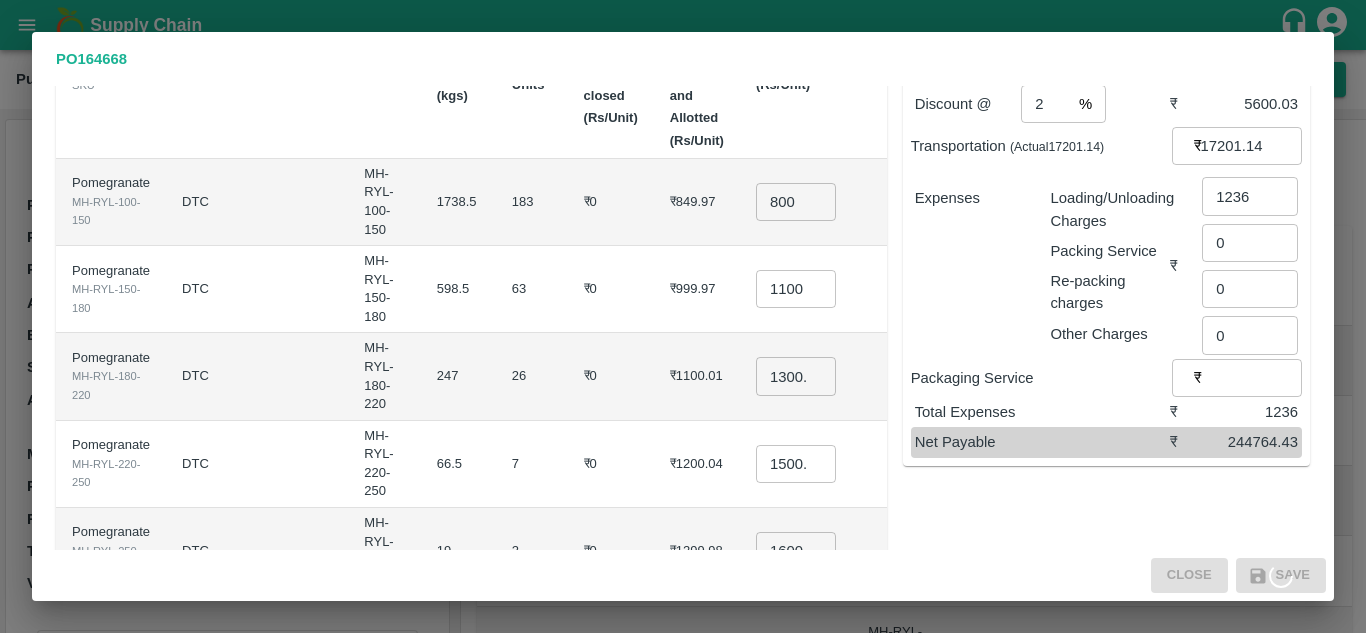 scroll, scrollTop: 0, scrollLeft: 0, axis: both 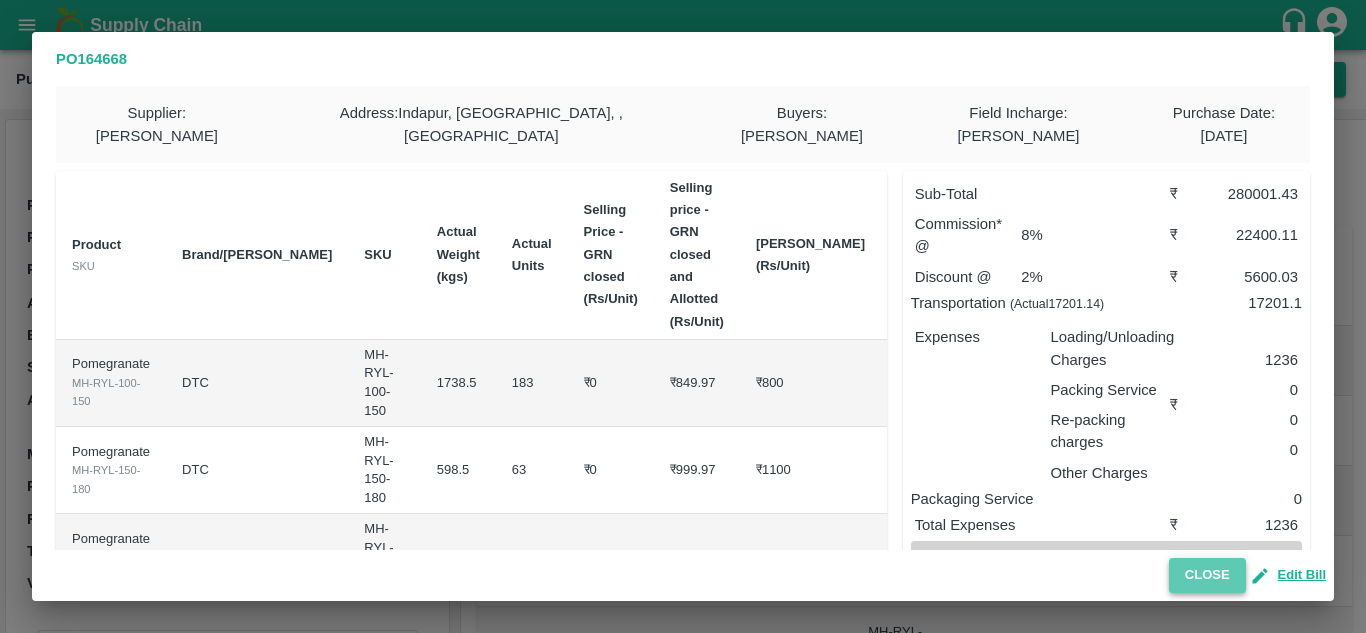click on "Close" at bounding box center [1207, 575] 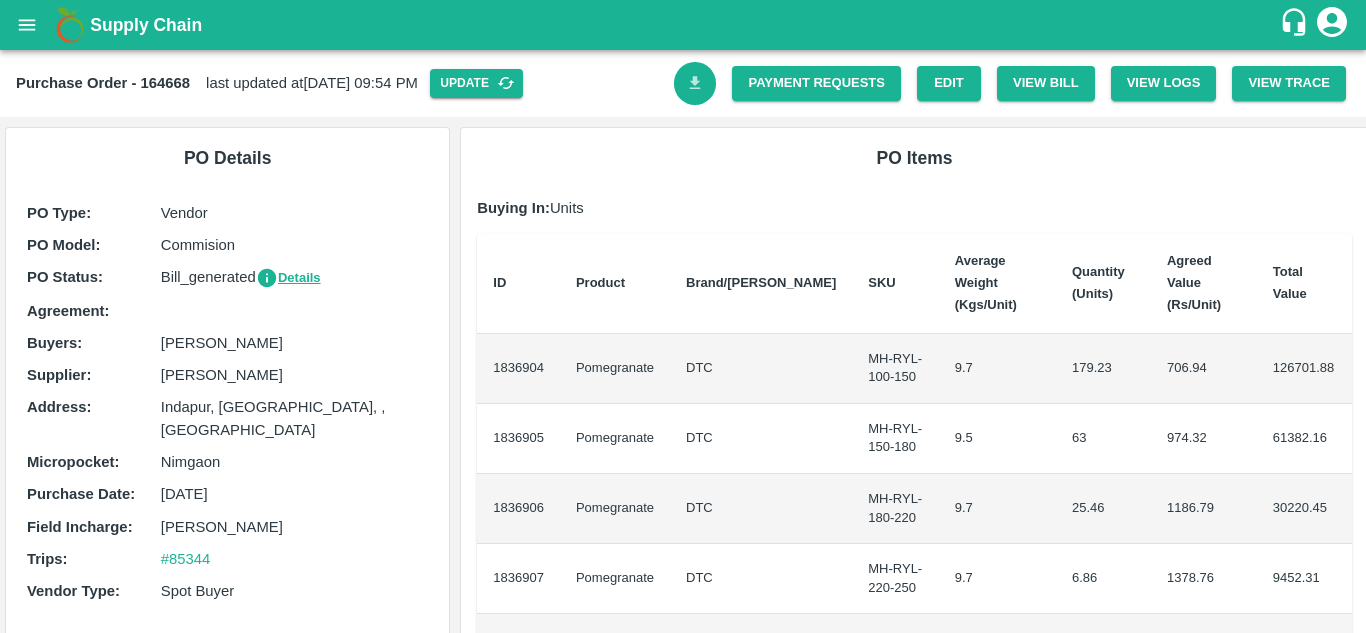 click at bounding box center [695, 83] 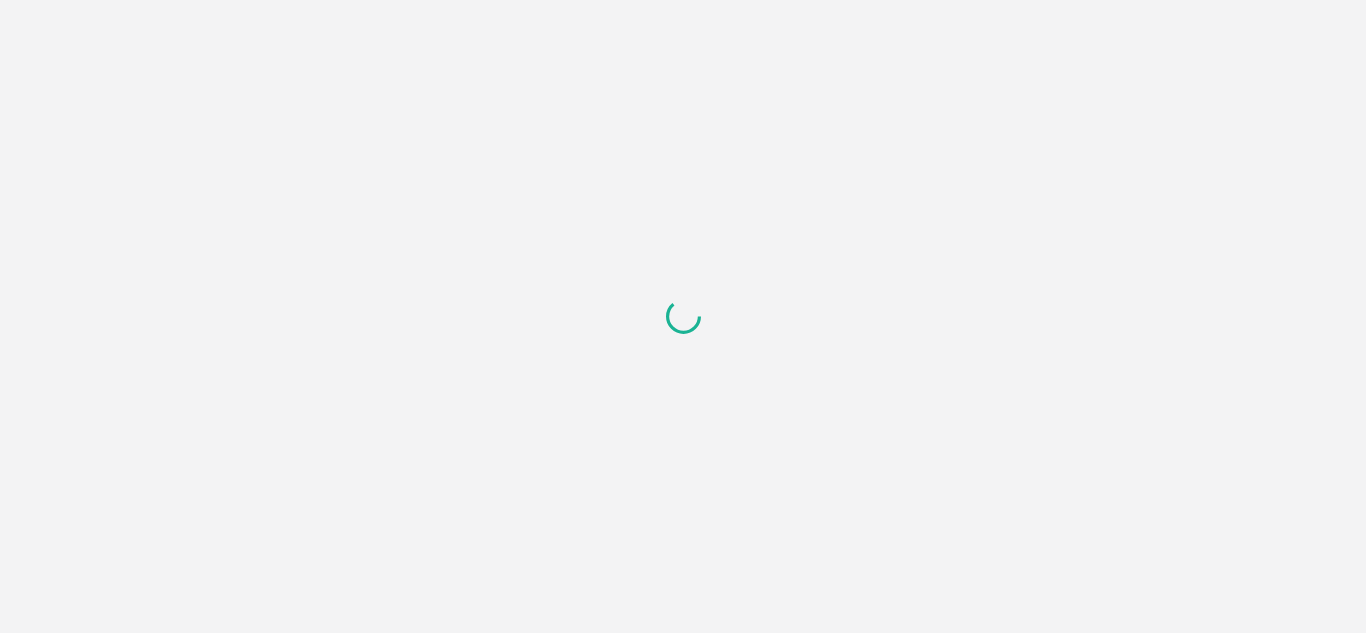 scroll, scrollTop: 0, scrollLeft: 0, axis: both 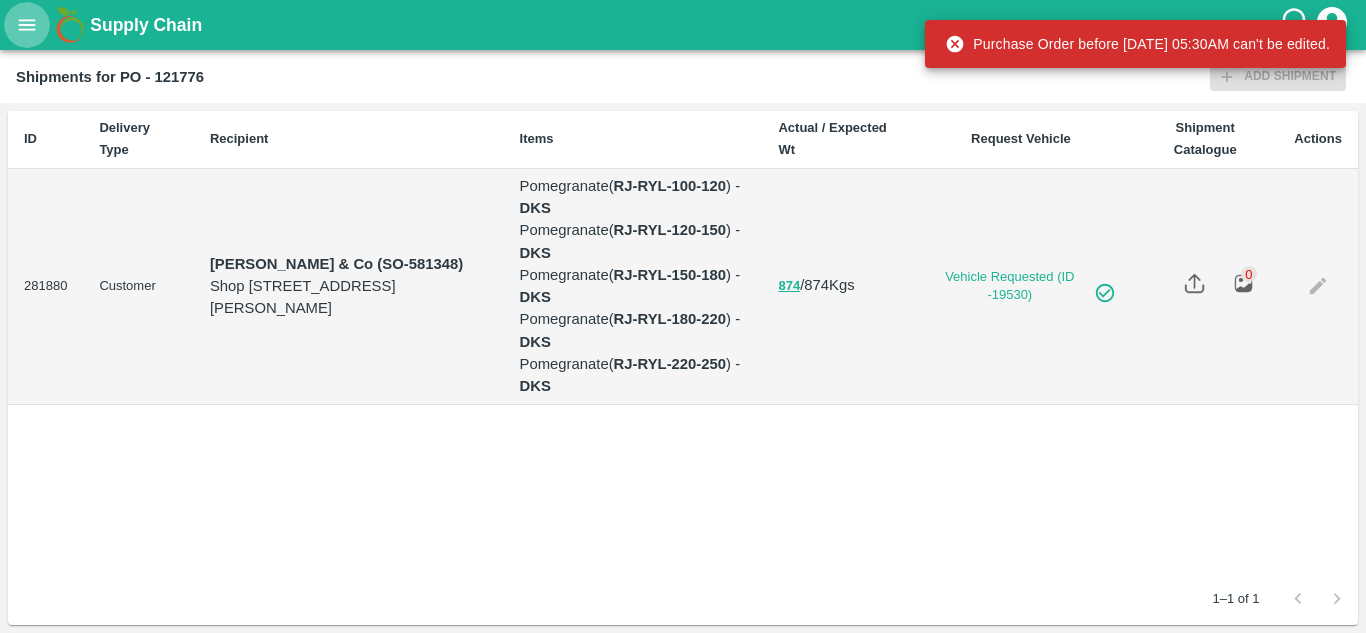 click at bounding box center (27, 25) 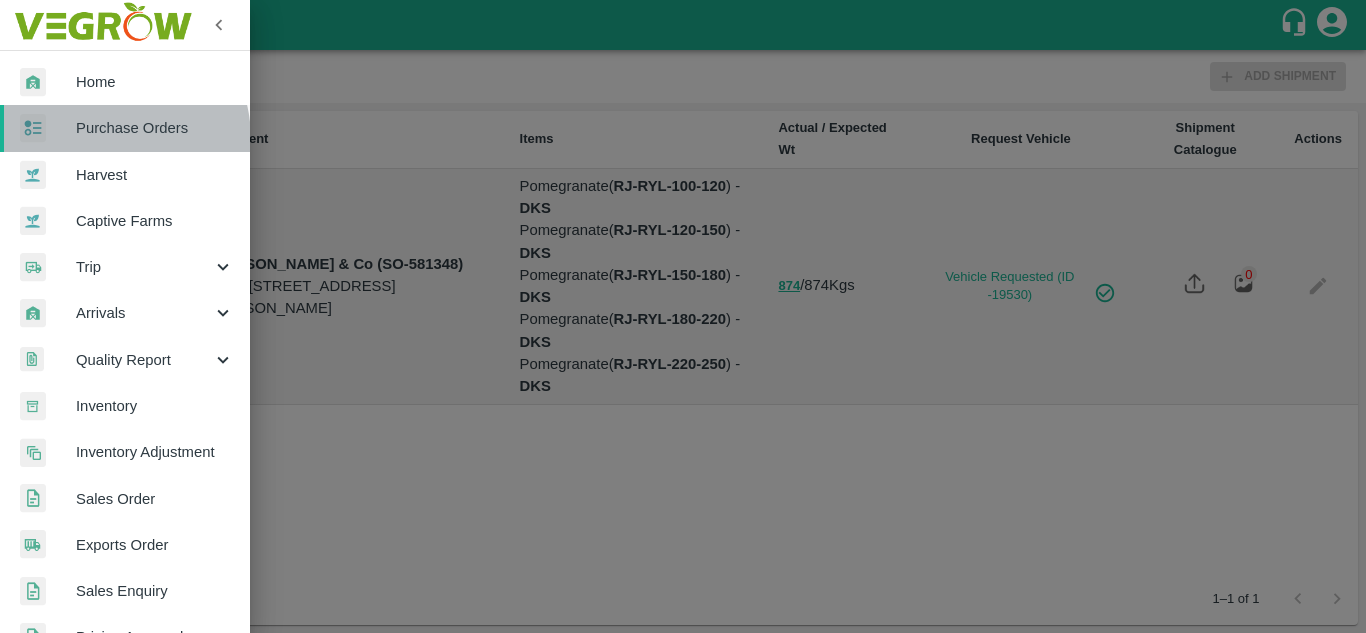 click on "Purchase Orders" at bounding box center (125, 128) 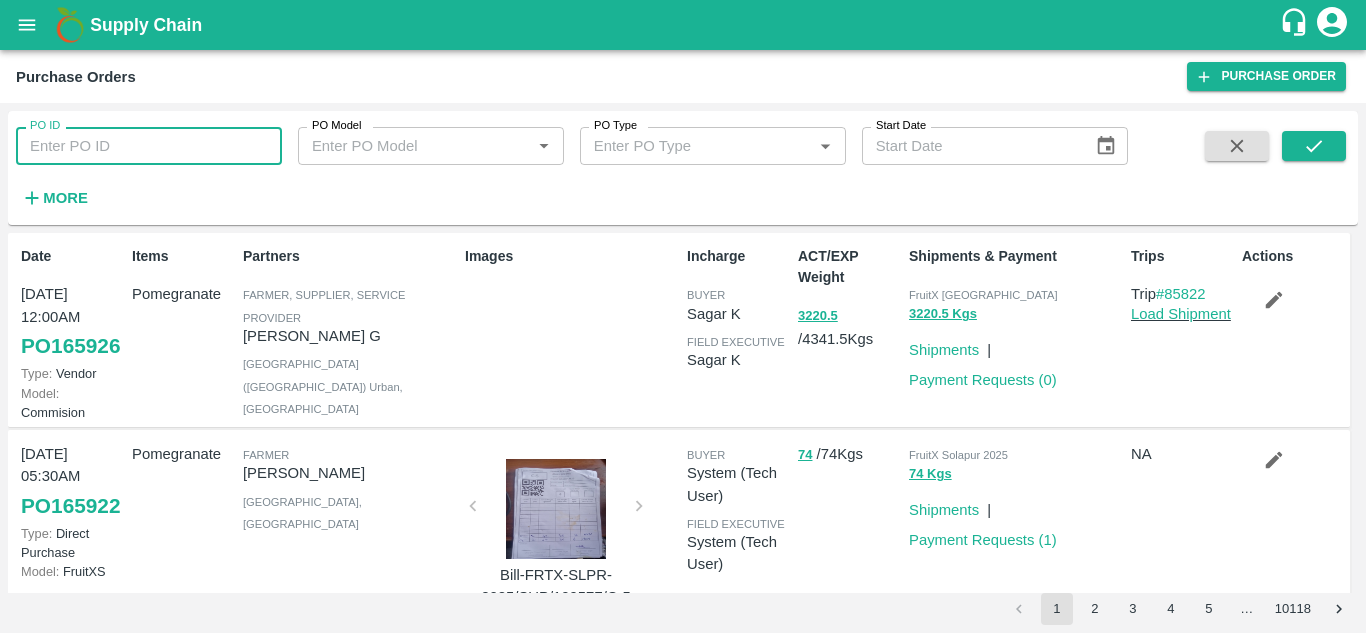 click on "PO ID" at bounding box center [149, 146] 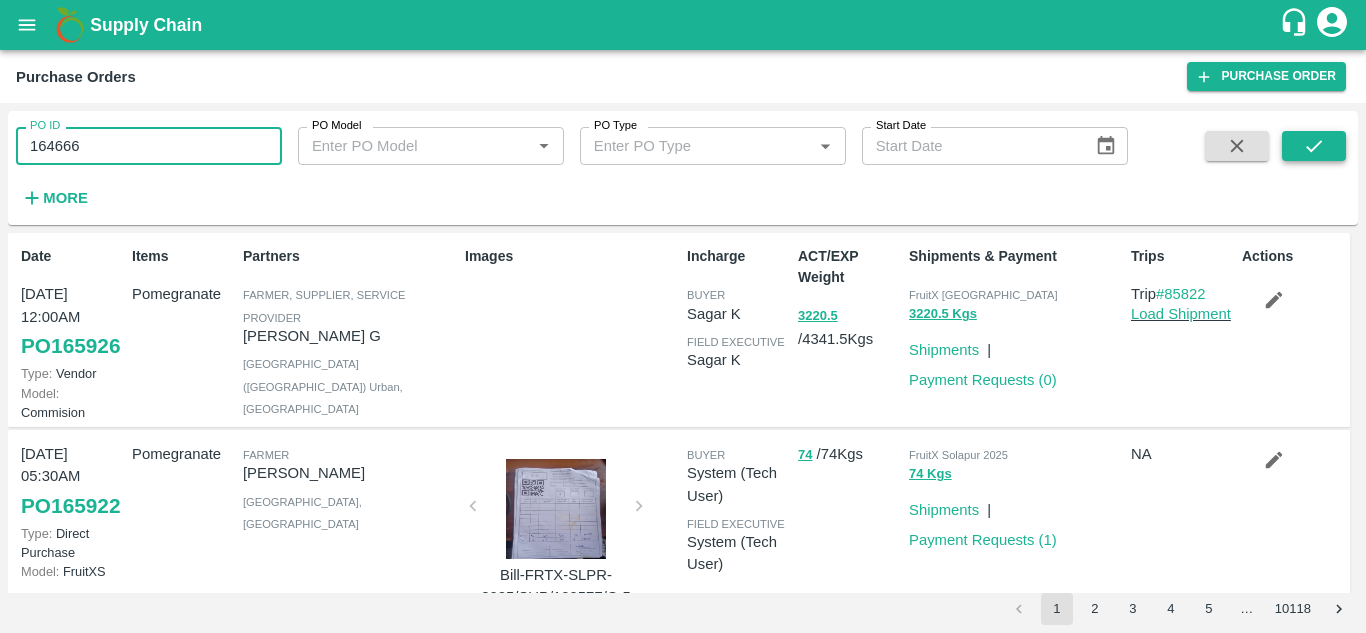 type on "164666" 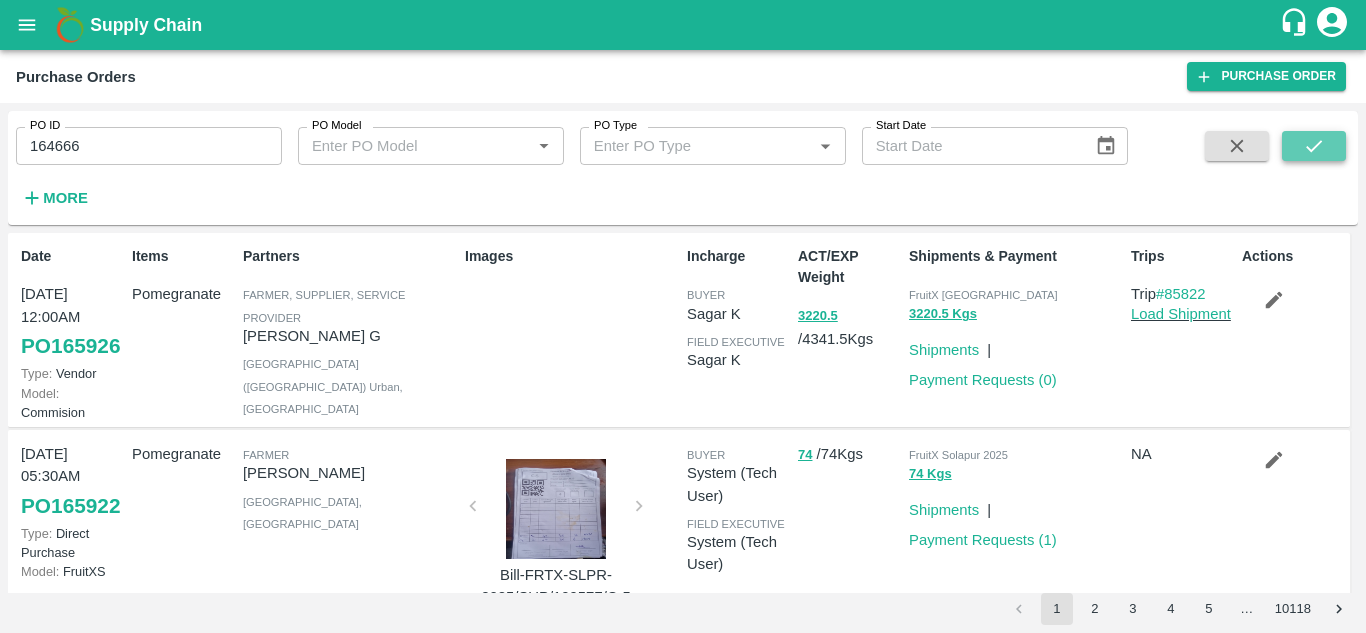 click at bounding box center [1314, 146] 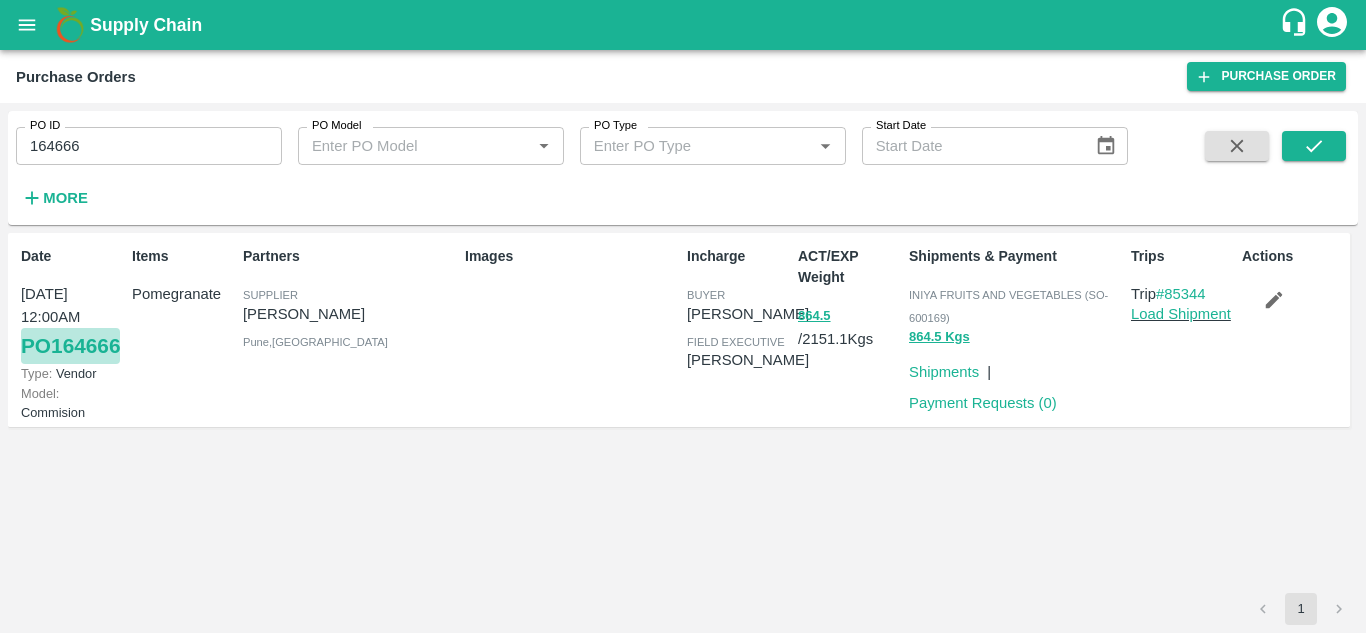 click on "PO  164666" at bounding box center [70, 346] 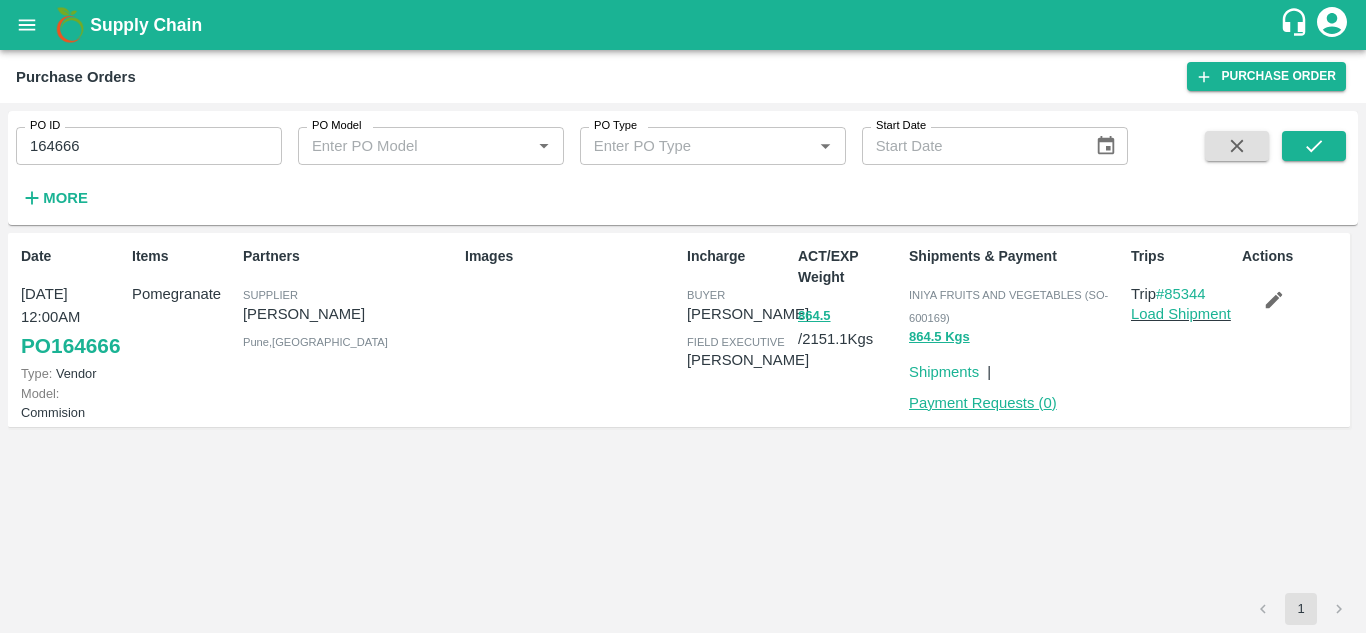 click on "Payment Requests ( 0 )" at bounding box center [983, 403] 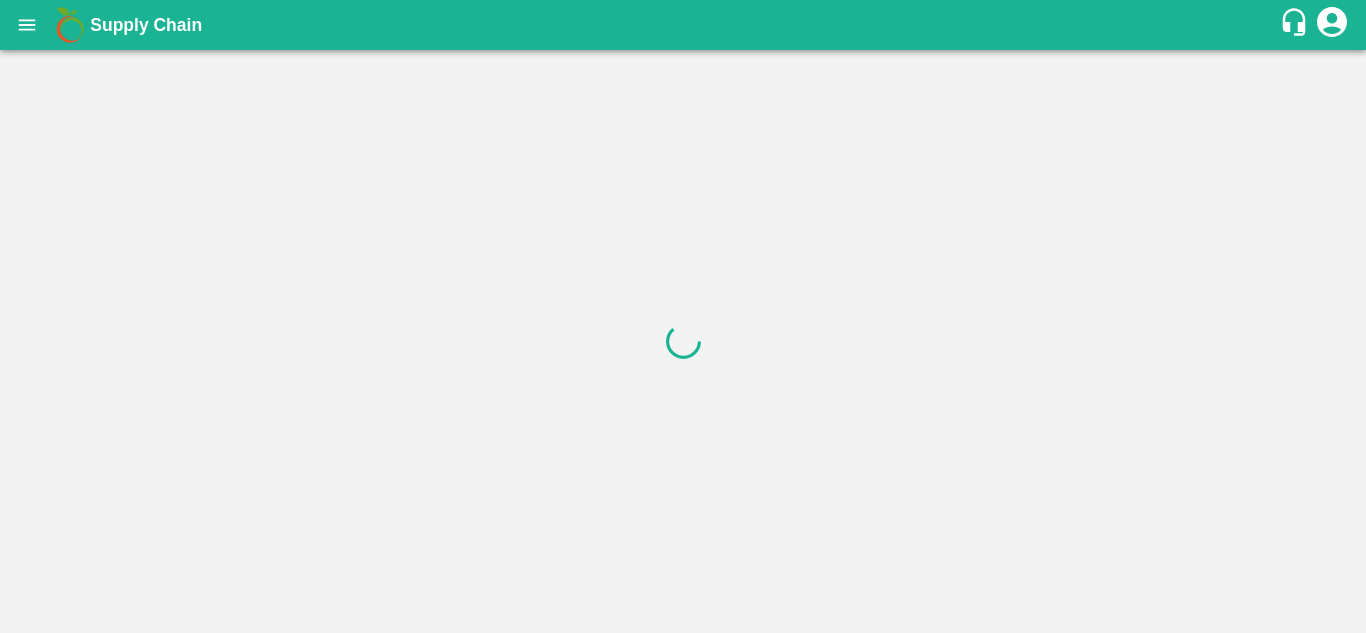 scroll, scrollTop: 0, scrollLeft: 0, axis: both 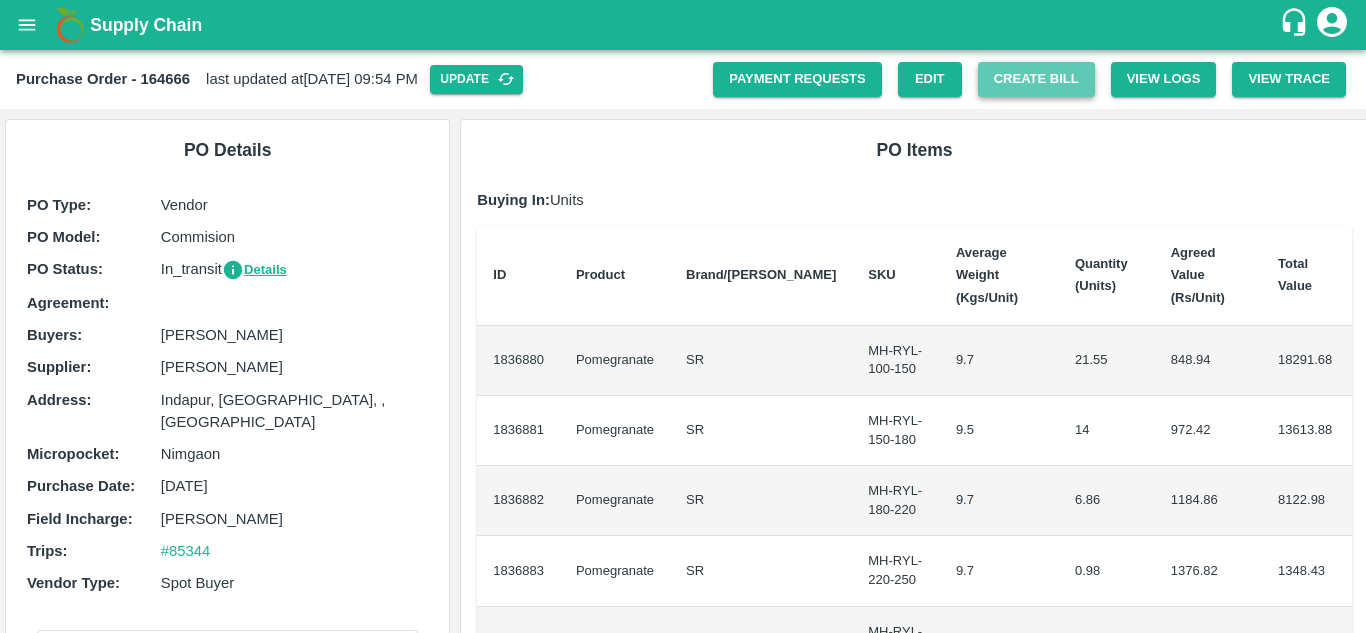 click on "Create Bill" at bounding box center [1036, 79] 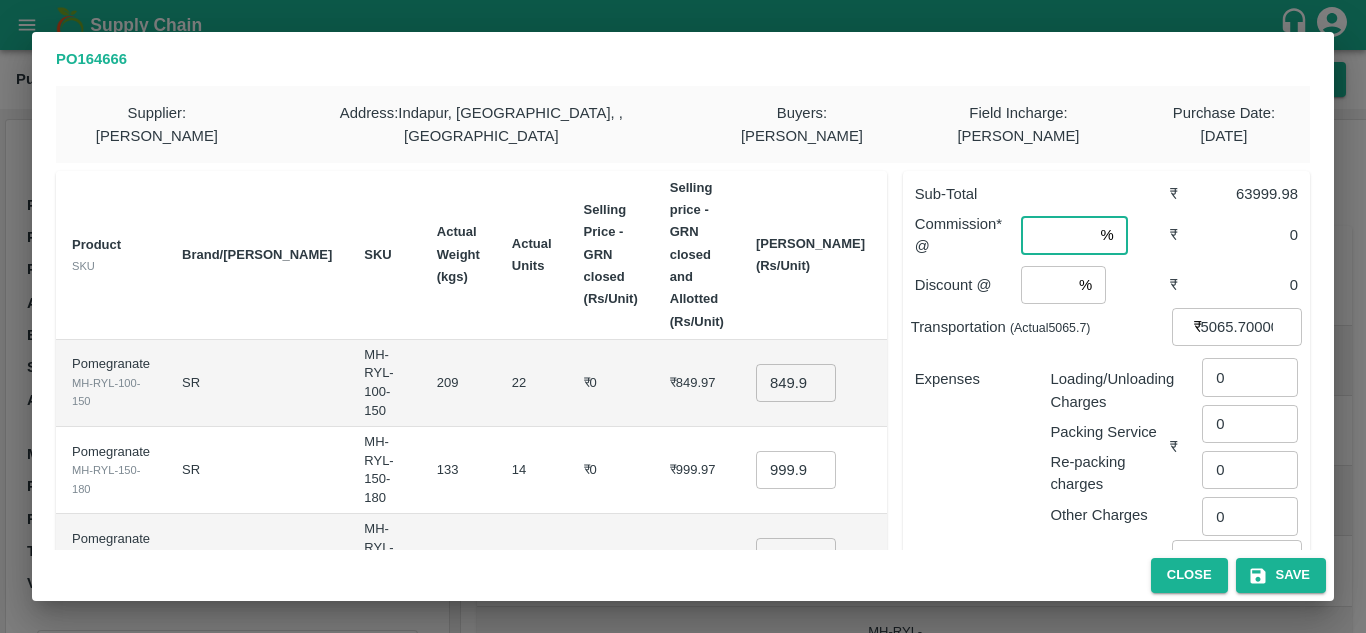 click at bounding box center (1056, 235) 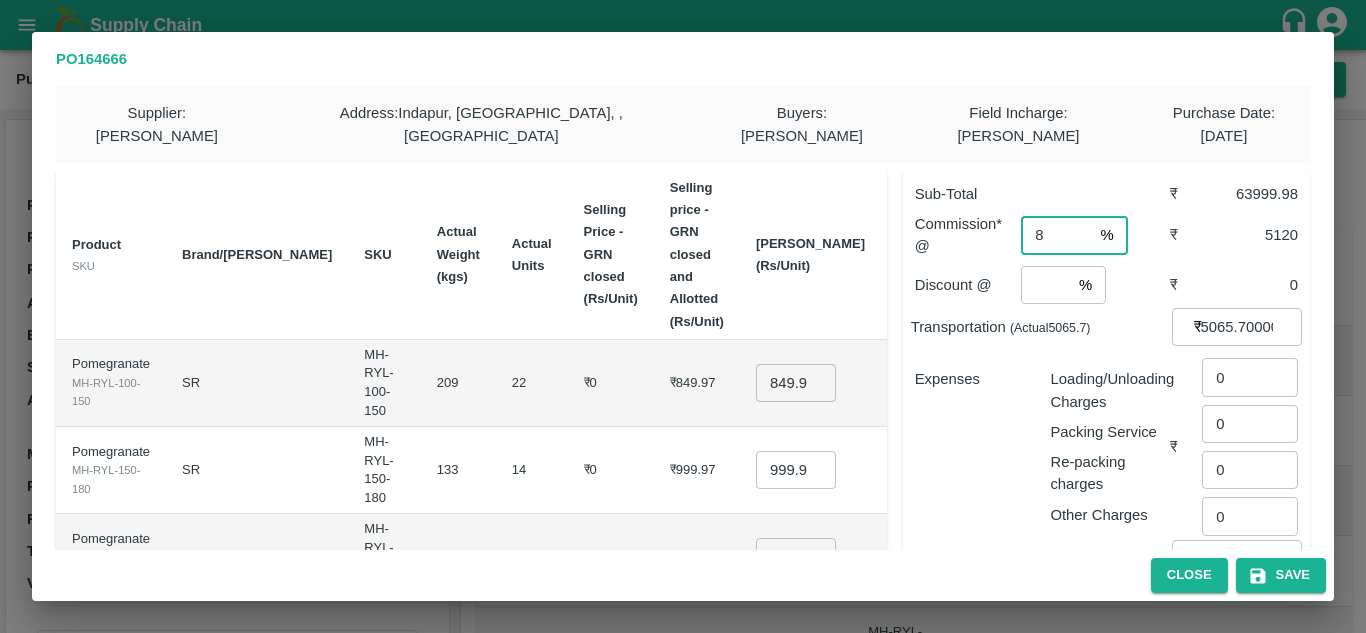 type on "8" 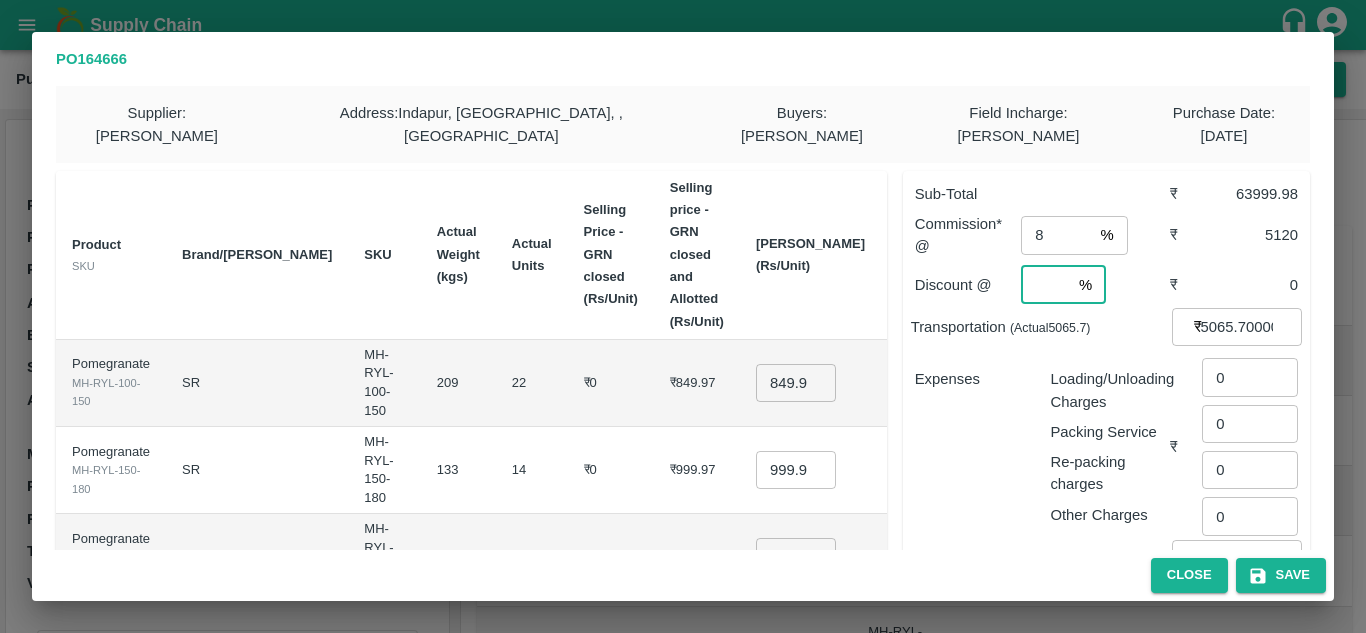click at bounding box center (1046, 285) 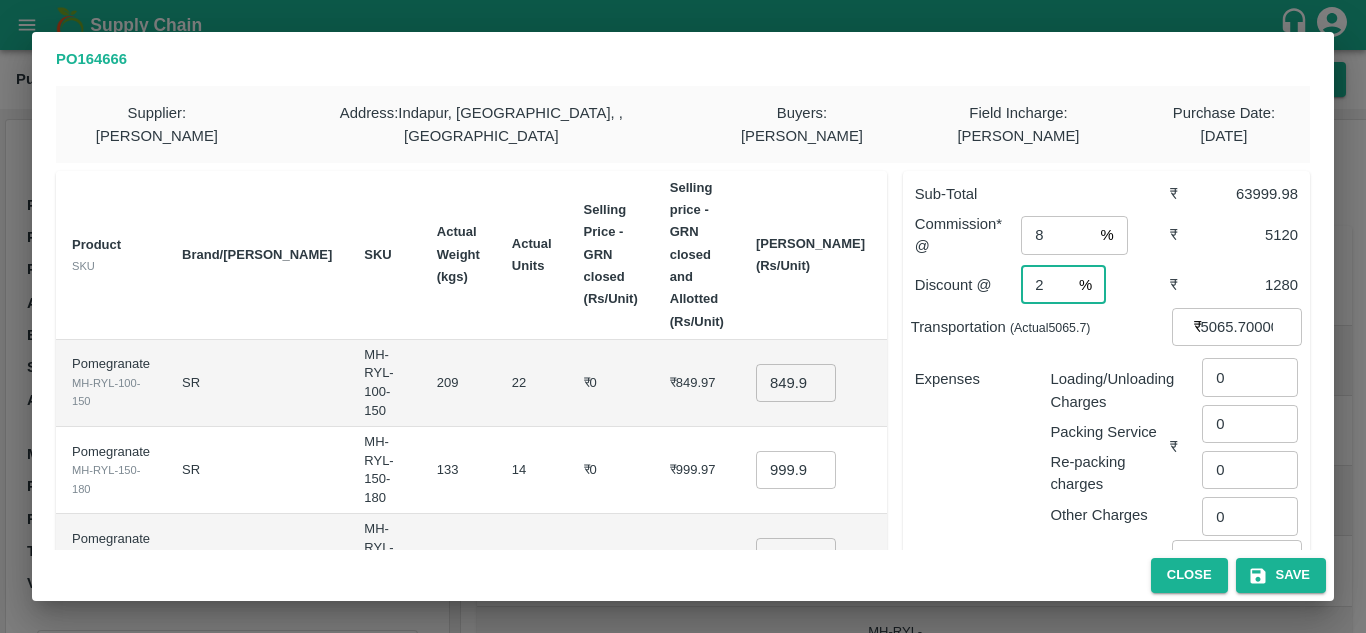 type on "2" 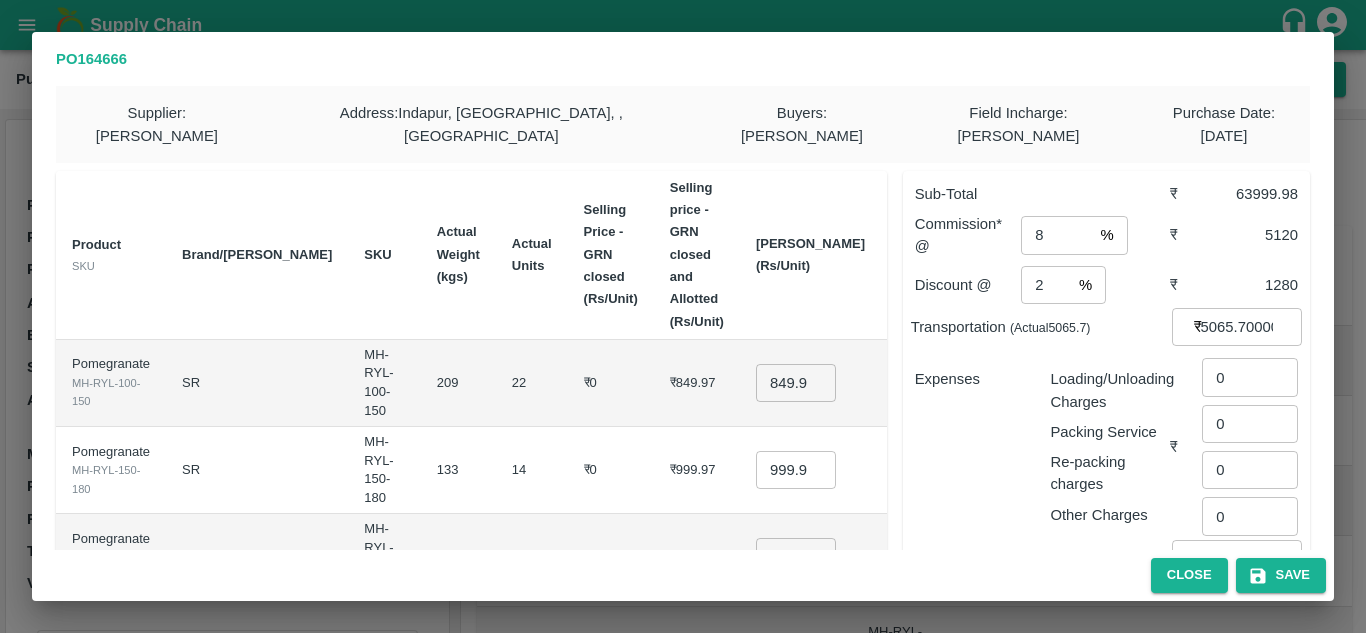 click on "Expenses" at bounding box center [967, 439] 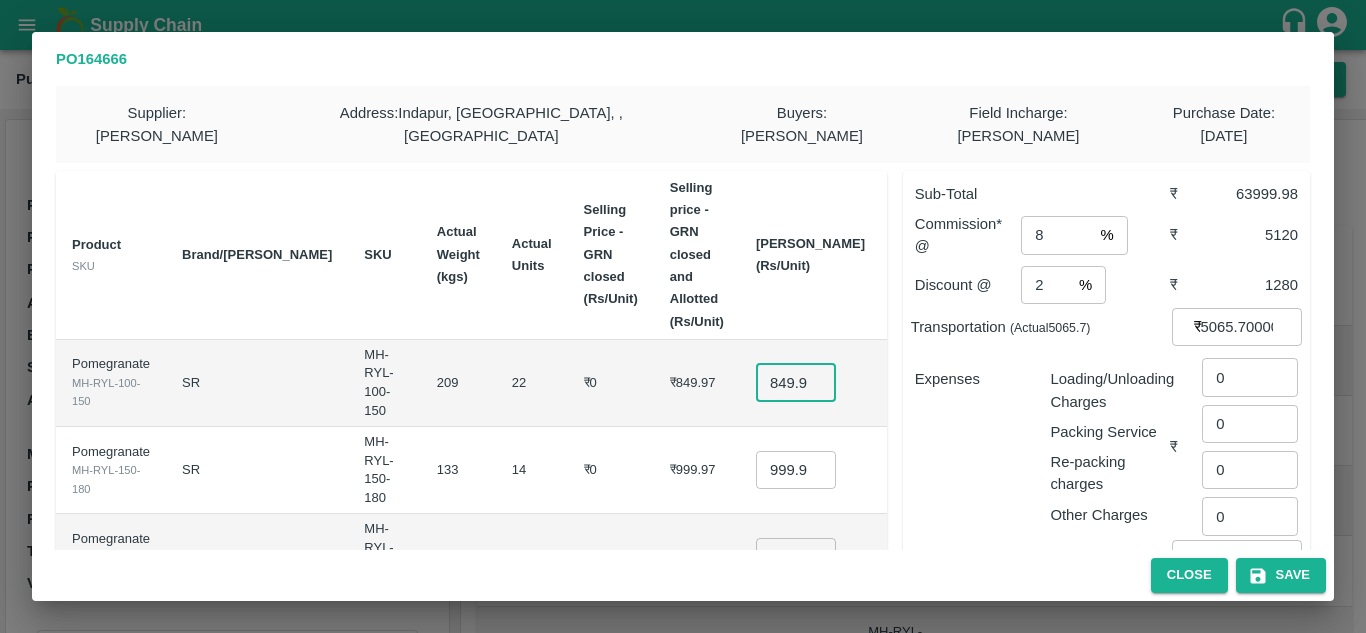 click on "849.965" at bounding box center [796, 383] 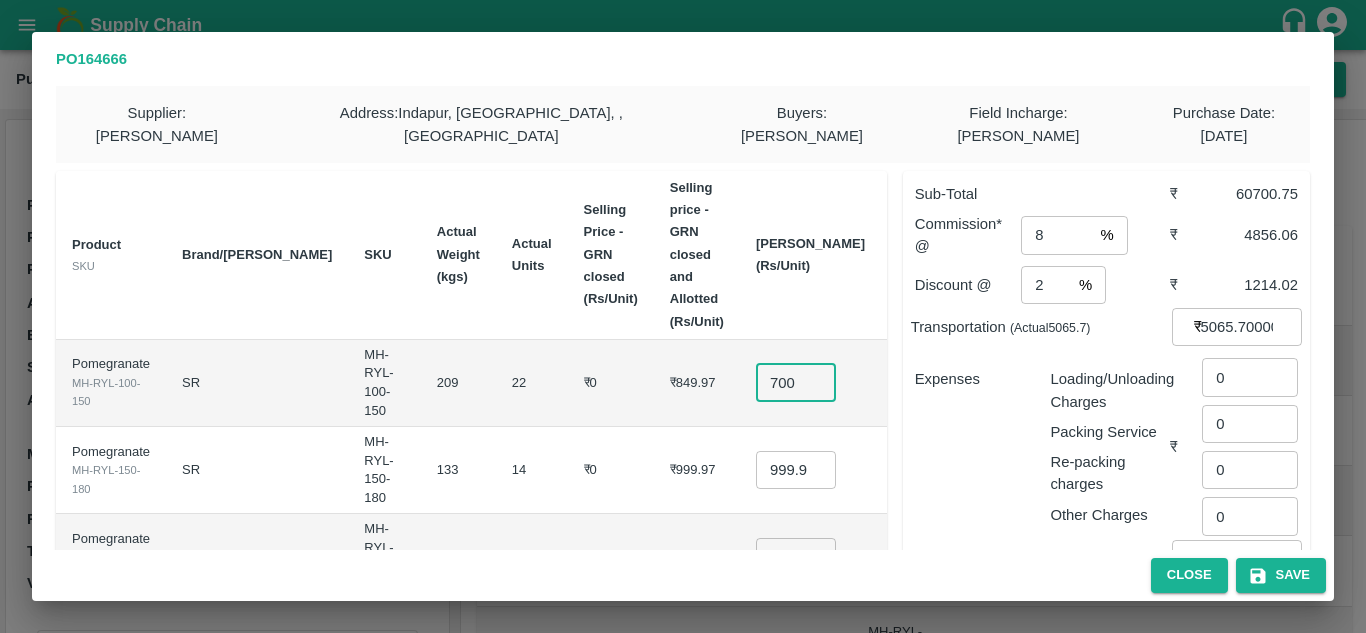 type on "700" 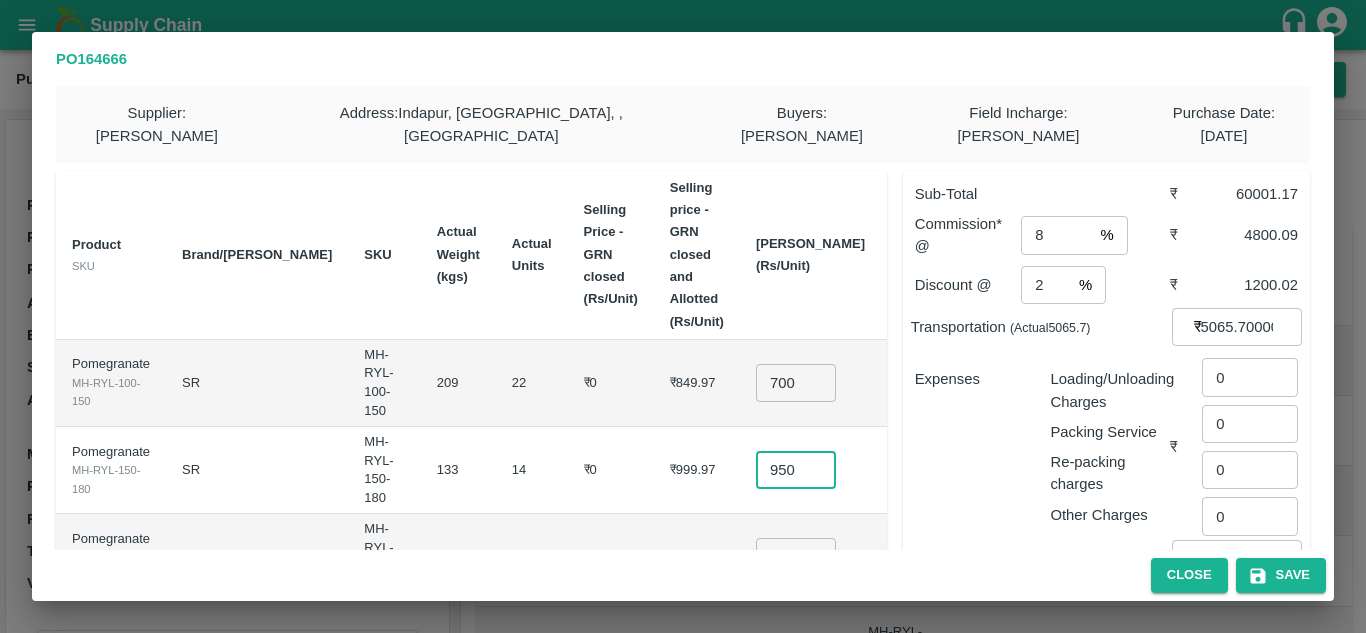 type on "950" 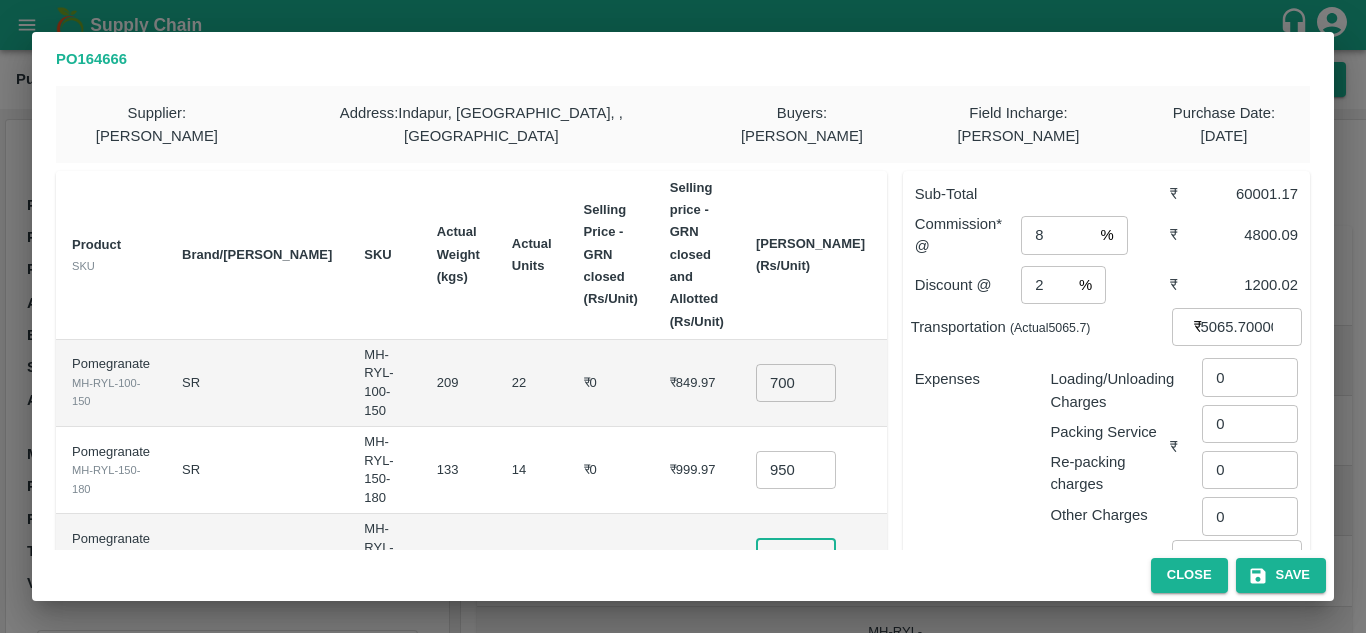 scroll, scrollTop: 4, scrollLeft: 0, axis: vertical 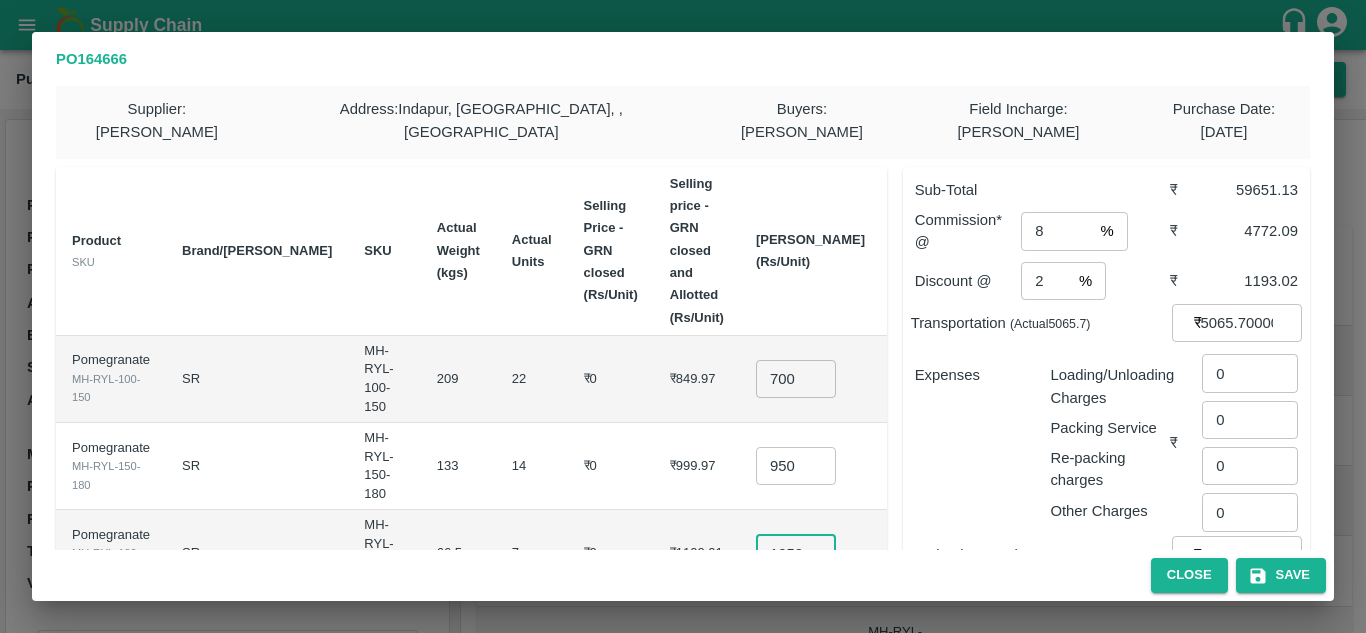 type on "1050" 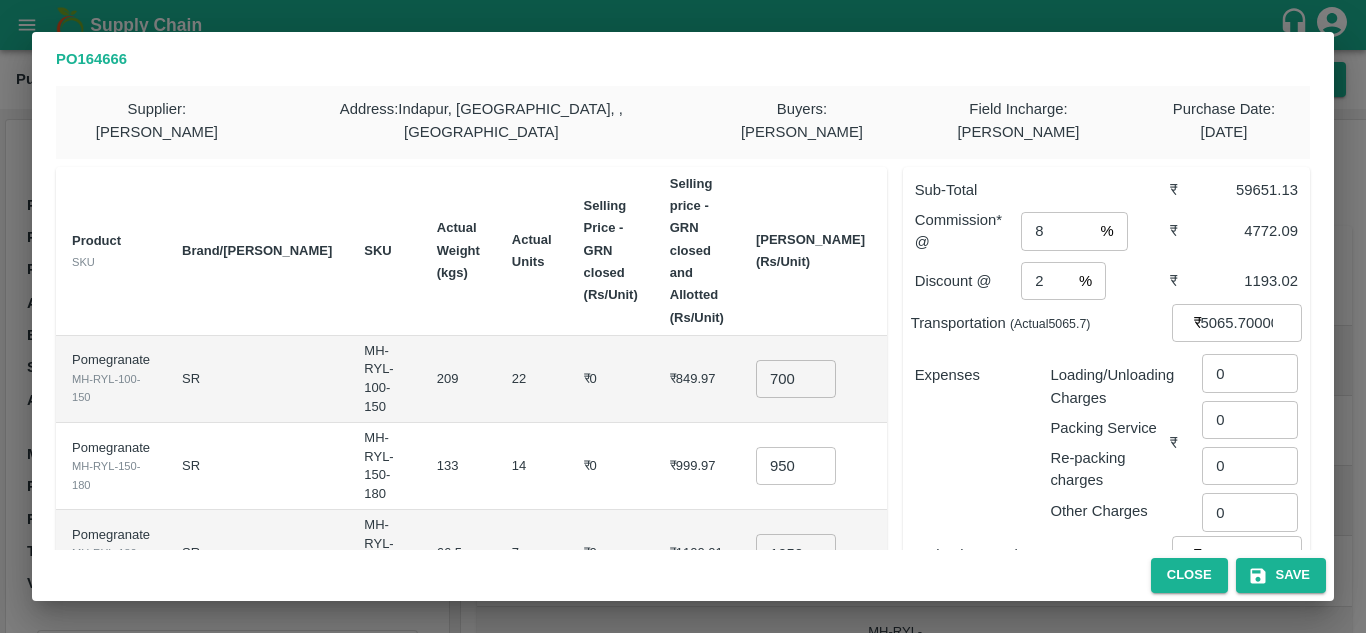 scroll, scrollTop: 0, scrollLeft: 0, axis: both 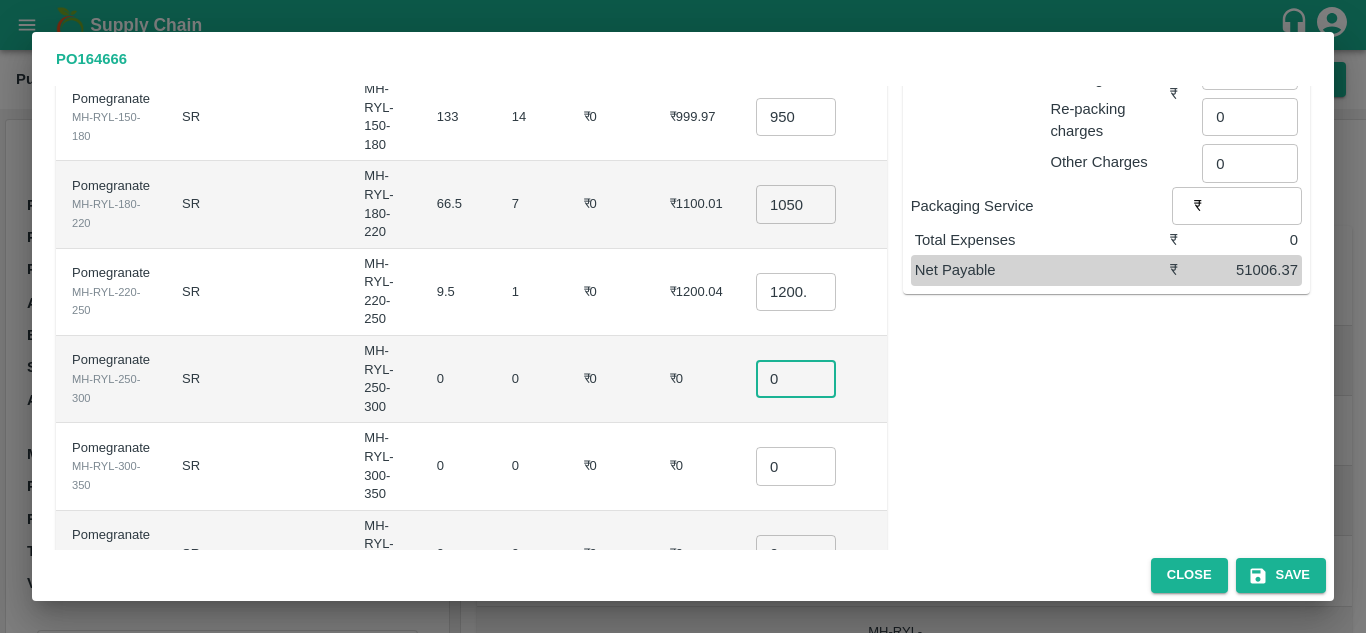 click on "0" at bounding box center [796, 379] 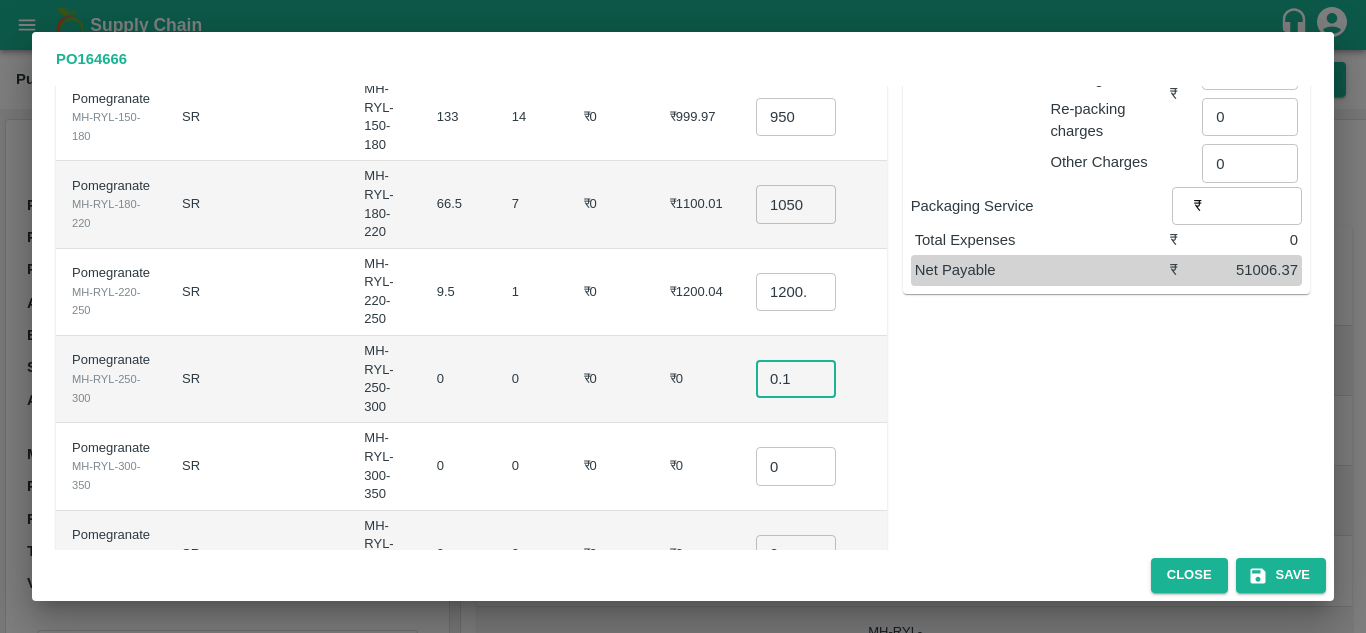 type on "0.1" 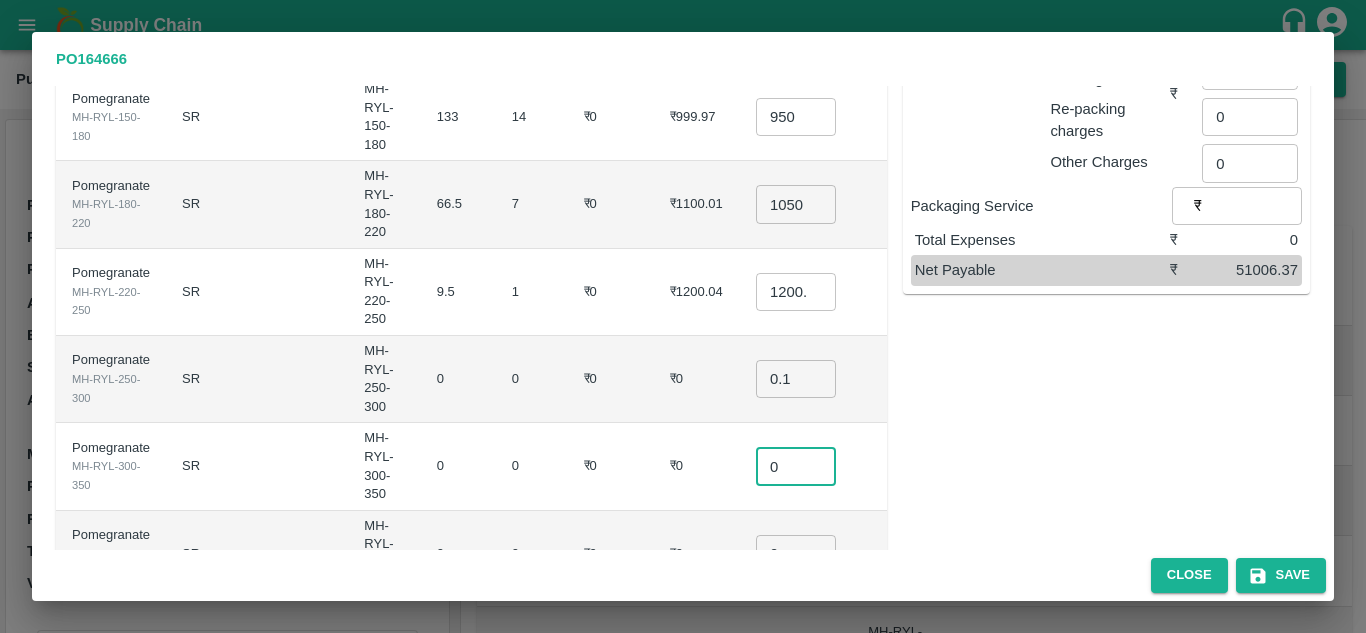 click on "0" at bounding box center [796, 466] 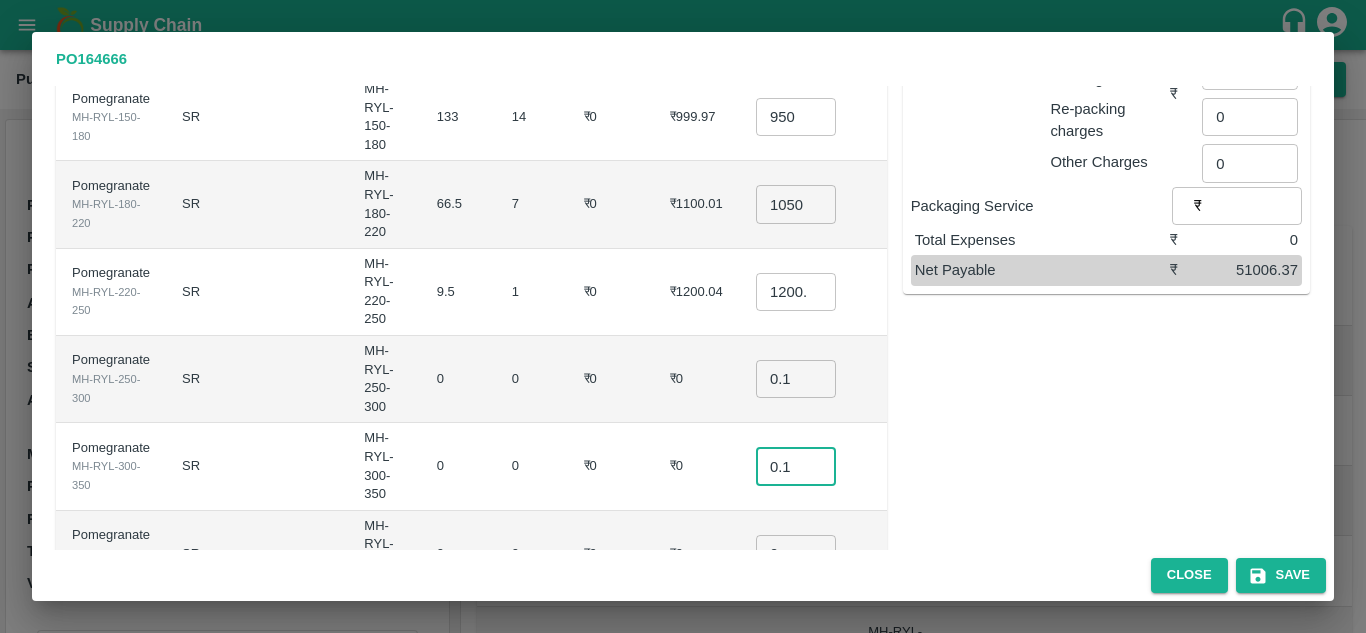 type on "0.1" 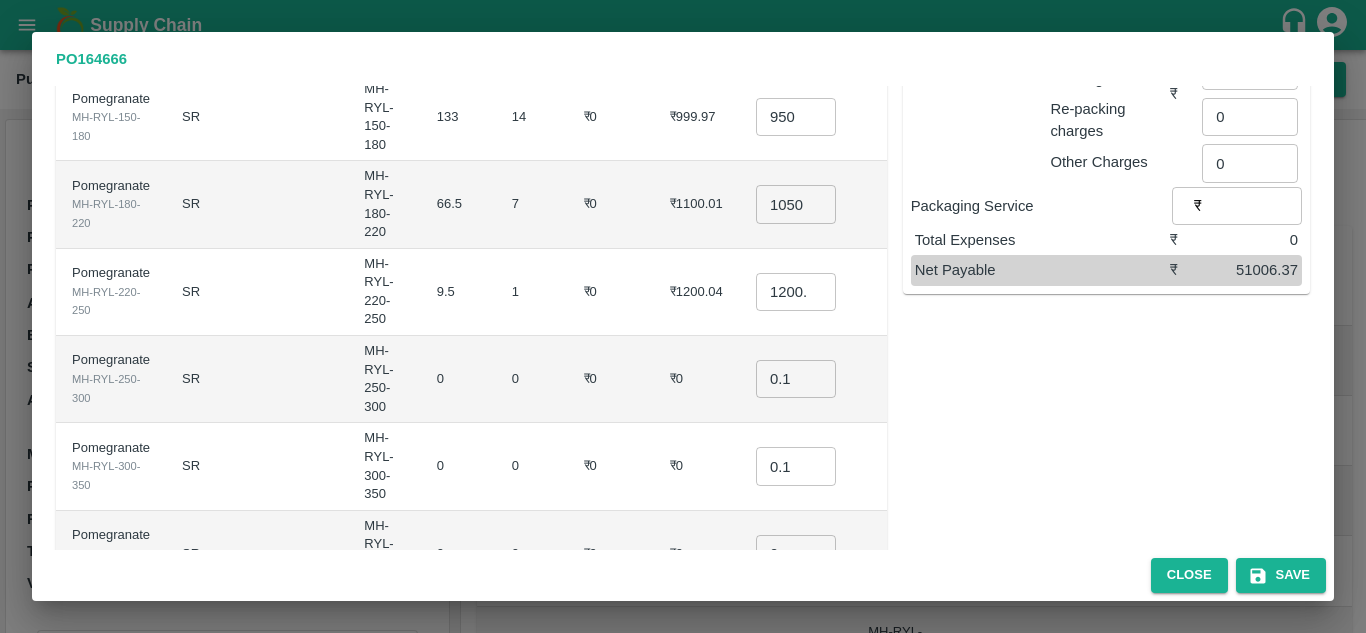 click on "₹0" at bounding box center [697, 466] 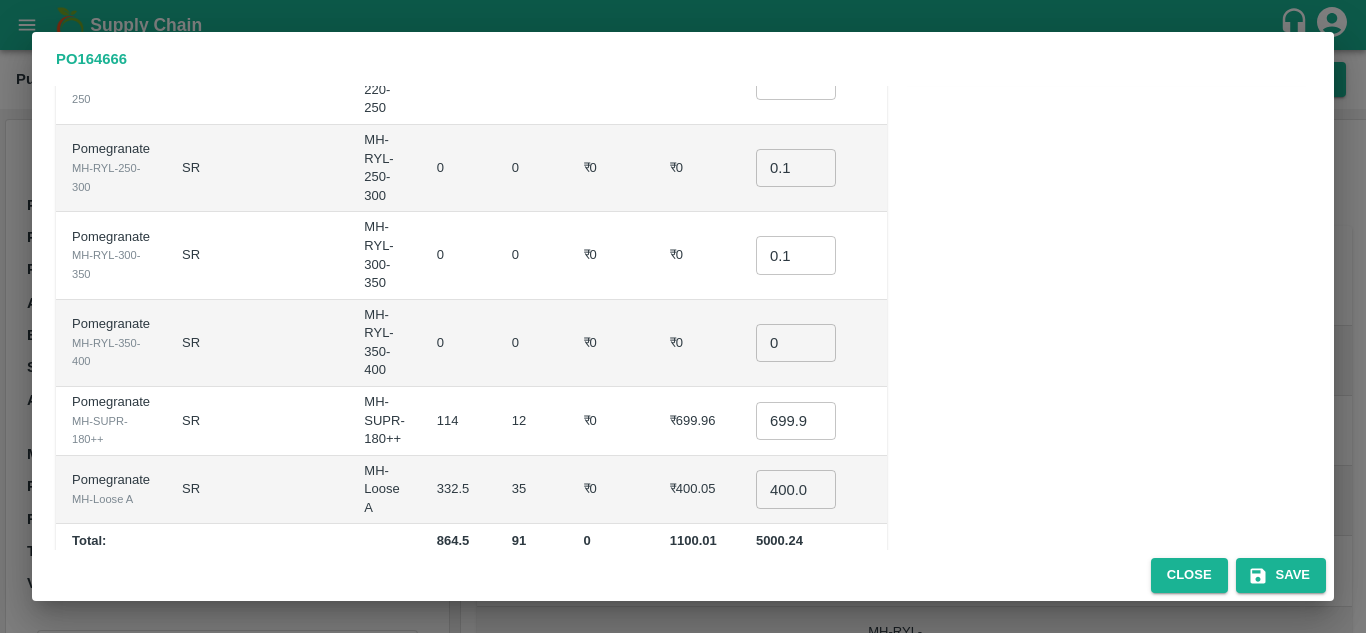 scroll, scrollTop: 565, scrollLeft: 0, axis: vertical 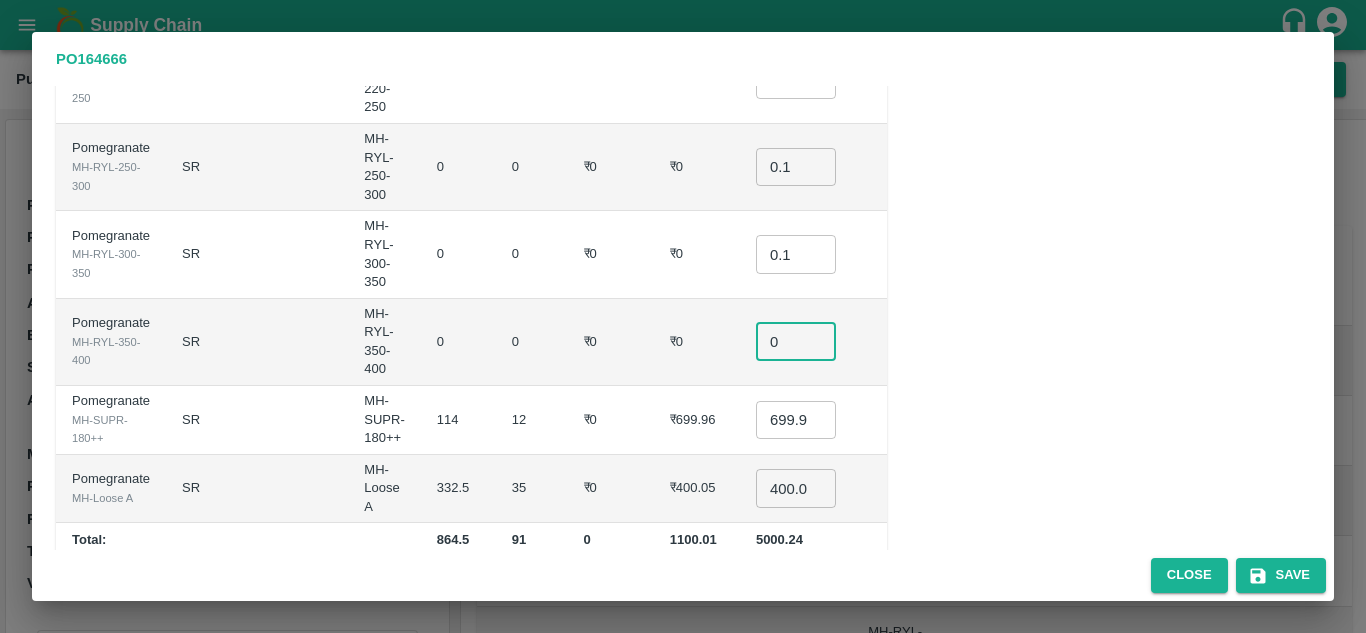 click on "0" at bounding box center (796, 342) 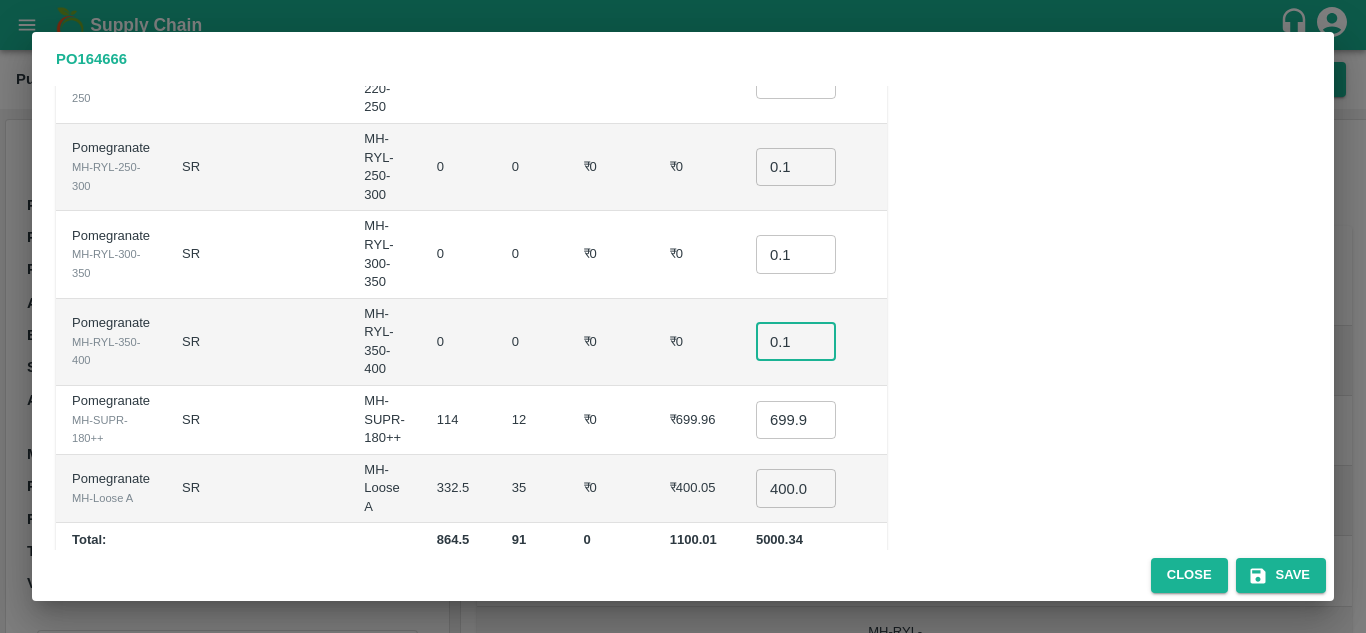 type on "0.1" 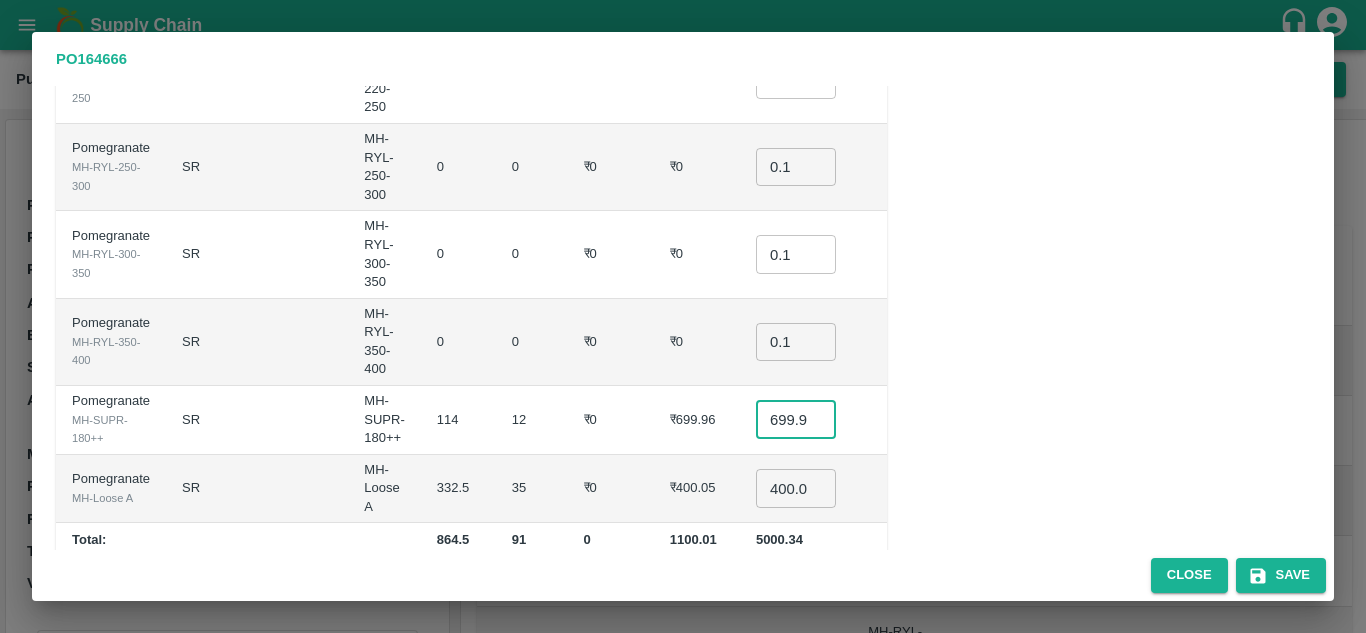 click on "699.96" at bounding box center (796, 420) 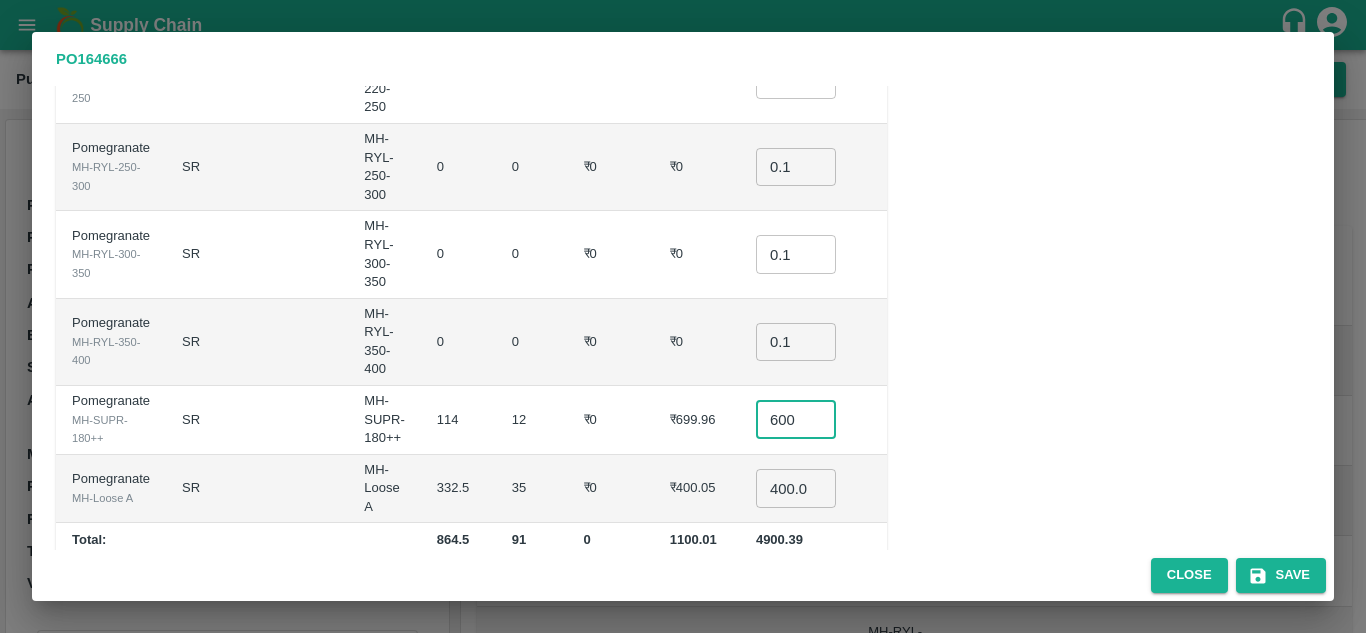 type on "600" 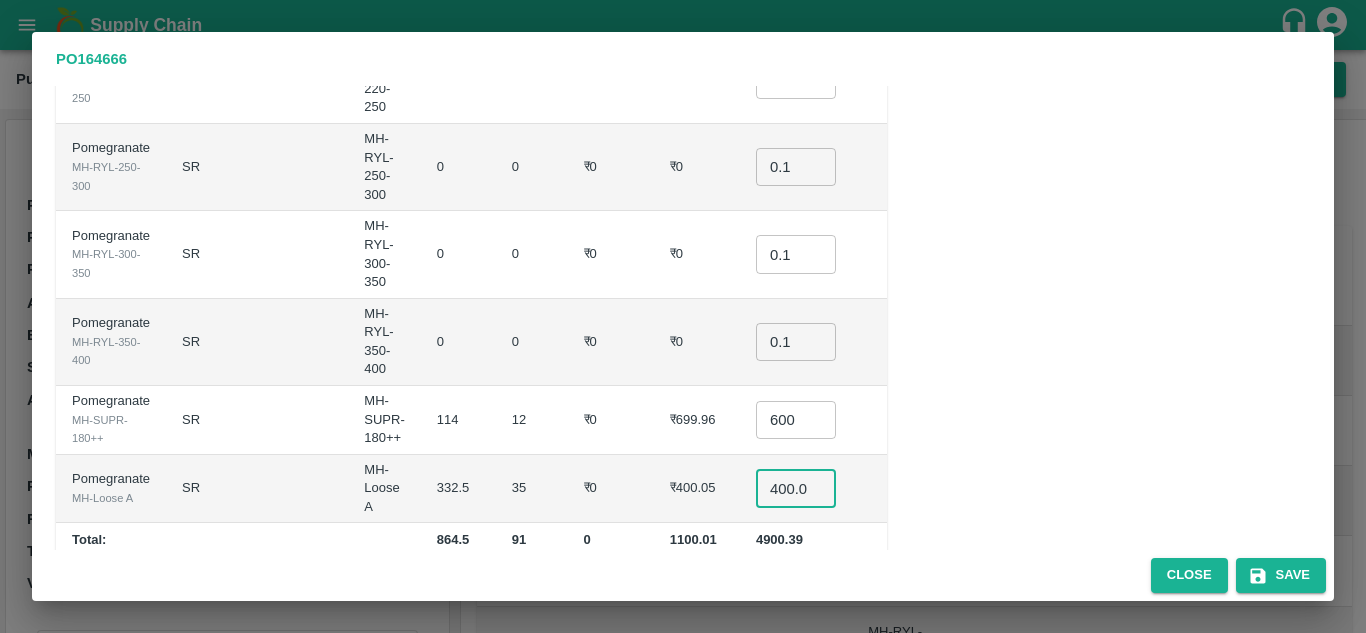 click on "400.045" at bounding box center [796, 488] 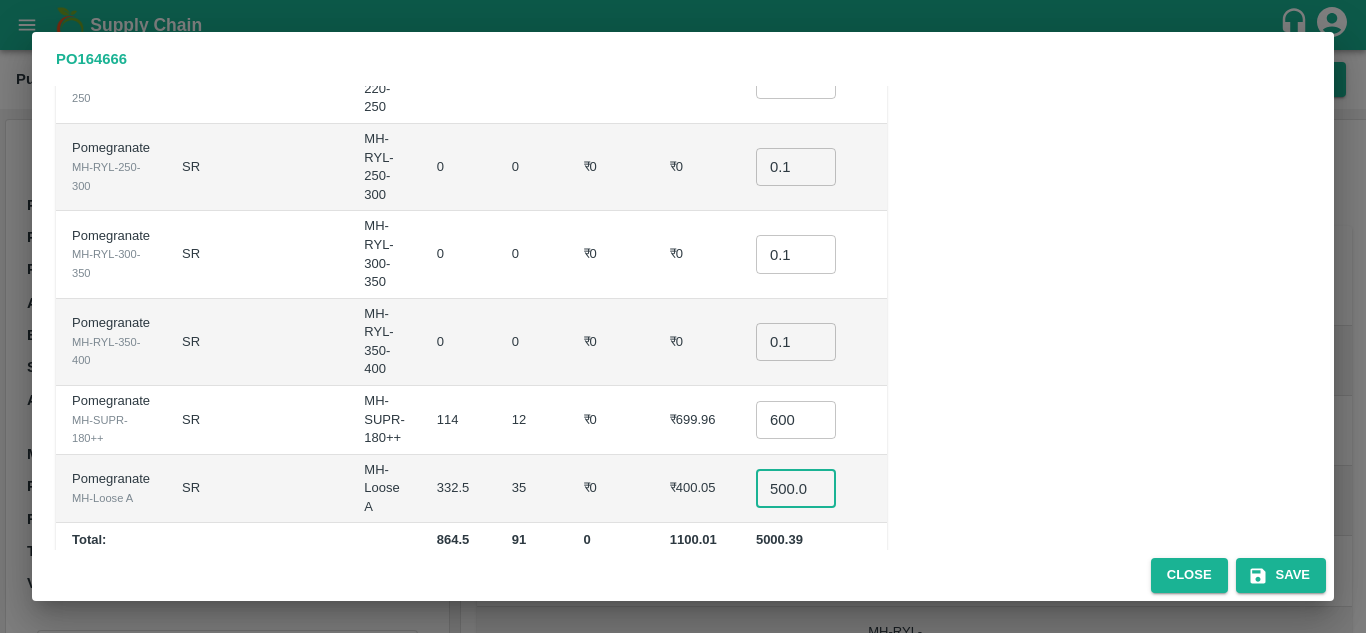 type on "500.045" 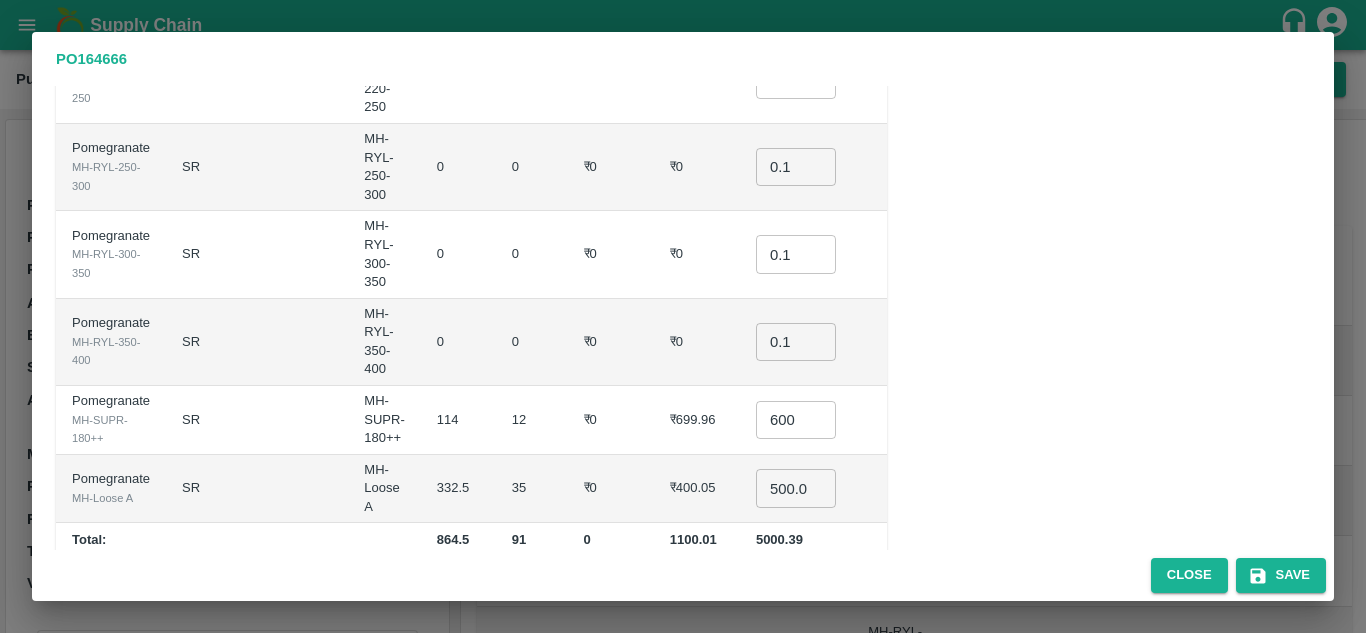 click on "₹699.96" at bounding box center (697, 420) 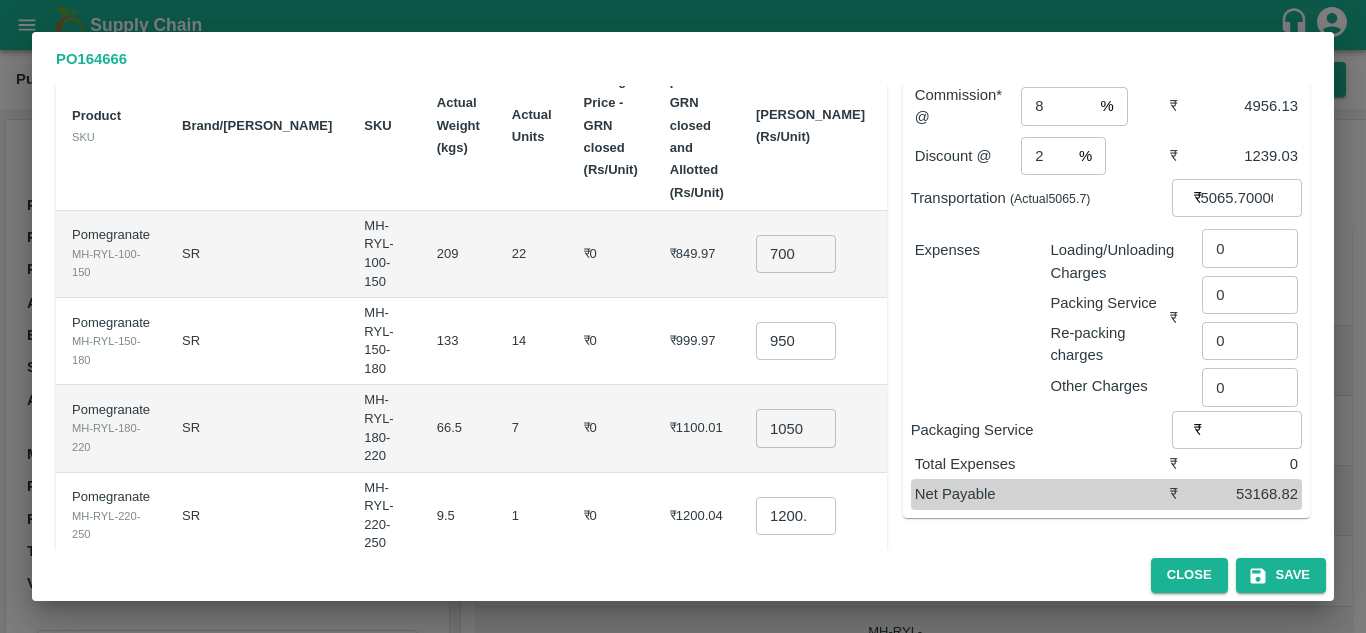 scroll, scrollTop: 128, scrollLeft: 0, axis: vertical 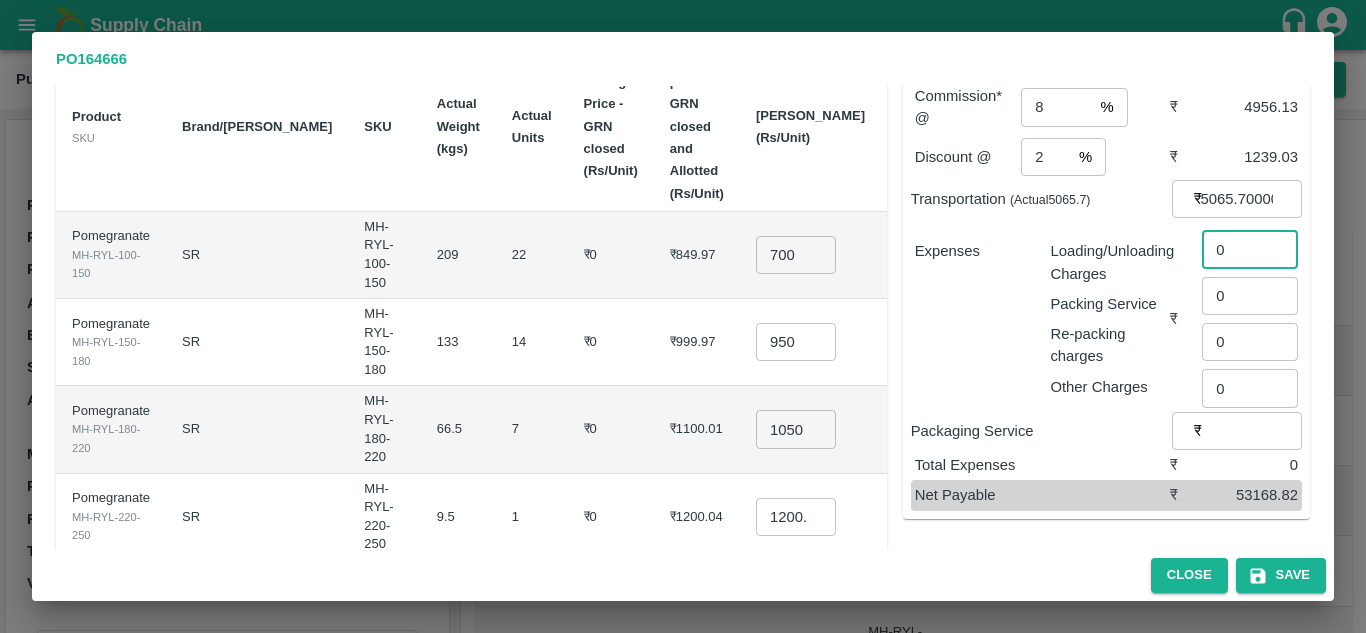 click on "0" at bounding box center [1250, 249] 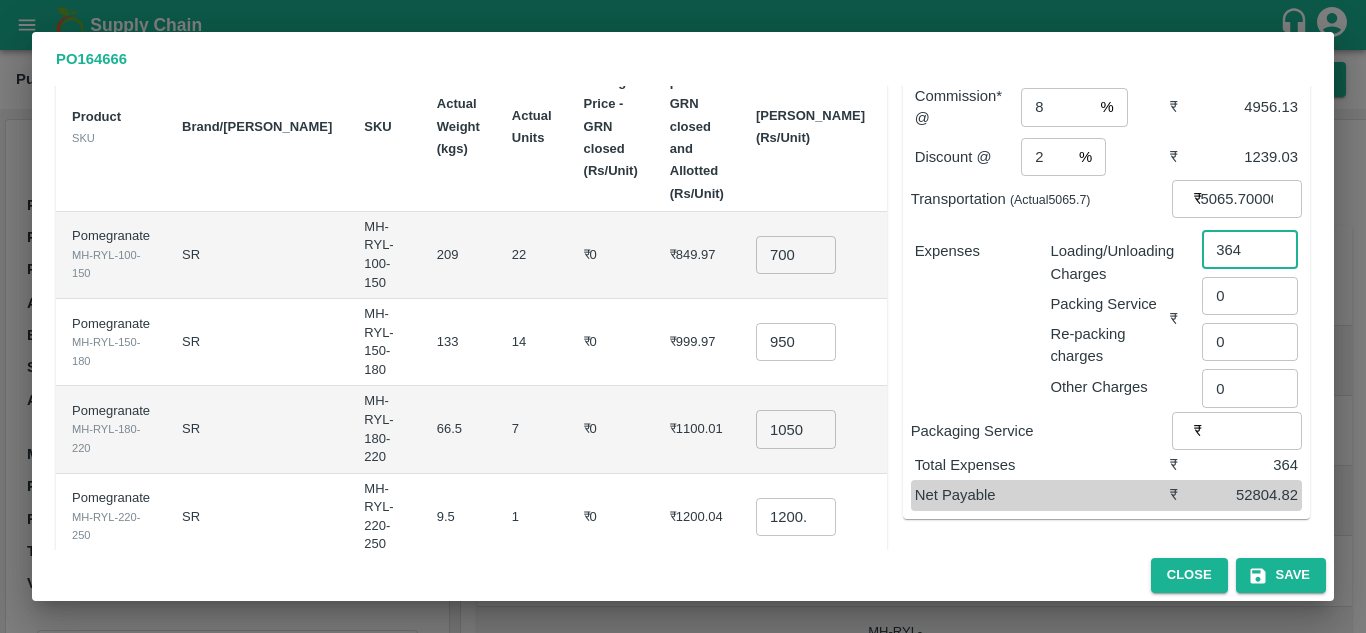 type on "364" 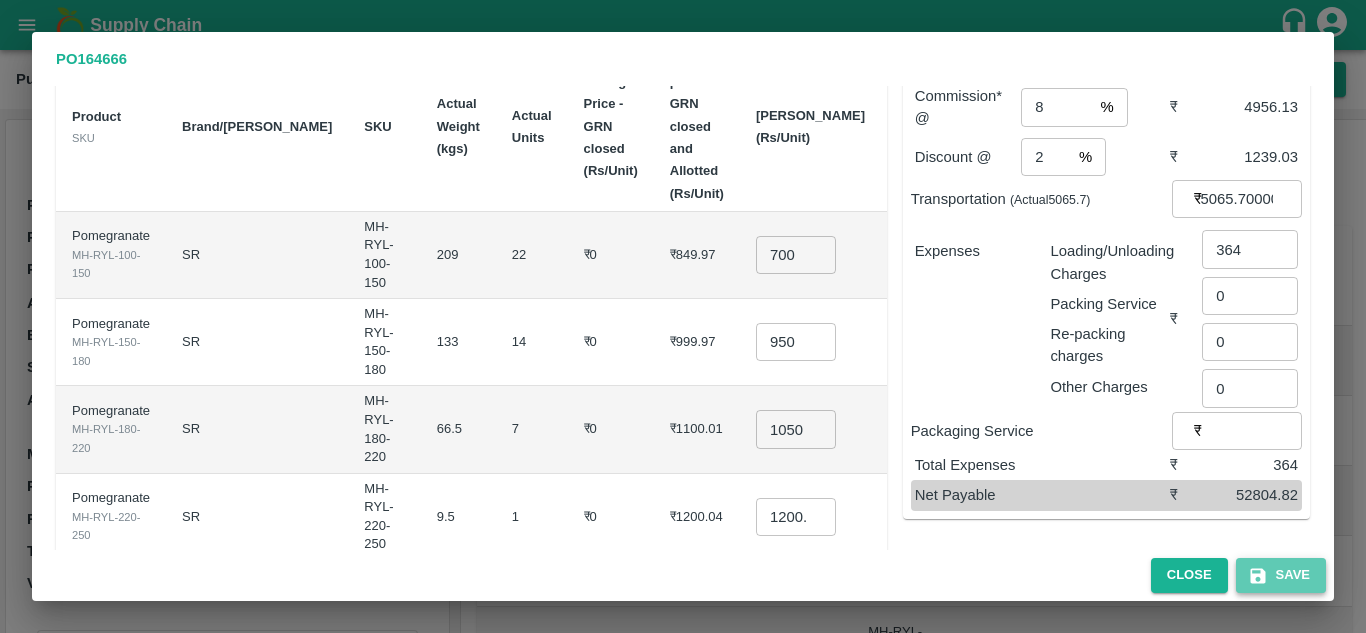 click 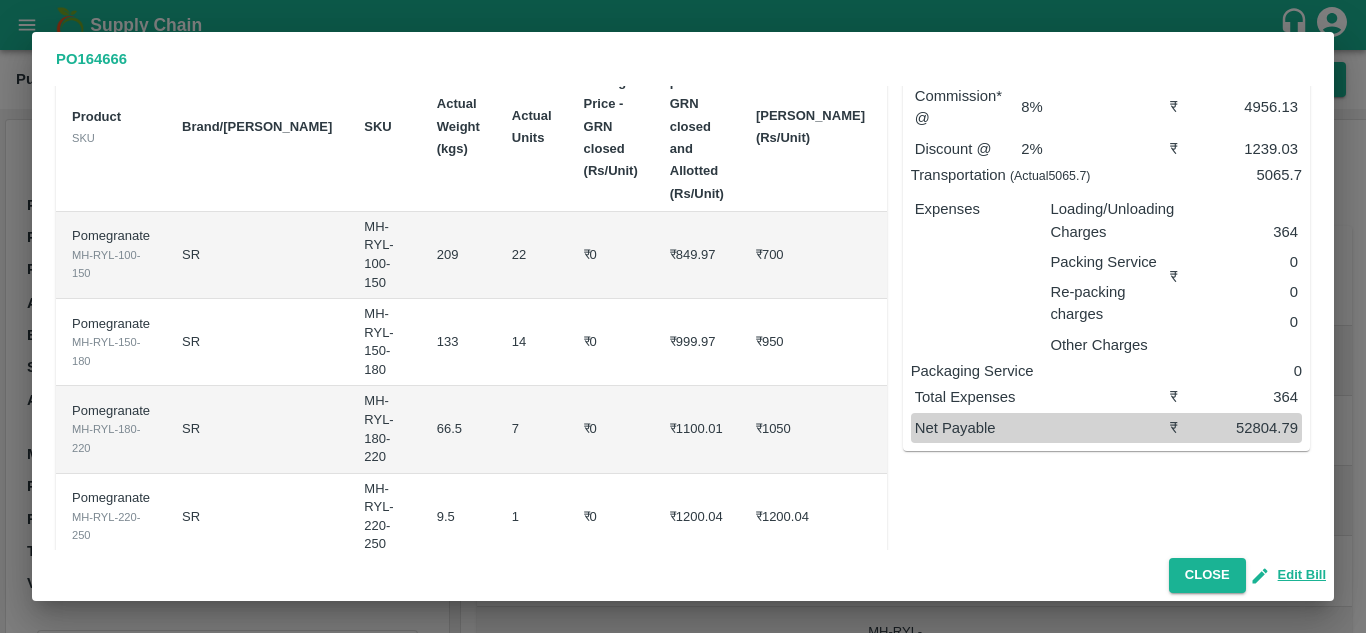 scroll, scrollTop: 0, scrollLeft: 0, axis: both 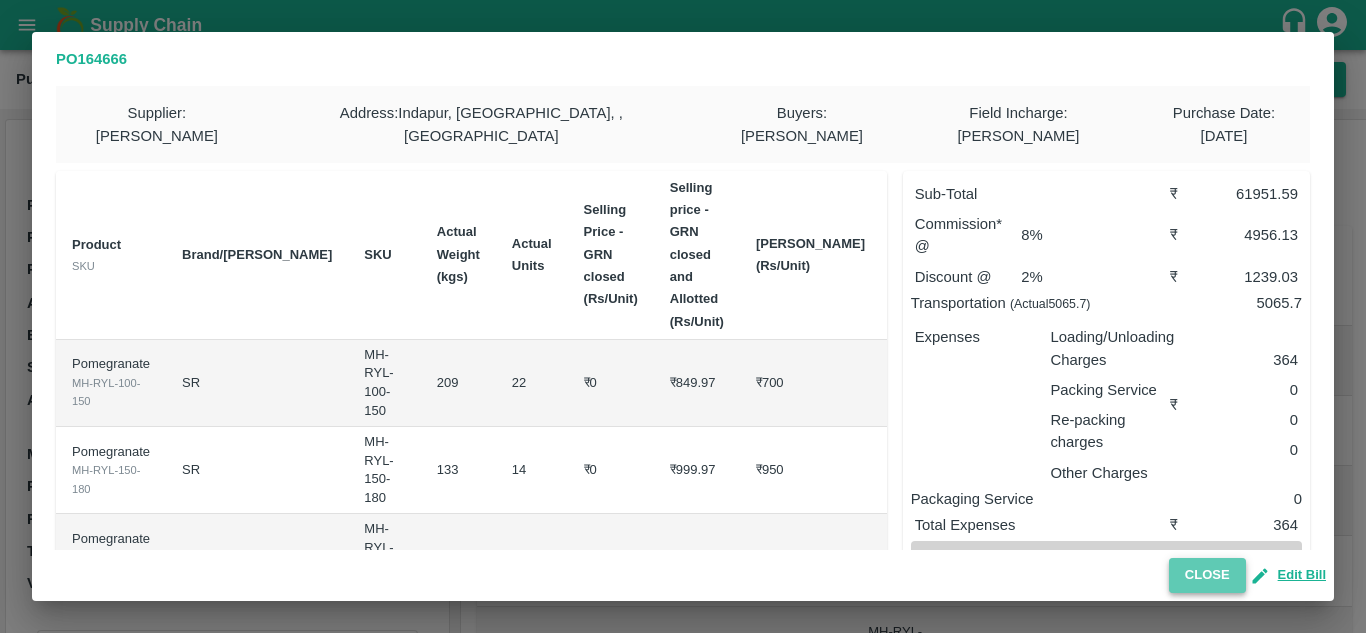 click on "Close" at bounding box center [1207, 575] 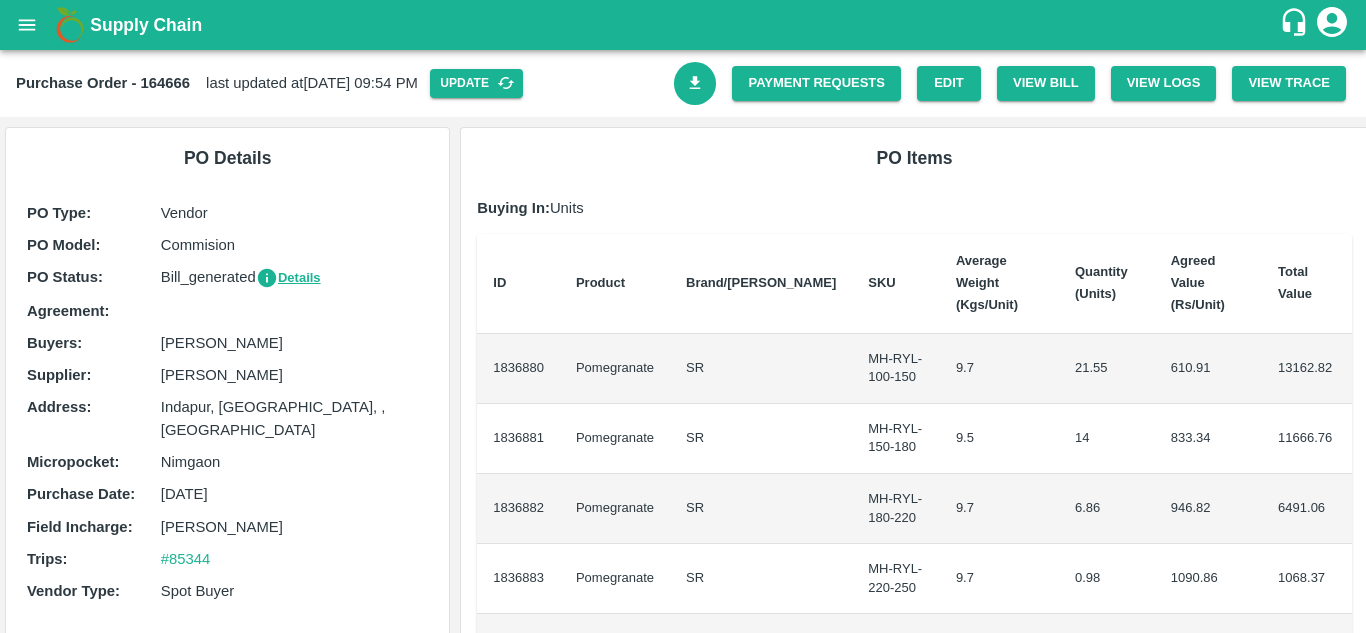 click 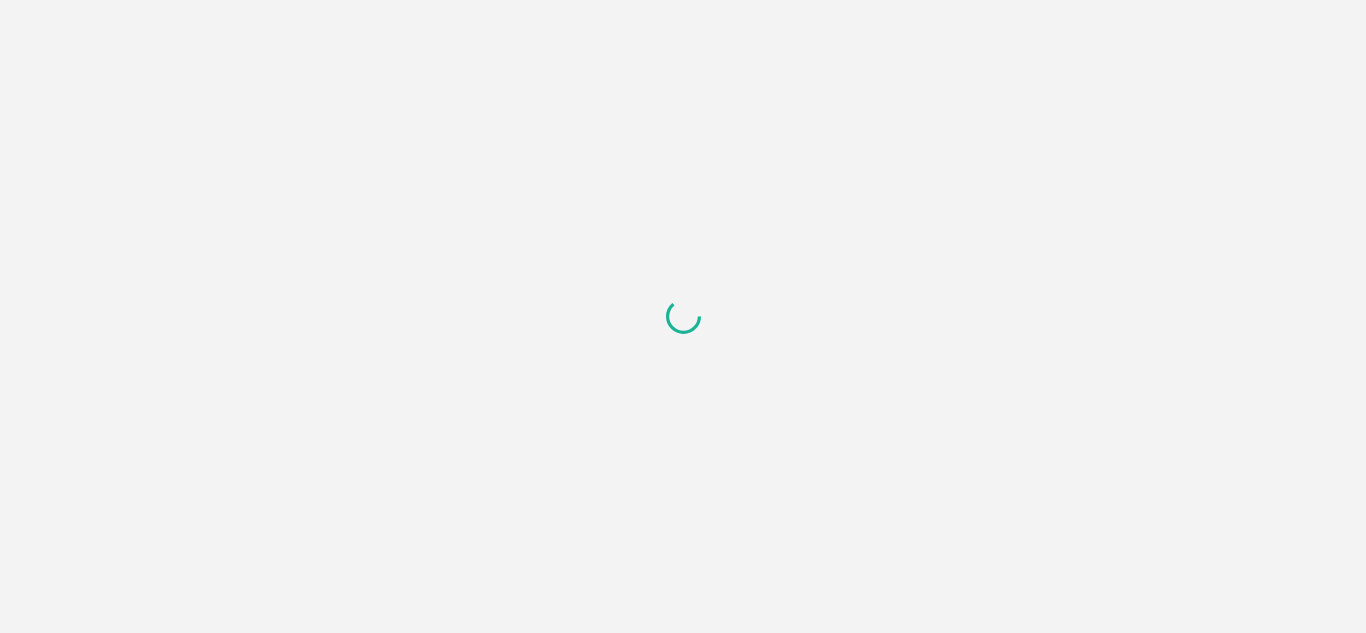 scroll, scrollTop: 0, scrollLeft: 0, axis: both 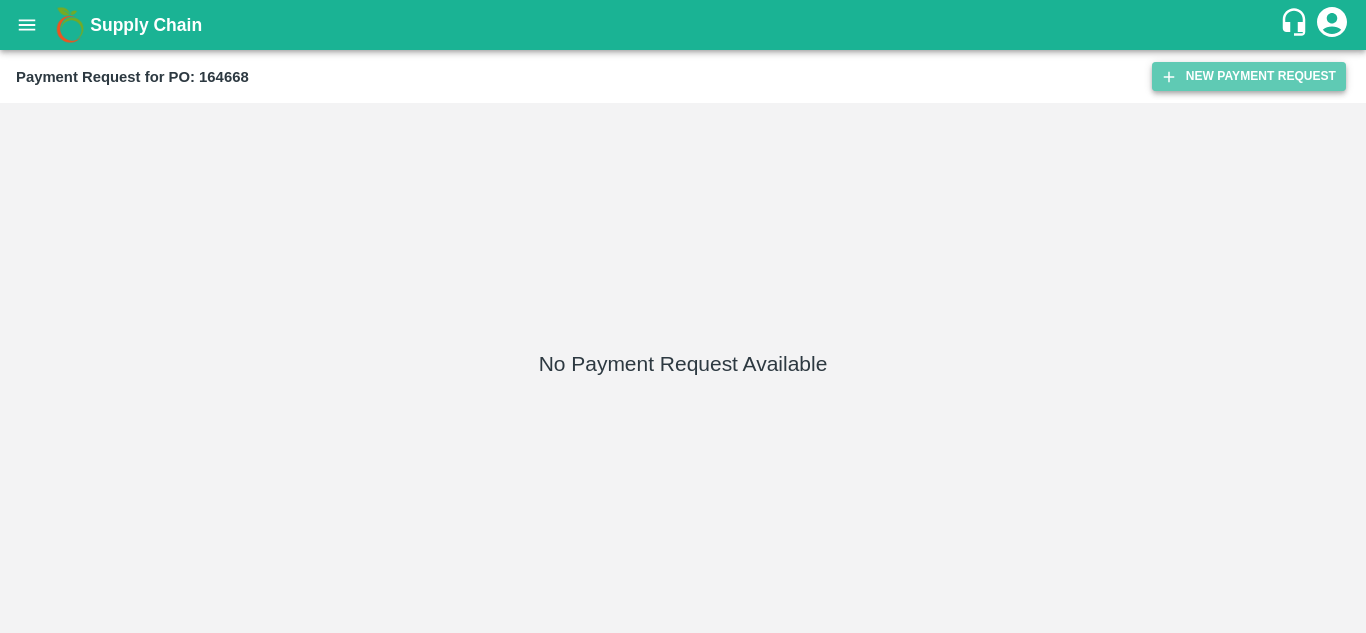 click on "New Payment Request" at bounding box center [1249, 76] 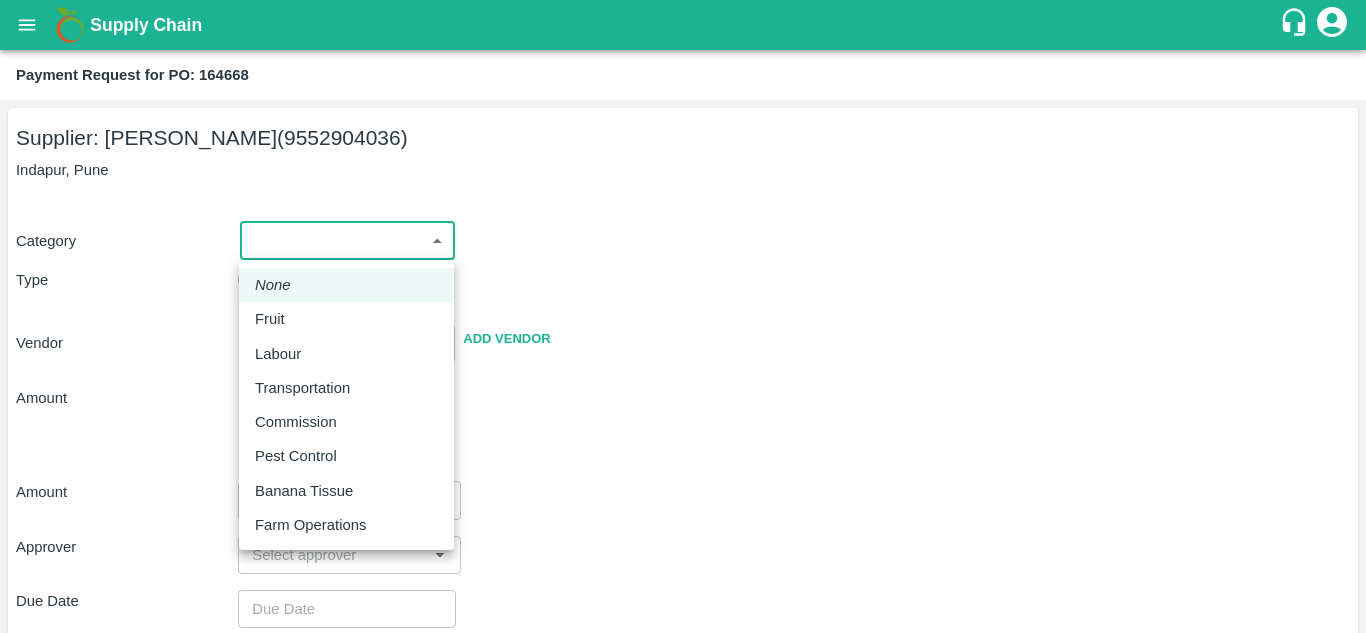 click on "Supply Chain Payment Request for PO: 164668 Supplier:    [PERSON_NAME]  (9552904036) Indapur, Pune Category ​ ​ Type Advance Bill Vendor ​ Add Vendor Amount Total value Per Kg ​ Amount ​ Approver ​ Due Date ​  Priority  Low  High Comment x ​ Attach bill Cancel Save Jeewana CC [PERSON_NAME] Logout None Fruit Labour Transportation Commission Pest Control Banana Tissue Farm Operations" at bounding box center [683, 316] 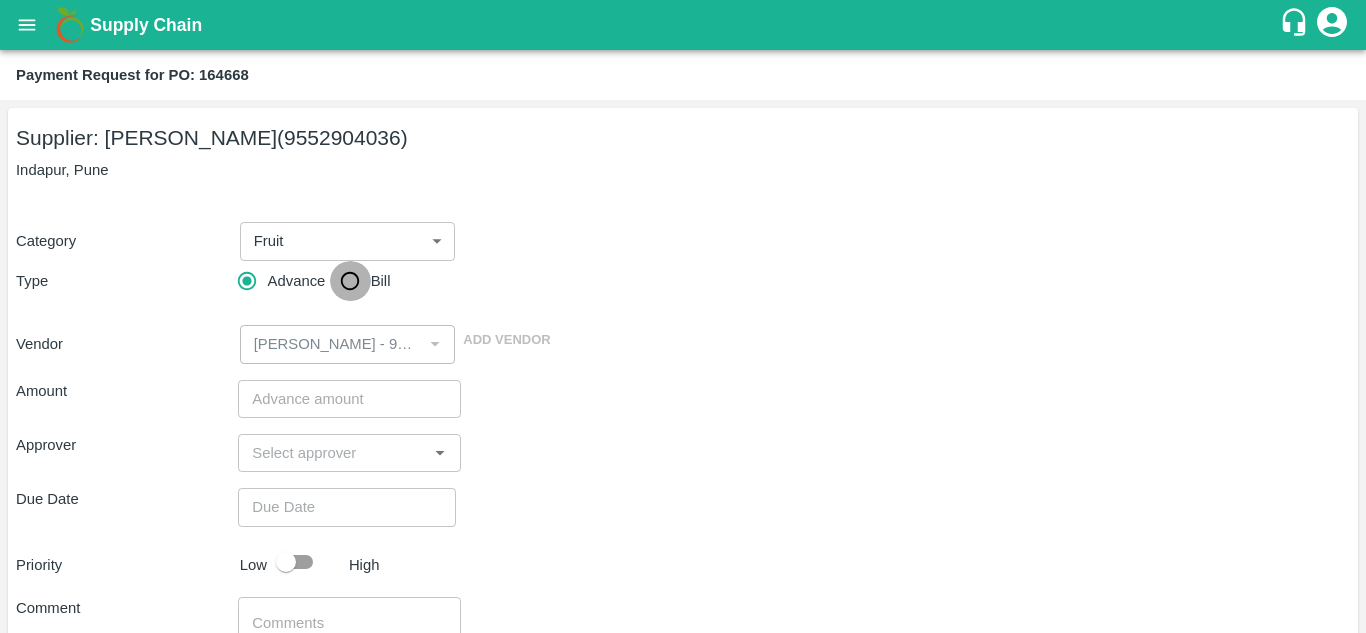 click on "Bill" at bounding box center (350, 281) 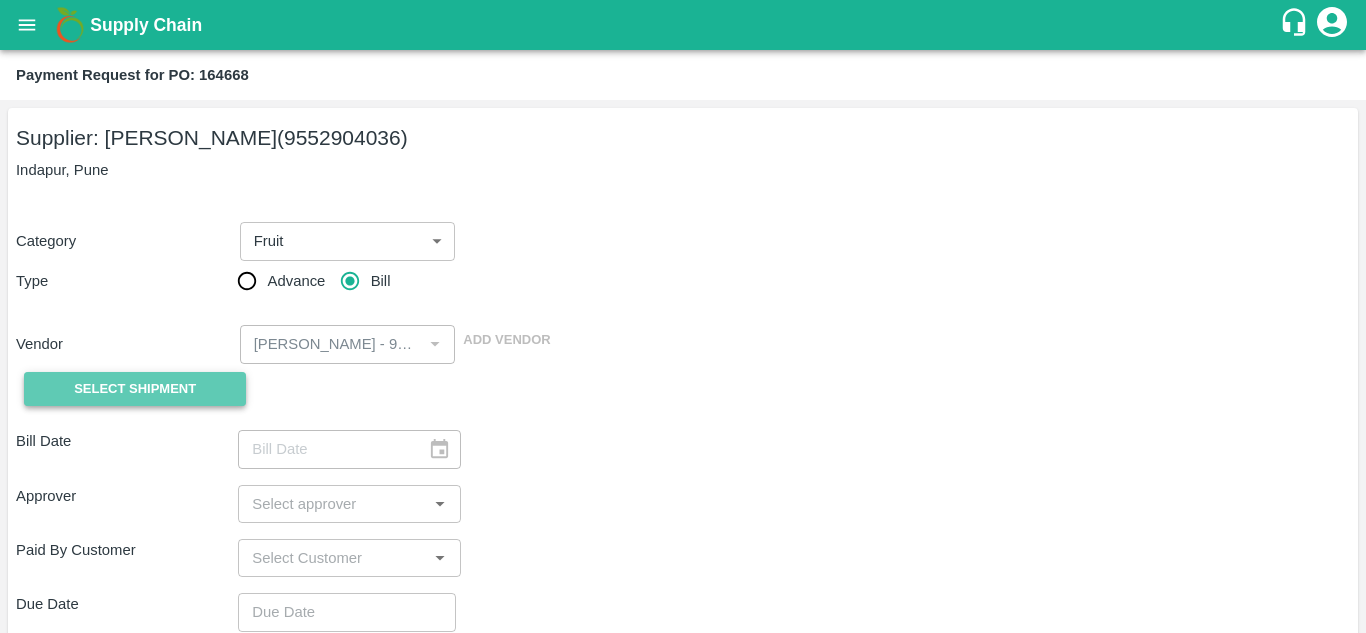 click on "Select Shipment" at bounding box center (135, 389) 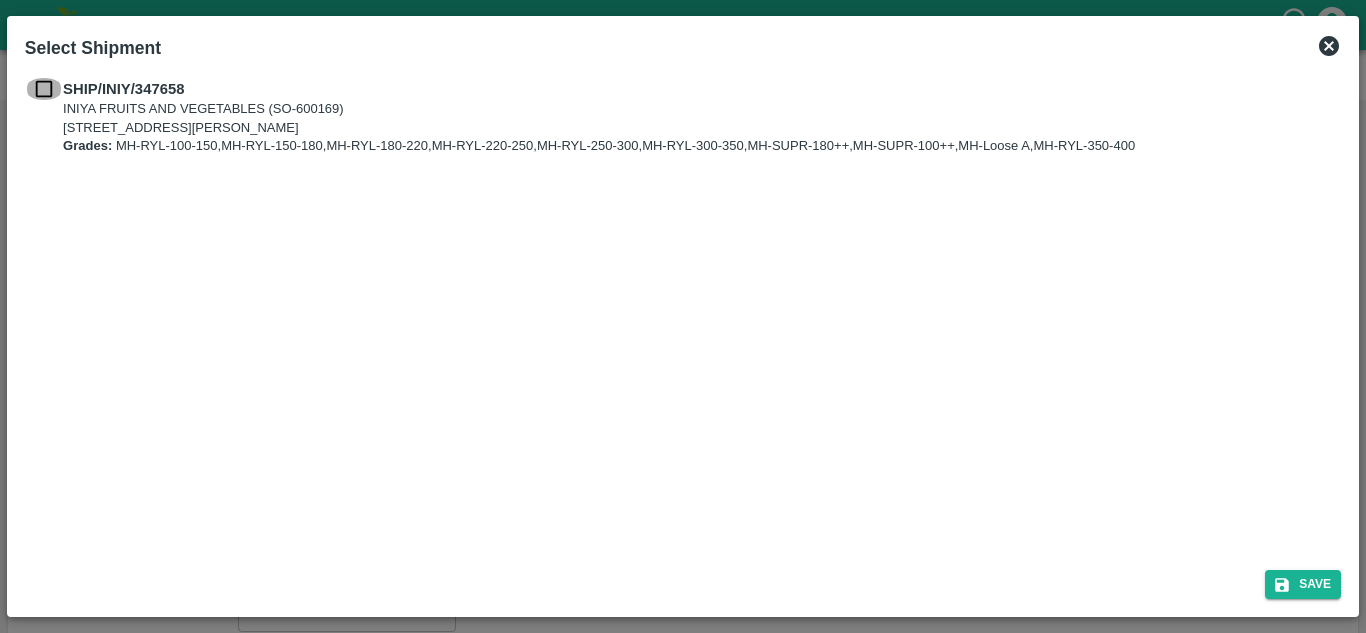 click at bounding box center (44, 89) 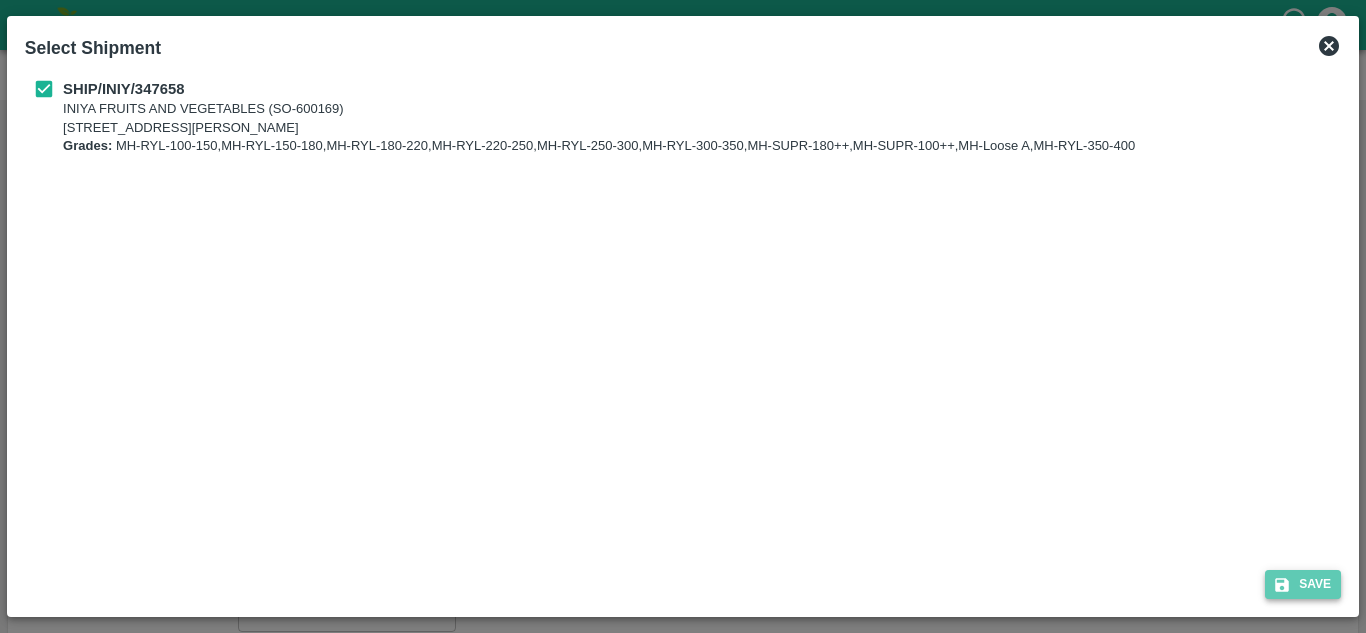 click on "Save" at bounding box center [1303, 584] 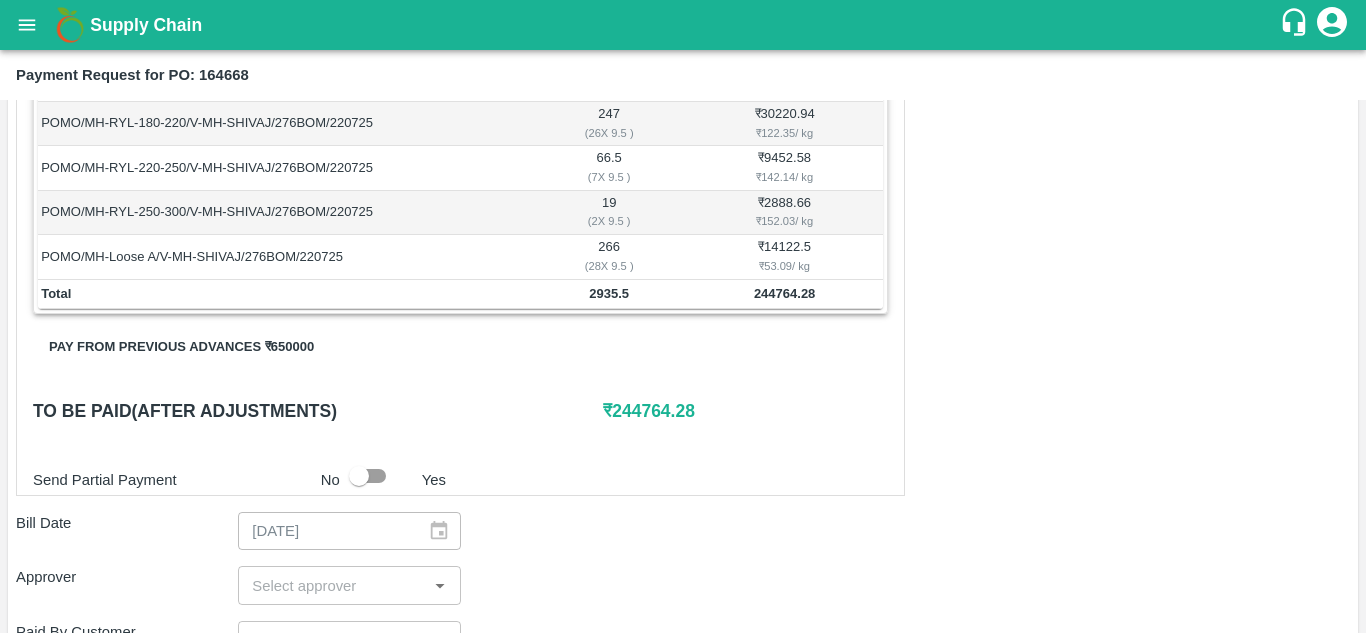 scroll, scrollTop: 485, scrollLeft: 0, axis: vertical 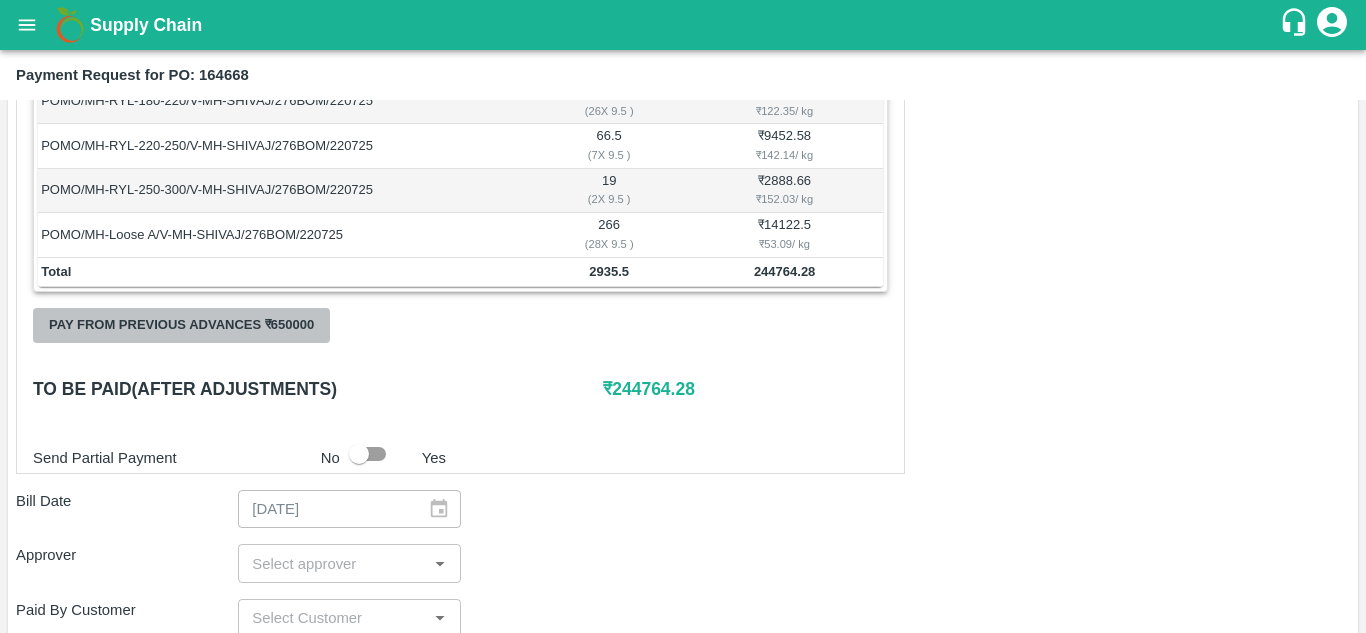 click on "Pay from previous advances ₹  650000" at bounding box center [181, 325] 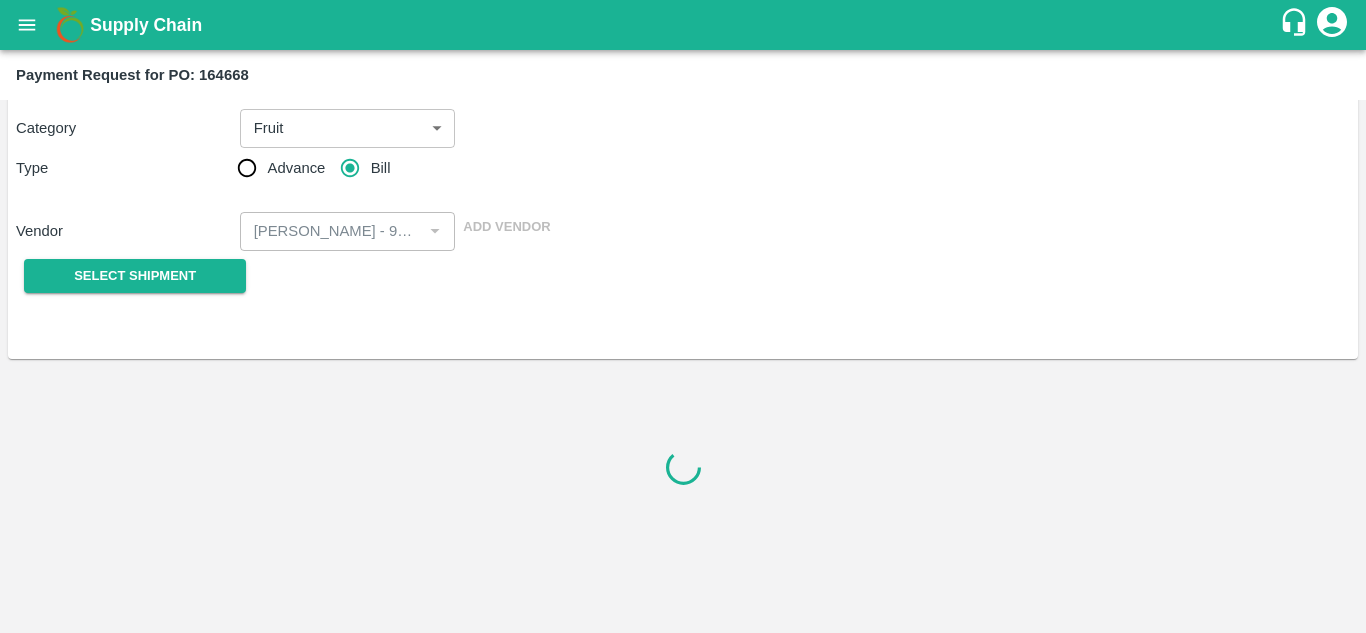 scroll, scrollTop: 485, scrollLeft: 0, axis: vertical 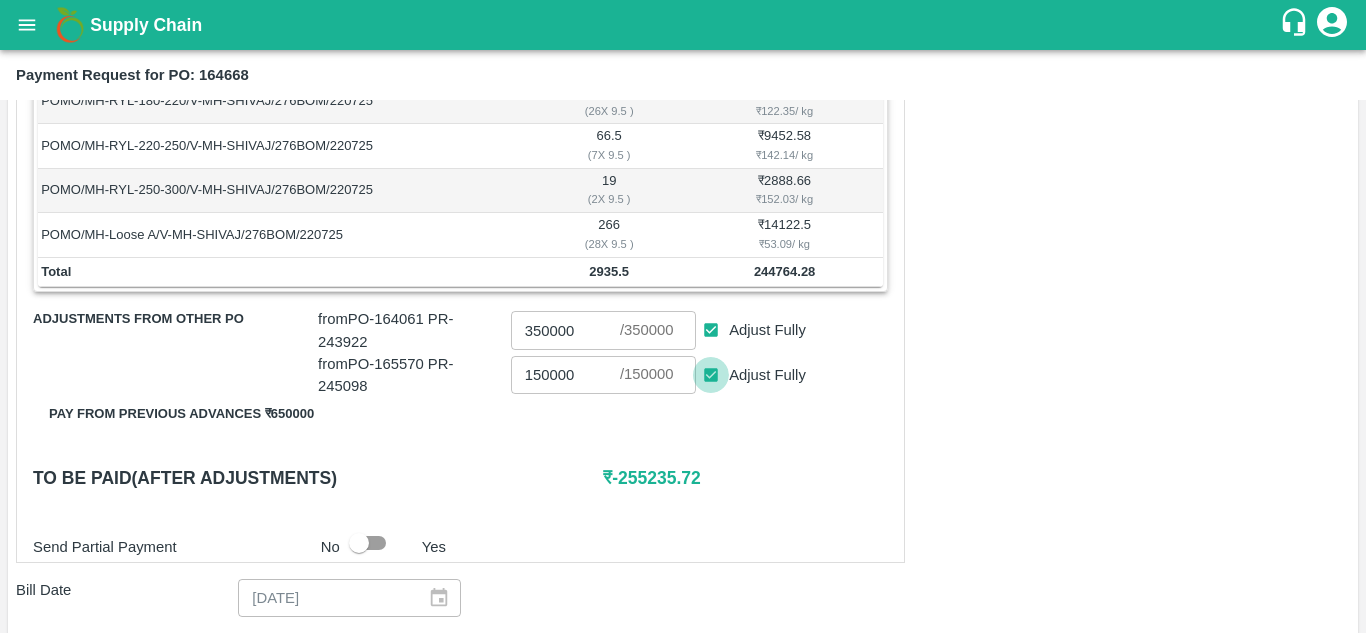 click on "Adjust Fully" at bounding box center [711, 375] 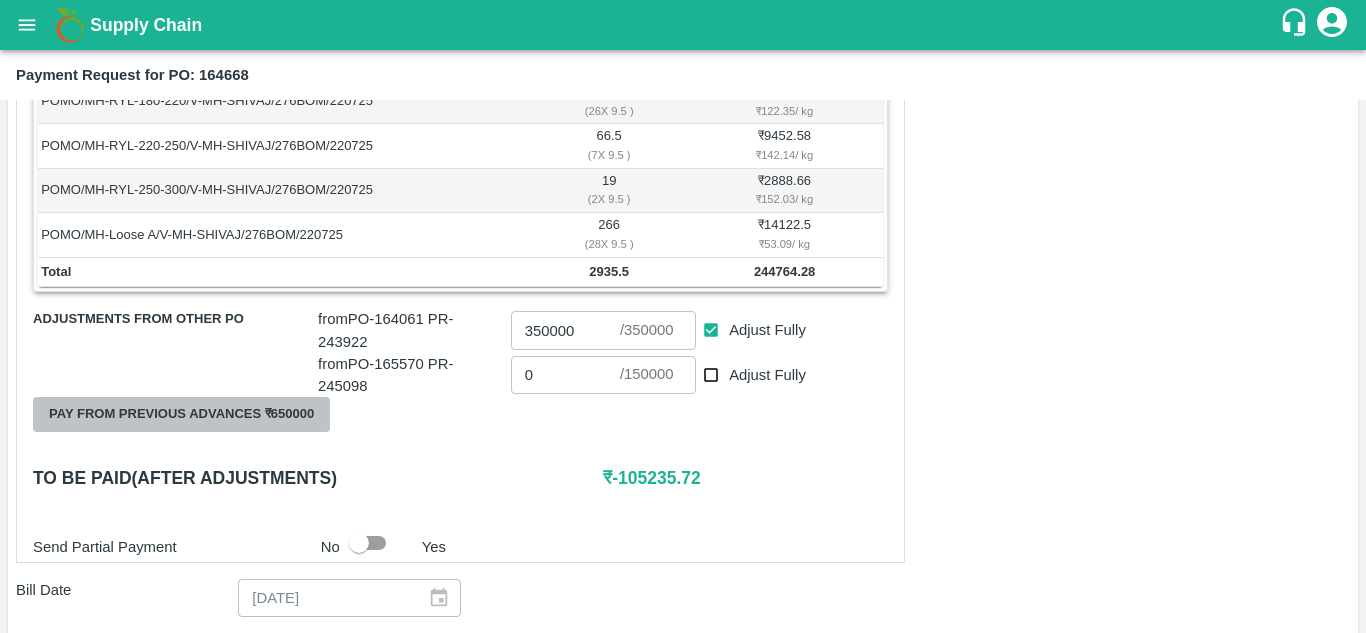 click on "Pay from previous advances ₹  650000" at bounding box center [181, 414] 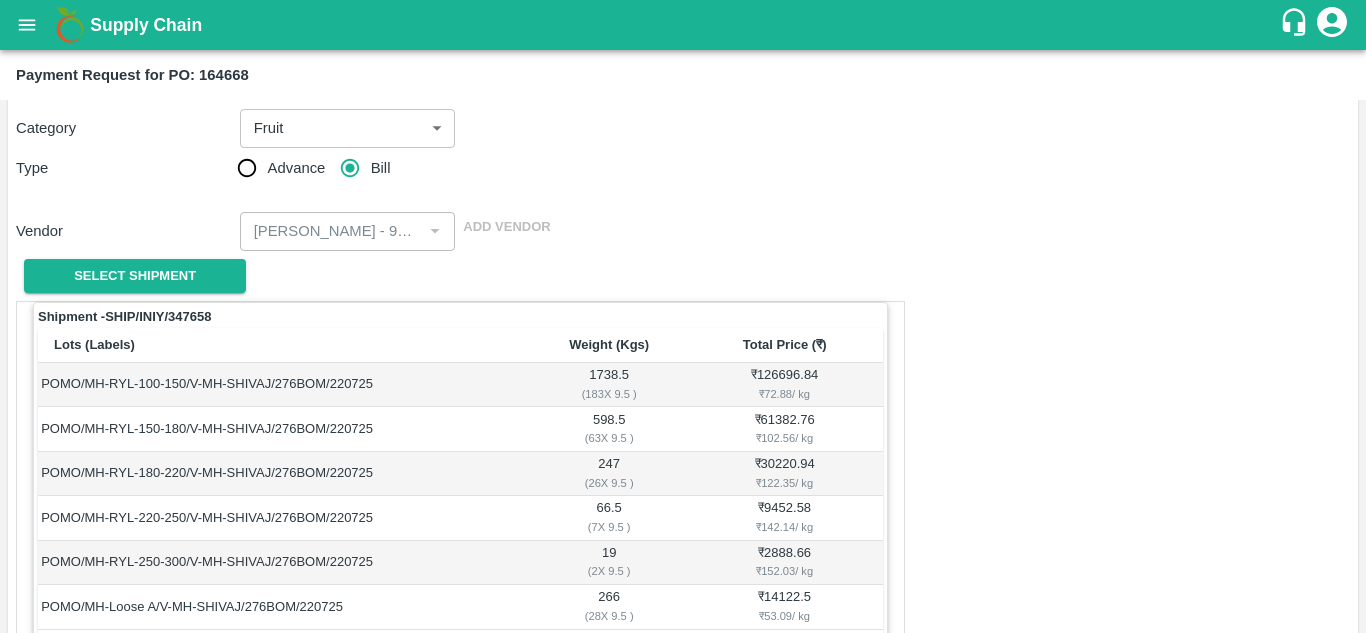 scroll, scrollTop: 485, scrollLeft: 0, axis: vertical 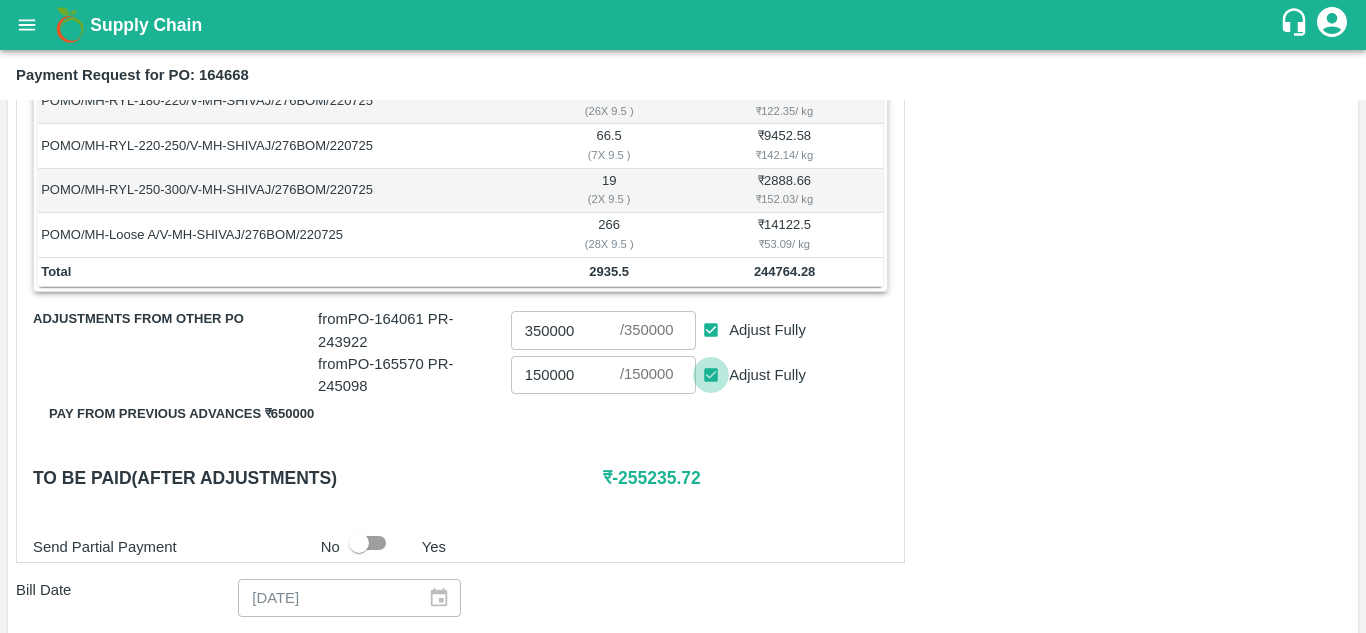 click on "Adjust Fully" at bounding box center [711, 375] 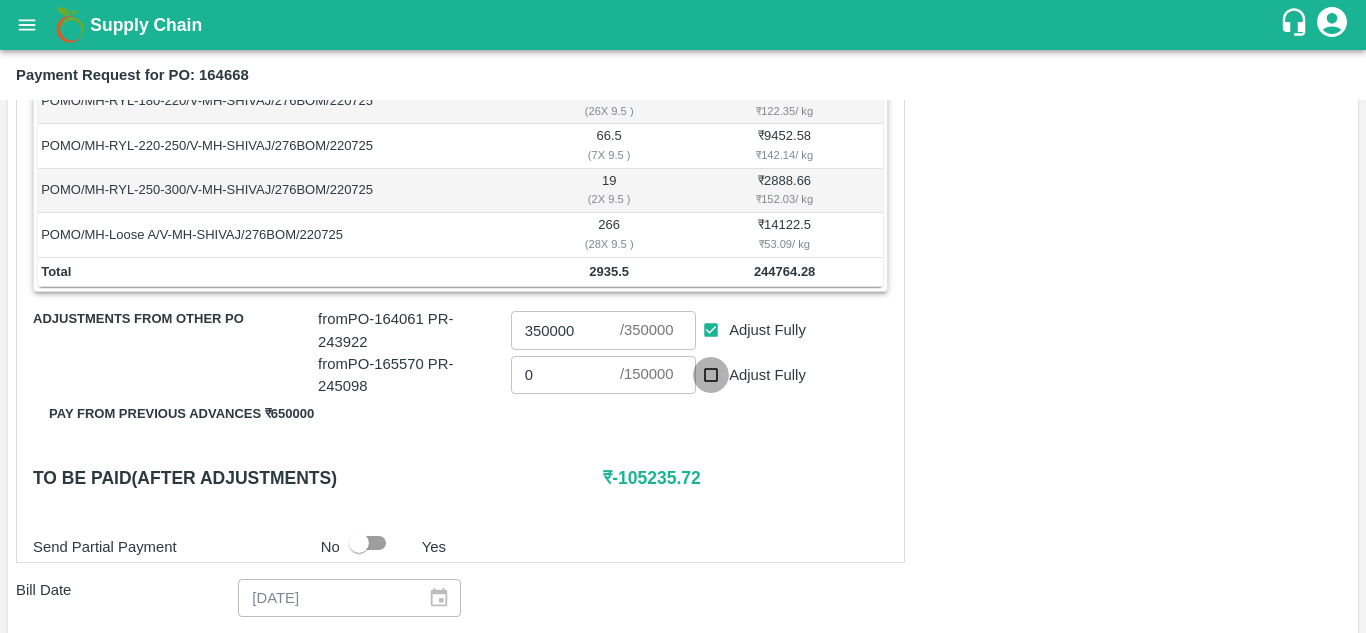 click on "Adjust Fully" at bounding box center (711, 375) 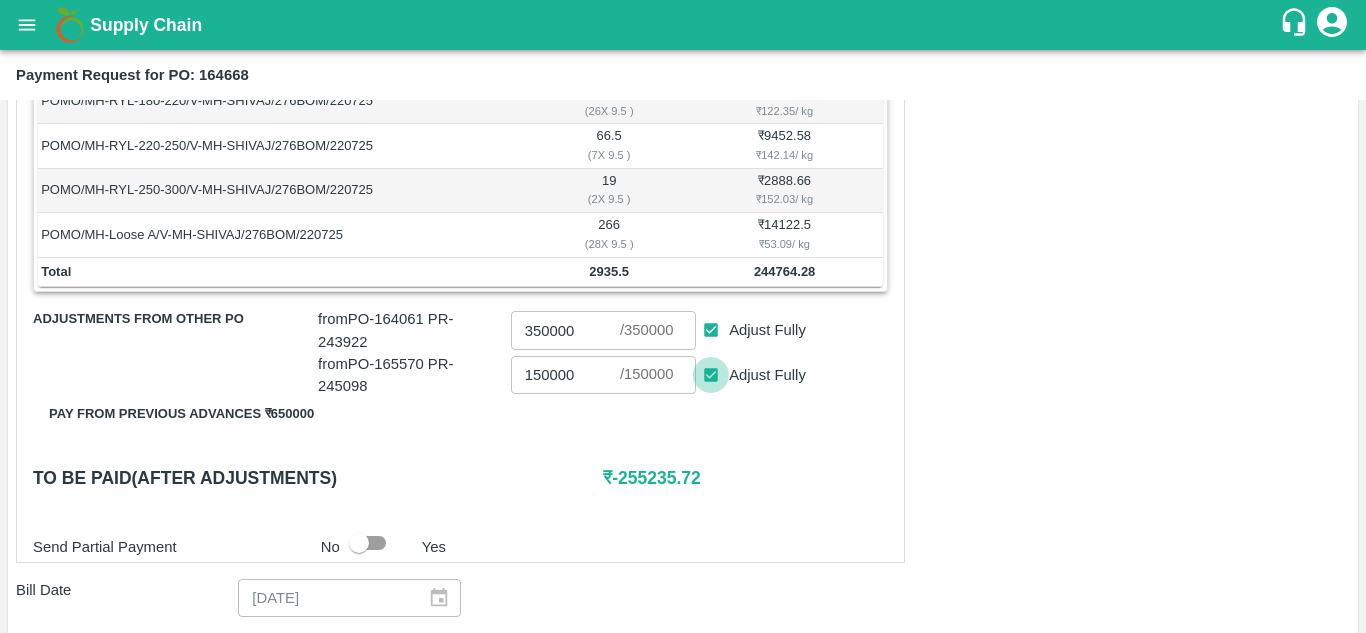 click on "Adjust Fully" at bounding box center [711, 375] 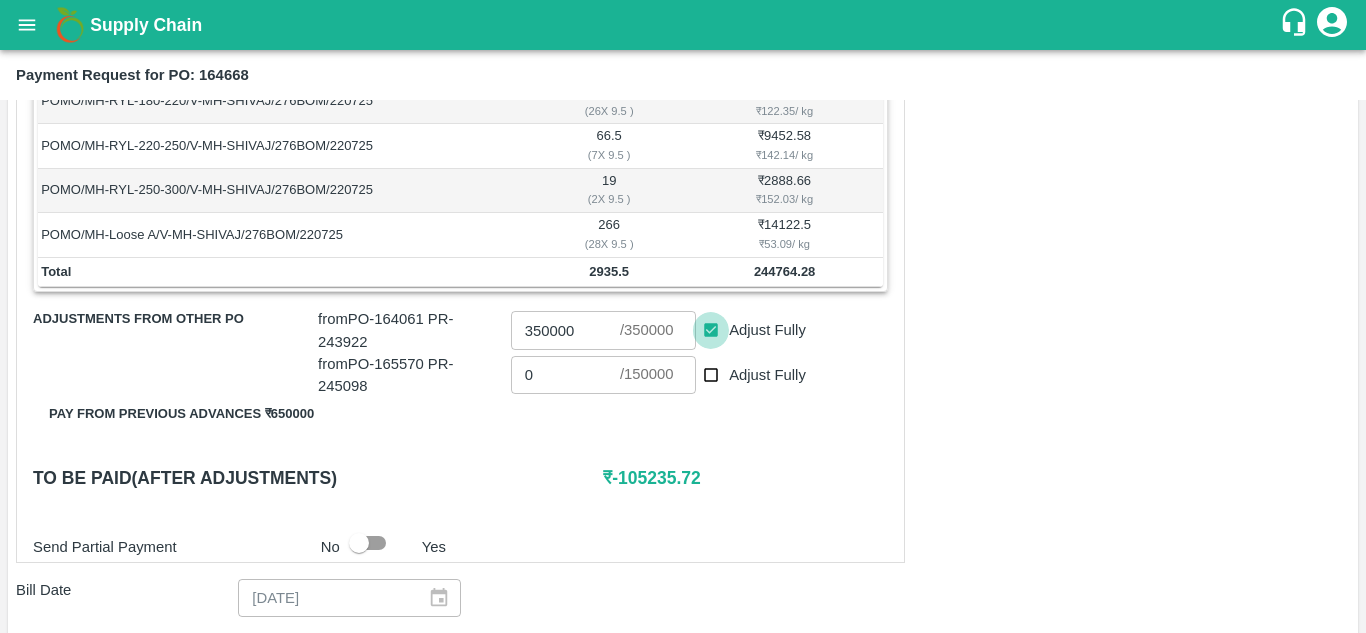 click on "Adjust Fully" at bounding box center [711, 330] 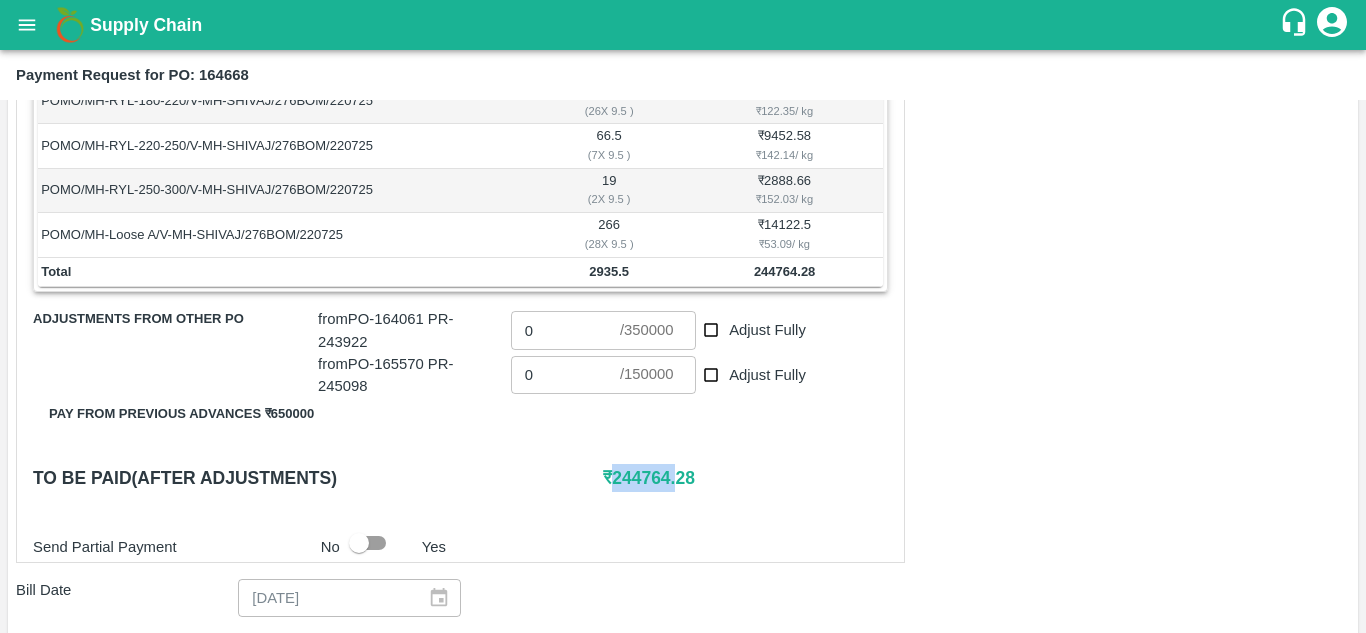 drag, startPoint x: 618, startPoint y: 477, endPoint x: 677, endPoint y: 481, distance: 59.135437 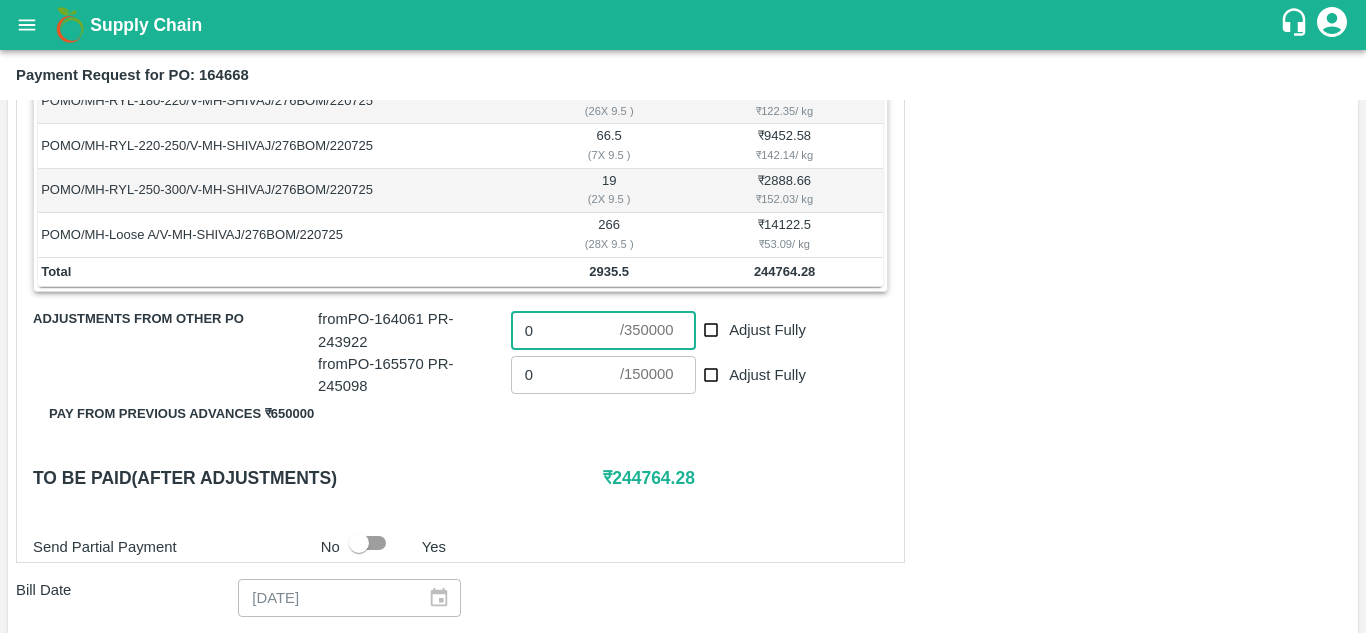 click on "0" at bounding box center [565, 330] 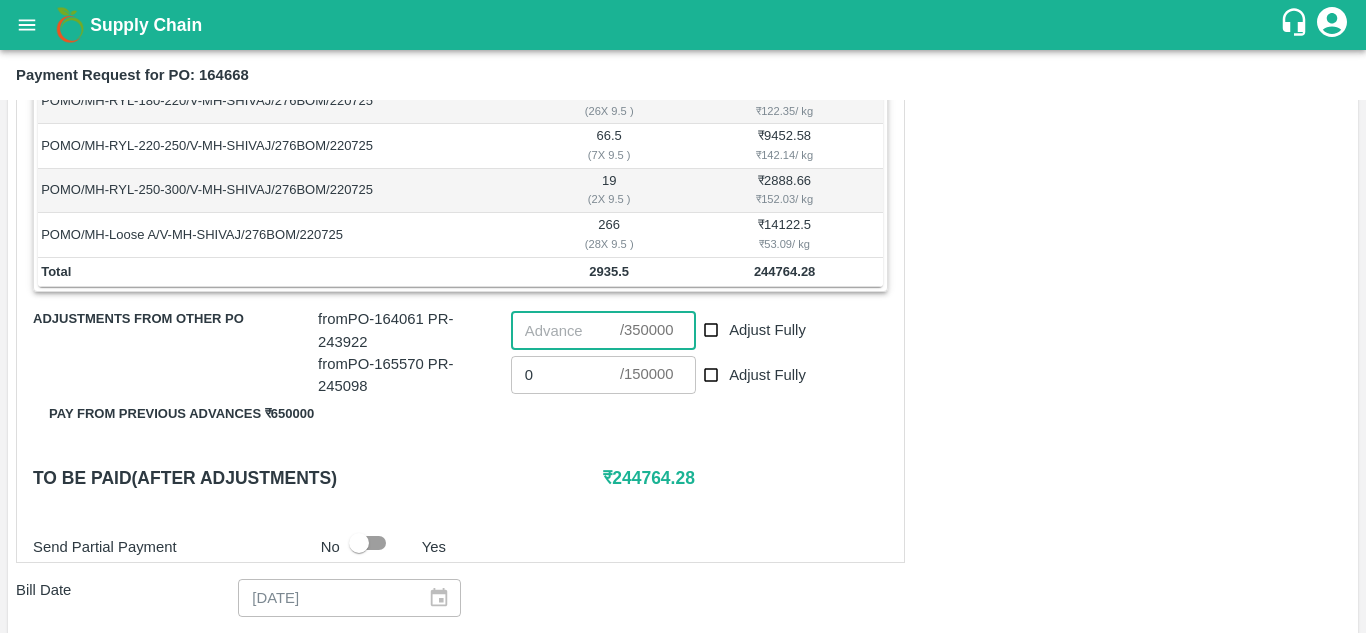paste on "244764" 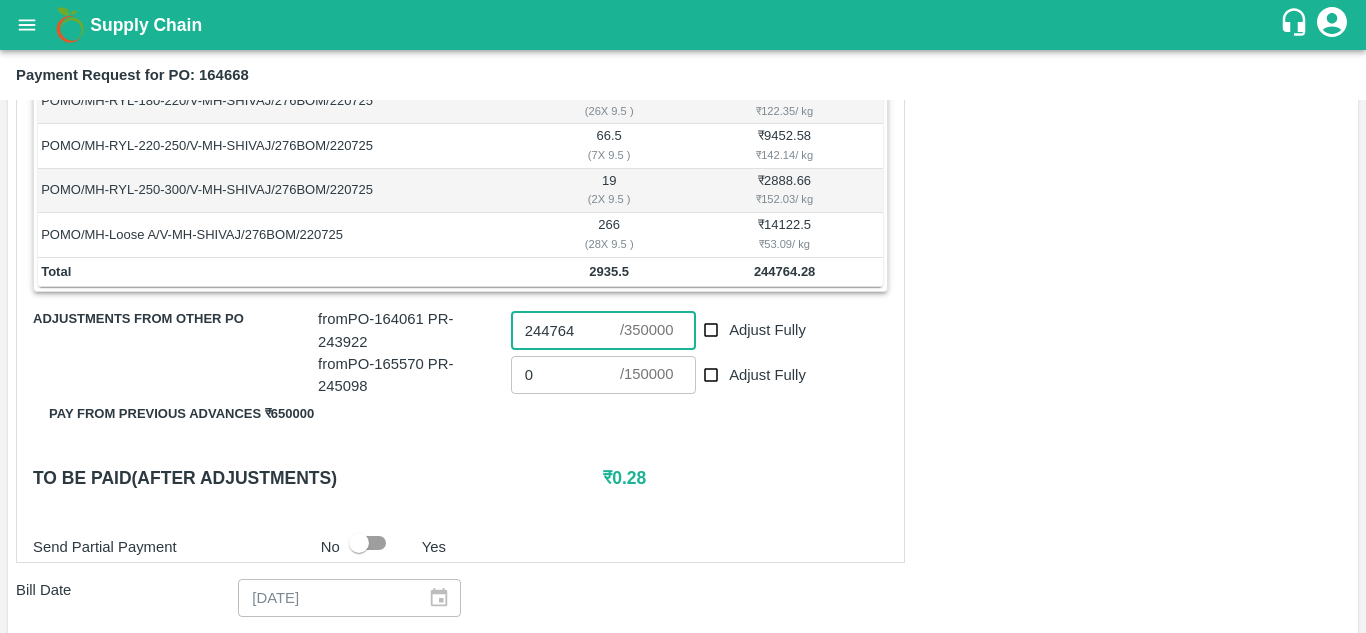 type on "244764" 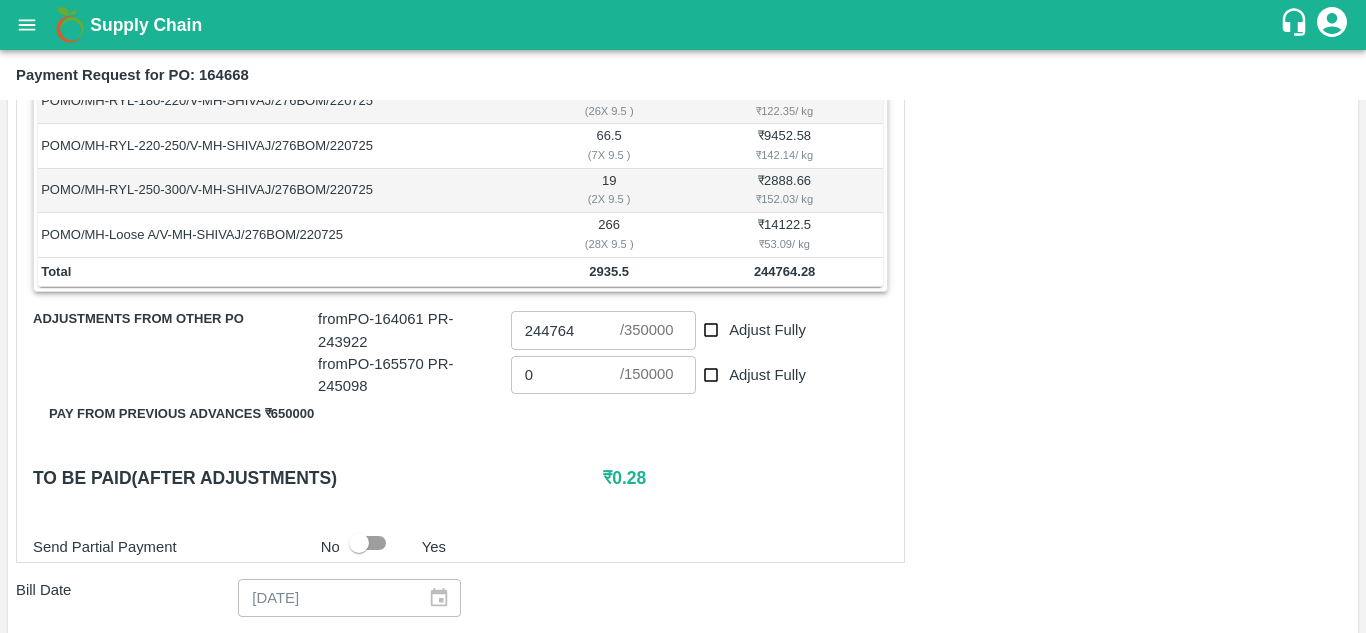 click on "To be paid(After adjustments)" at bounding box center (318, 478) 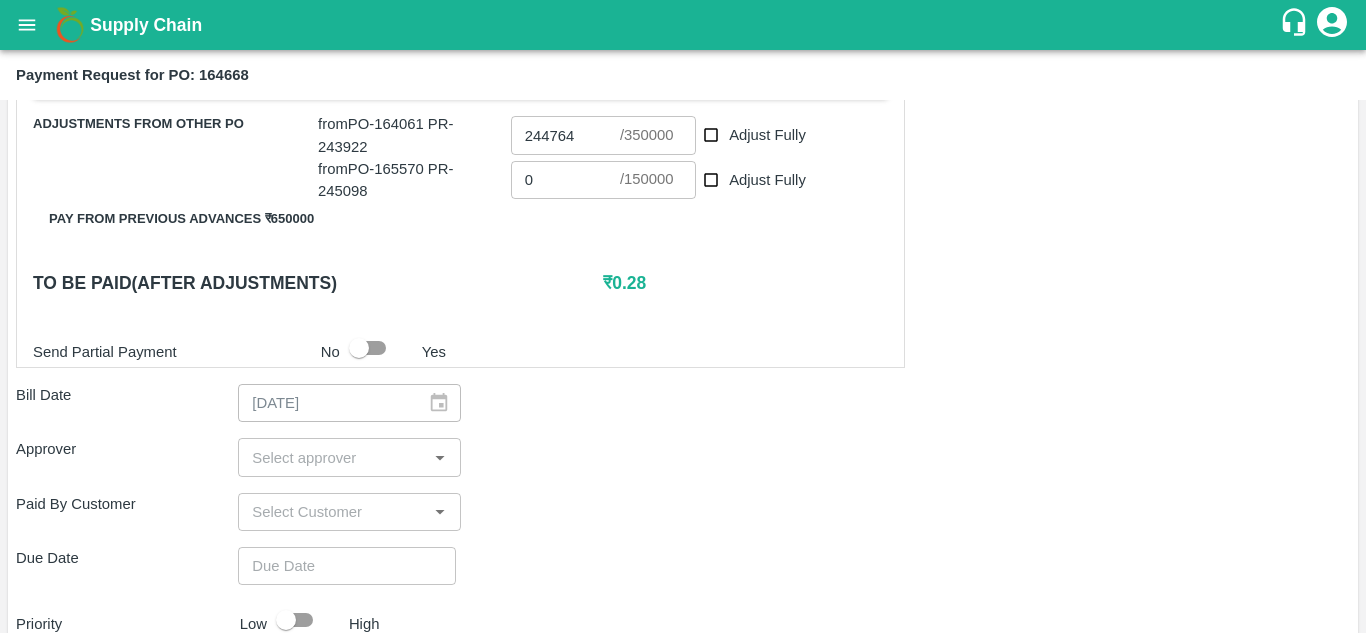 scroll, scrollTop: 684, scrollLeft: 0, axis: vertical 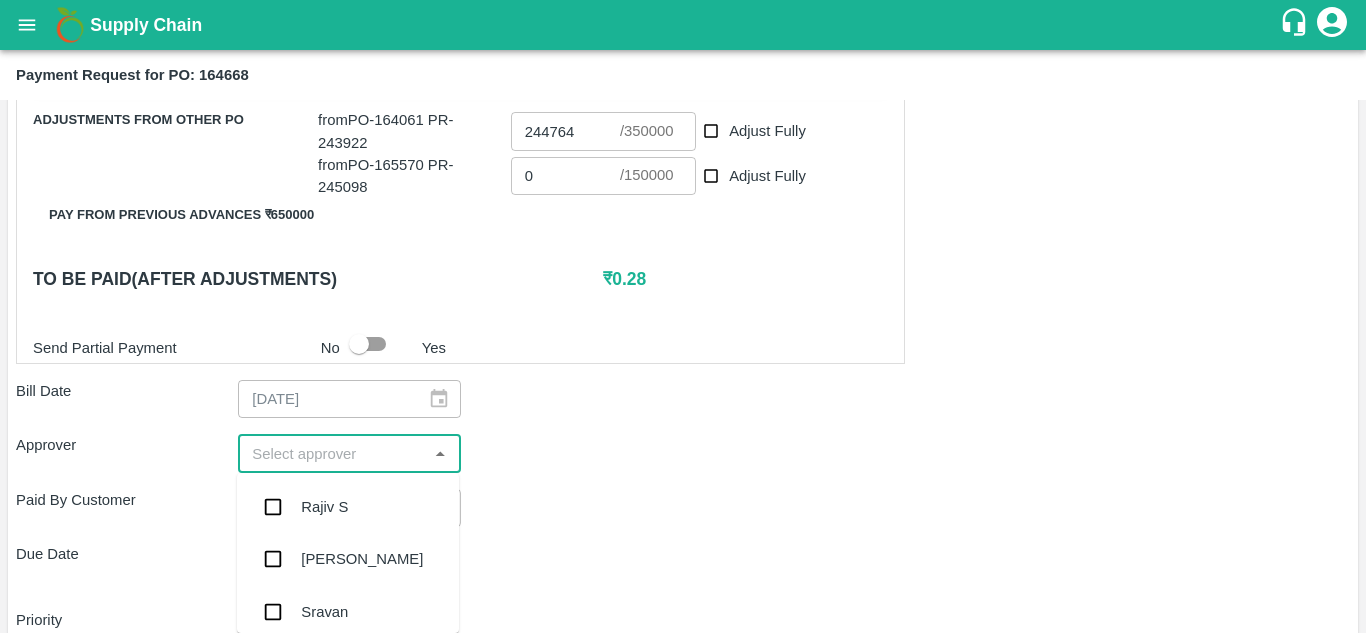 click at bounding box center (332, 453) 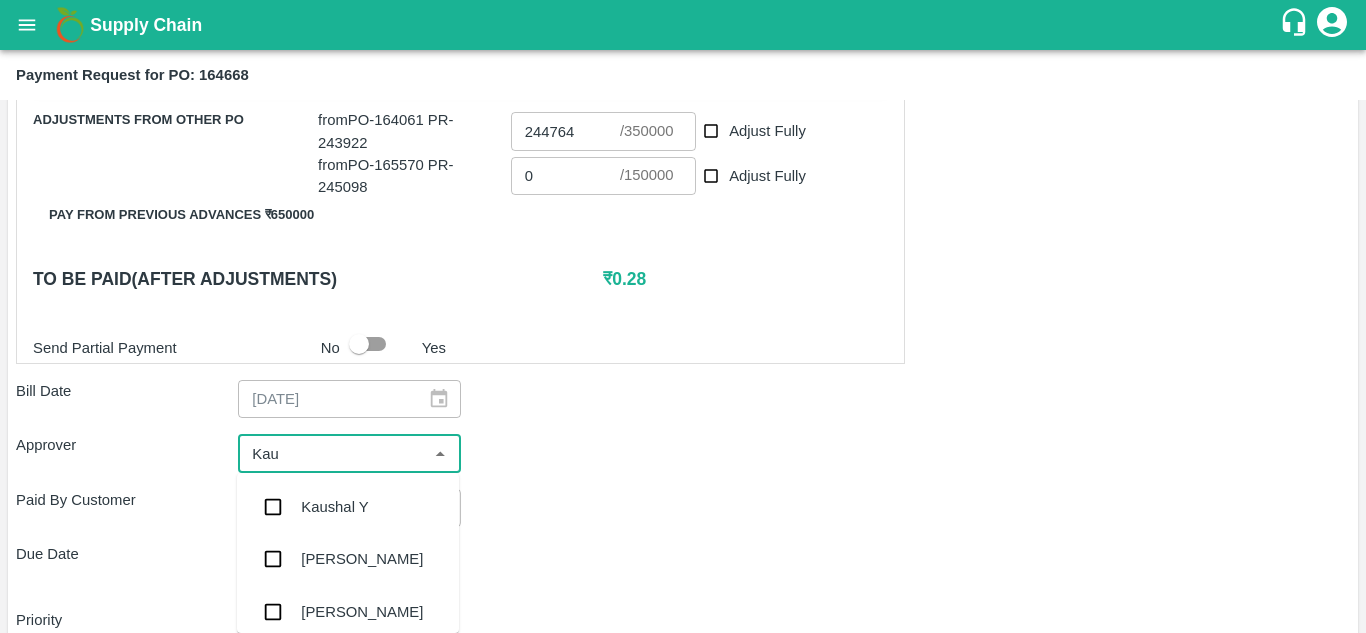type on "[PERSON_NAME]" 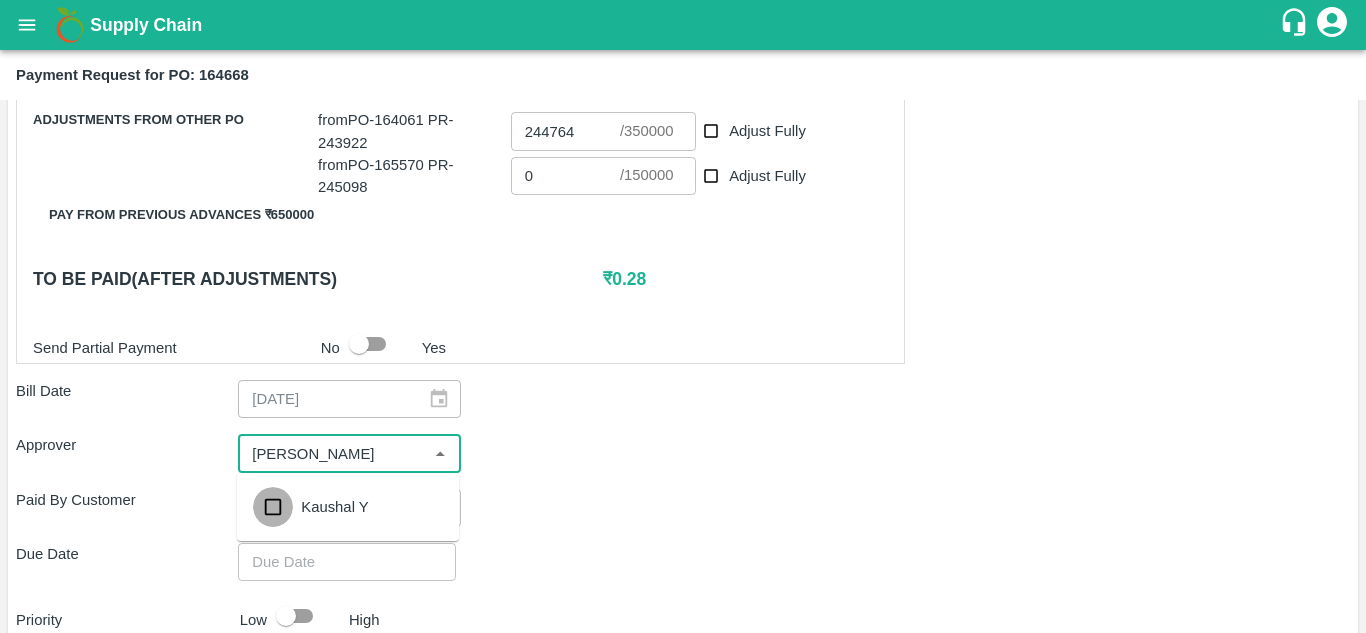 click at bounding box center [273, 507] 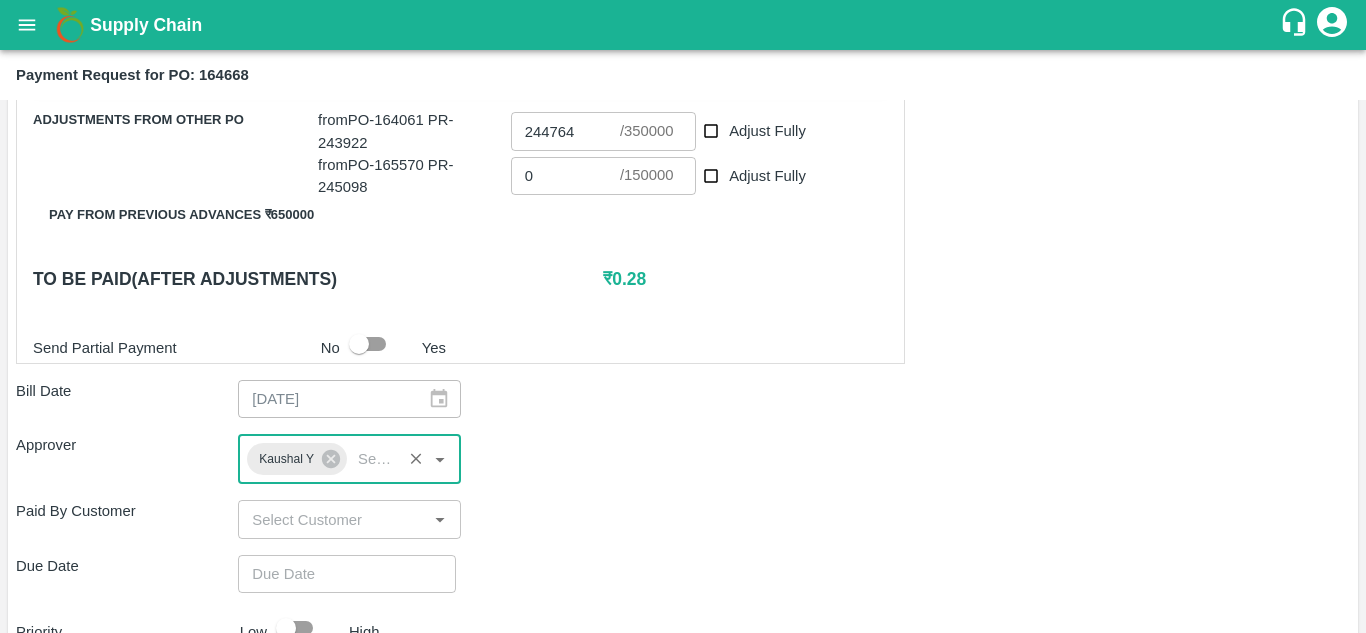 type on "DD/MM/YYYY hh:mm aa" 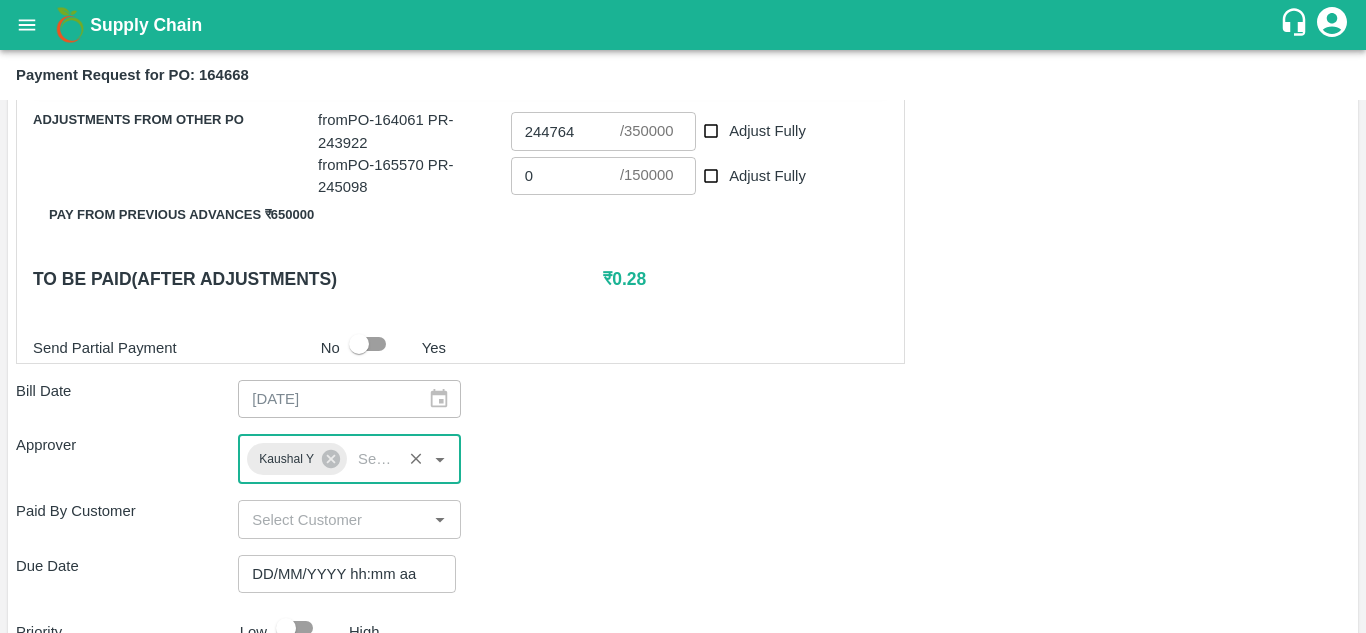 click on "DD/MM/YYYY hh:mm aa" at bounding box center [340, 574] 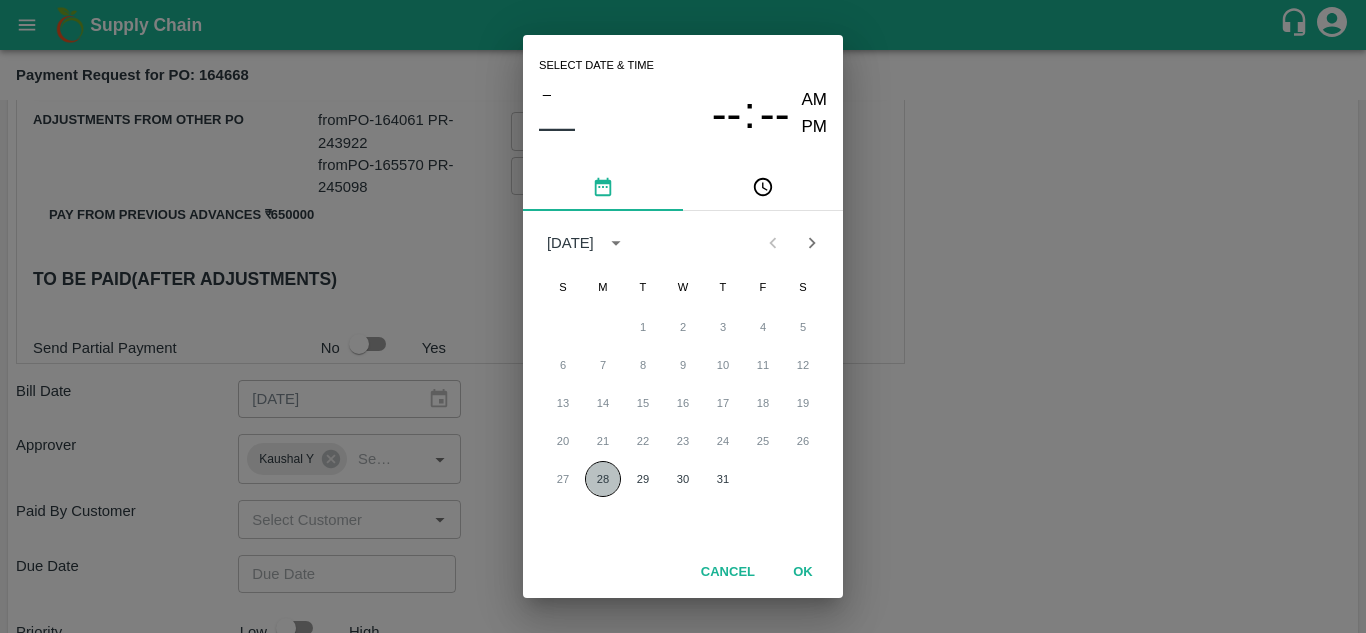 click on "28" at bounding box center (603, 479) 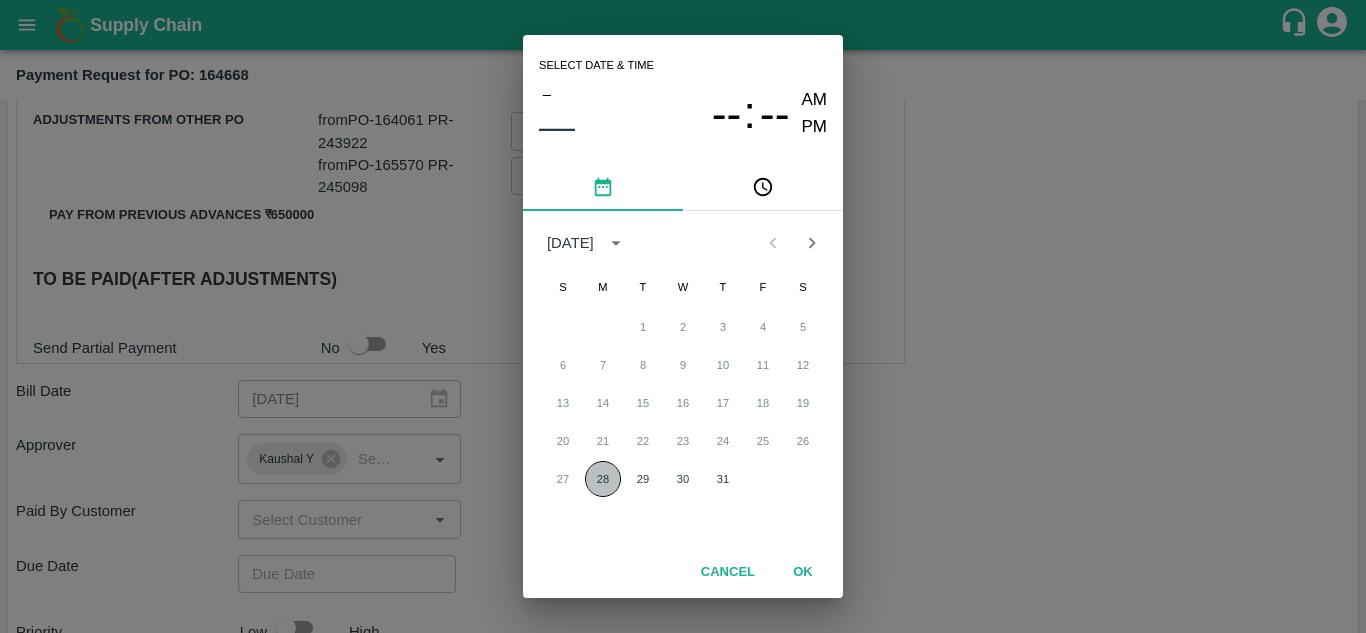 type on "[DATE] 12:00 AM" 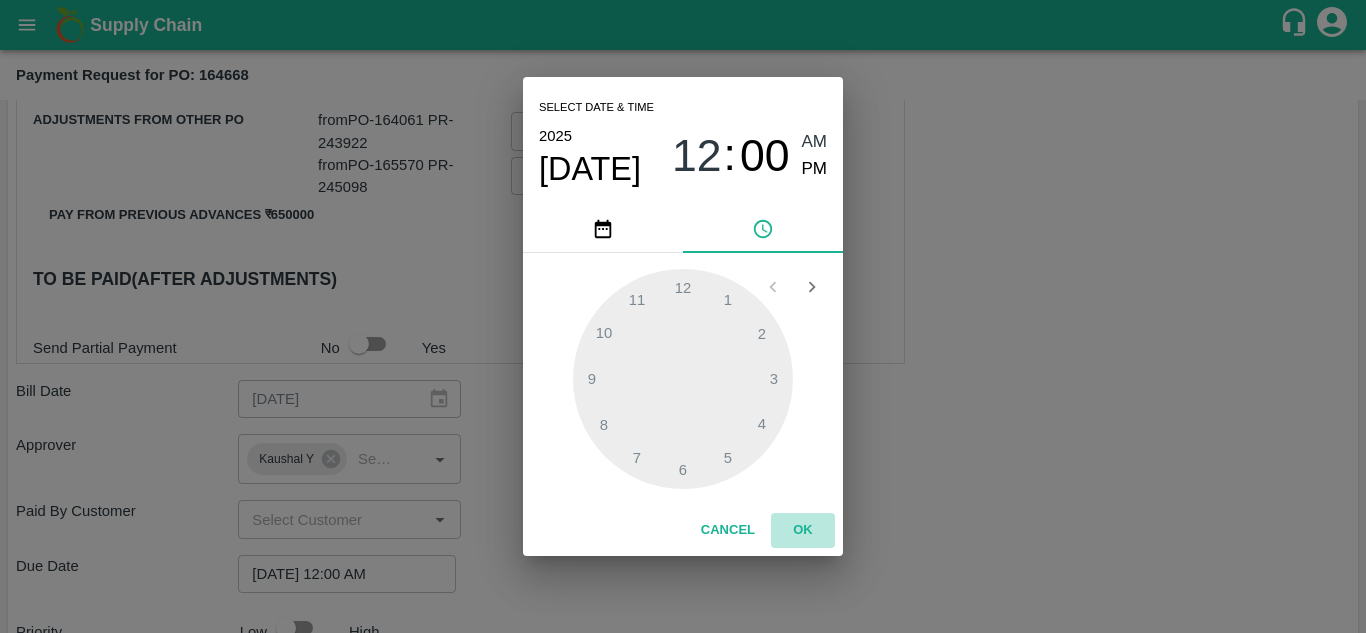 click on "OK" at bounding box center (803, 530) 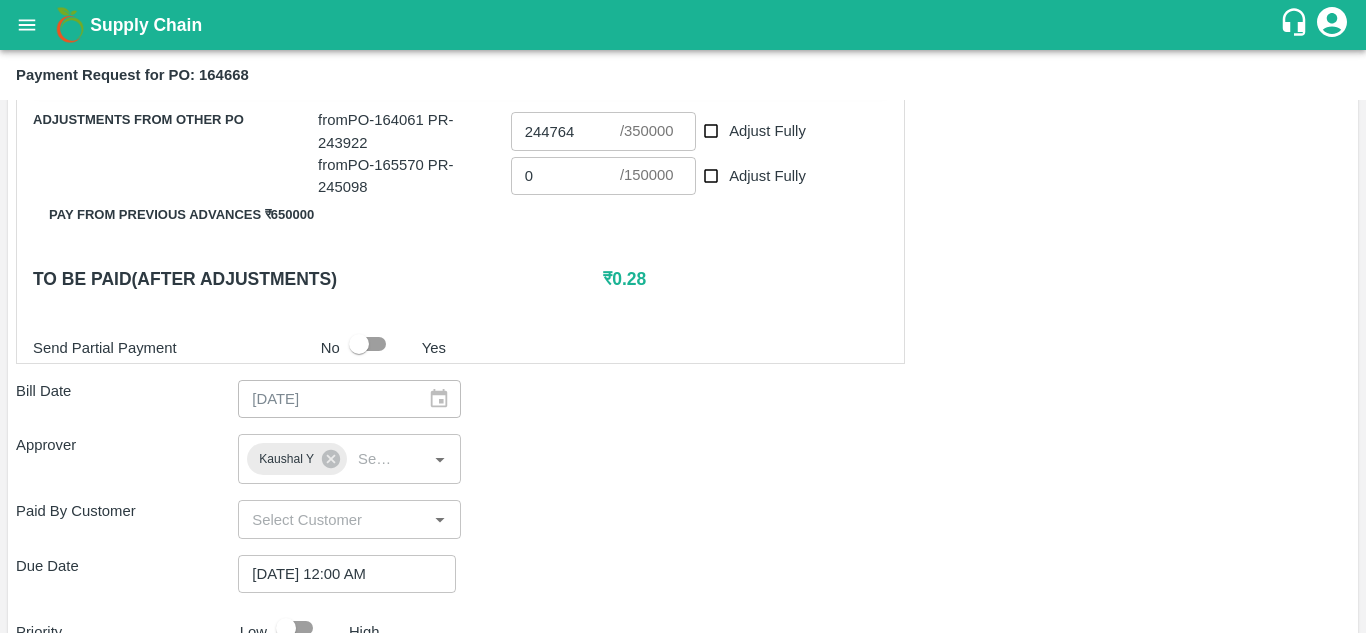 click on "Shipment -  SHIP/INIY/347658 Lots (Labels) Weight (Kgs) Total Price (₹) POMO/MH-RYL-100-150/V-MH-SHIVAJ/276BOM/220725   1738.5 ( 183  X   9.5   ) ₹ 126696.84 ₹ 72.88  / kg POMO/MH-RYL-150-180/V-MH-SHIVAJ/276BOM/220725   598.5 ( 63  X   9.5   ) ₹ 61382.76 ₹ 102.56  / kg POMO/MH-RYL-180-220/V-MH-SHIVAJ/276BOM/220725   247 ( 26  X   9.5   ) ₹ 30220.94 ₹ 122.35  / kg POMO/MH-RYL-220-250/V-MH-SHIVAJ/276BOM/220725   66.5 ( 7  X   9.5   ) ₹ 9452.58 ₹ 142.14  / kg POMO/MH-RYL-250-300/V-MH-SHIVAJ/276BOM/220725   19 ( 2  X   9.5   ) ₹ 2888.66 ₹ 152.03  / kg POMO/MH-Loose A/V-MH-SHIVAJ/276BOM/220725   266 ( 28  X   9.5   ) ₹ 14122.5 ₹ 53.09  / kg Total 2935.5 244764.28 Adjustments from other PO from  PO- 164061   PR- 243922 244764 ​ / 350000 ​ Adjust Fully from  PO- 165570   PR- 245098 0 ​ / 150000 ​ Adjust Fully Pay from previous advances ₹  650000 To be paid(After adjustments) ₹  0.28 Send Partial Payment No Yes Bill Date 23/07/2025 ​ Approver Kaushal Y ​ Paid By Customer ​" at bounding box center (683, 284) 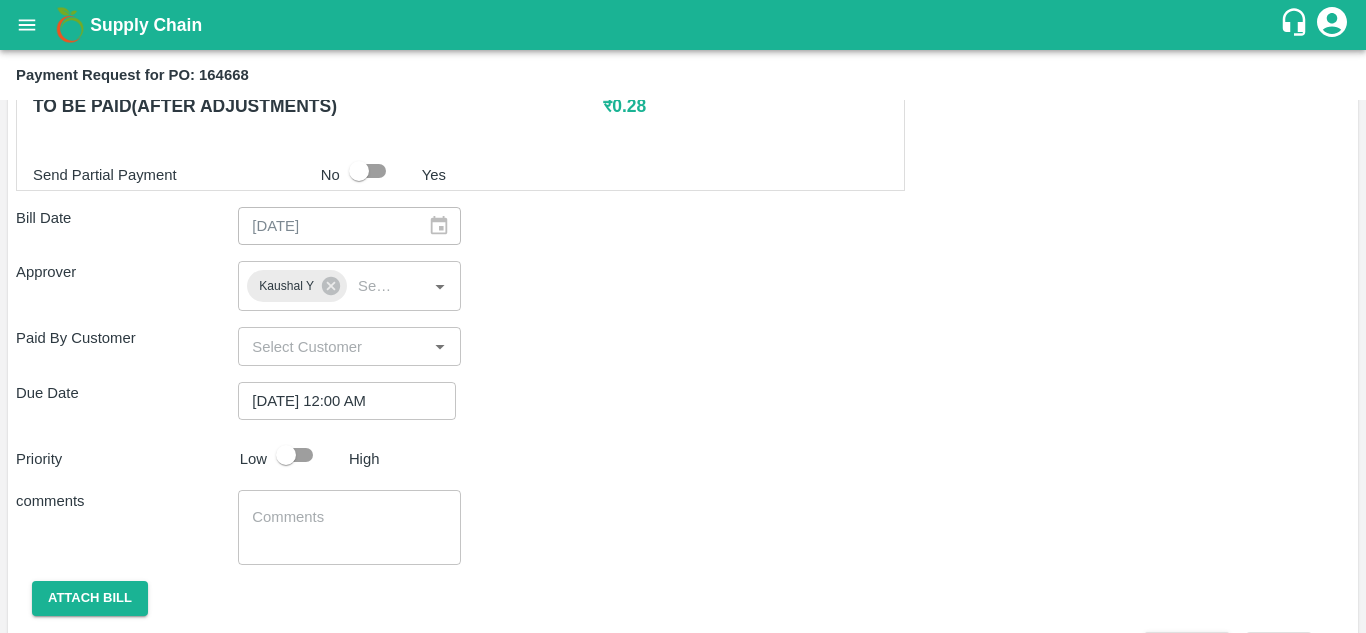 scroll, scrollTop: 879, scrollLeft: 0, axis: vertical 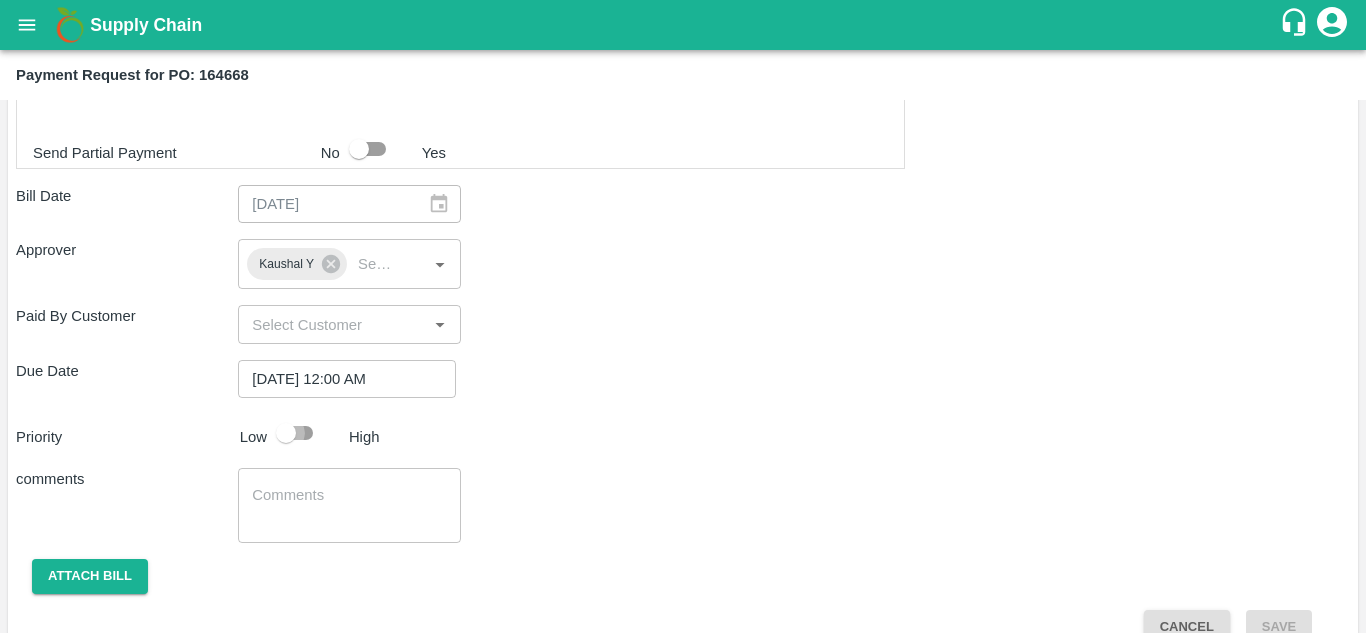 click at bounding box center [286, 433] 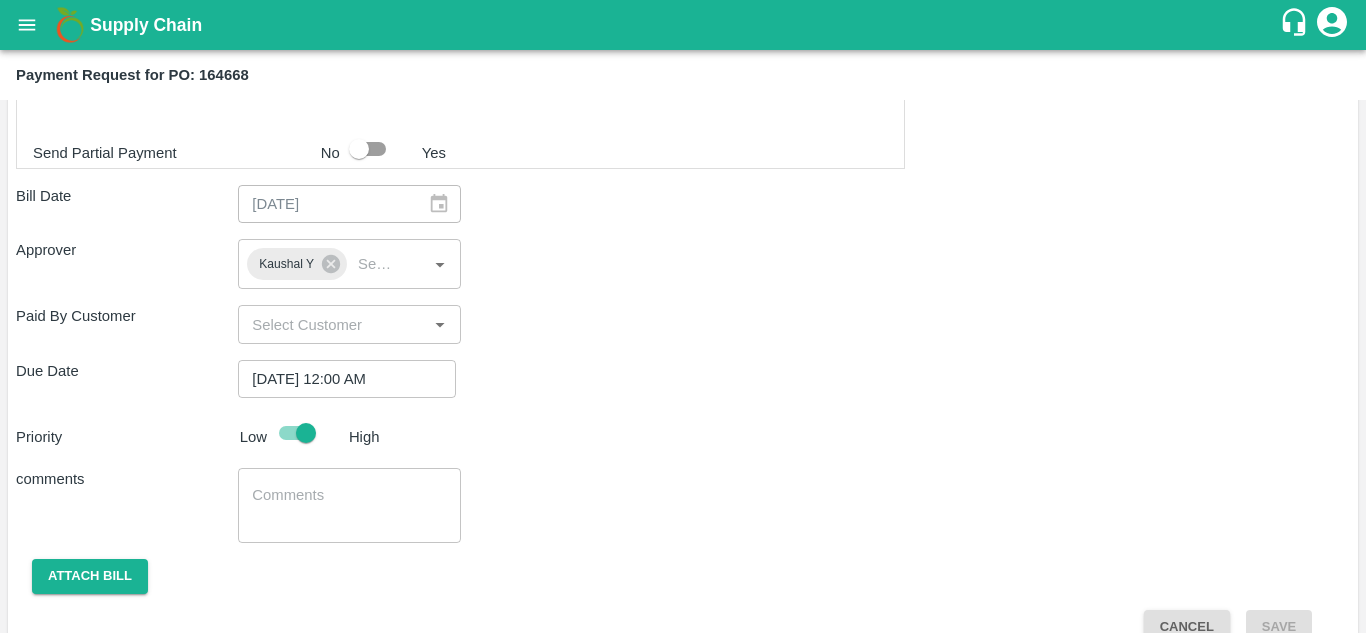 scroll, scrollTop: 915, scrollLeft: 0, axis: vertical 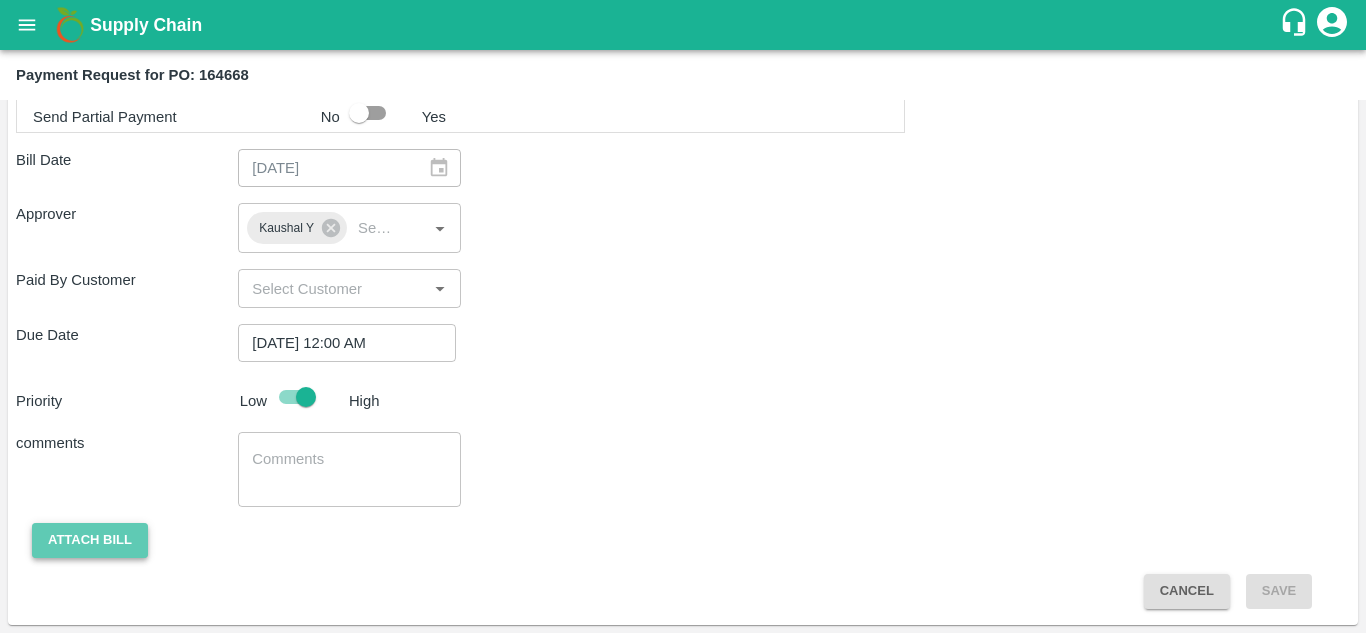 click on "Attach bill" at bounding box center [90, 540] 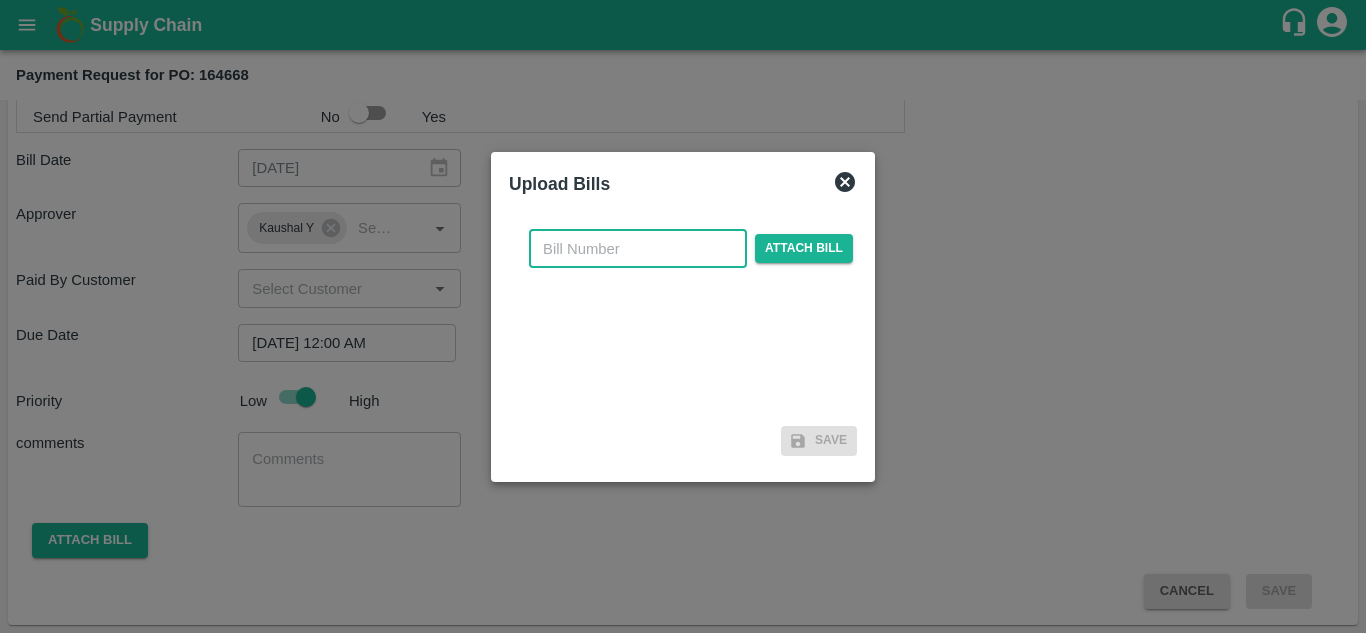 click at bounding box center (638, 249) 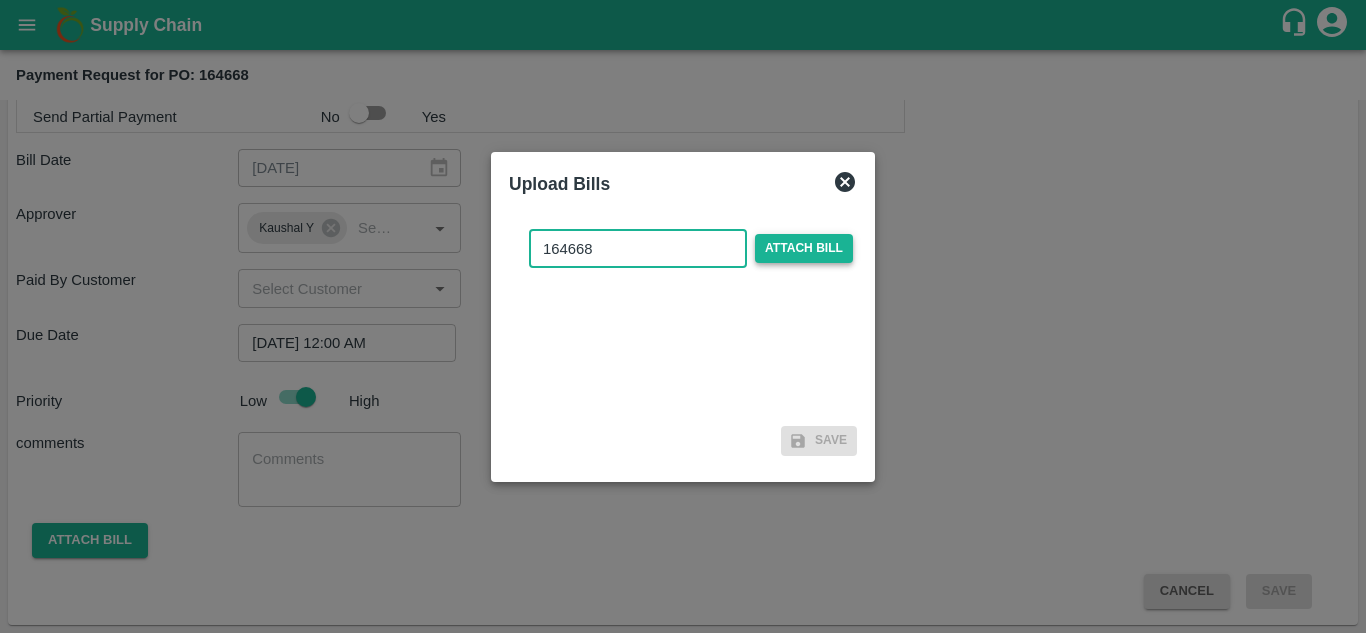 type on "164668" 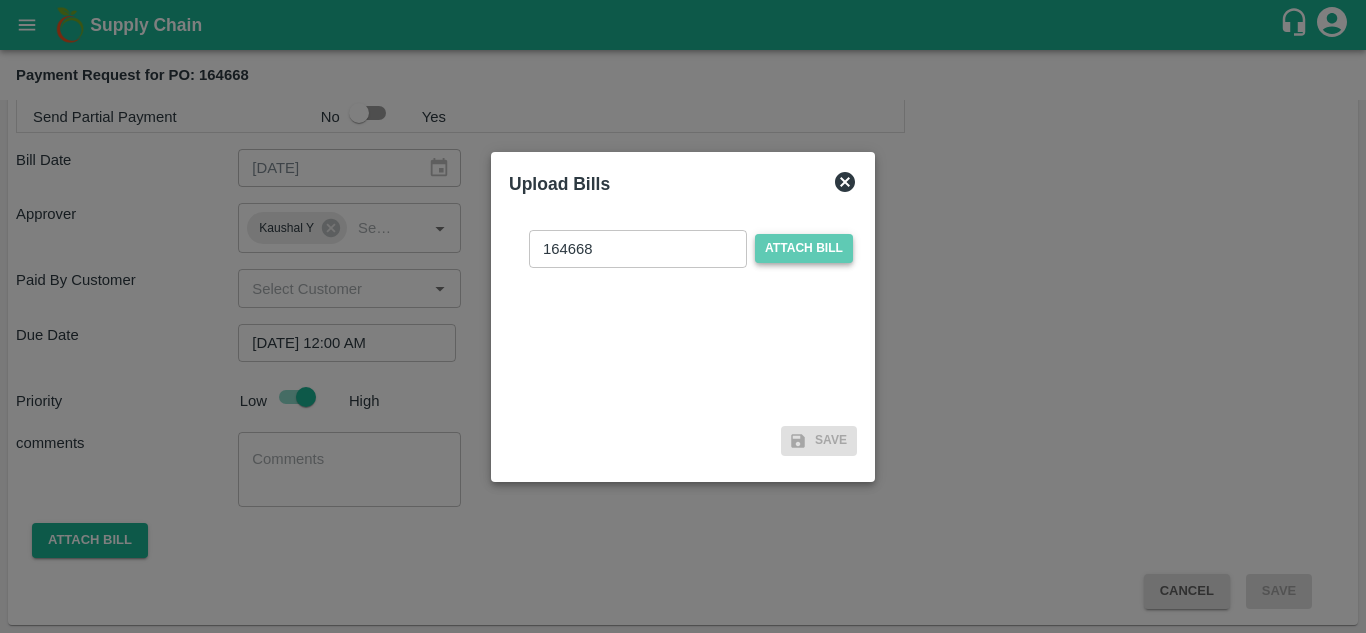click on "Attach bill" at bounding box center [804, 248] 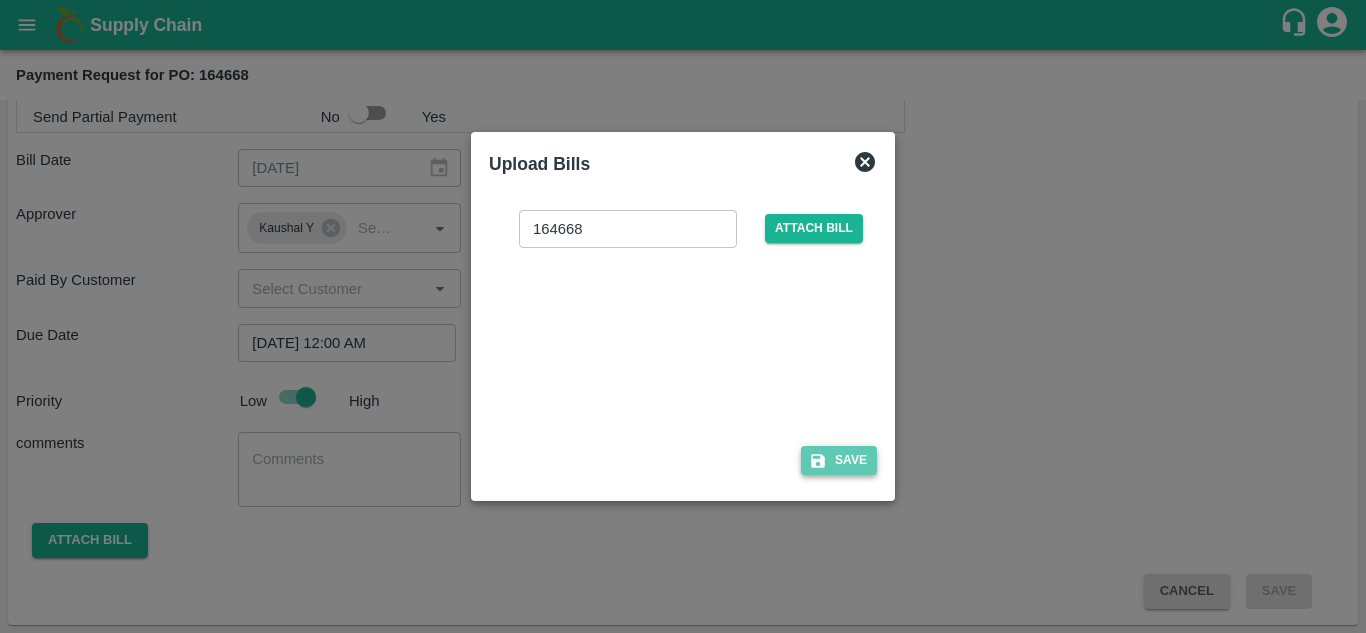 click on "Save" at bounding box center [839, 460] 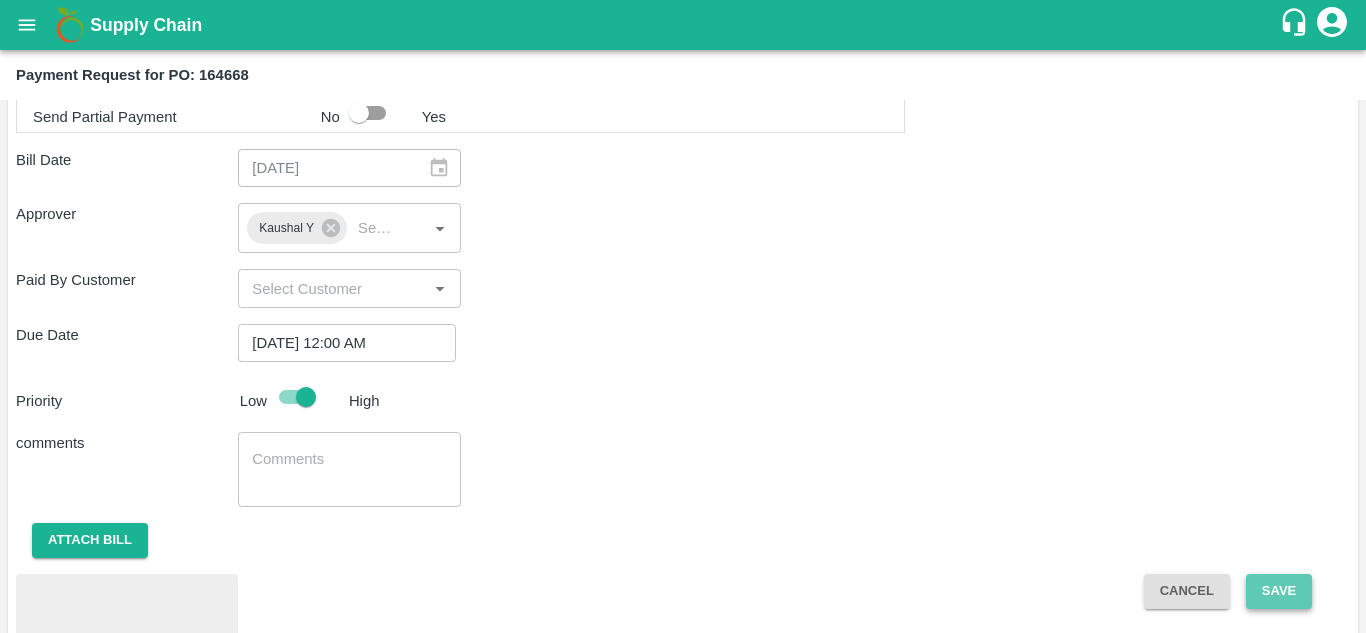 click on "Save" at bounding box center [1279, 591] 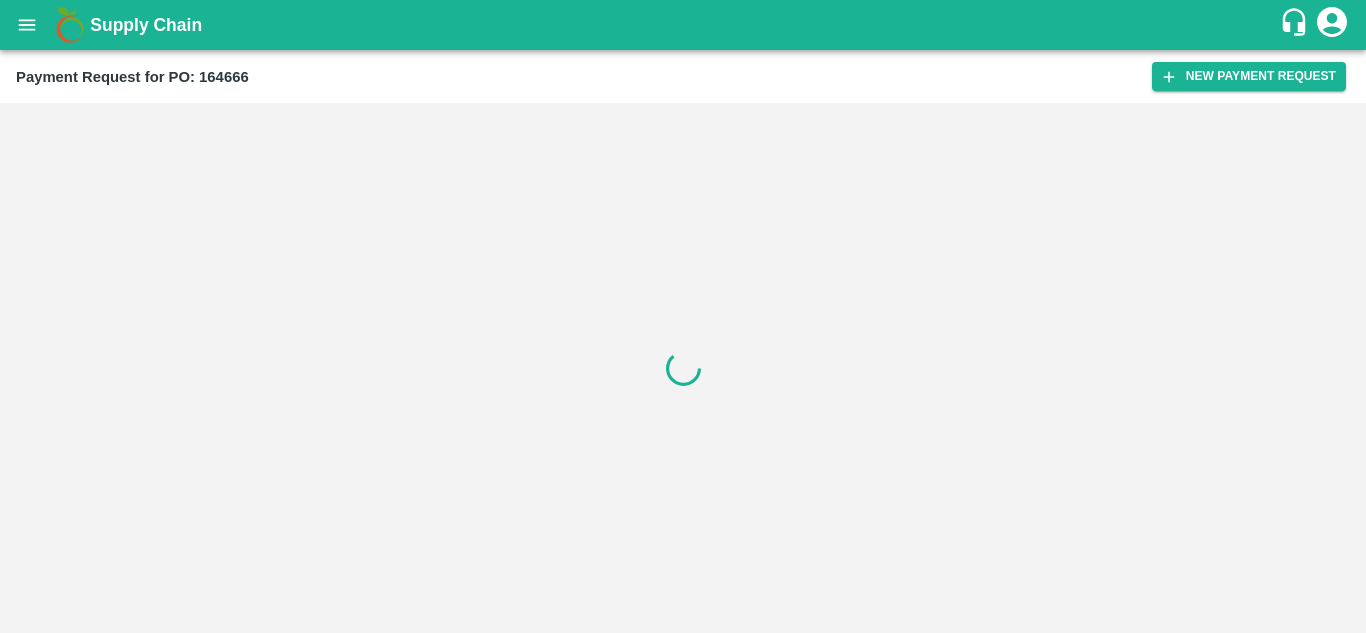 scroll, scrollTop: 0, scrollLeft: 0, axis: both 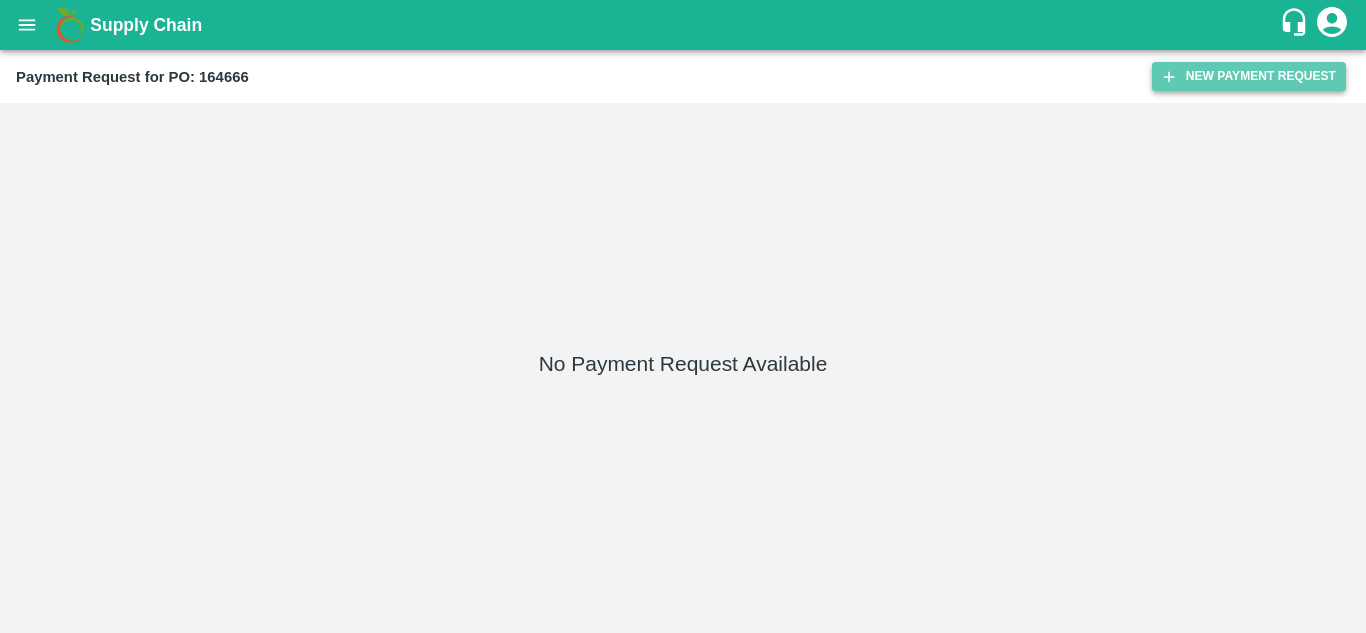 click on "New Payment Request" at bounding box center (1249, 76) 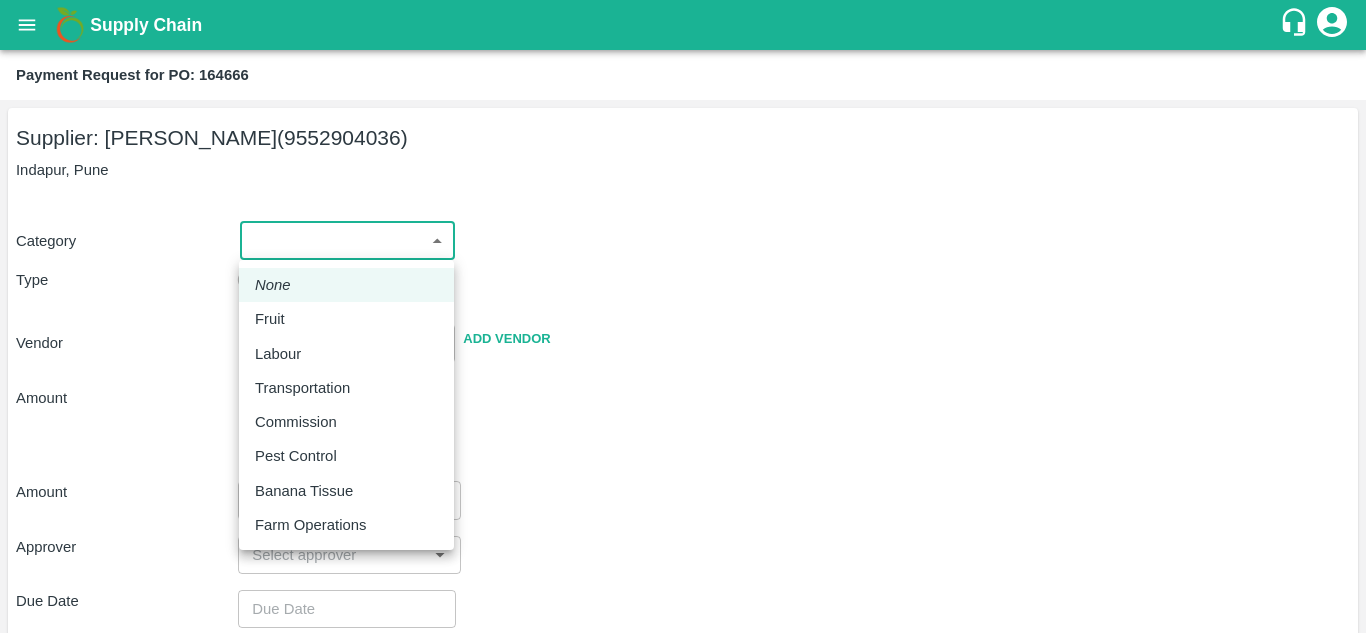 click on "Supply Chain Payment Request for PO: 164666 Supplier:    [PERSON_NAME]  (9552904036) Indapur, Pune Category ​ ​ Type Advance Bill Vendor ​ Add Vendor Amount Total value Per Kg ​ Amount ​ Approver ​ Due Date ​  Priority  Low  High Comment x ​ Attach bill Cancel Save Jeewana CC [PERSON_NAME] Logout None Fruit Labour Transportation Commission Pest Control Banana Tissue Farm Operations" at bounding box center [683, 316] 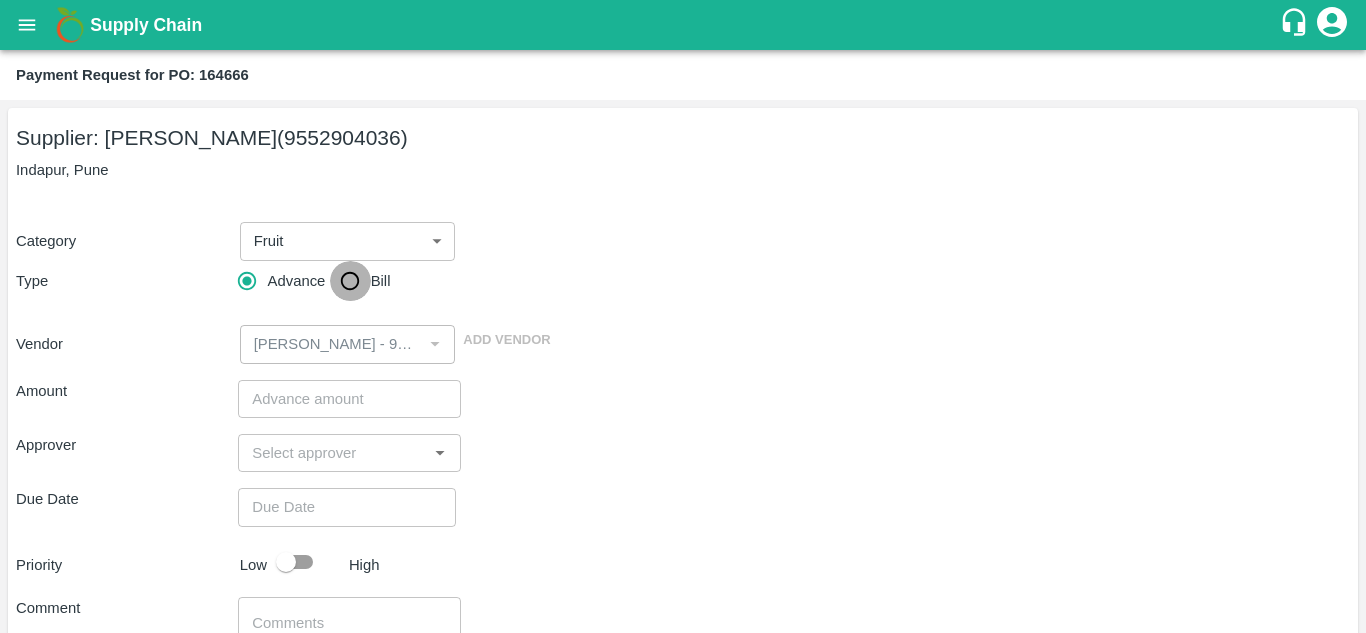 click on "Bill" at bounding box center [350, 281] 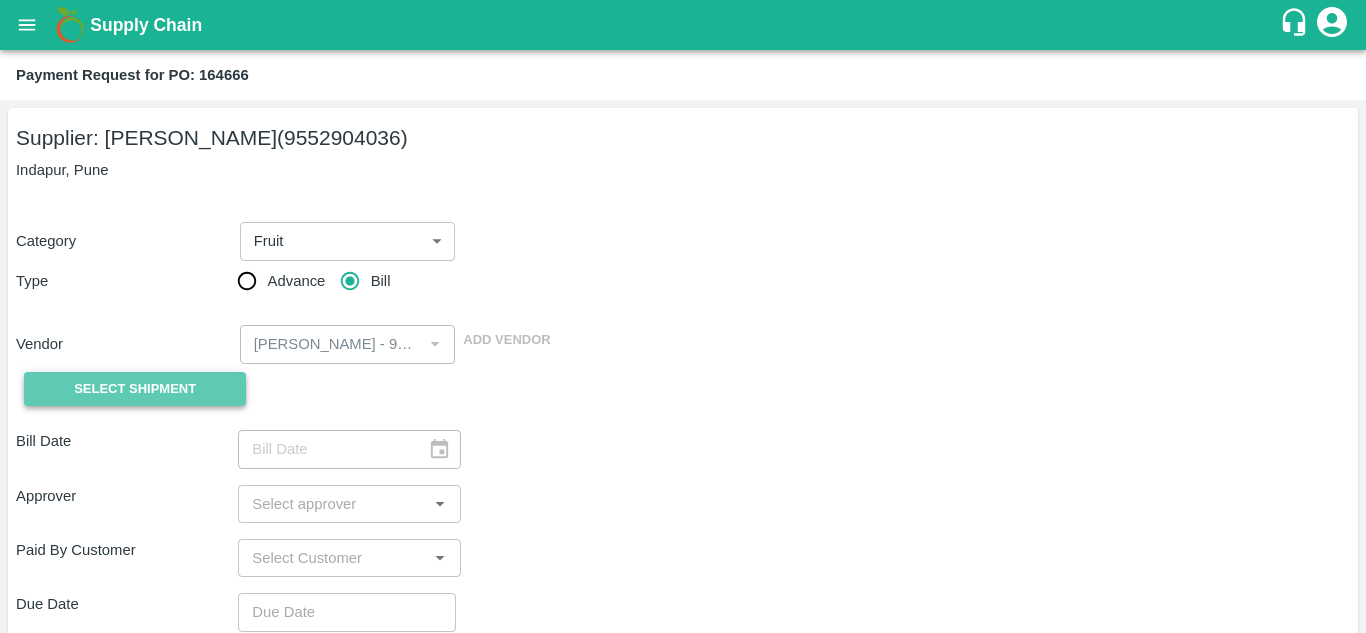 click on "Select Shipment" at bounding box center (135, 389) 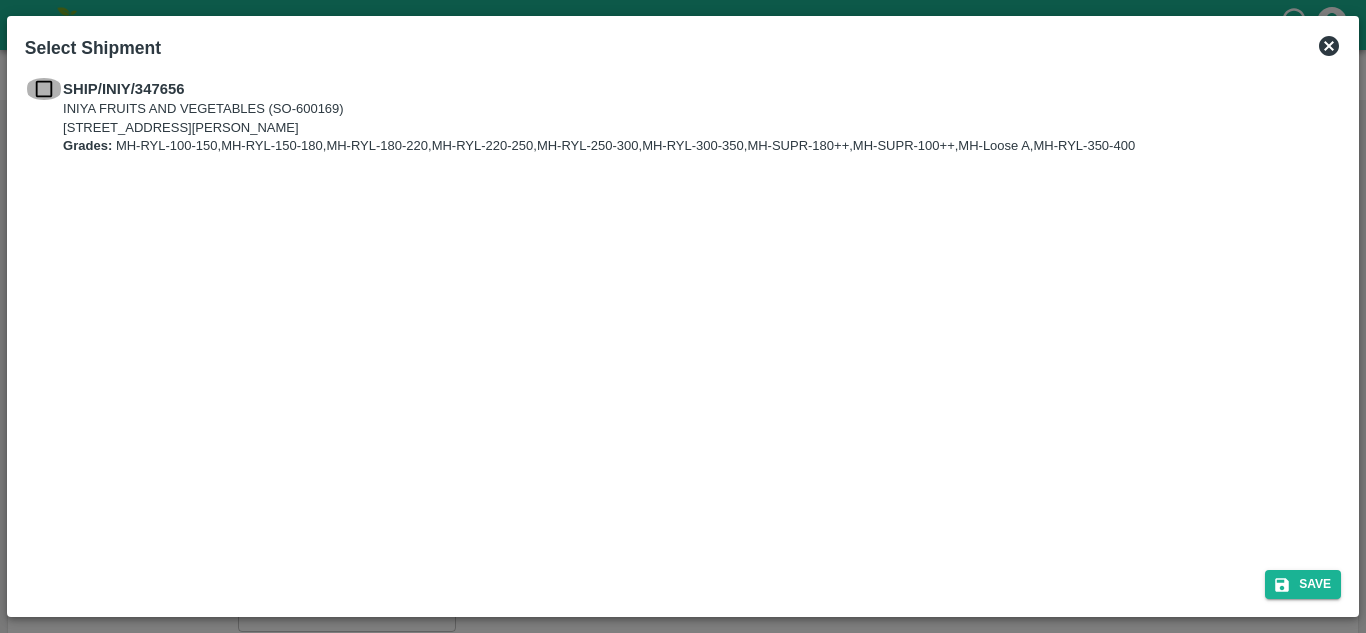 click at bounding box center (44, 89) 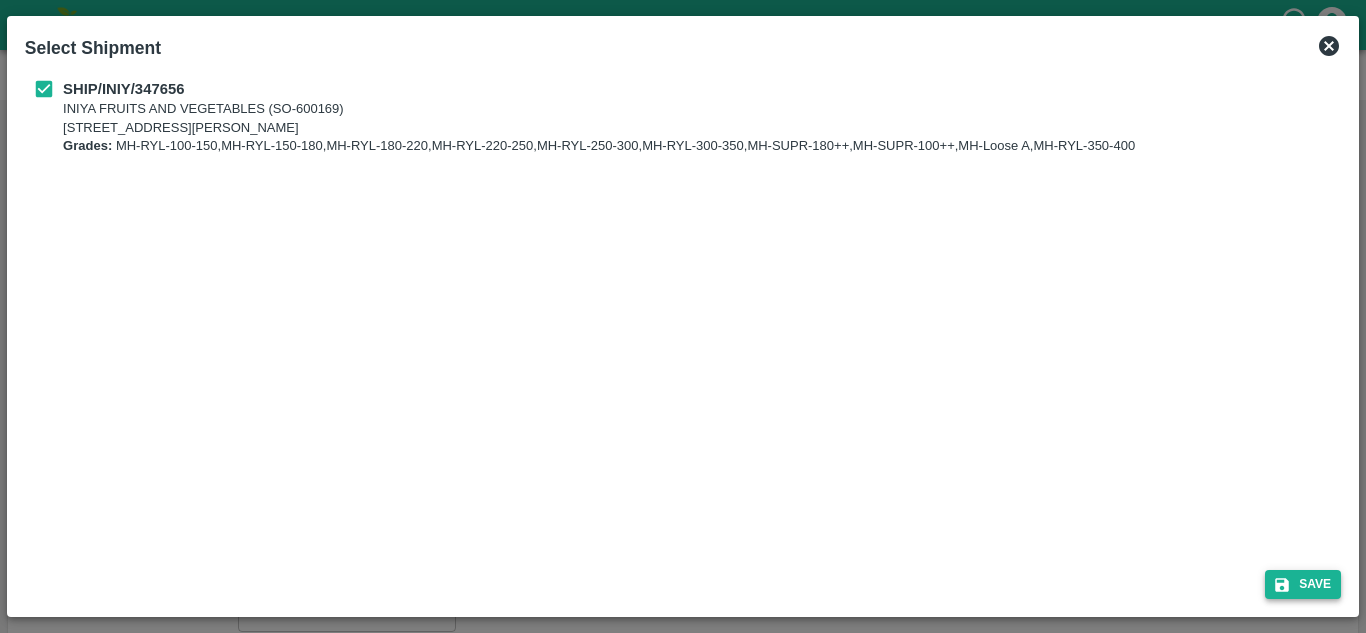 click on "Save" at bounding box center [1303, 584] 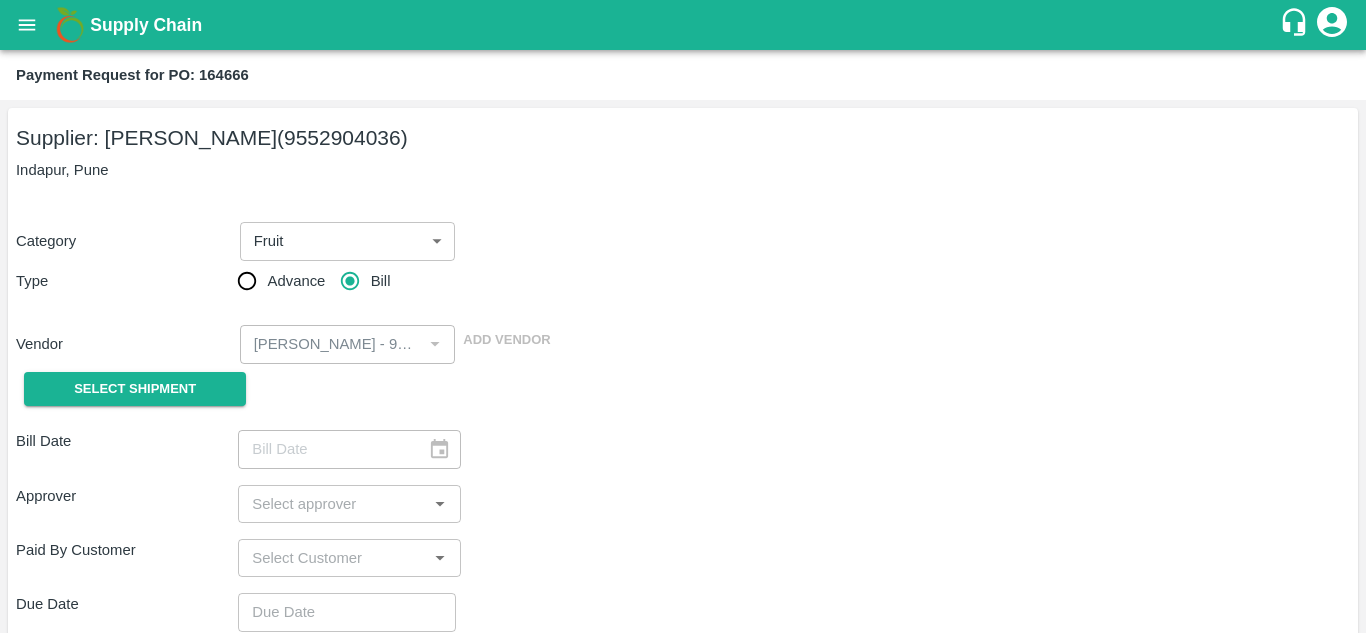 type on "[DATE]" 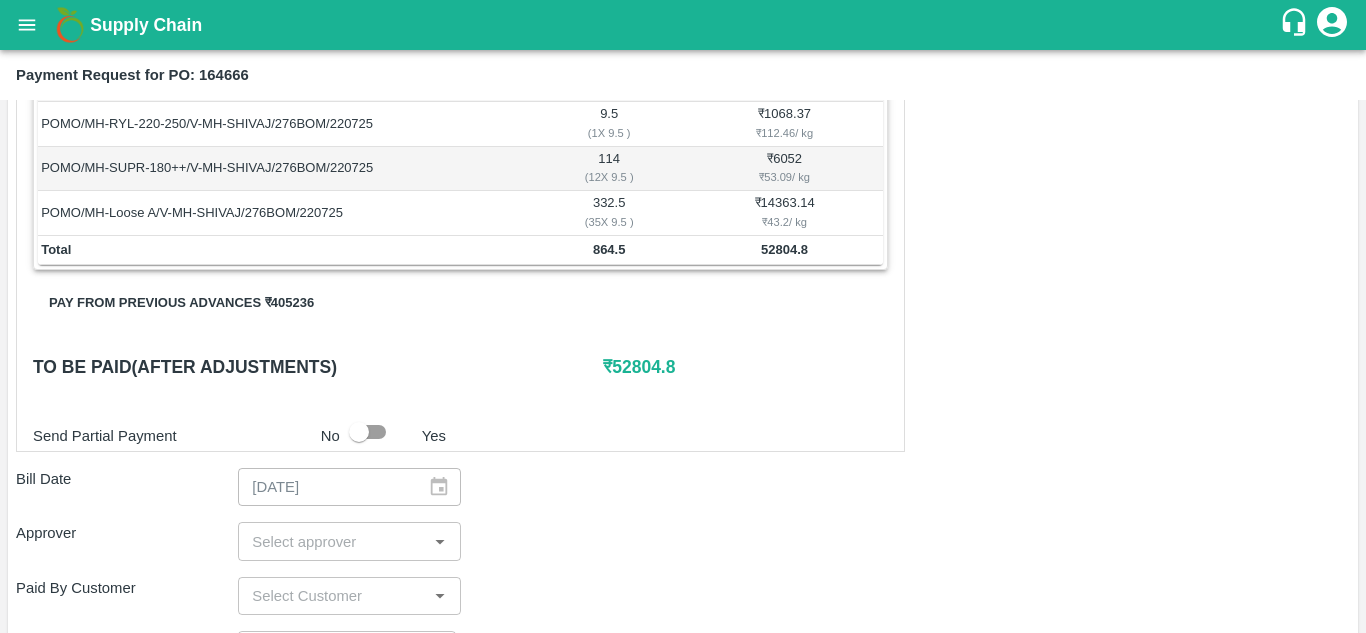 scroll, scrollTop: 508, scrollLeft: 0, axis: vertical 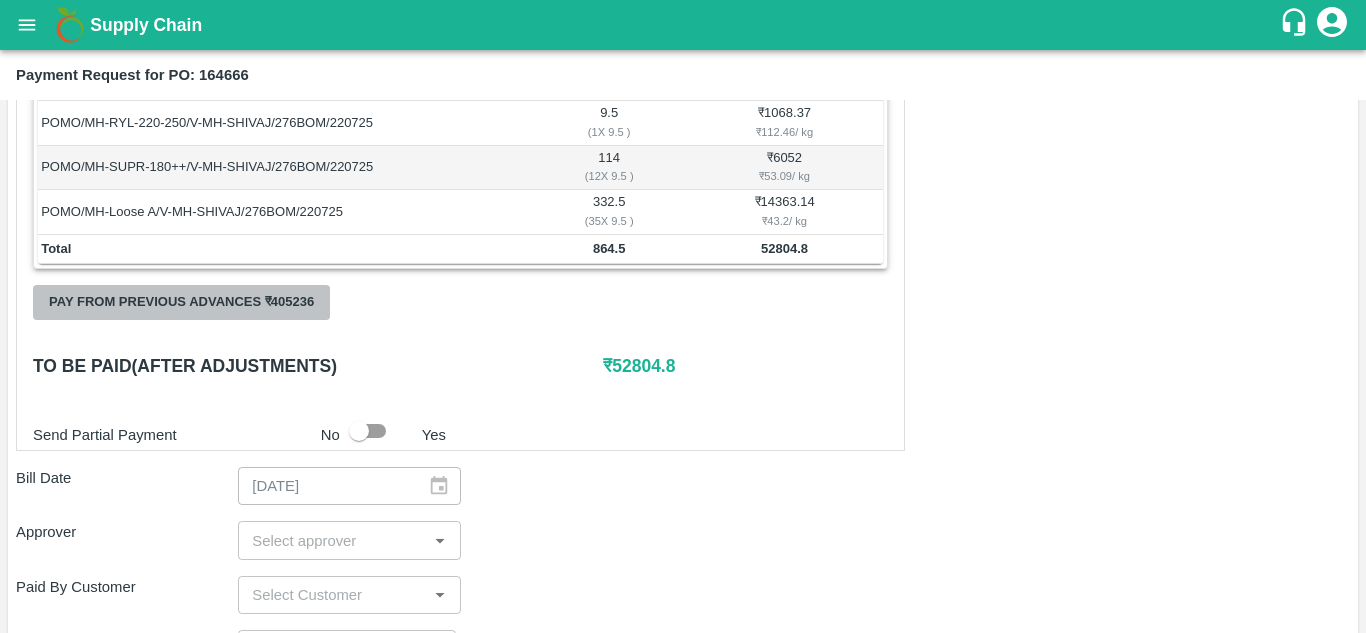 click on "Pay from previous advances ₹  405236" at bounding box center (181, 302) 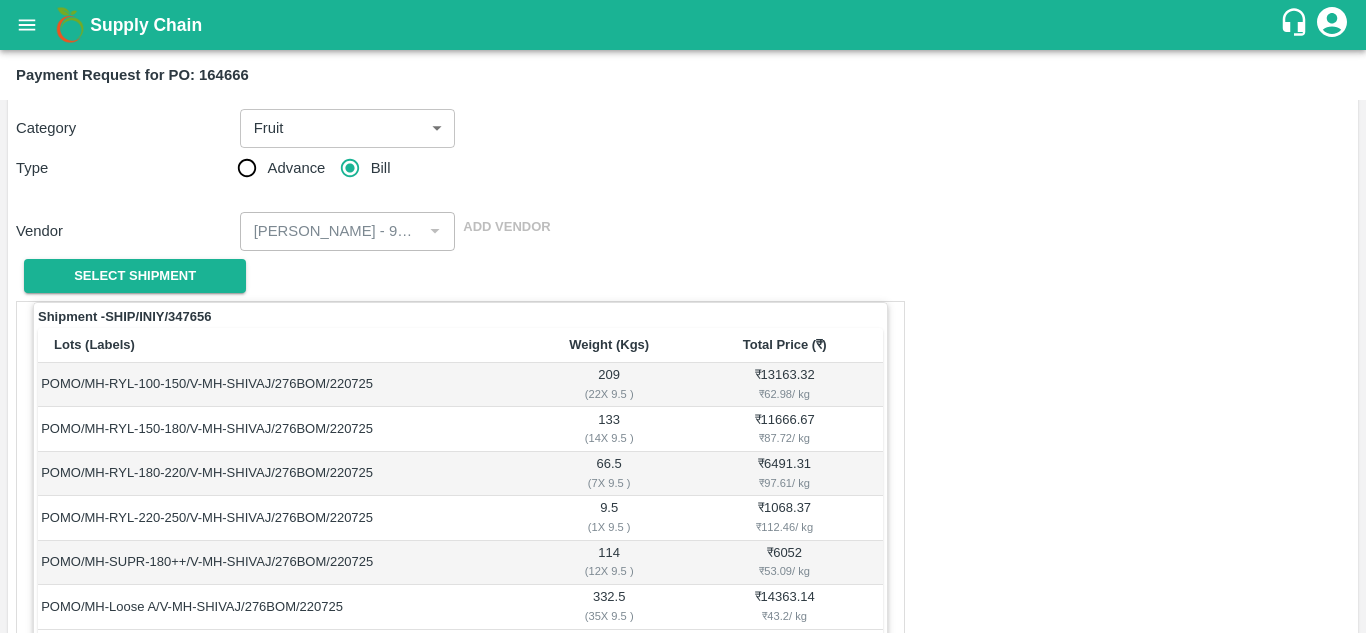 scroll, scrollTop: 508, scrollLeft: 0, axis: vertical 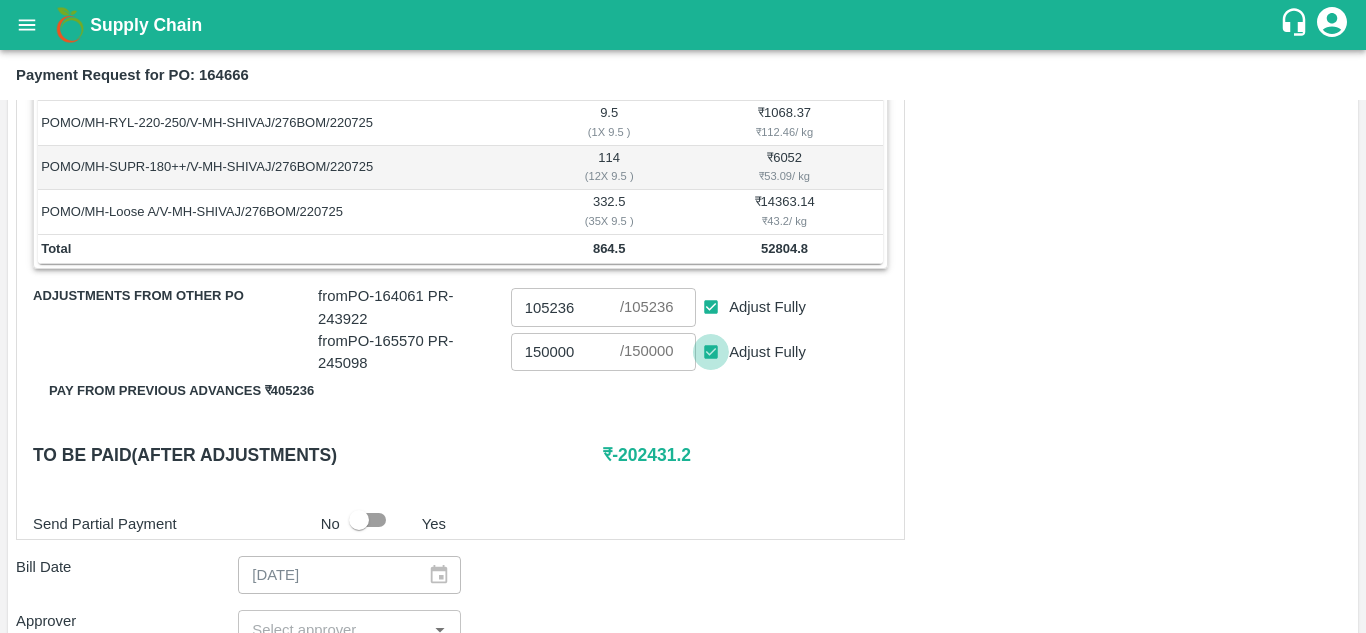 click on "Adjust Fully" at bounding box center [711, 352] 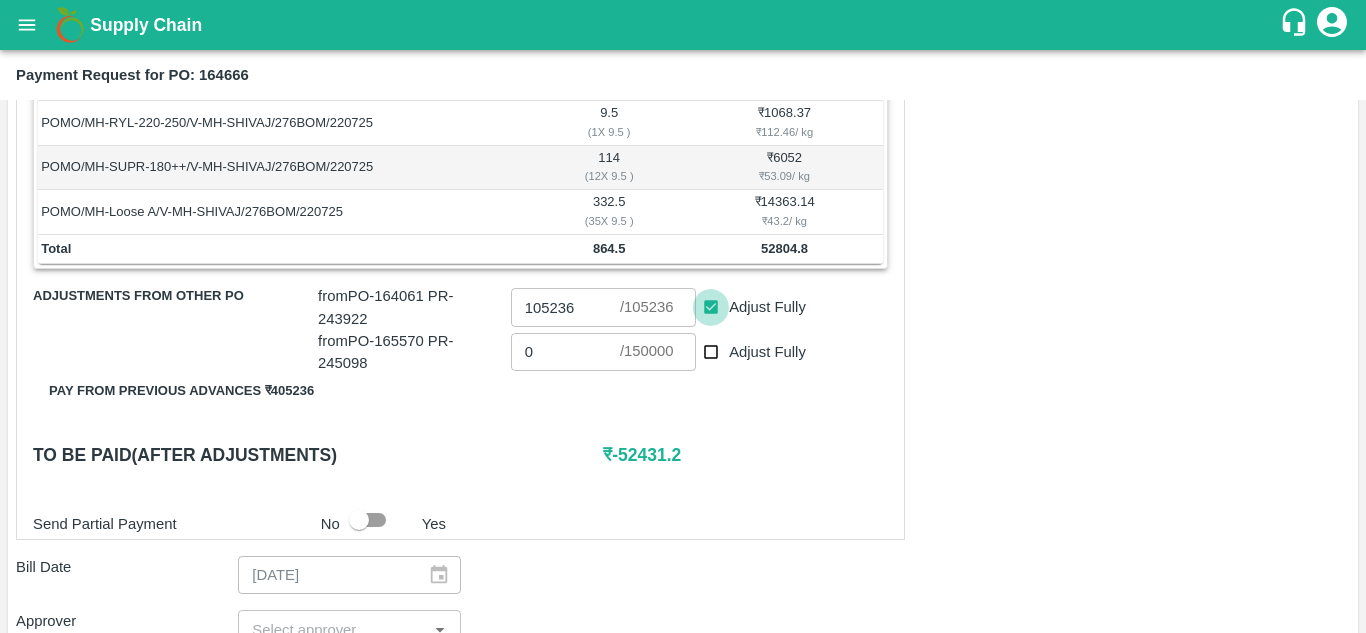 click on "Adjust Fully" at bounding box center (711, 307) 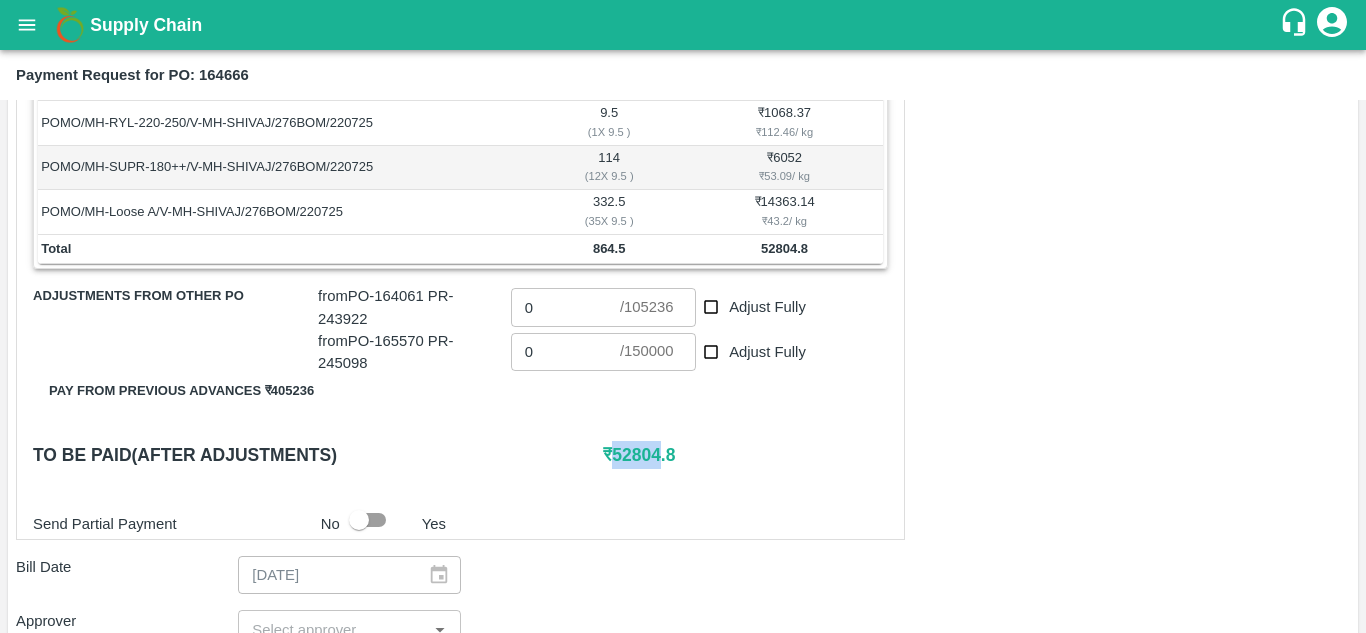 drag, startPoint x: 619, startPoint y: 454, endPoint x: 664, endPoint y: 454, distance: 45 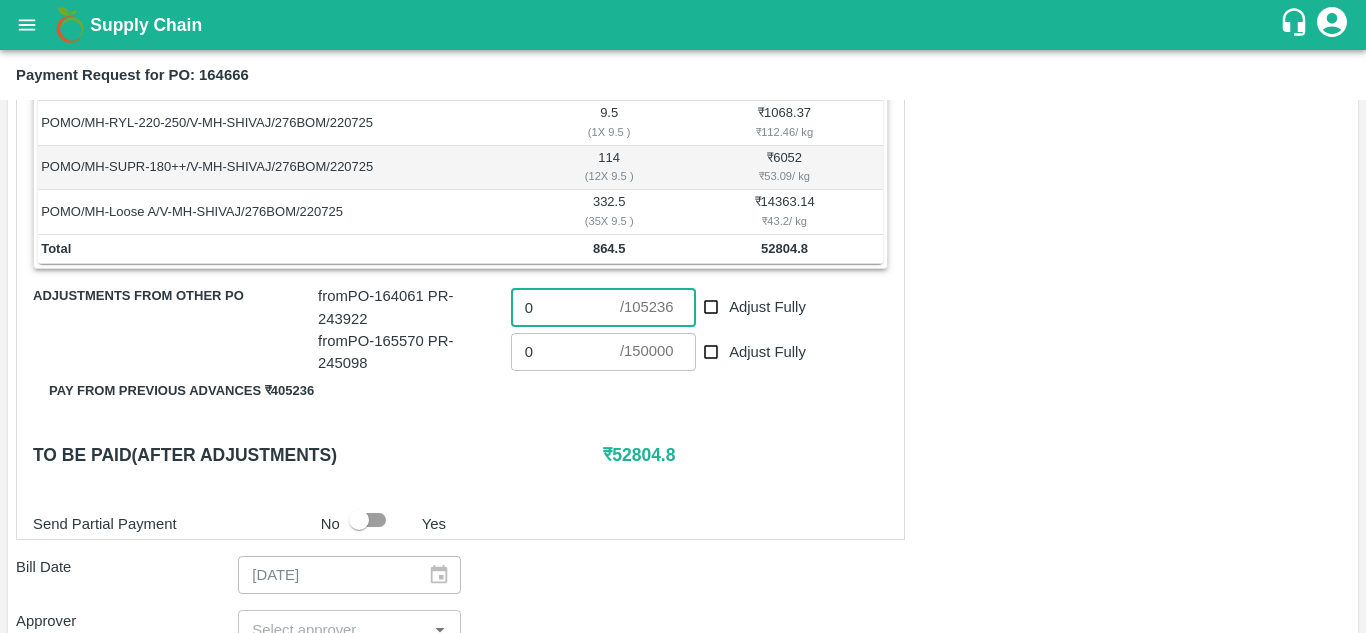 click on "0" at bounding box center (565, 307) 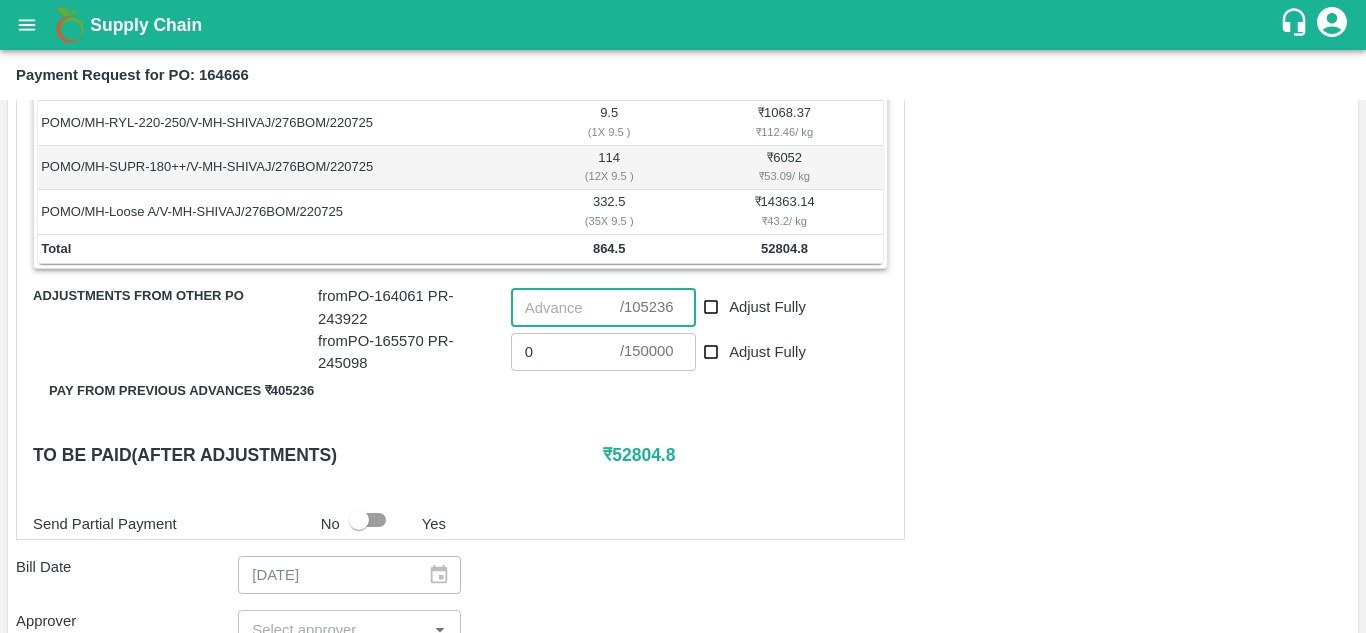 paste on "52804" 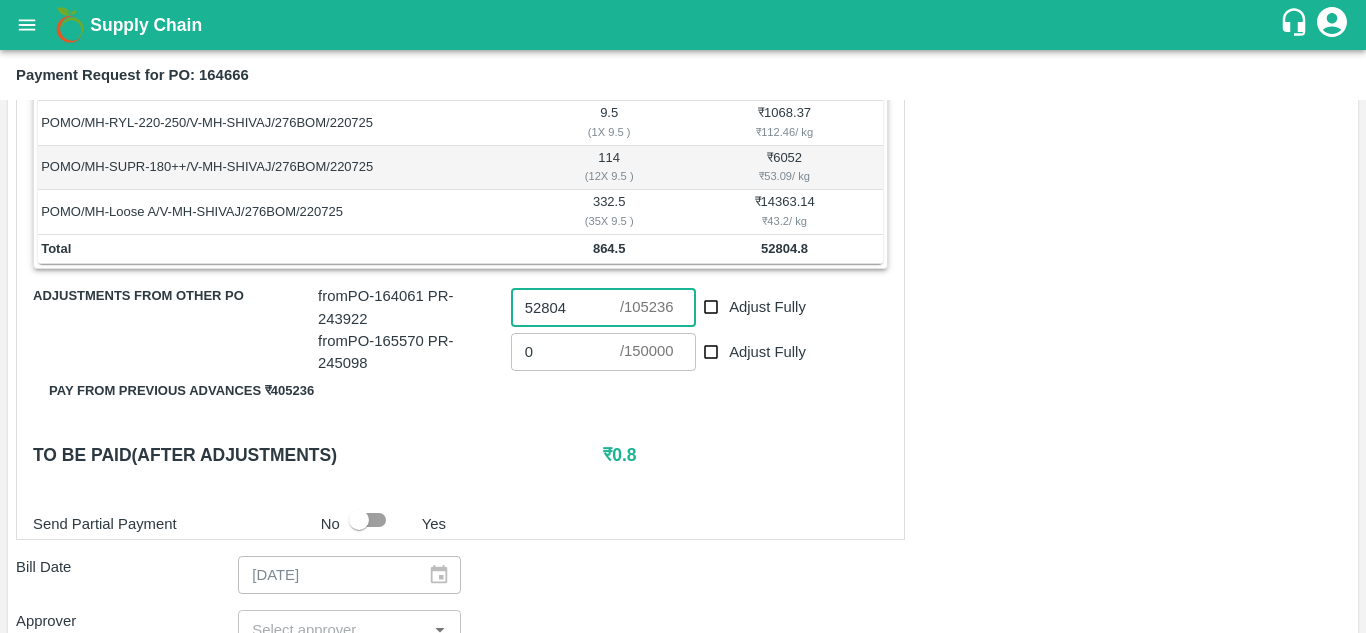type on "52804" 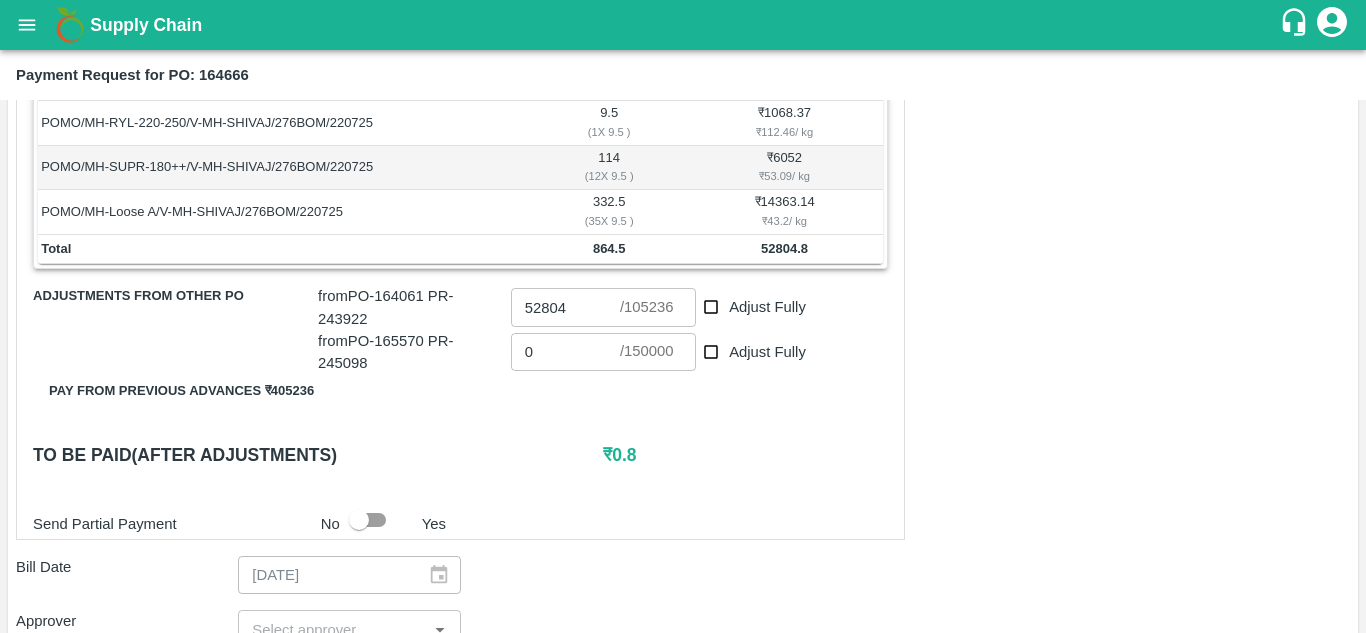 click on "Shipment -  SHIP/INIY/347656 Lots (Labels) Weight (Kgs) Total Price (₹) POMO/MH-RYL-100-150/V-MH-SHIVAJ/276BOM/220725   209 ( 22  X   9.5   ) ₹ 13163.32 ₹ 62.98  / kg POMO/MH-RYL-150-180/V-MH-SHIVAJ/276BOM/220725   133 ( 14  X   9.5   ) ₹ 11666.67 ₹ 87.72  / kg POMO/MH-RYL-180-220/V-MH-SHIVAJ/276BOM/220725   66.5 ( 7  X   9.5   ) ₹ 6491.31 ₹ 97.61  / kg POMO/MH-RYL-220-250/V-MH-SHIVAJ/276BOM/220725   9.5 ( 1  X   9.5   ) ₹ 1068.37 ₹ 112.46  / kg POMO/MH-SUPR-180++/V-MH-SHIVAJ/276BOM/220725   114 ( 12  X   9.5   ) ₹ 6052 ₹ 53.09  / kg POMO/MH-Loose A/V-MH-SHIVAJ/276BOM/220725   332.5 ( 35  X   9.5   ) ₹ 14363.14 ₹ 43.2  / kg Total 864.5 52804.8 Adjustments from other PO from  PO- 164061   PR- 243922 52804 ​ / 105236 ​ Adjust Fully from  PO- 165570   PR- 245098 0 ​ / 150000 ​ Adjust Fully Pay from previous advances ₹  405236 To be paid(After adjustments) ₹  0.8 Send Partial Payment No Yes" at bounding box center [460, 223] 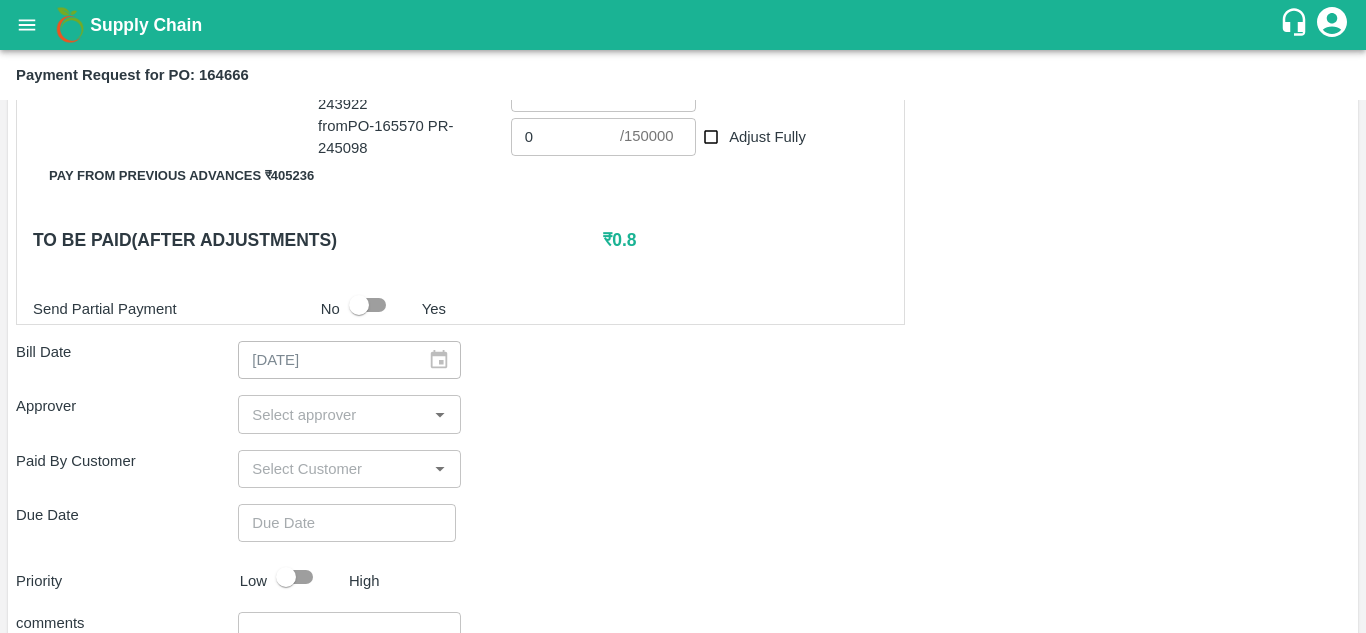 scroll, scrollTop: 726, scrollLeft: 0, axis: vertical 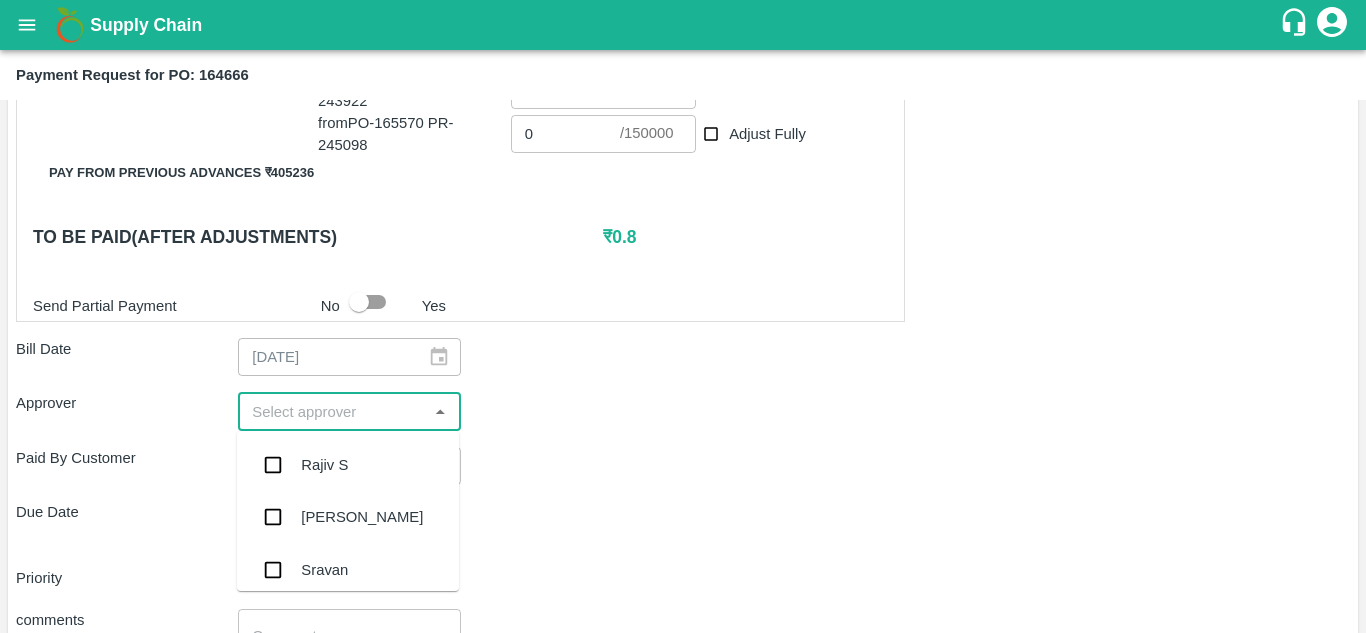 click at bounding box center [332, 411] 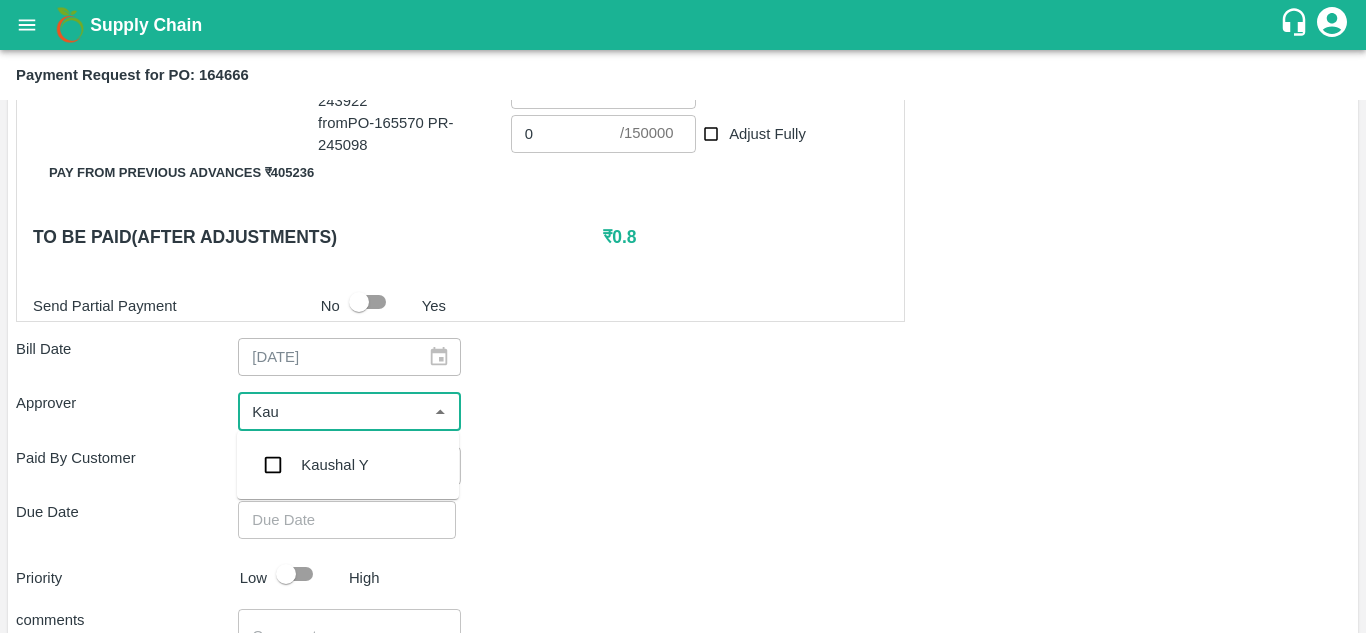 type on "Kaus" 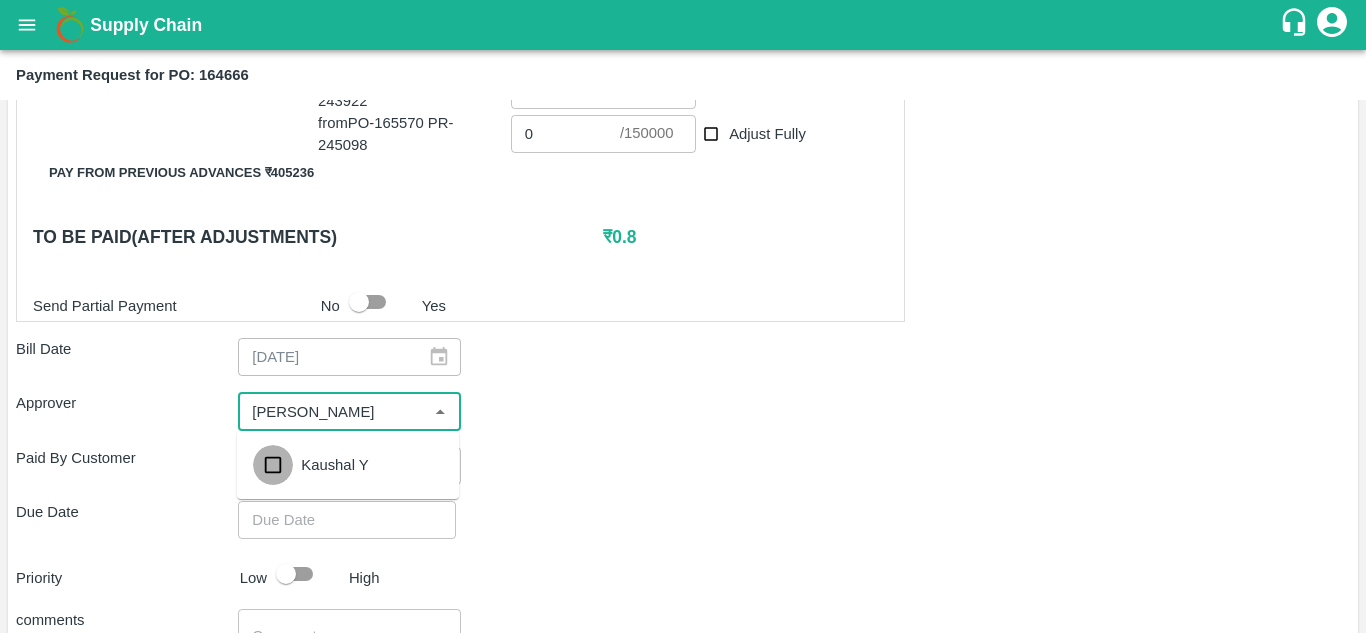 click at bounding box center (273, 465) 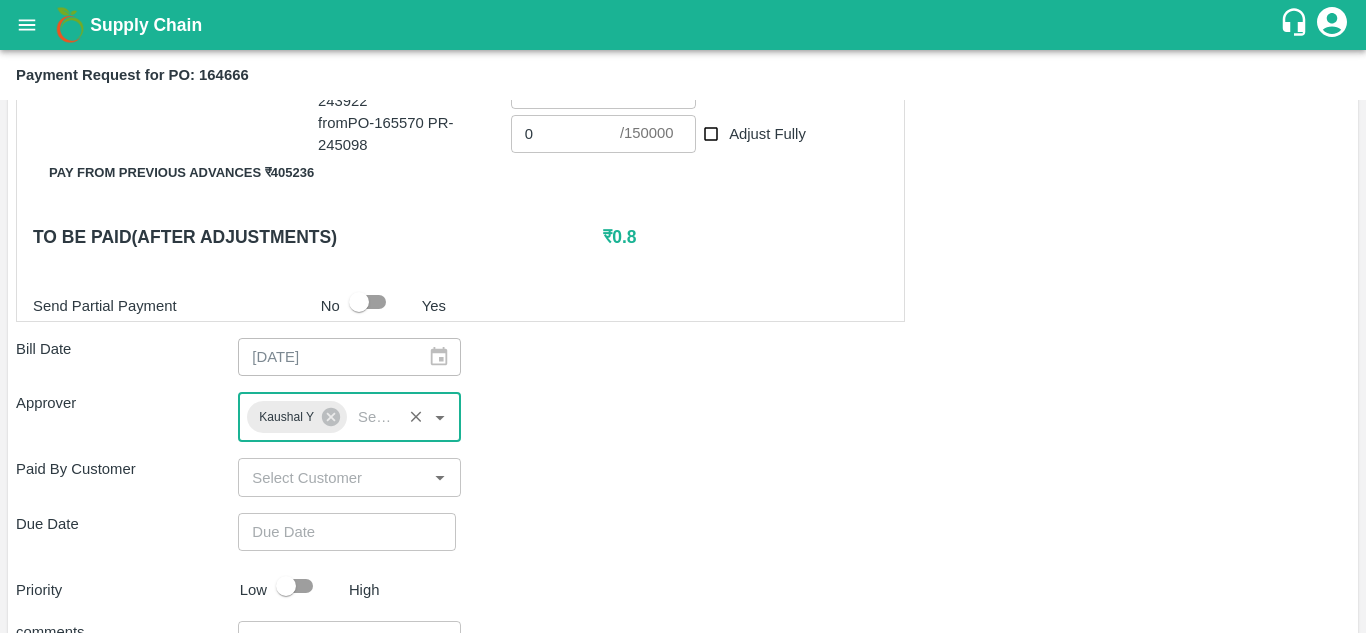 type on "DD/MM/YYYY hh:mm aa" 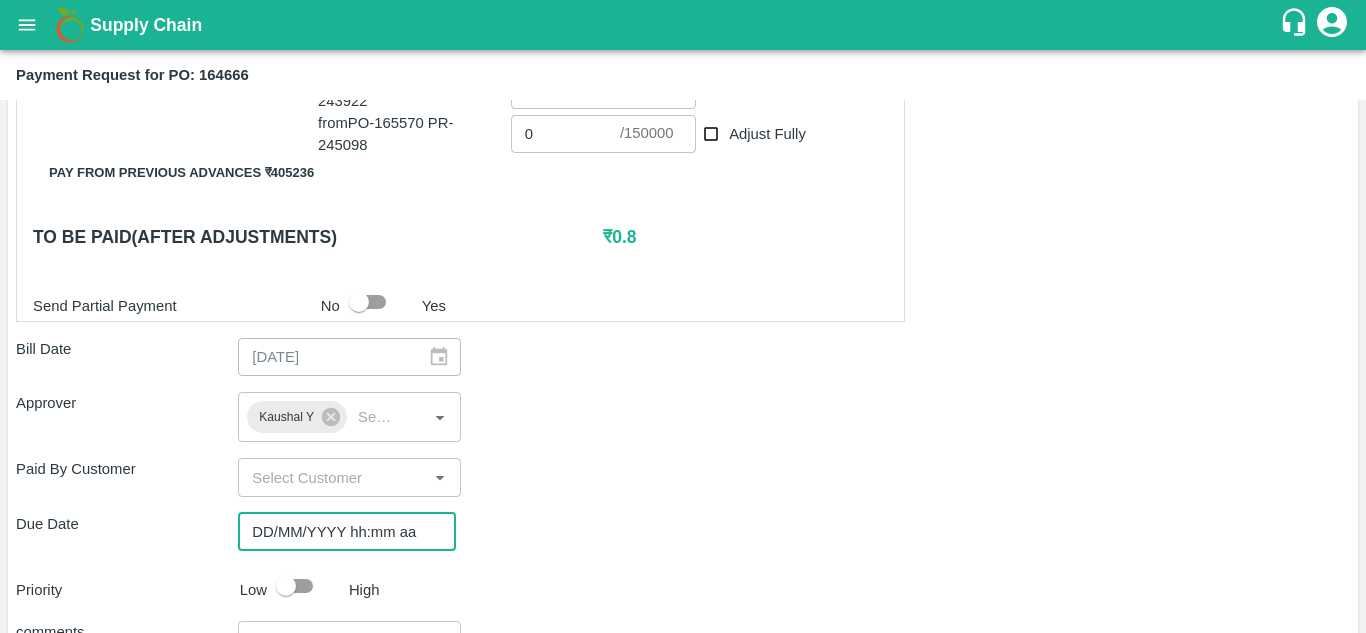click on "DD/MM/YYYY hh:mm aa" at bounding box center (340, 532) 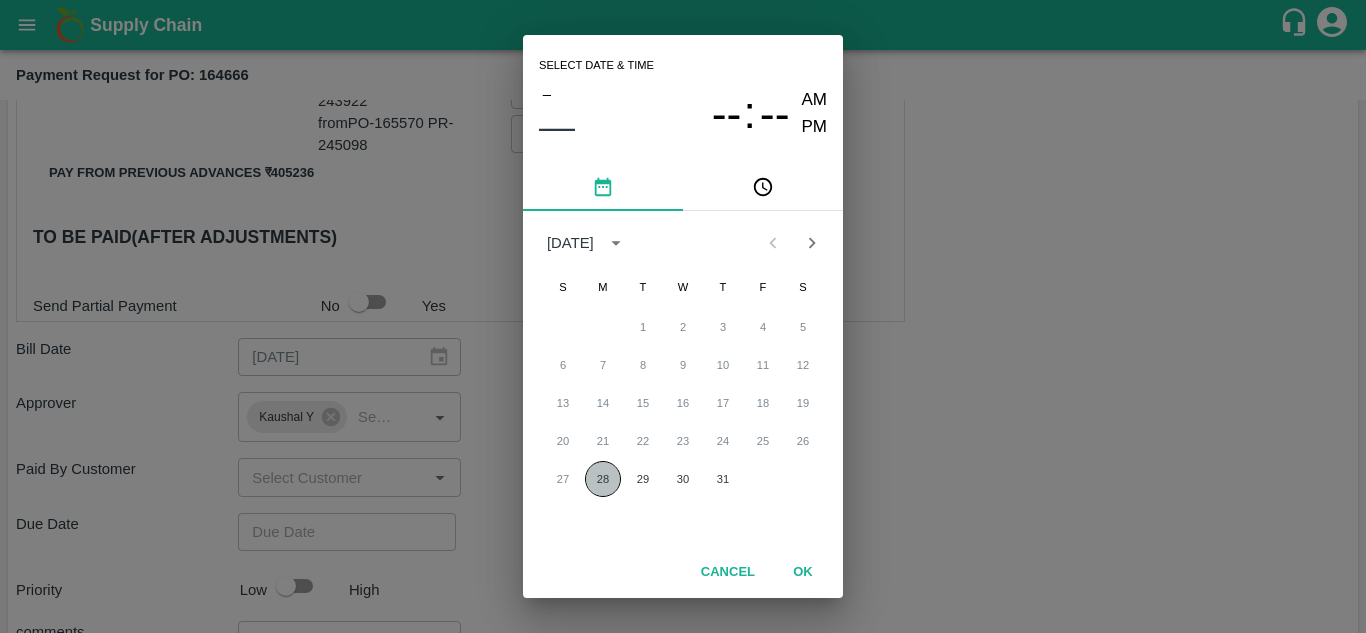 click on "28" at bounding box center [603, 479] 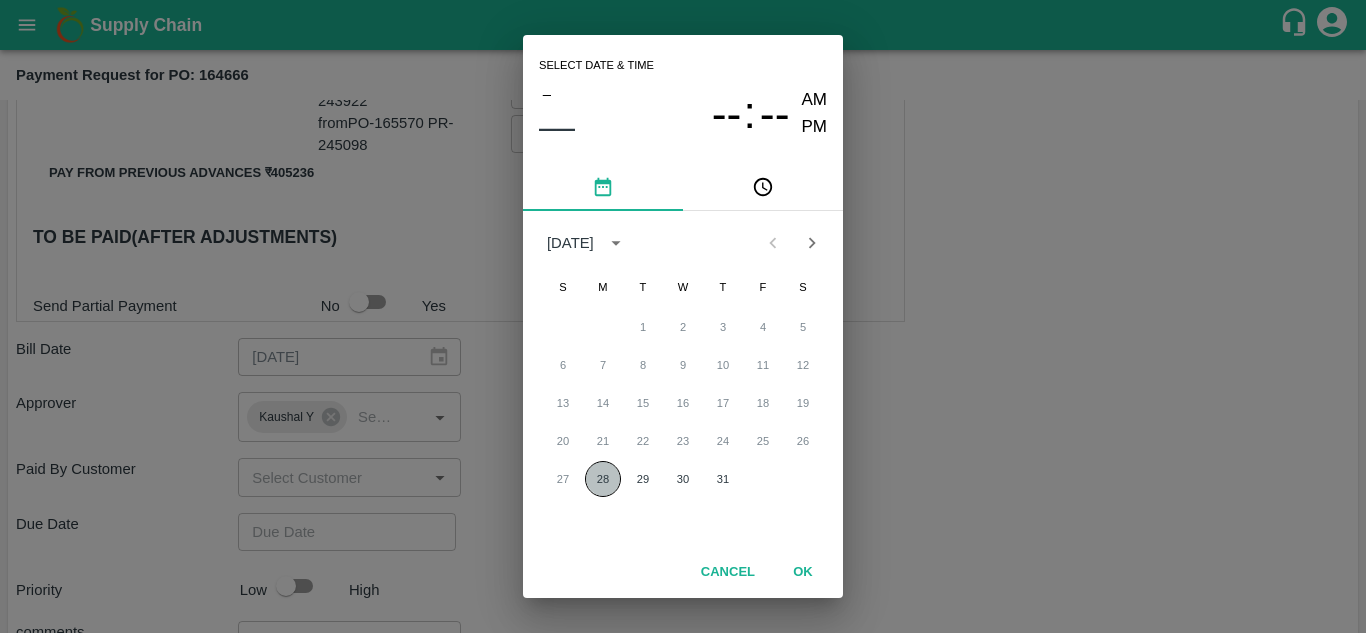 type on "[DATE] 12:00 AM" 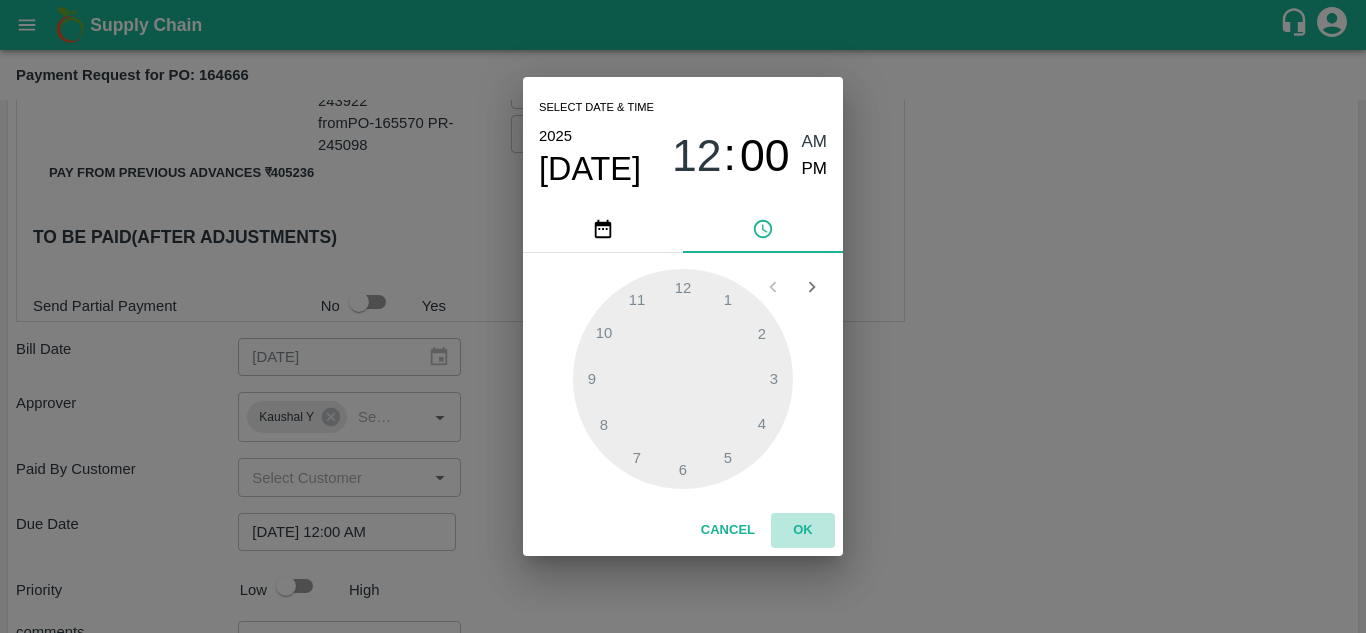 click on "OK" at bounding box center (803, 530) 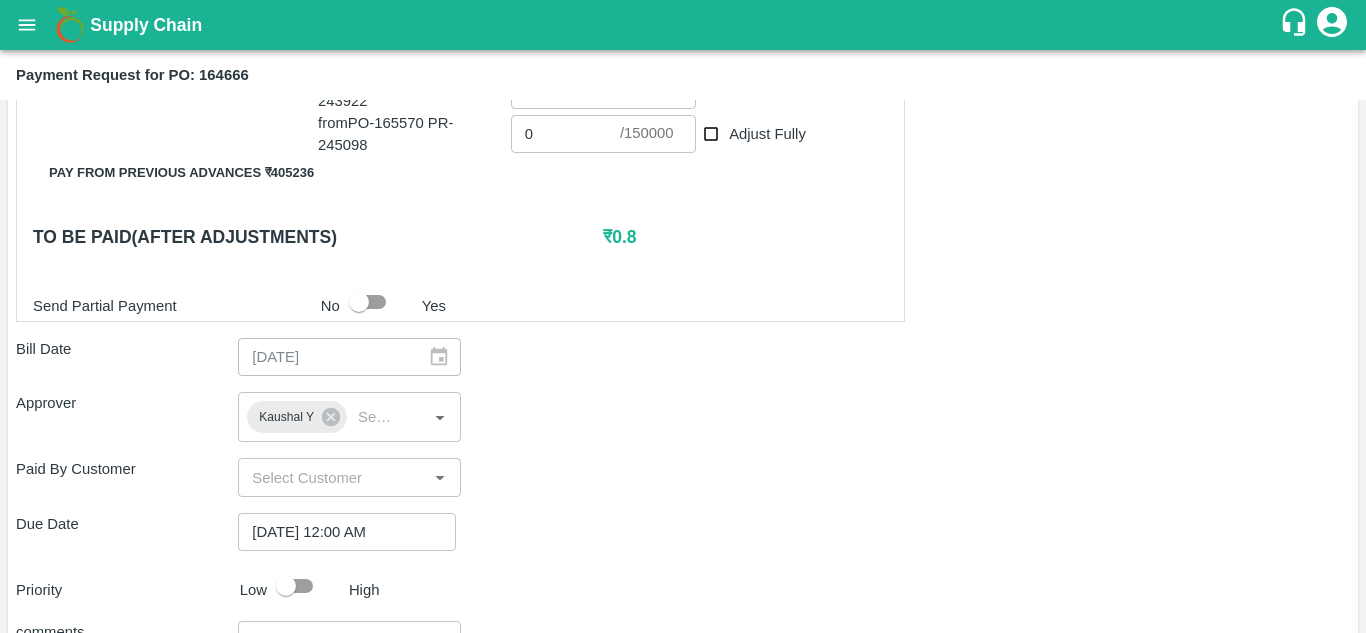 click on "Approver Kaushal Y ​" at bounding box center (683, 417) 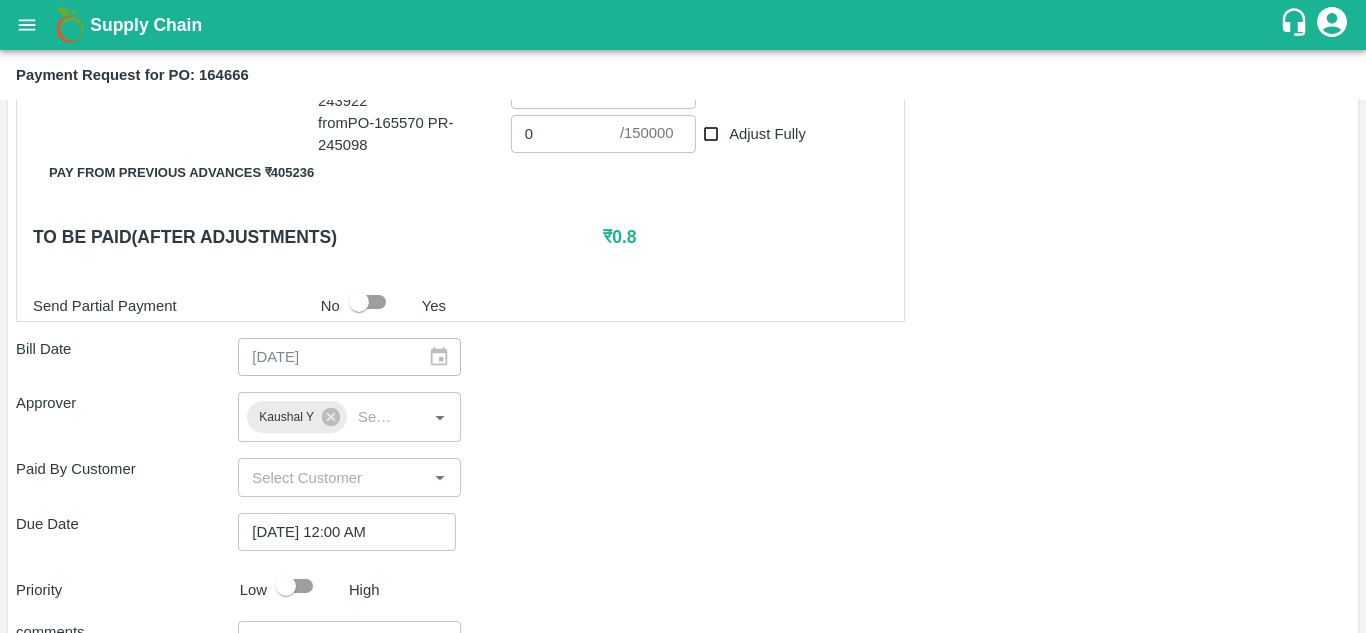 scroll, scrollTop: 896, scrollLeft: 0, axis: vertical 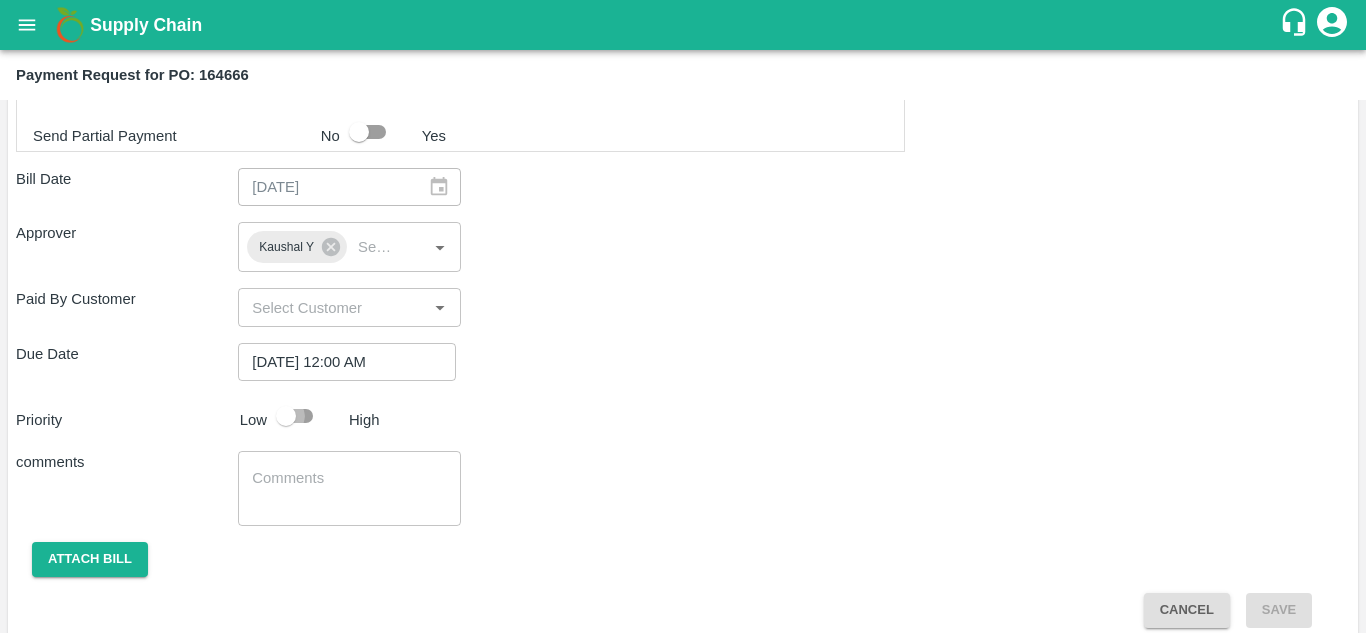 click at bounding box center (286, 416) 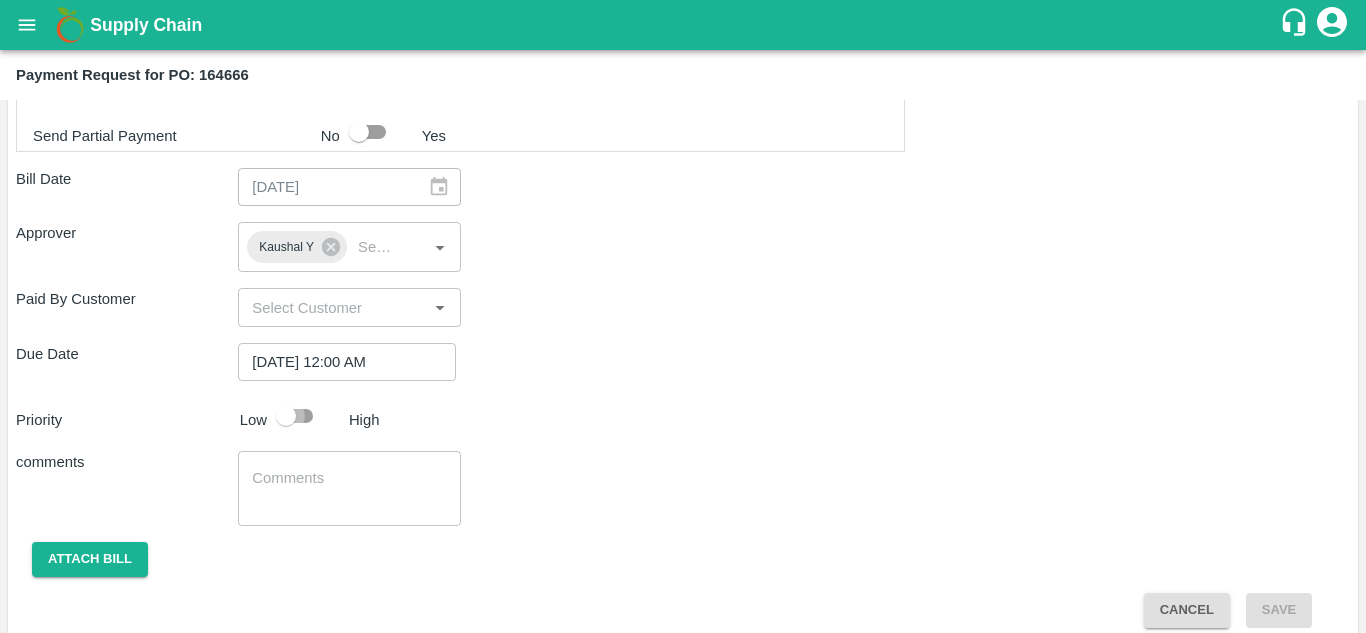 checkbox on "true" 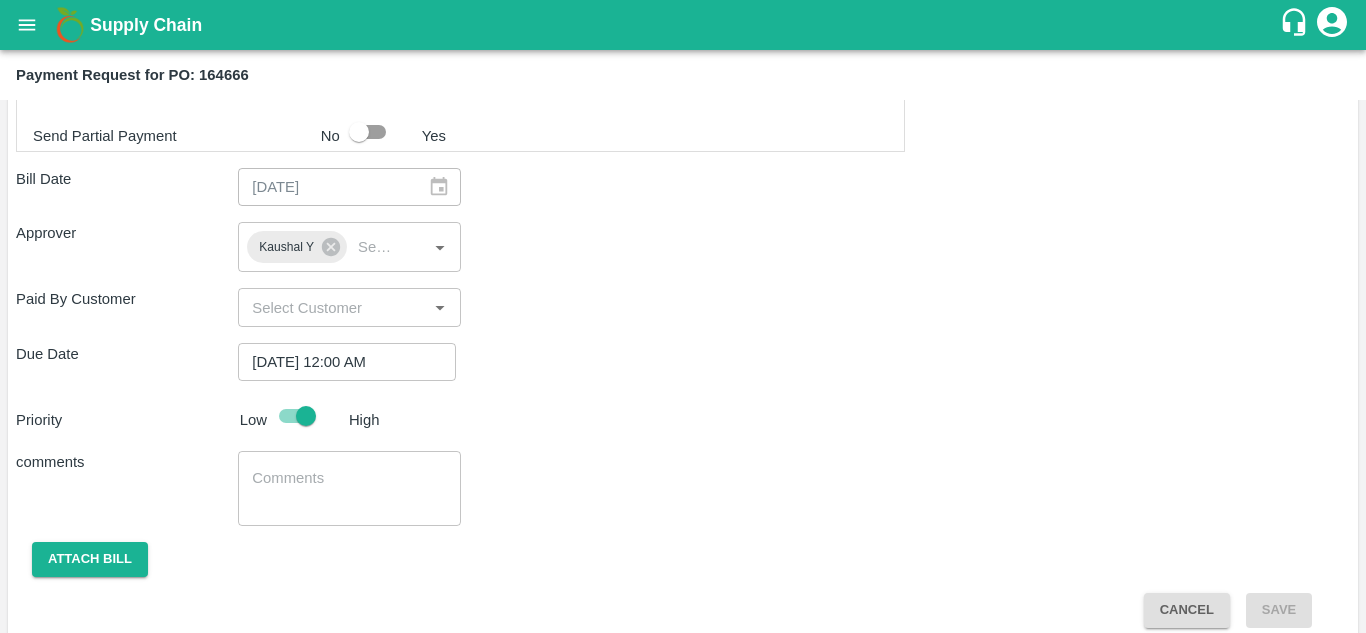 scroll, scrollTop: 915, scrollLeft: 0, axis: vertical 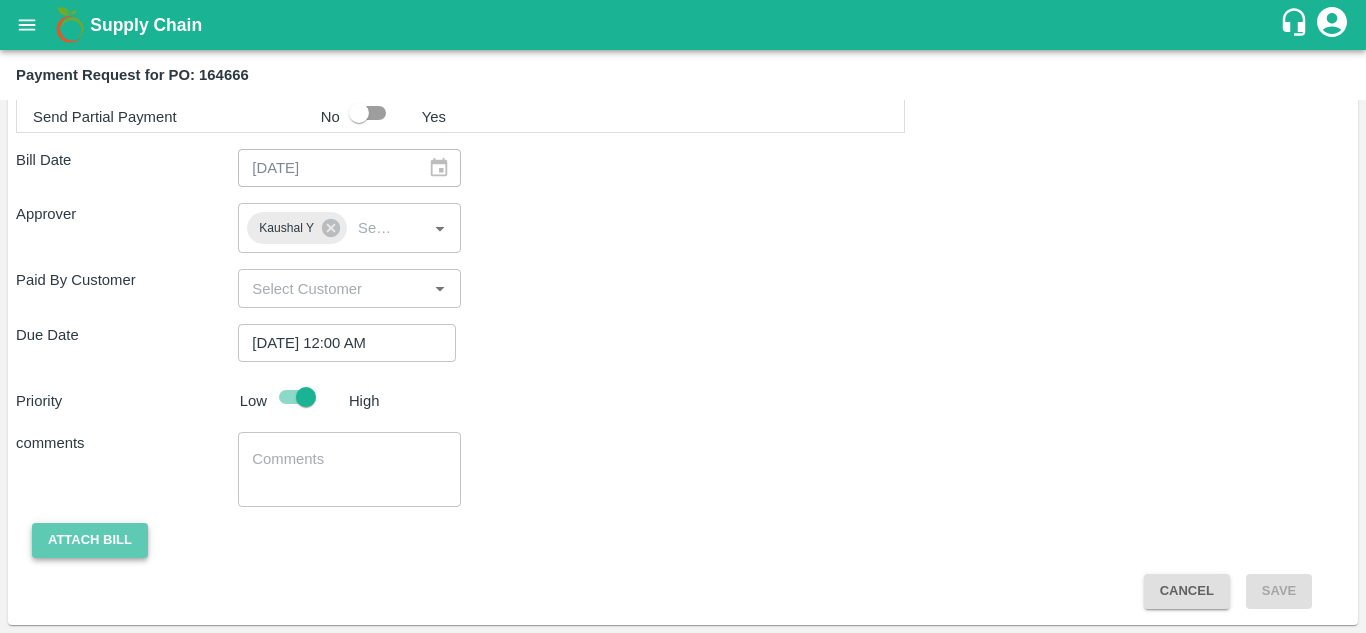 click on "Attach bill" at bounding box center (90, 540) 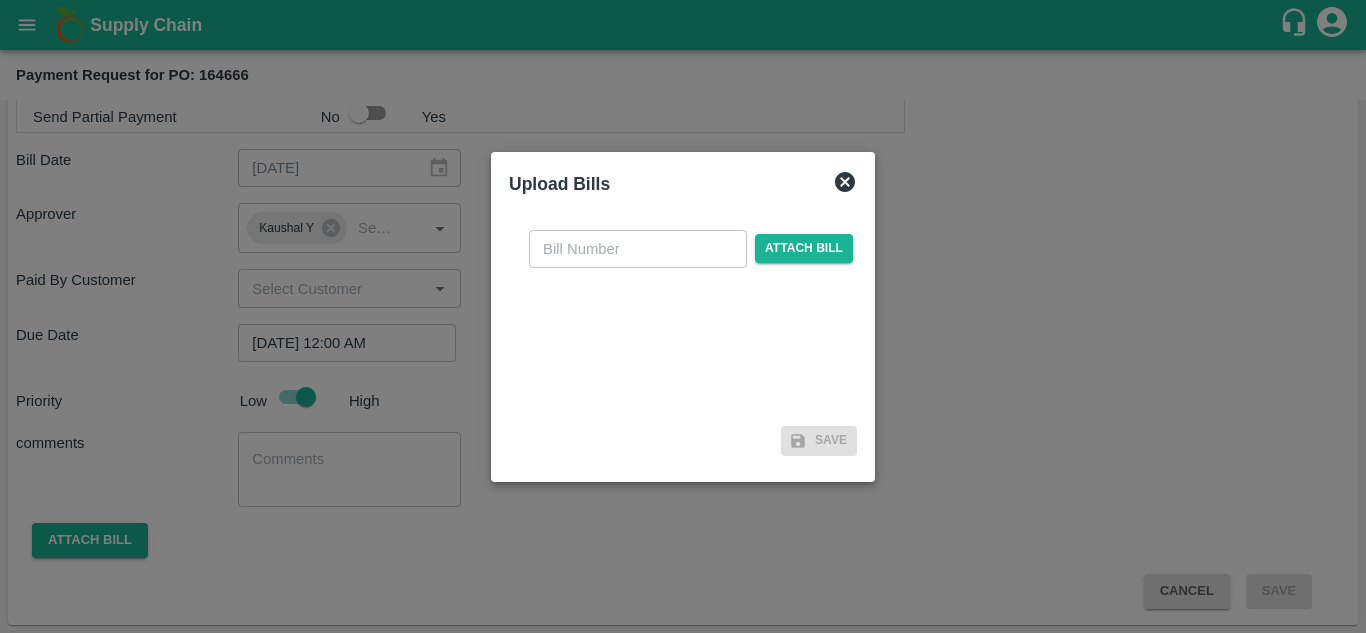 click at bounding box center (638, 249) 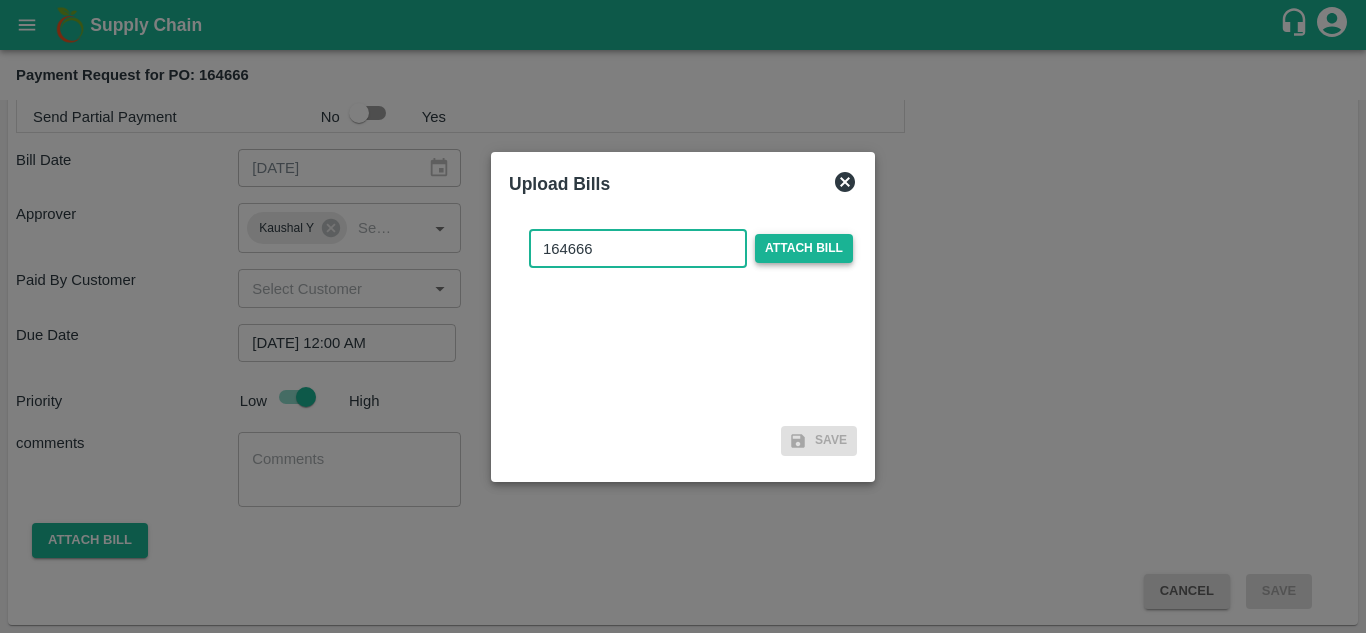 type on "164666" 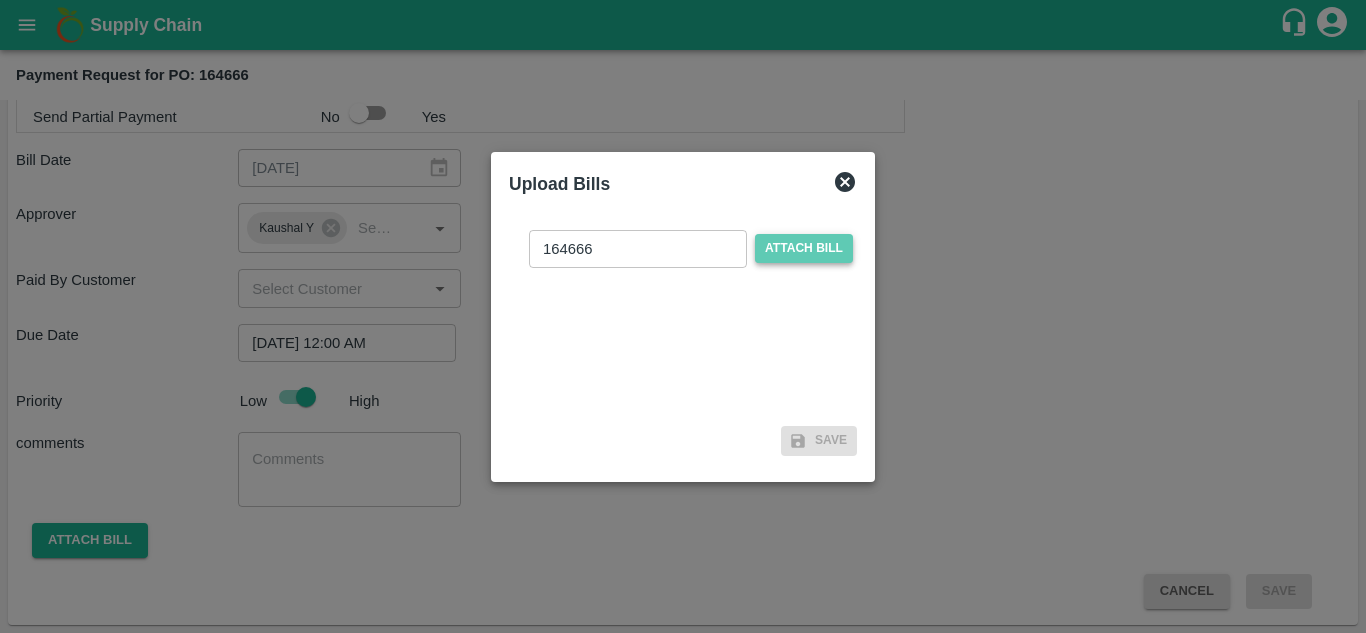 click on "Attach bill" at bounding box center (804, 248) 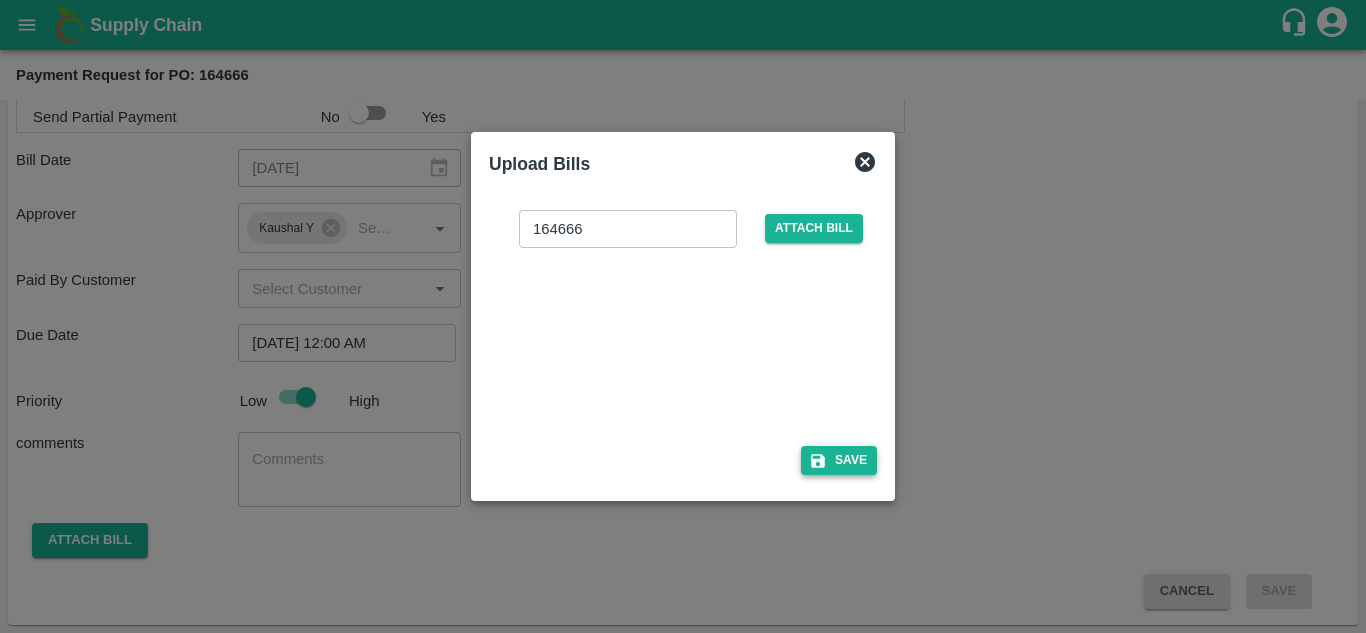 click on "Save" at bounding box center [839, 460] 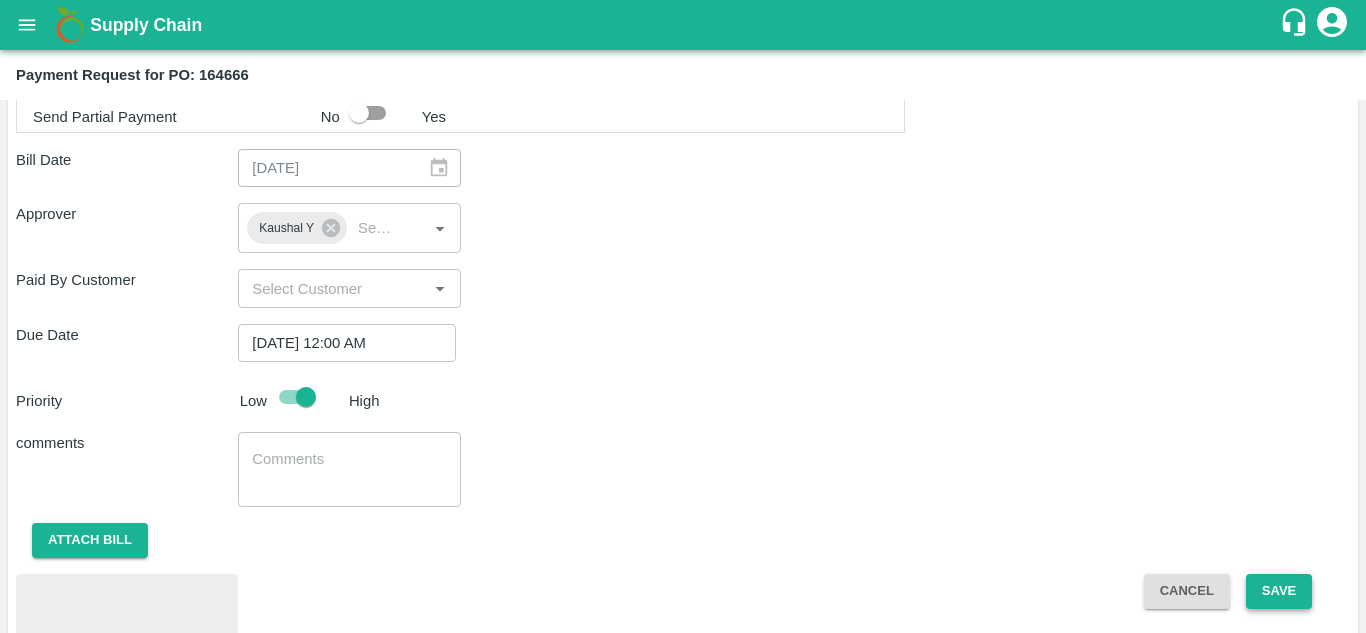 click on "Save" at bounding box center [1279, 591] 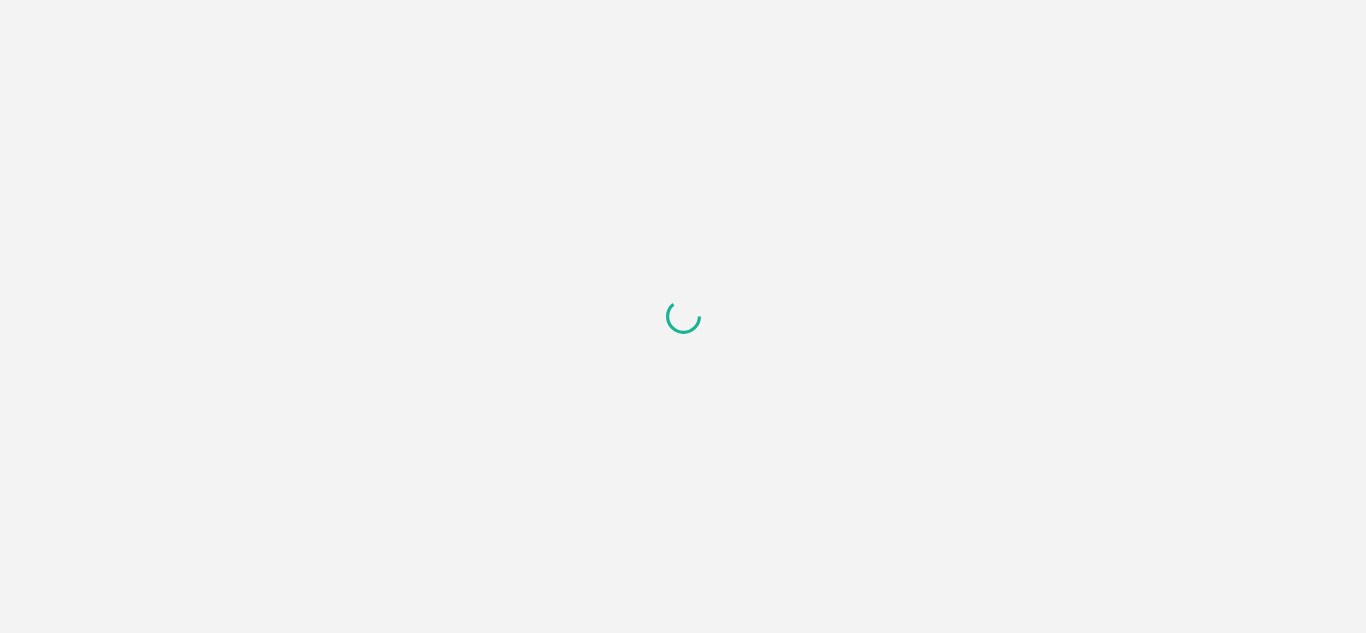 scroll, scrollTop: 0, scrollLeft: 0, axis: both 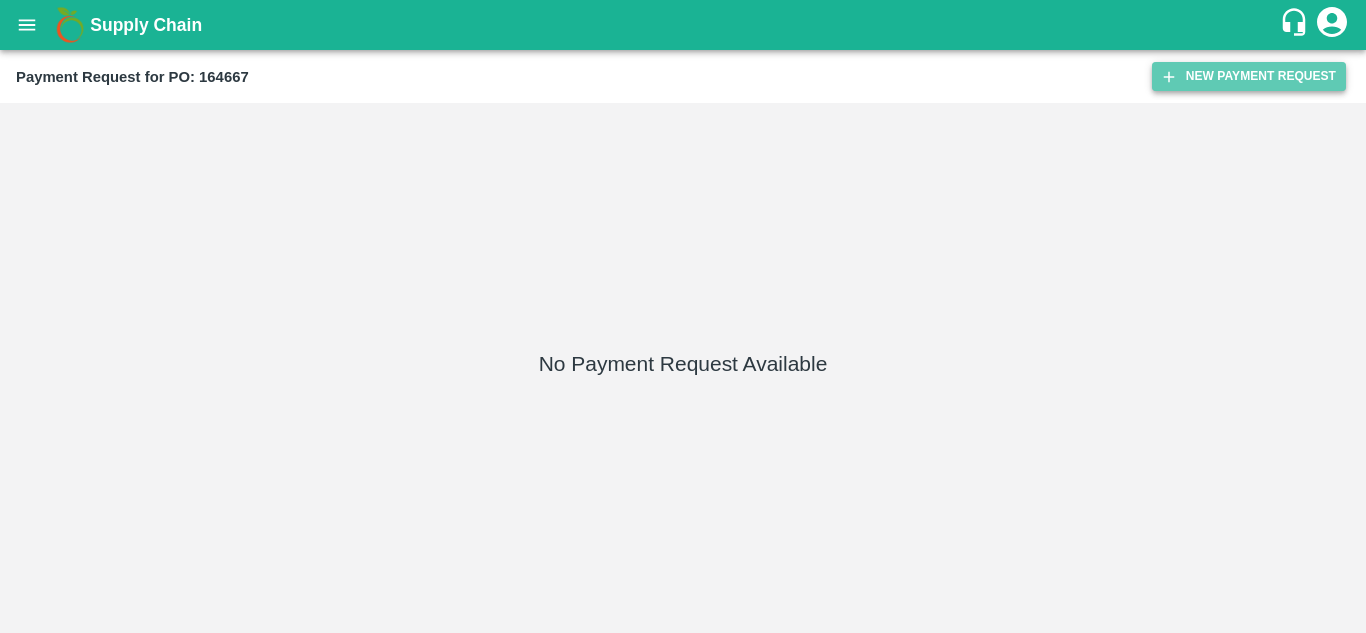 click on "New Payment Request" at bounding box center [1249, 76] 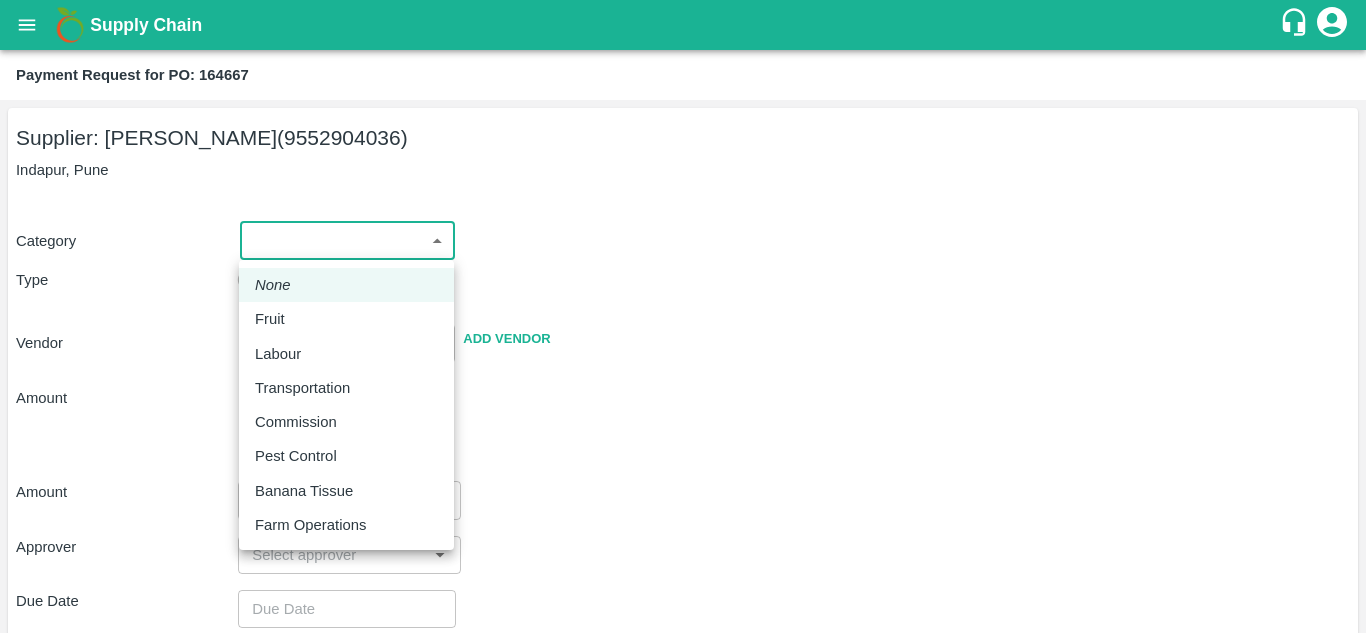 click on "Supply Chain Payment Request for PO: 164667 Supplier:    [PERSON_NAME]  (9552904036) Indapur, Pune Category ​ ​ Type Advance Bill Vendor ​ Add Vendor Amount Total value Per Kg ​ Amount ​ Approver ​ Due Date ​  Priority  Low  High Comment x ​ Attach bill Cancel Save Jeewana CC [PERSON_NAME] Logout None Fruit Labour Transportation Commission Pest Control Banana Tissue Farm Operations" at bounding box center (683, 316) 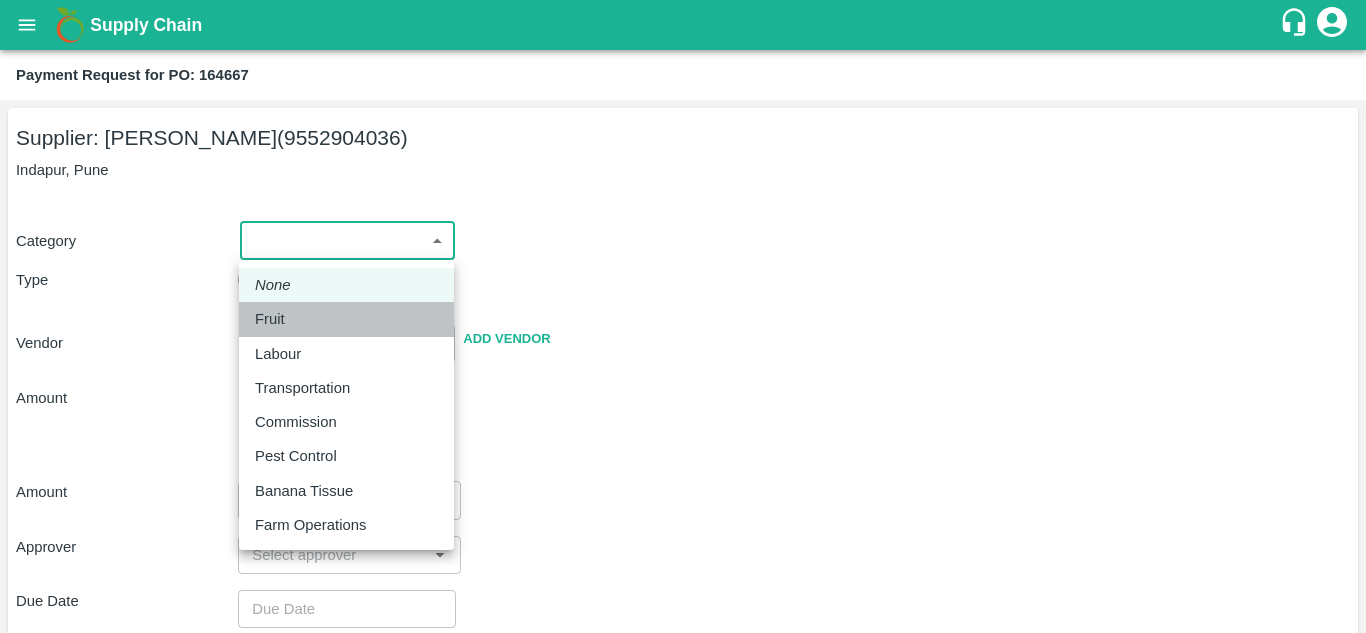 click on "Fruit" at bounding box center (346, 319) 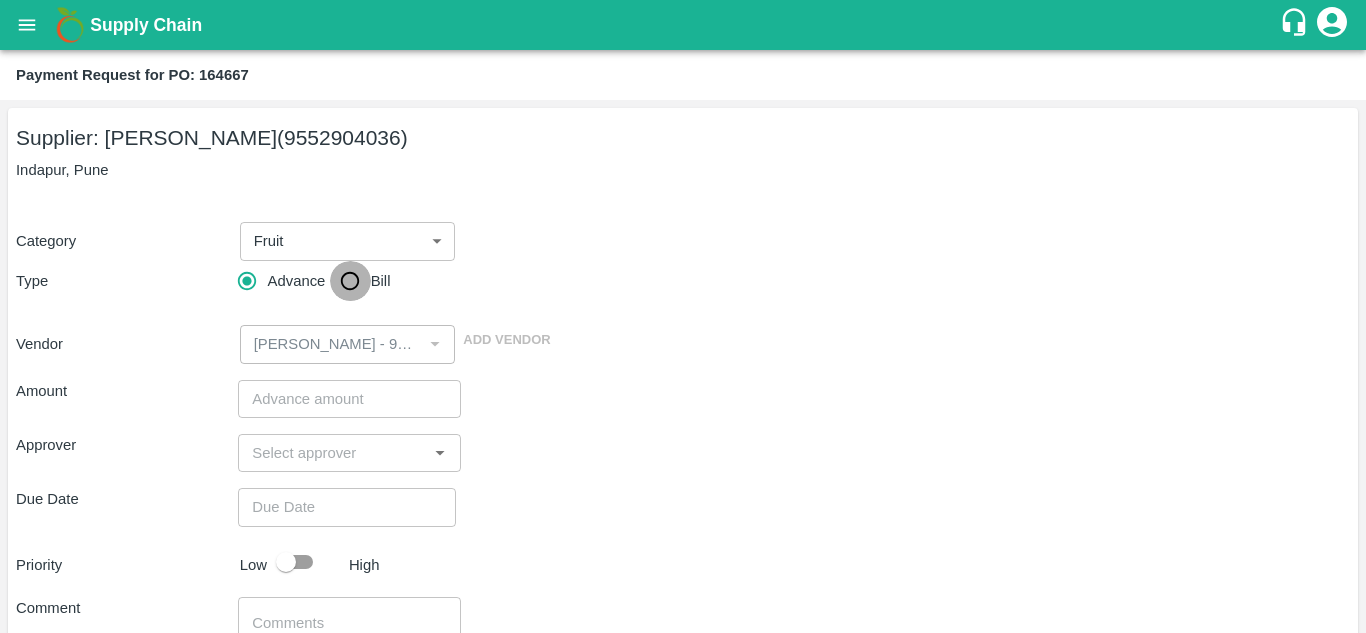 click on "Bill" at bounding box center (350, 281) 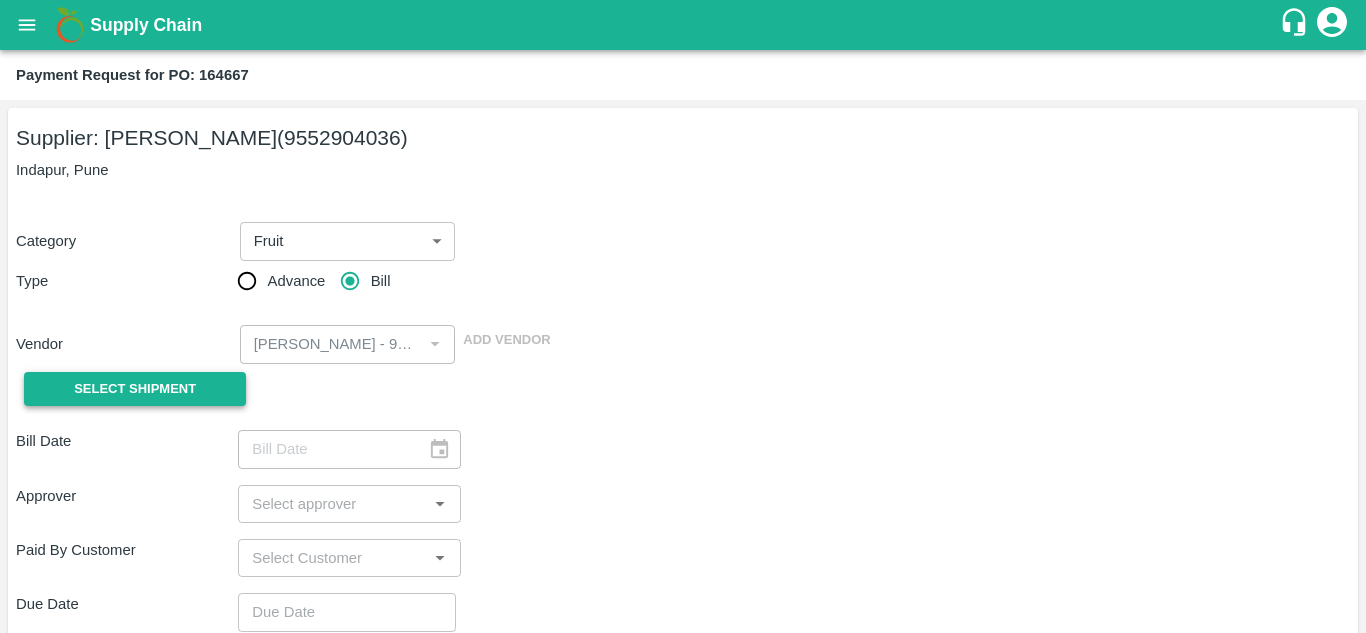 click on "Select Shipment" at bounding box center [135, 389] 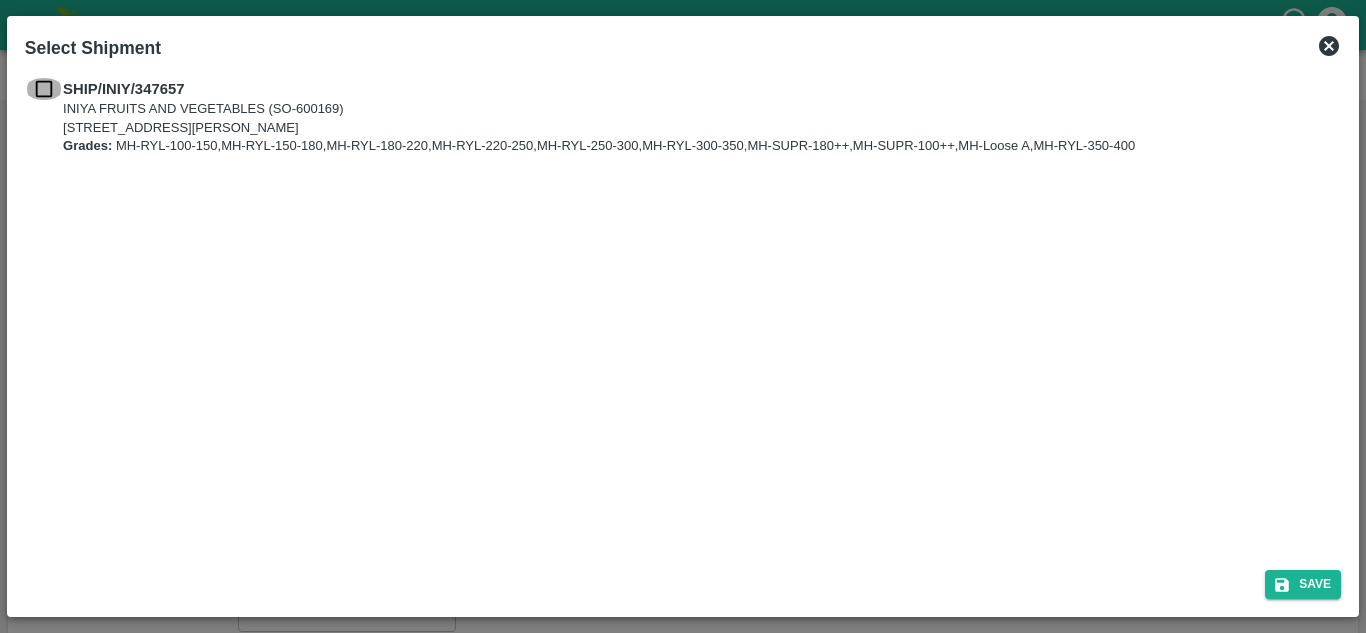 click at bounding box center (44, 89) 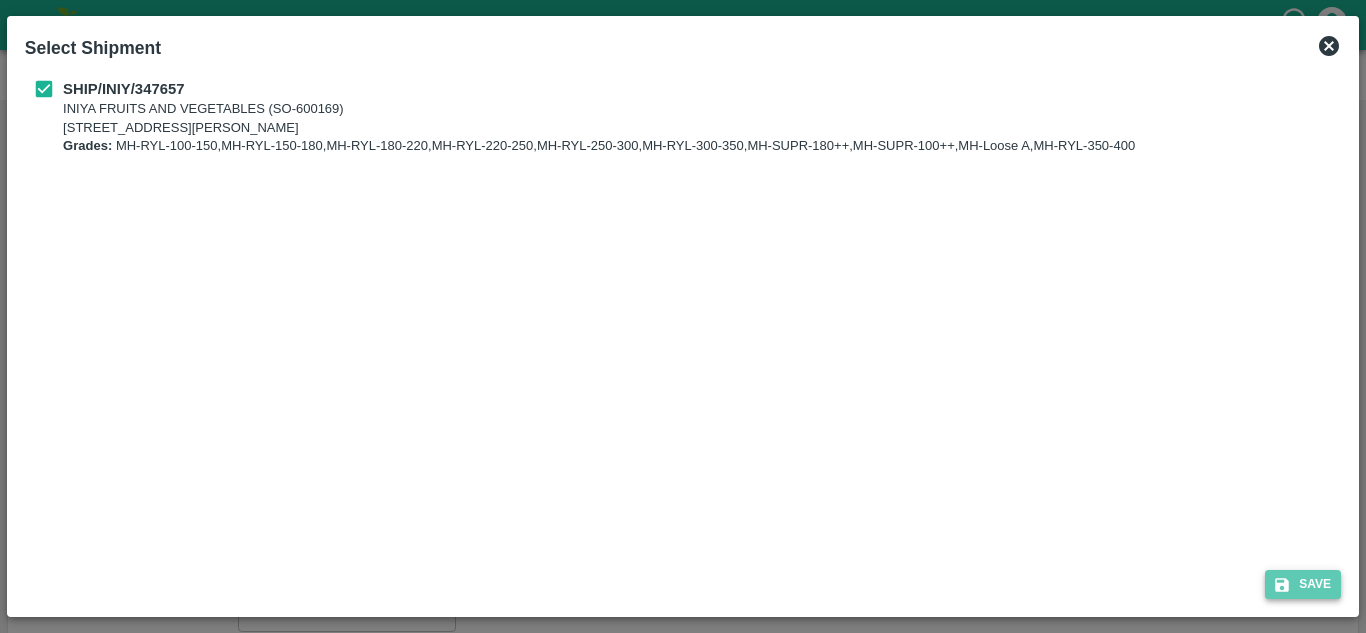 click on "Save" at bounding box center (1303, 584) 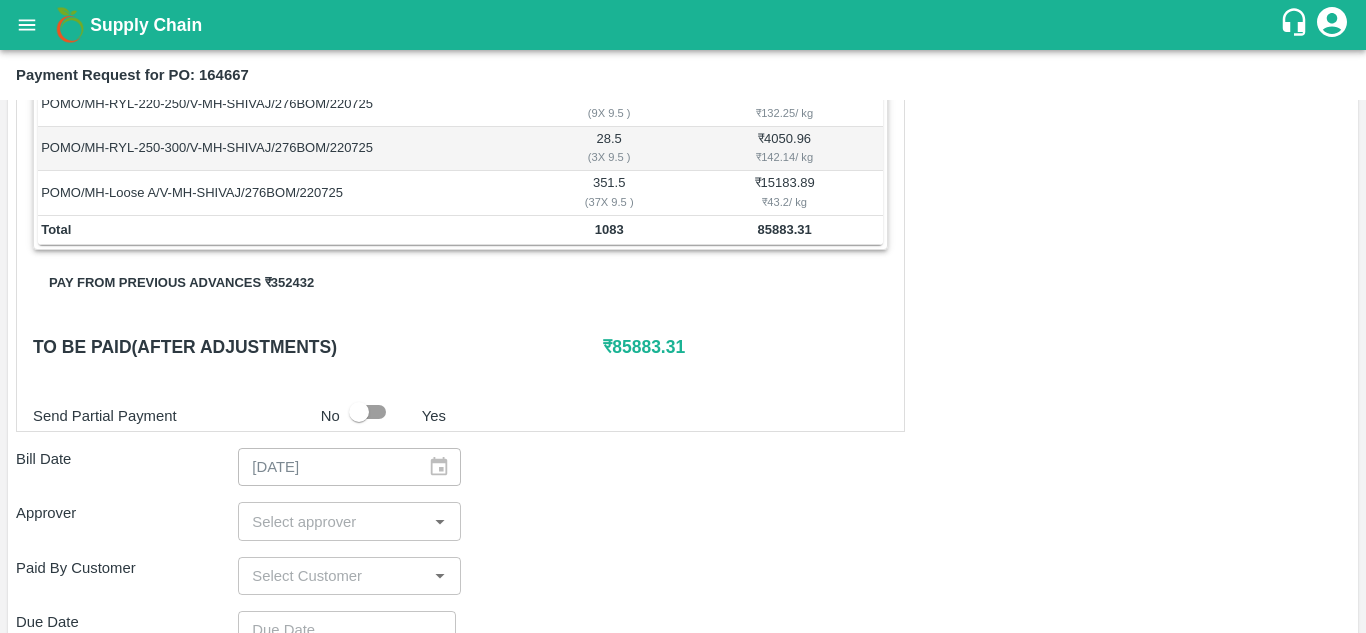 scroll, scrollTop: 529, scrollLeft: 0, axis: vertical 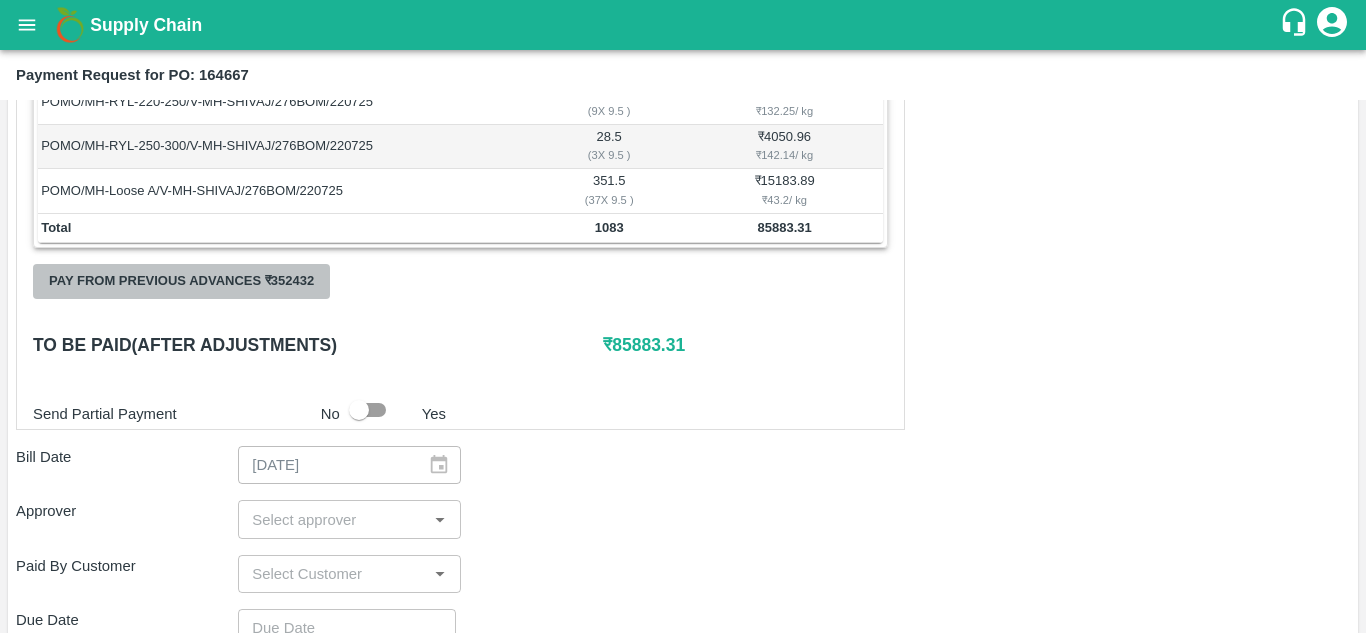 click on "Pay from previous advances ₹  352432" at bounding box center [181, 281] 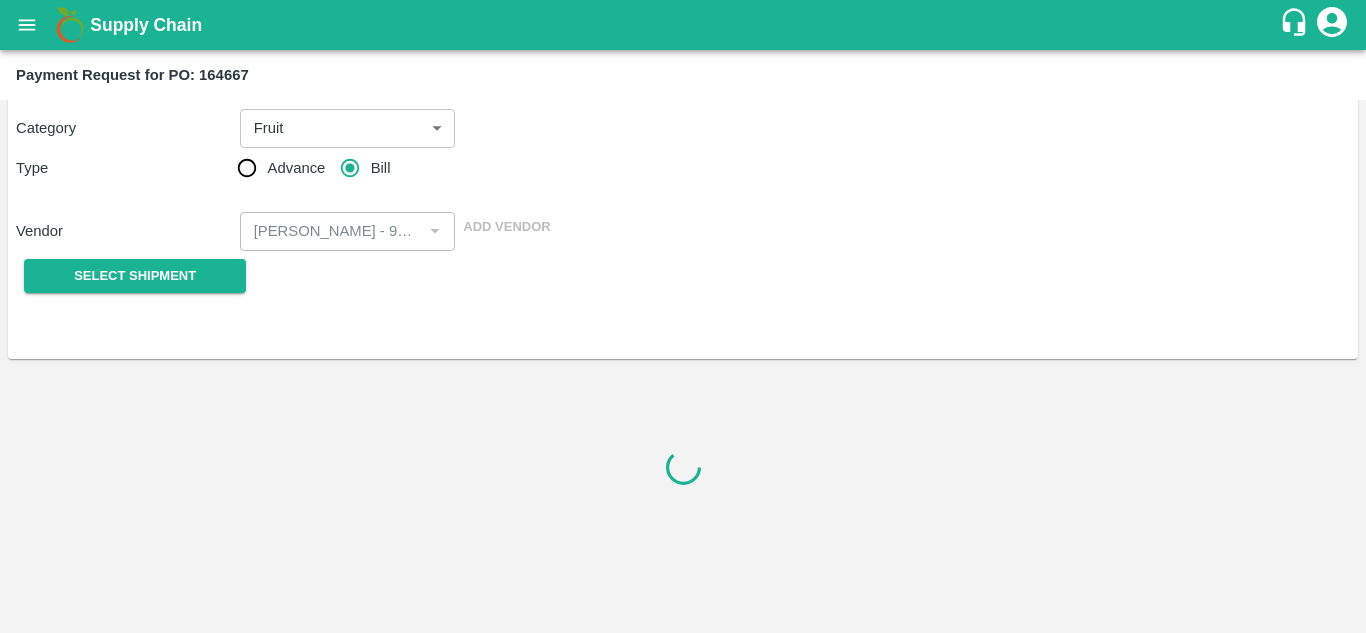 scroll, scrollTop: 529, scrollLeft: 0, axis: vertical 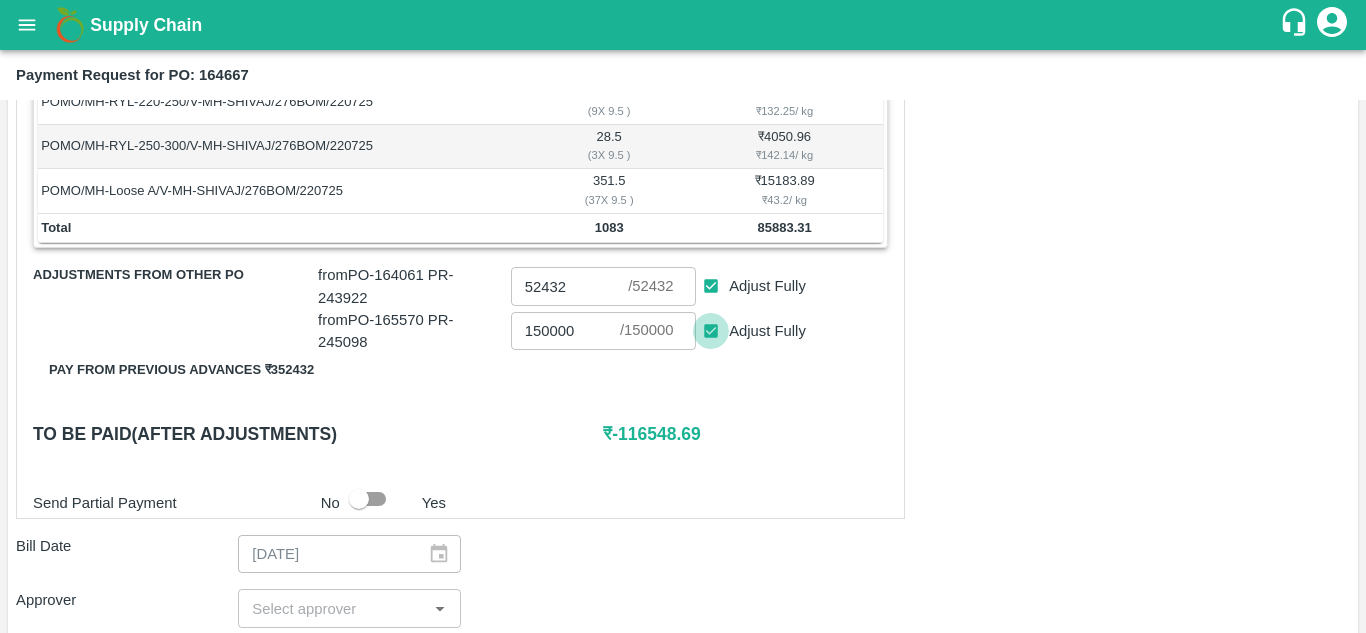 click on "Adjust Fully" at bounding box center (711, 331) 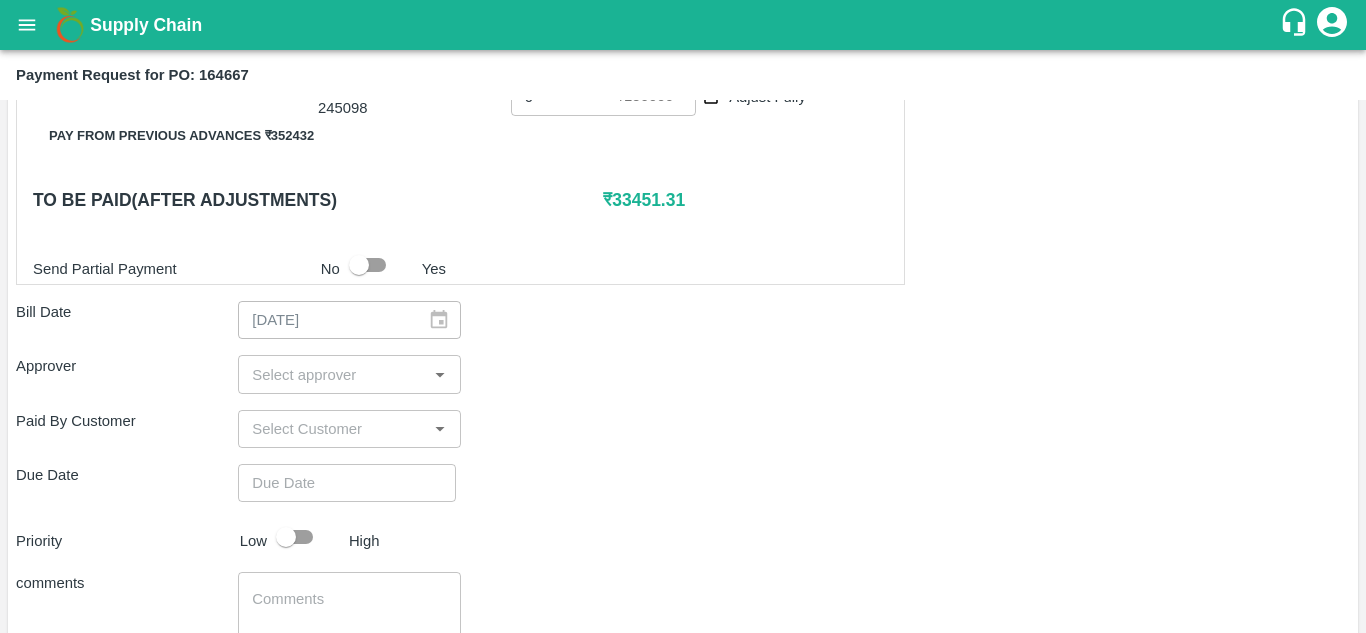 scroll, scrollTop: 765, scrollLeft: 0, axis: vertical 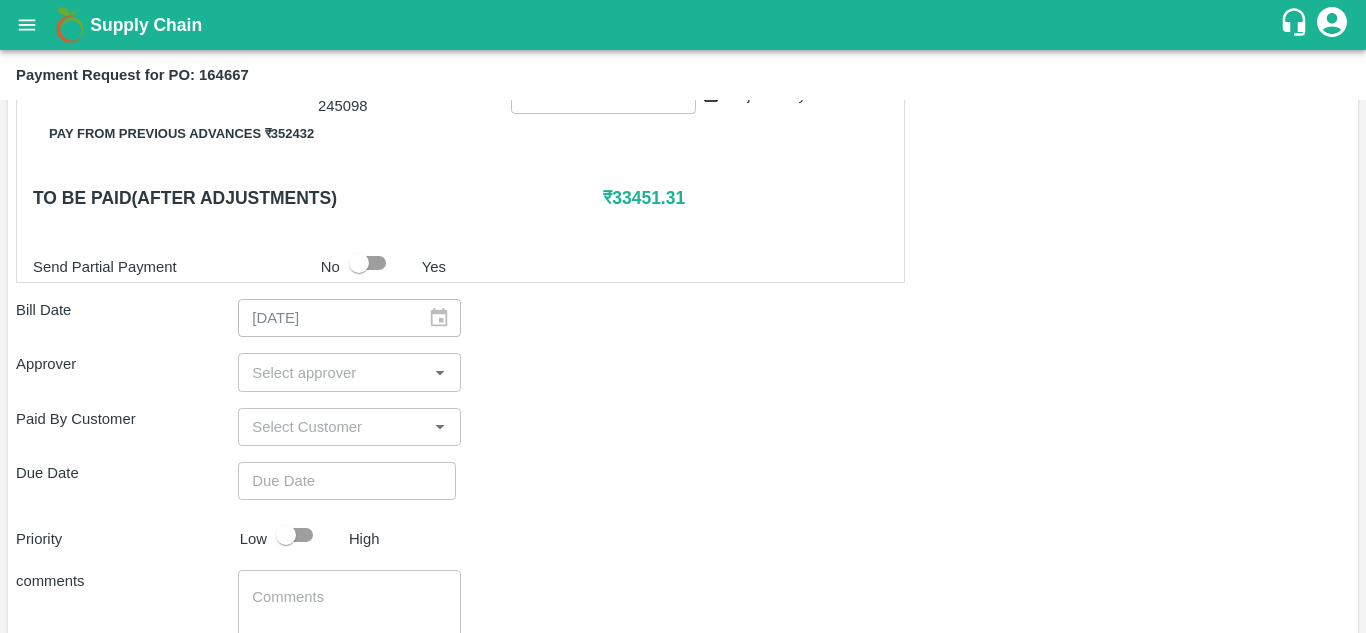 click at bounding box center (332, 372) 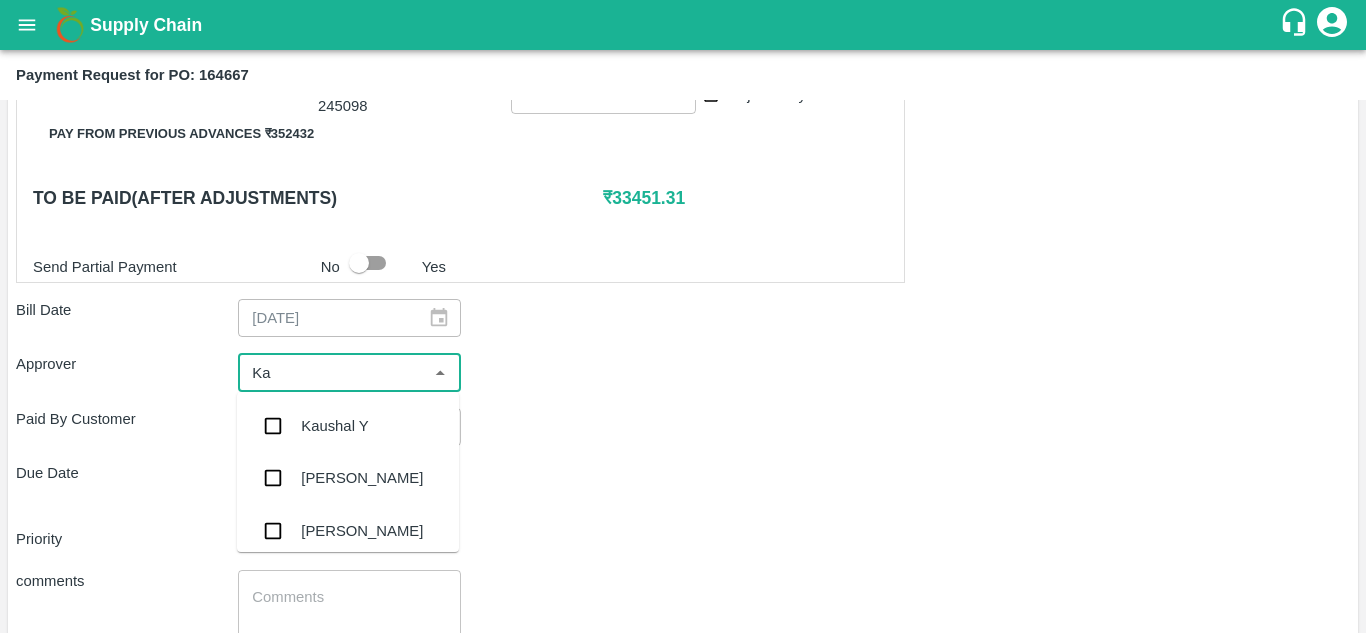 type on "Kau" 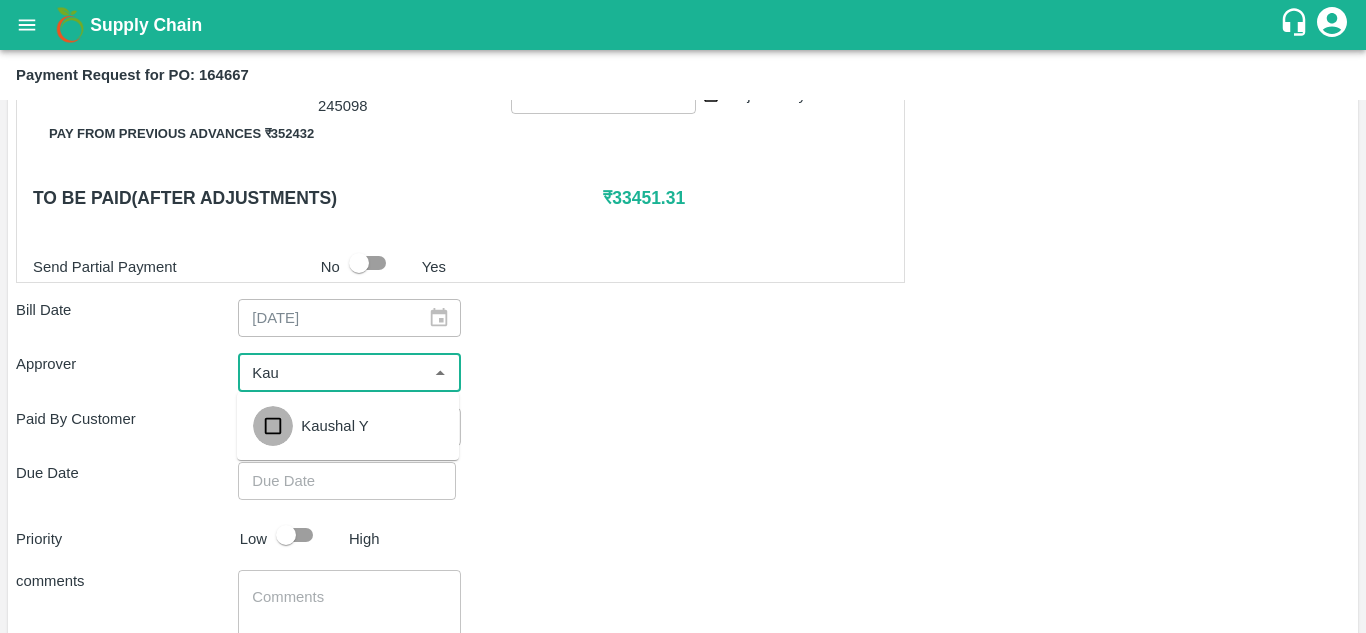 click at bounding box center [273, 426] 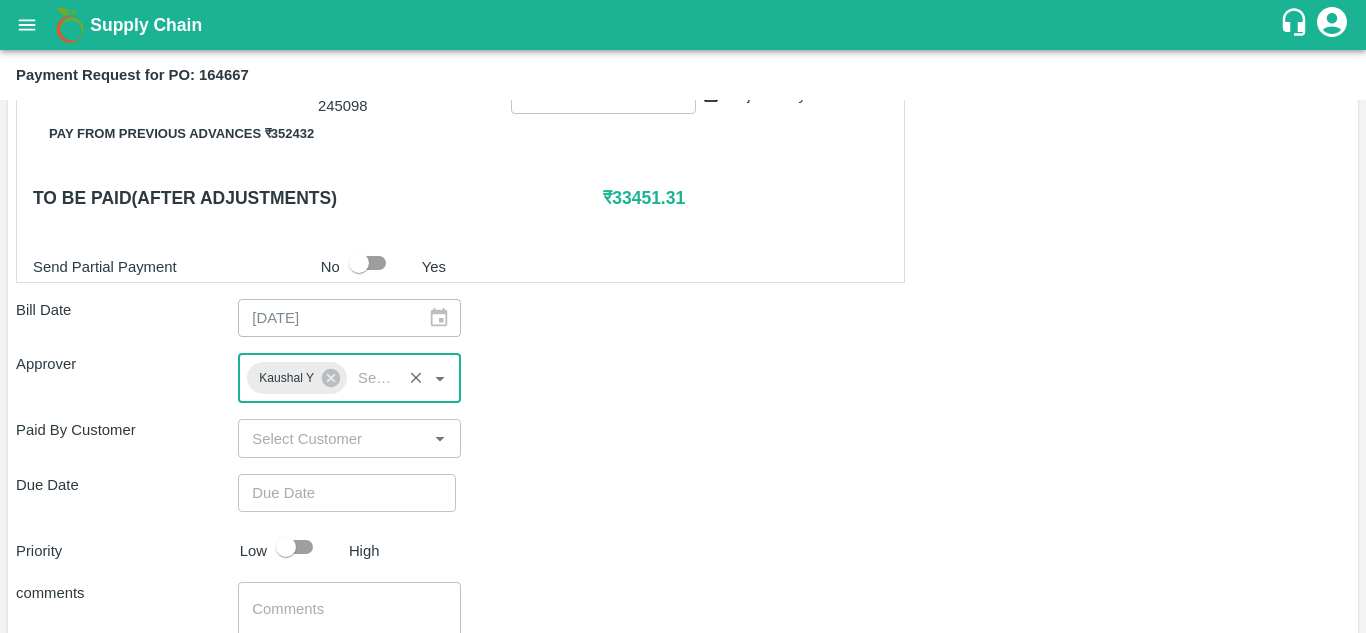 type on "DD/MM/YYYY hh:mm aa" 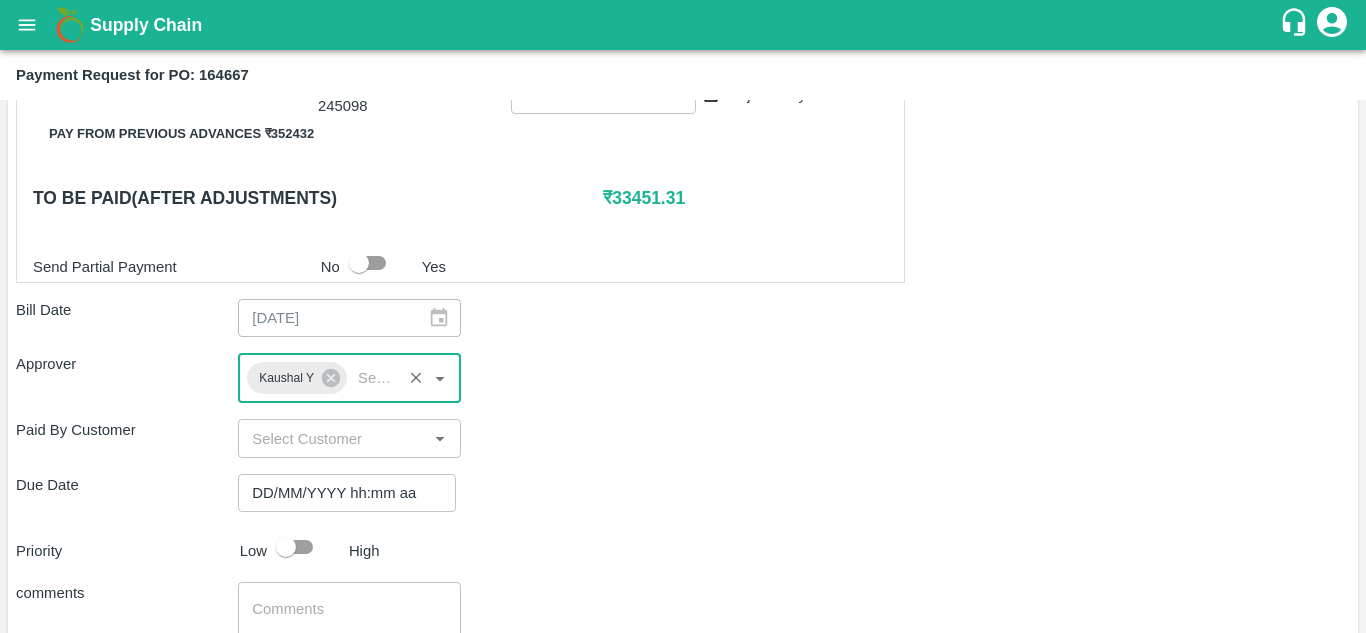 click on "DD/MM/YYYY hh:mm aa" at bounding box center (340, 493) 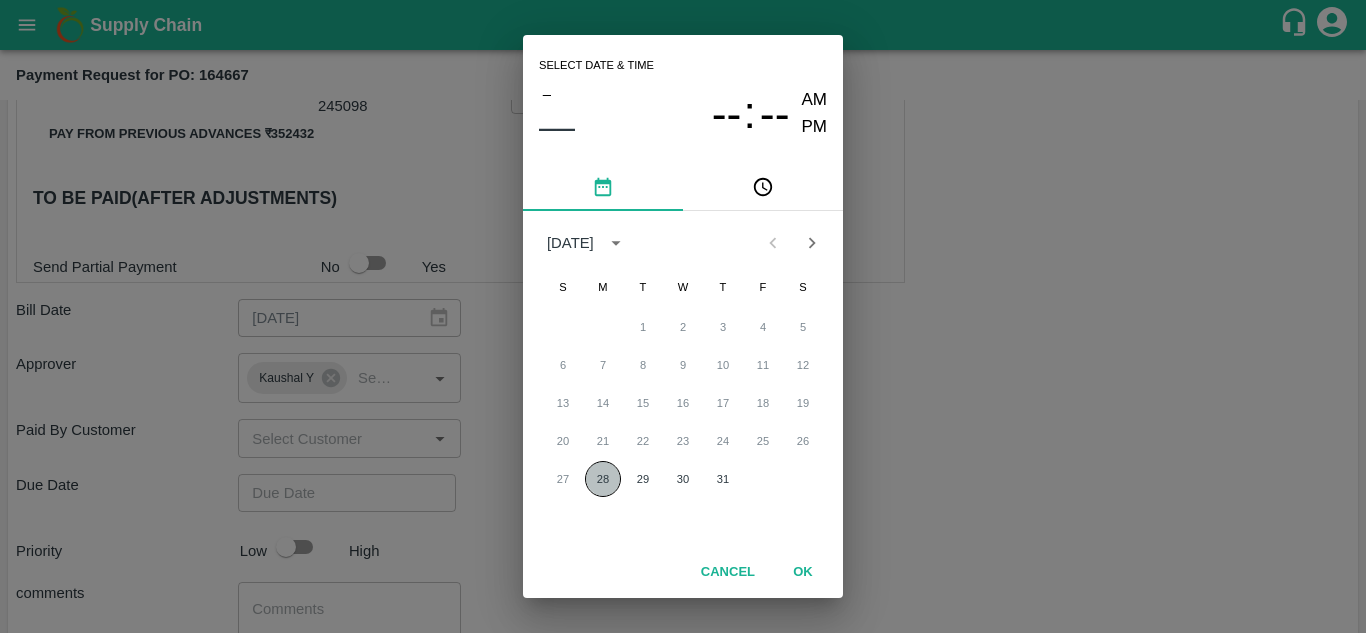 click on "28" at bounding box center [603, 479] 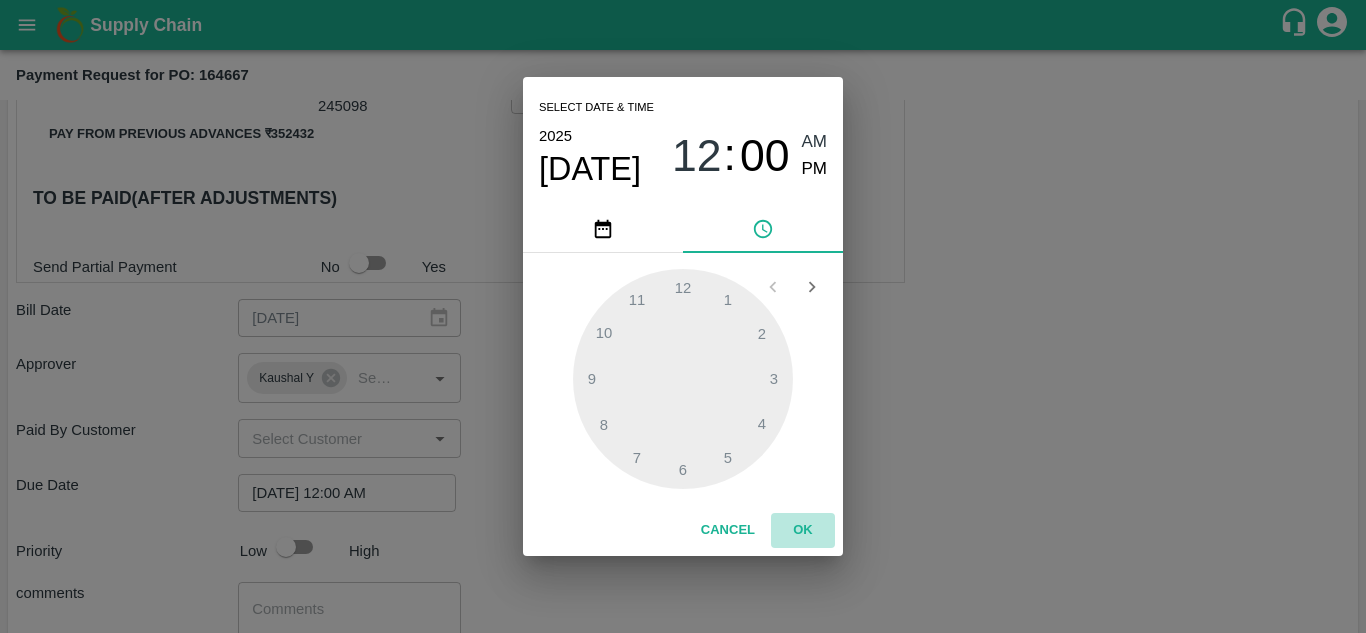 click on "OK" at bounding box center (803, 530) 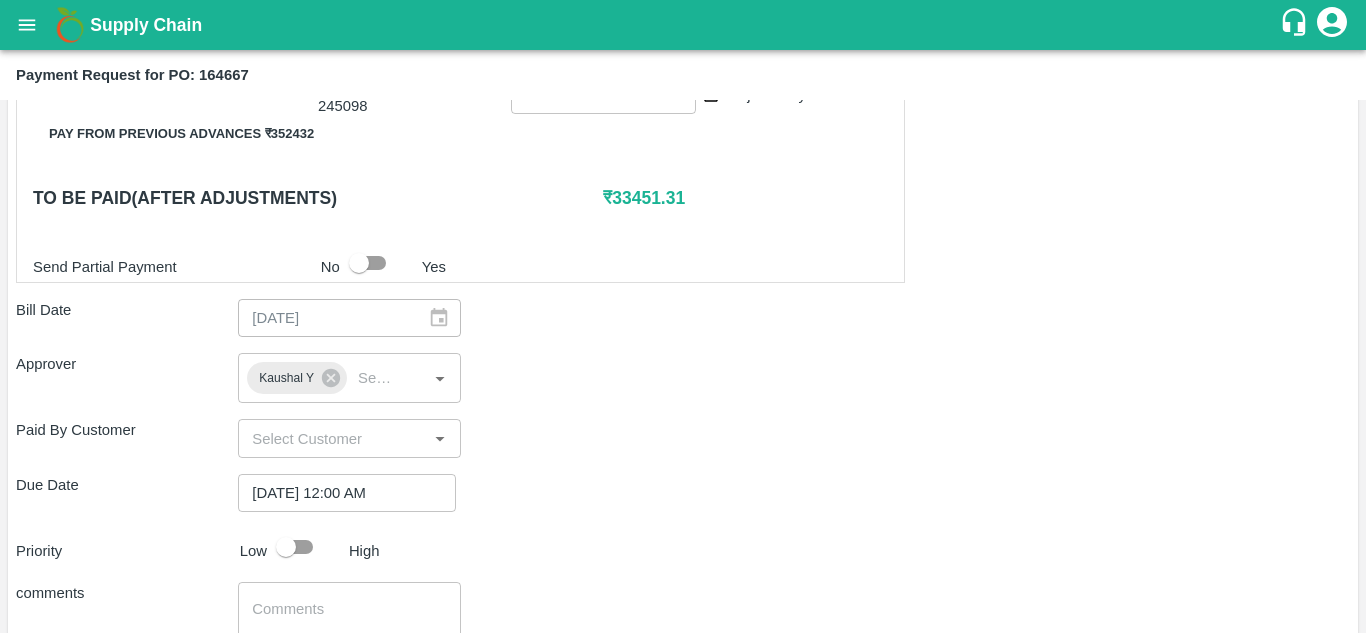 click on "Due Date [DATE] 12:00 AM ​" at bounding box center [683, 493] 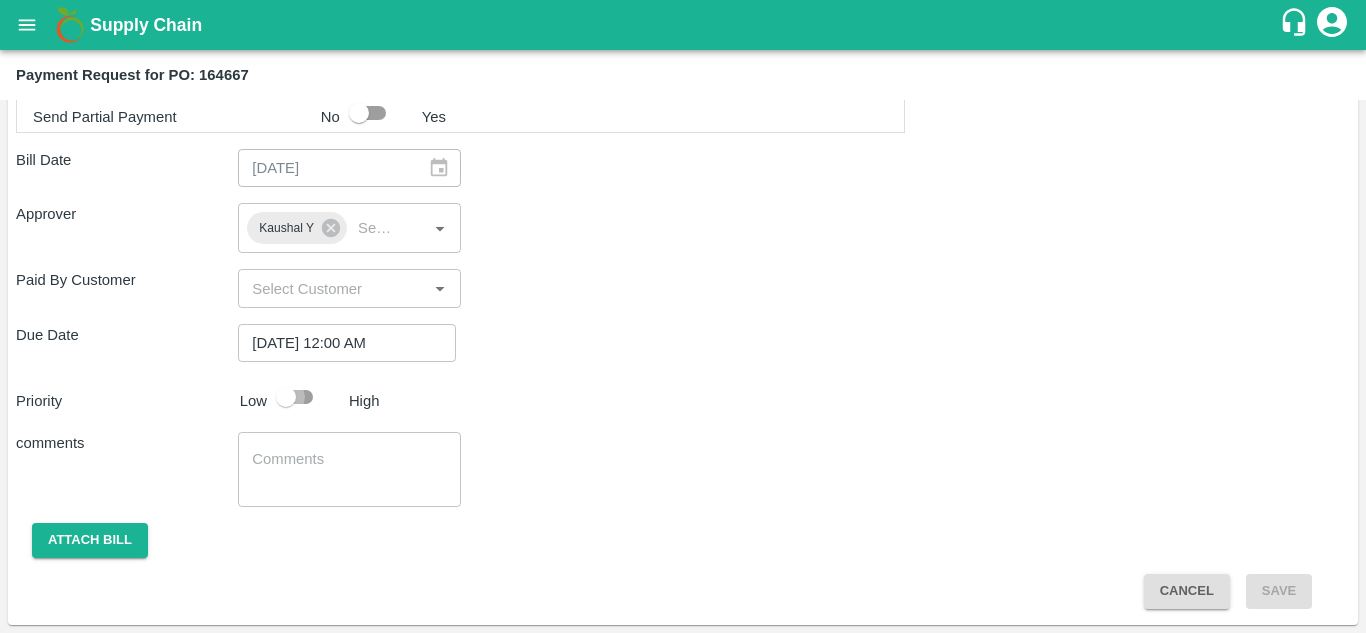 click at bounding box center (286, 397) 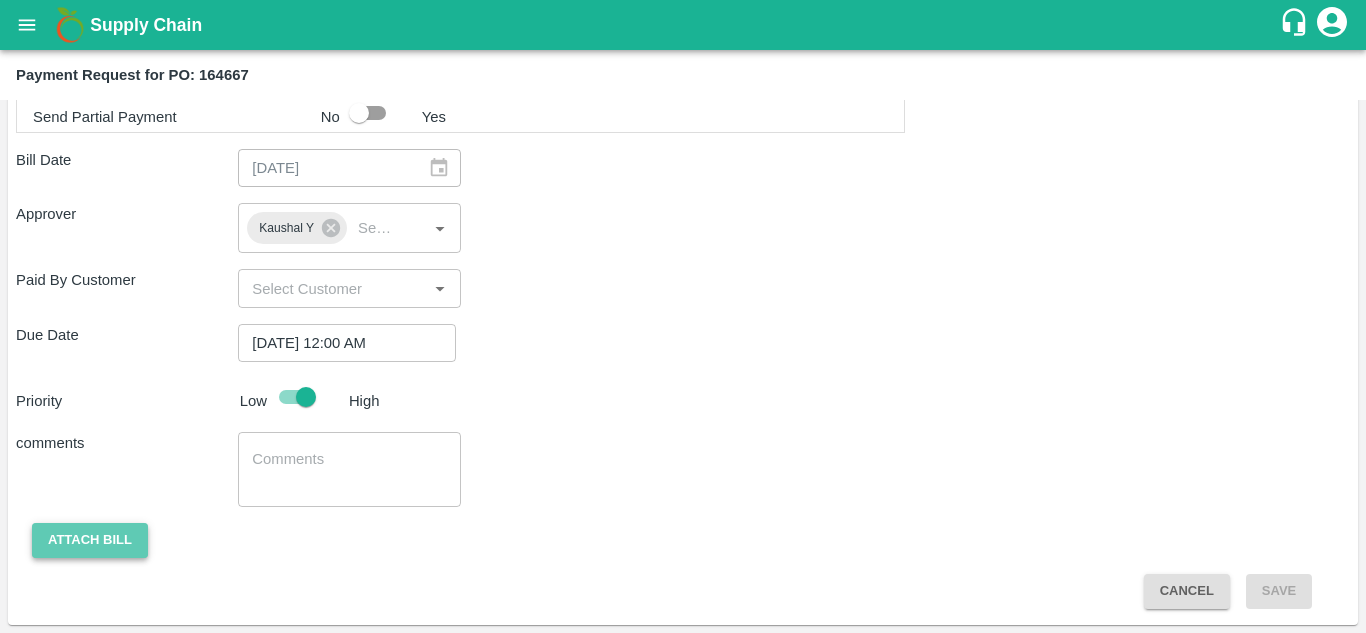 click on "Attach bill" at bounding box center [90, 540] 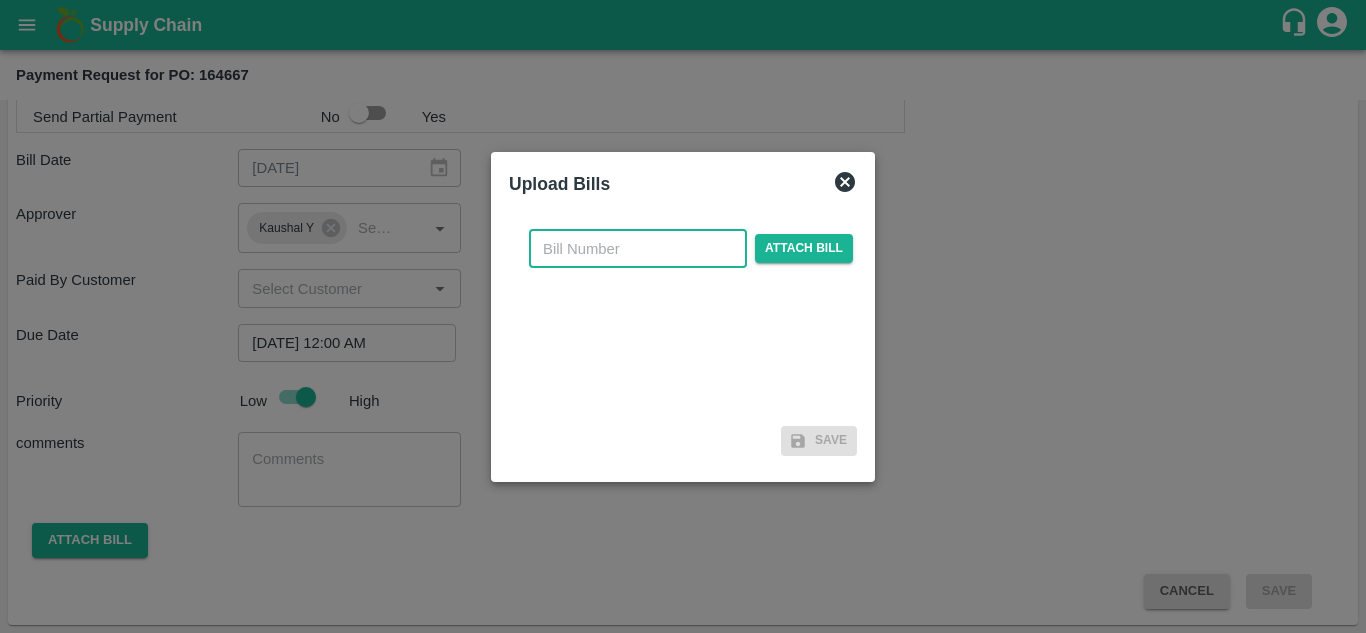 click at bounding box center [638, 249] 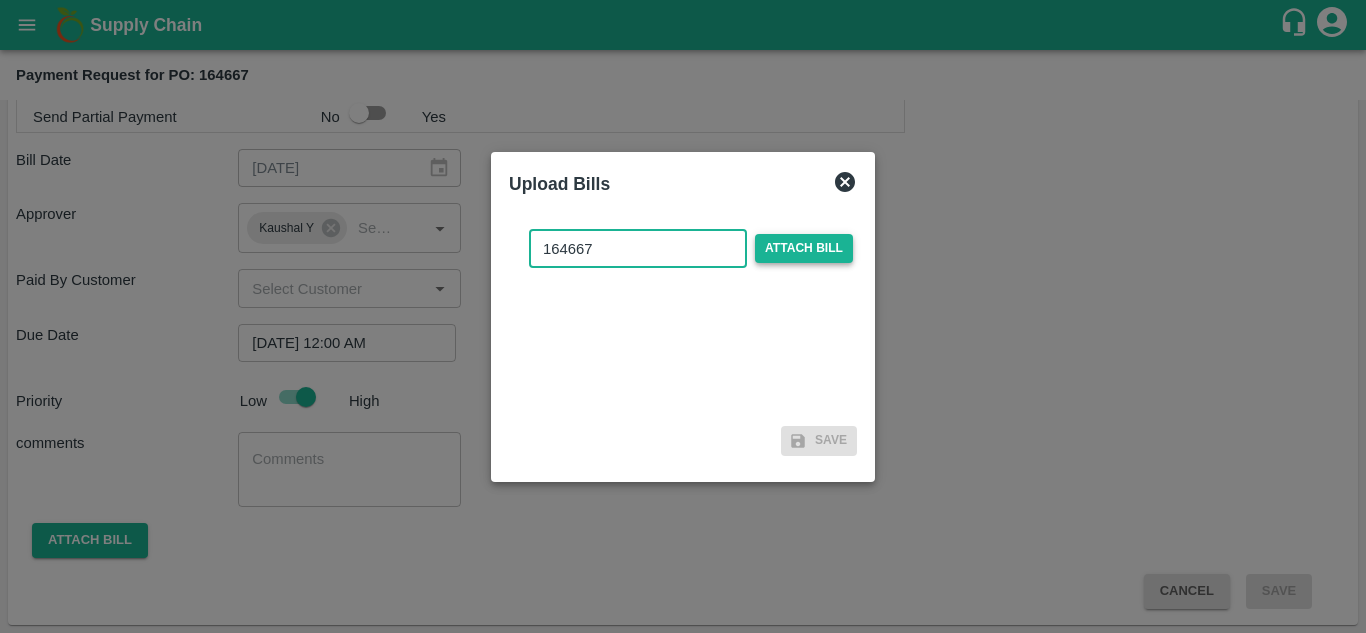 type on "164667" 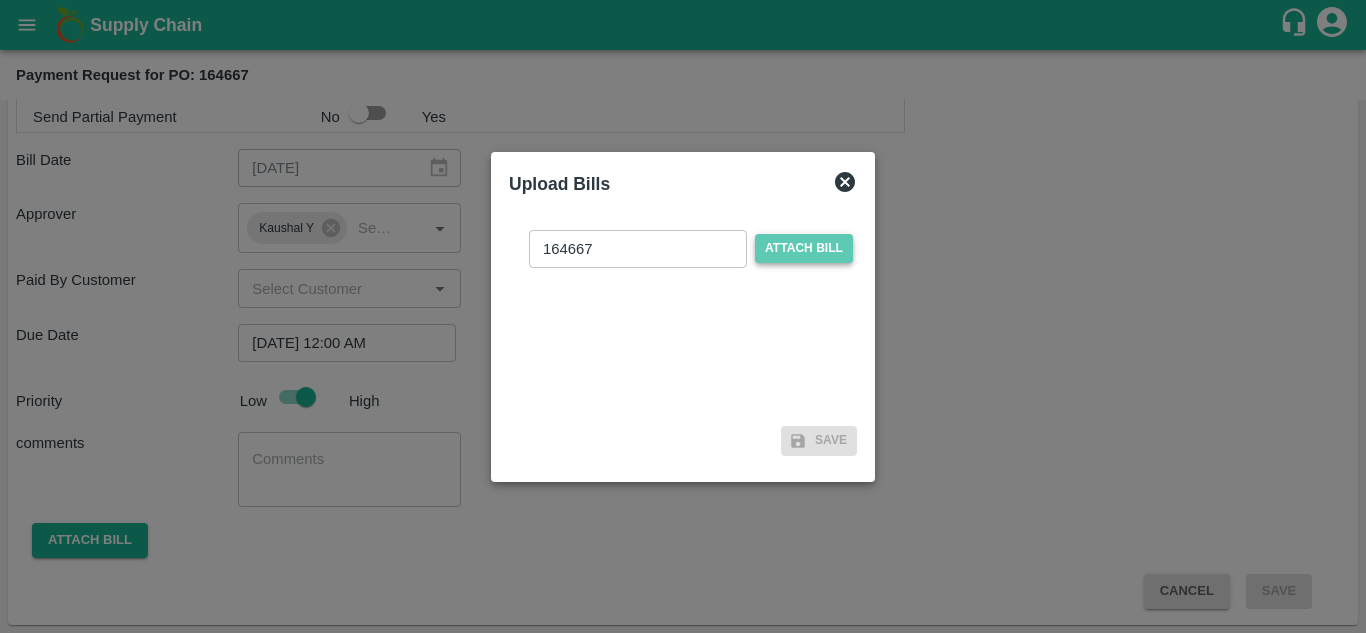 click on "Attach bill" at bounding box center [804, 248] 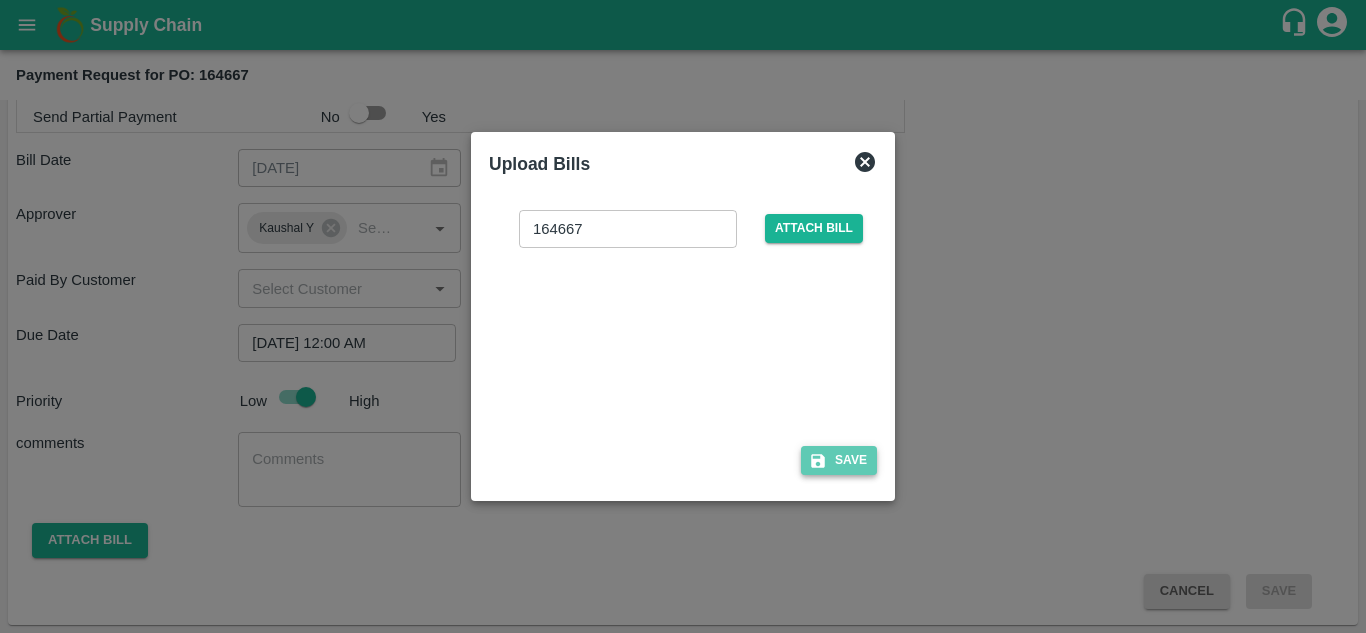 click on "Save" at bounding box center (839, 460) 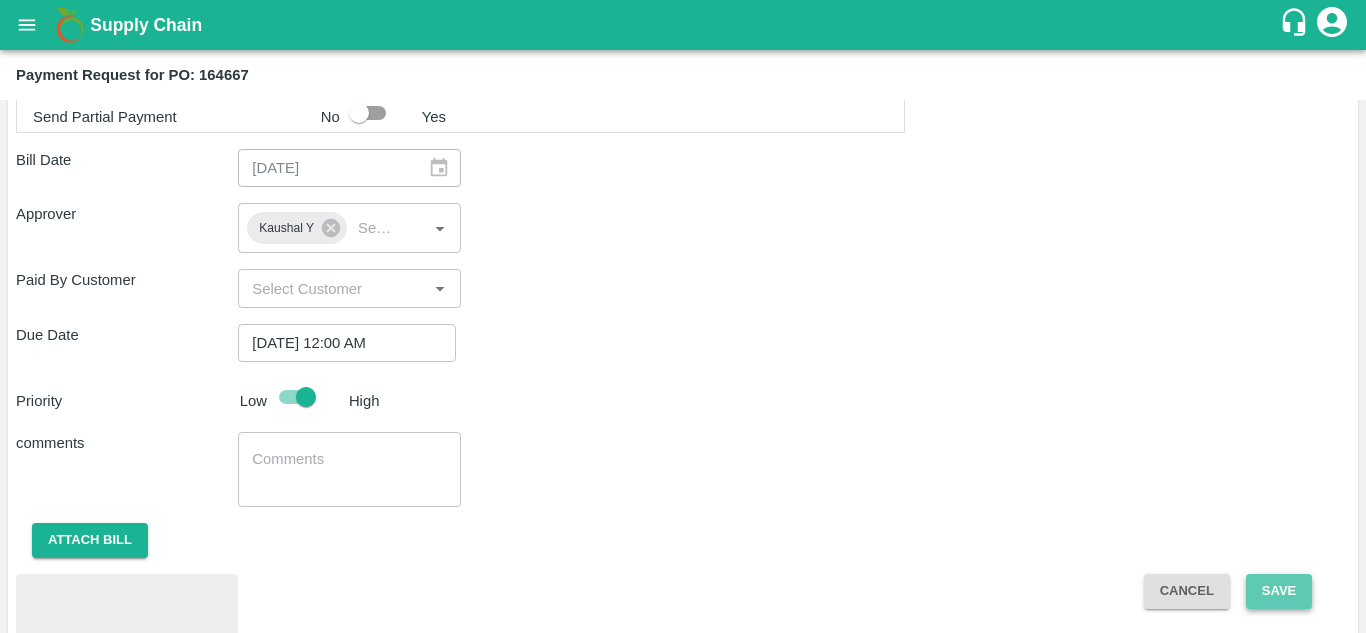 click on "Save" at bounding box center [1279, 591] 